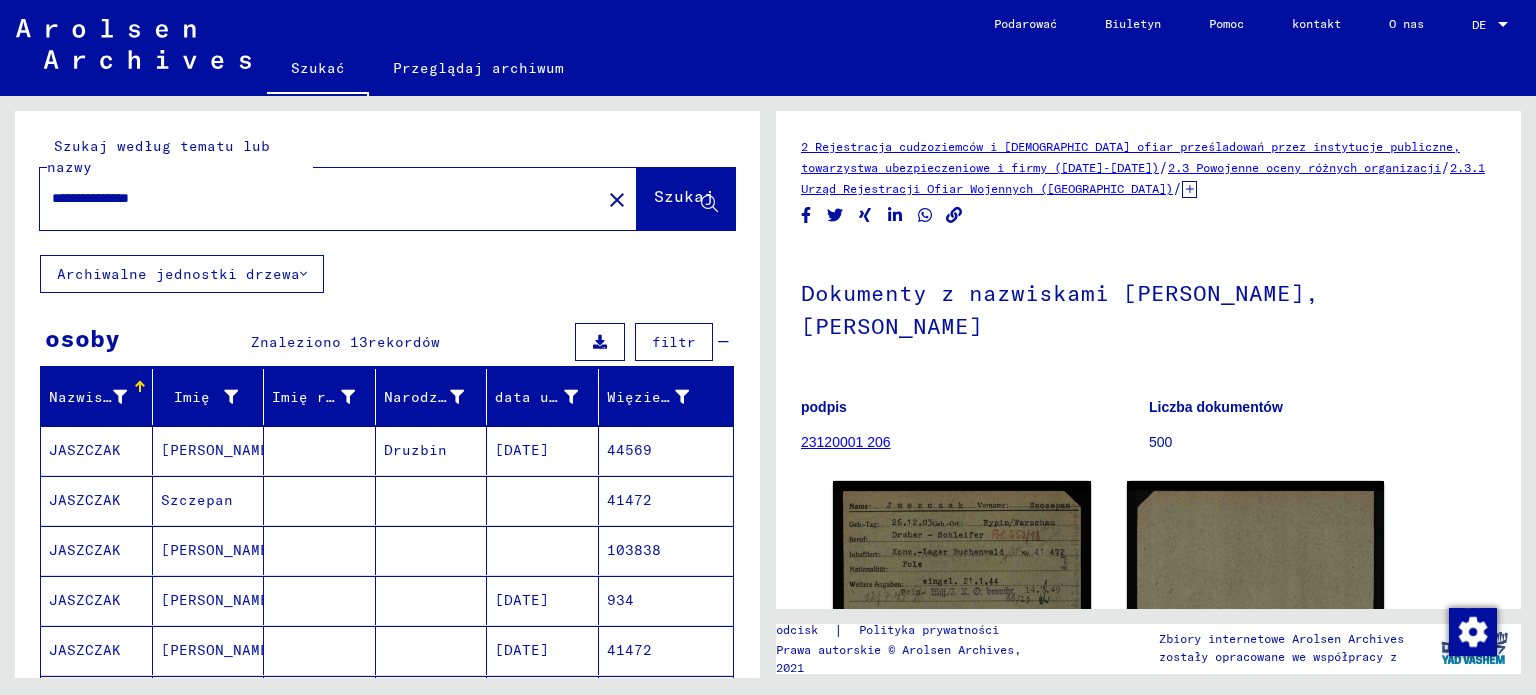 scroll, scrollTop: 0, scrollLeft: 0, axis: both 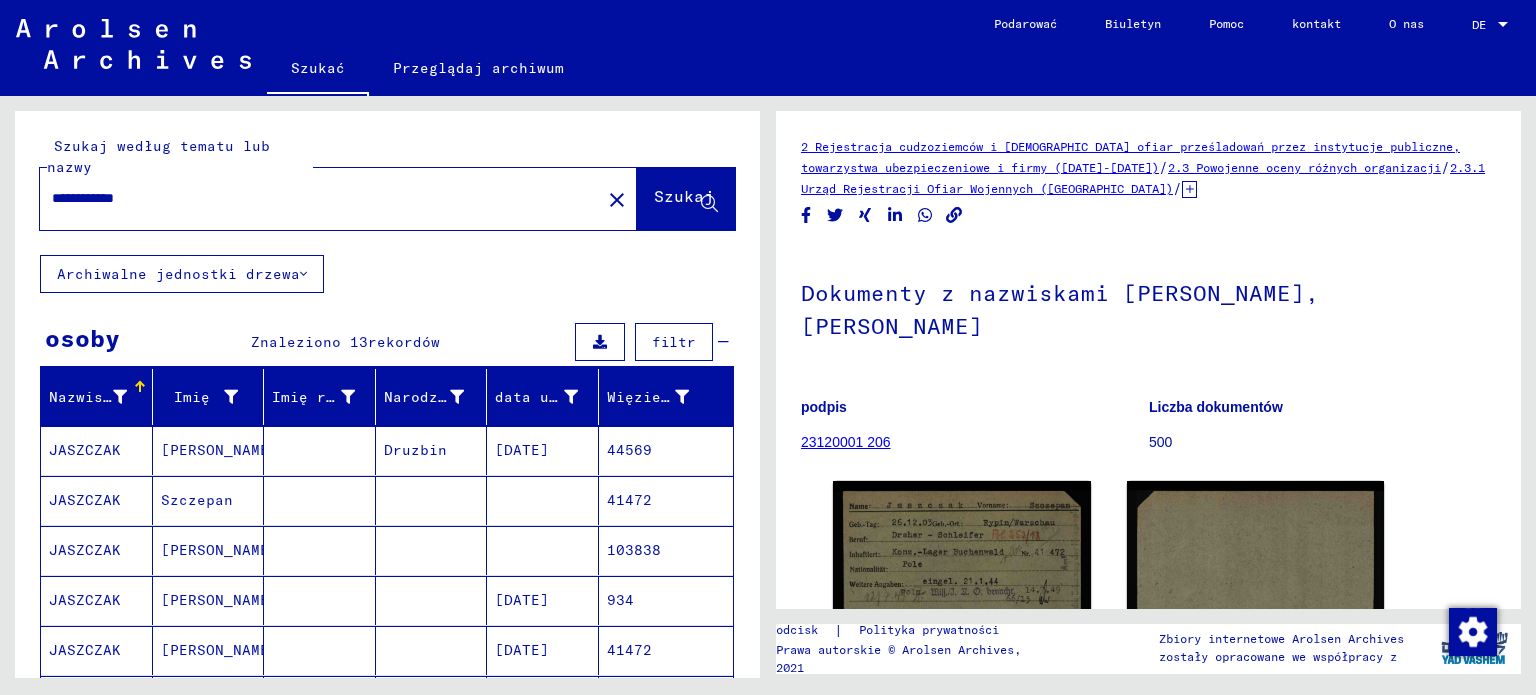 type on "**********" 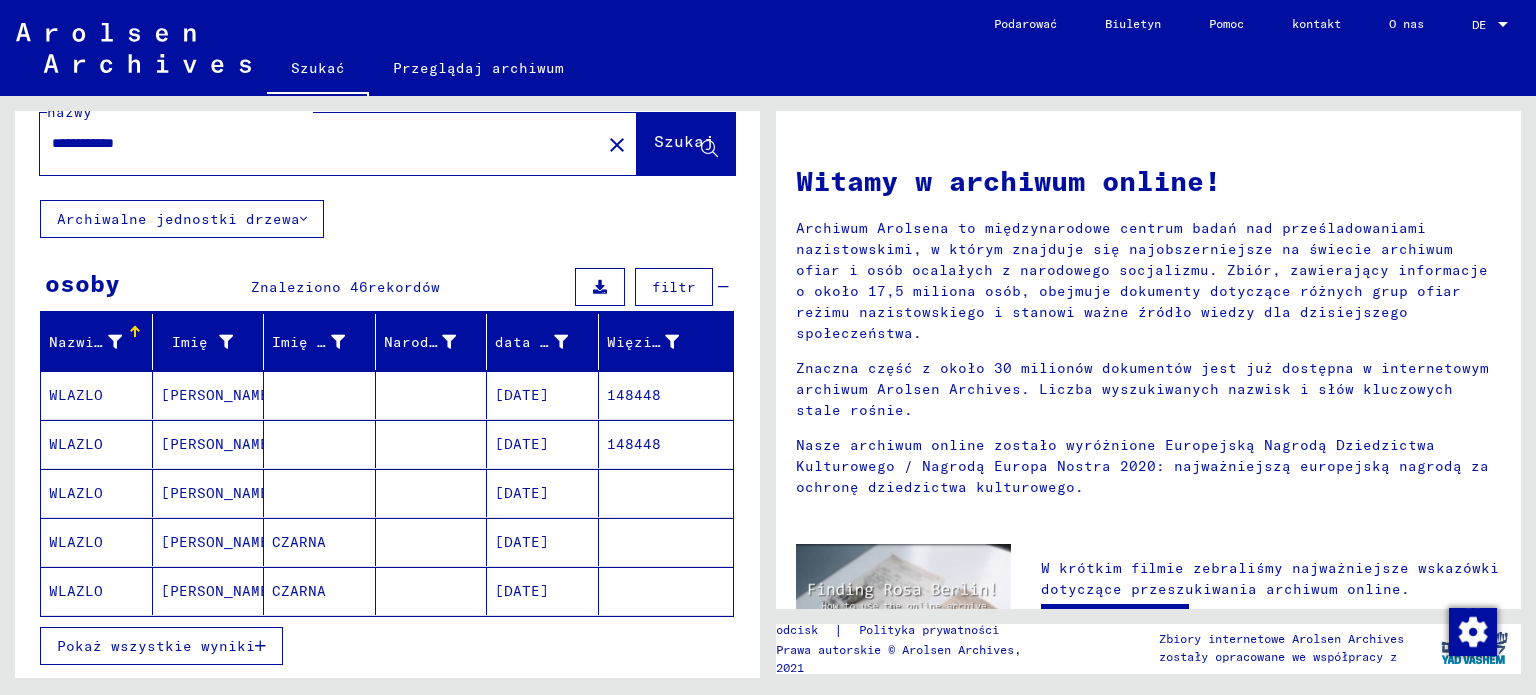 scroll, scrollTop: 200, scrollLeft: 0, axis: vertical 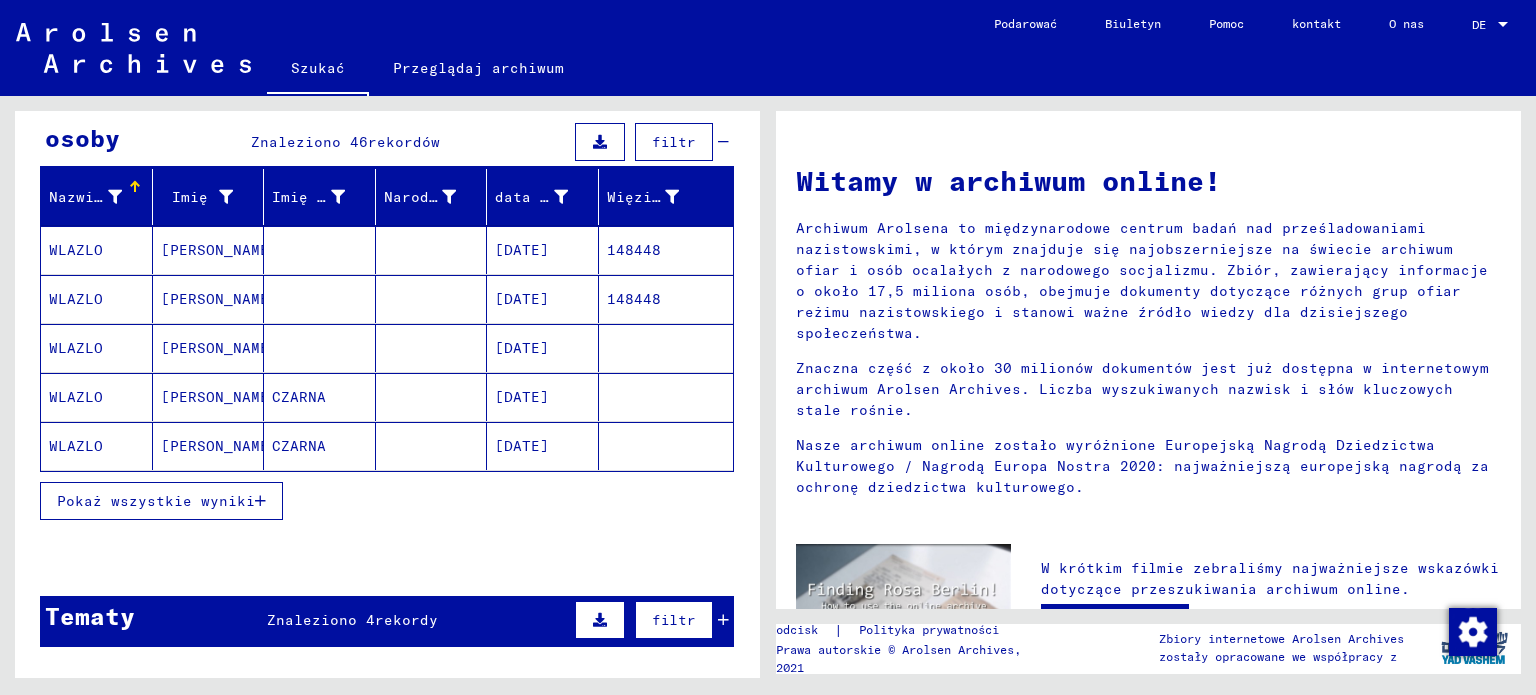 click on "Pokaż wszystkie wyniki" at bounding box center (161, 501) 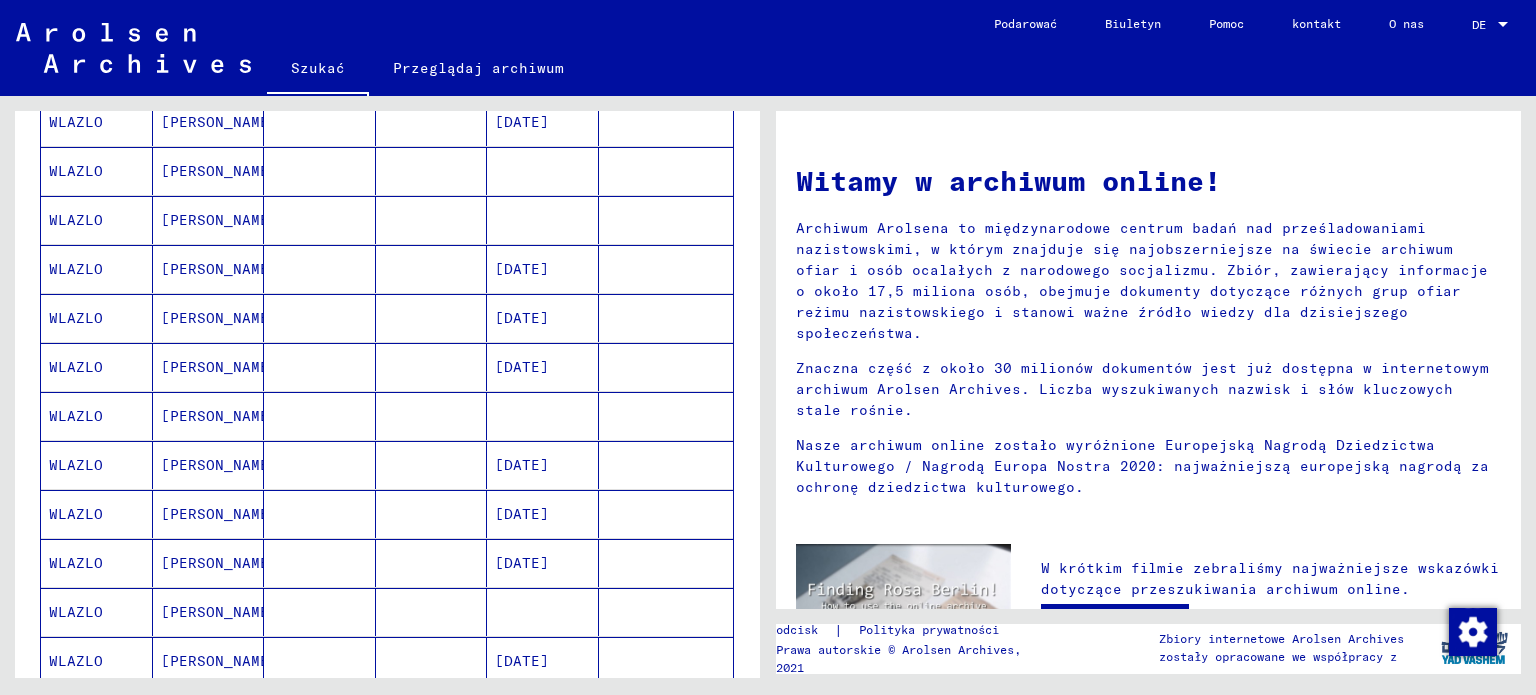scroll, scrollTop: 800, scrollLeft: 0, axis: vertical 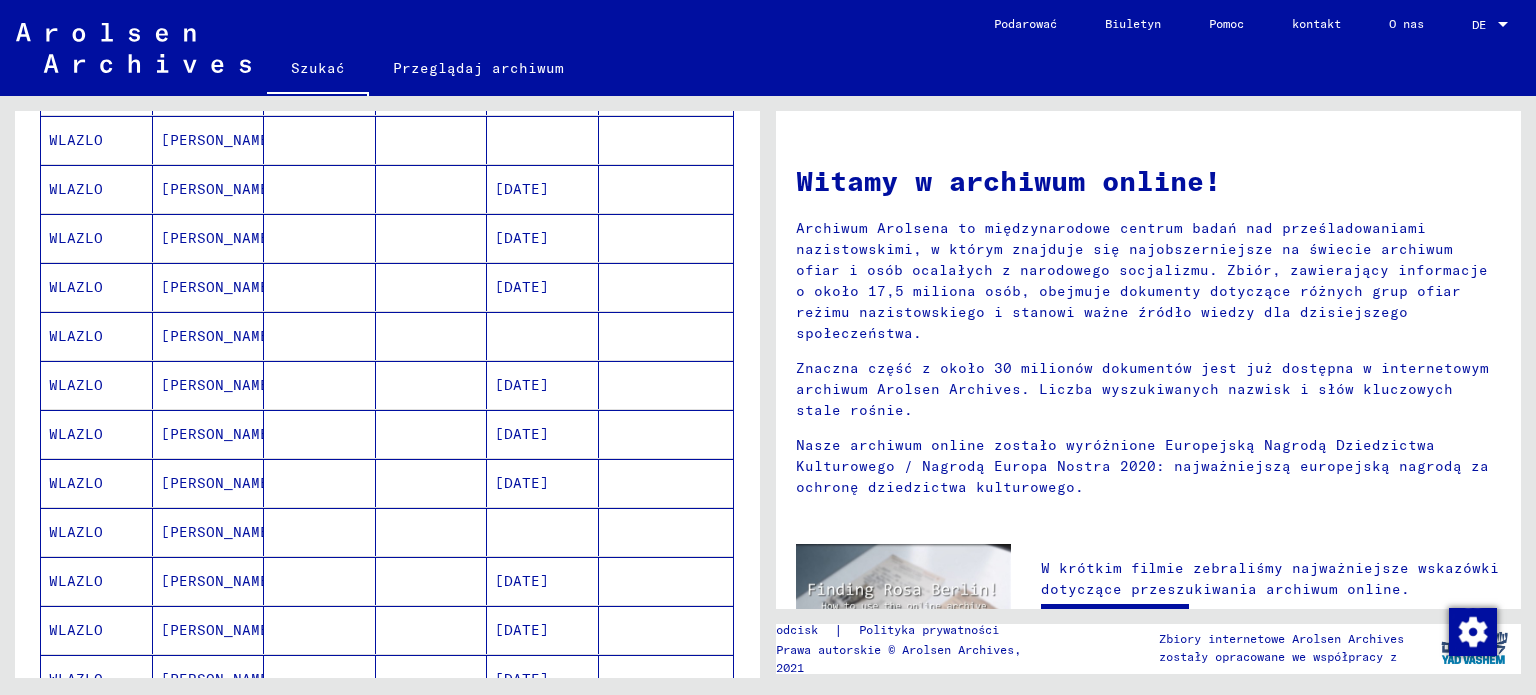 click on "WLAZLO" at bounding box center [97, 434] 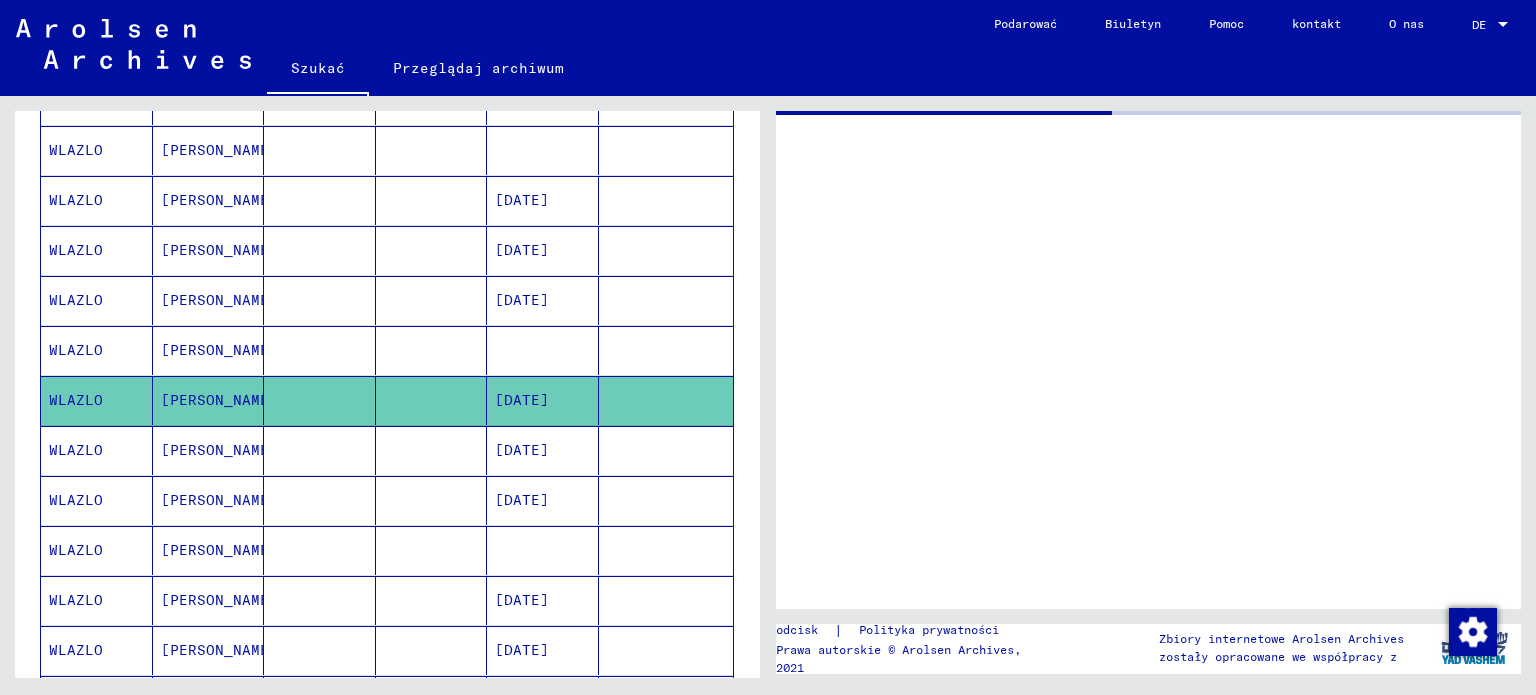 scroll, scrollTop: 807, scrollLeft: 0, axis: vertical 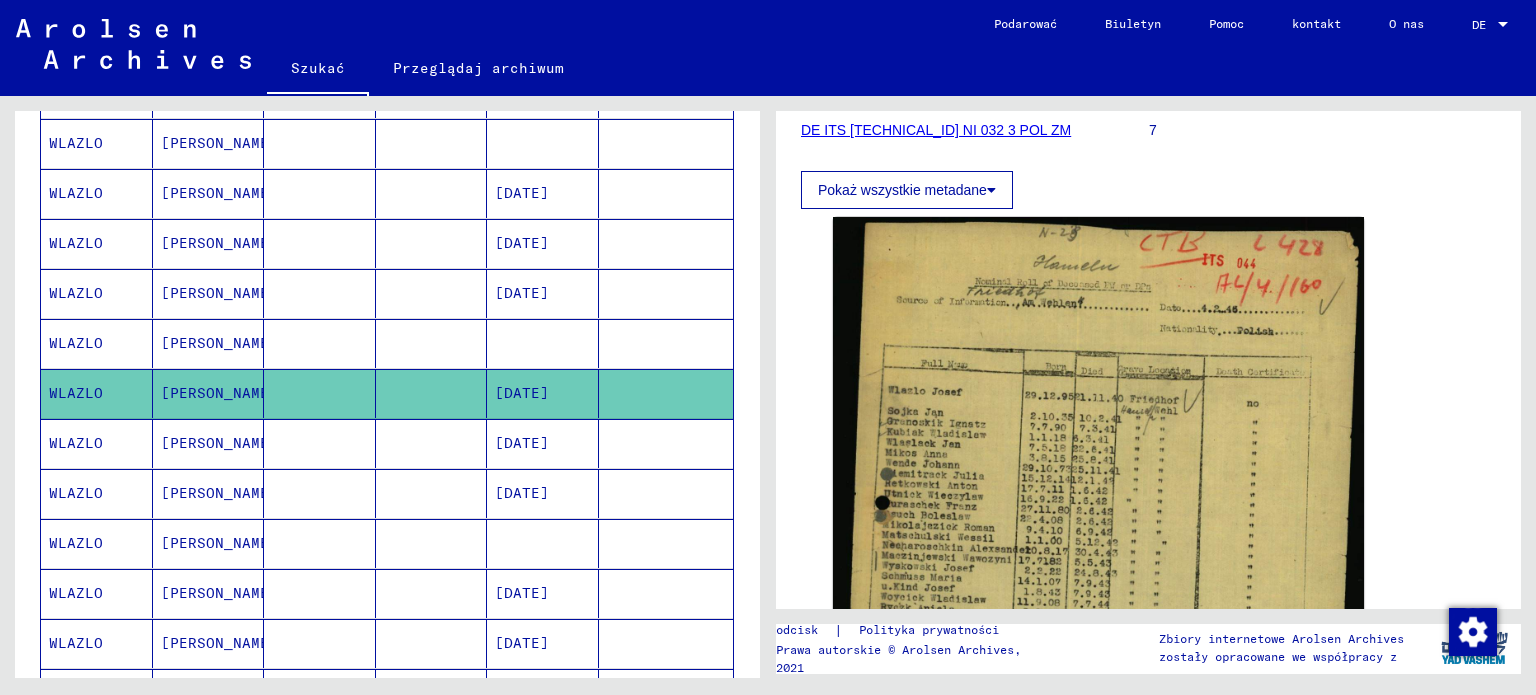 click at bounding box center (432, 493) 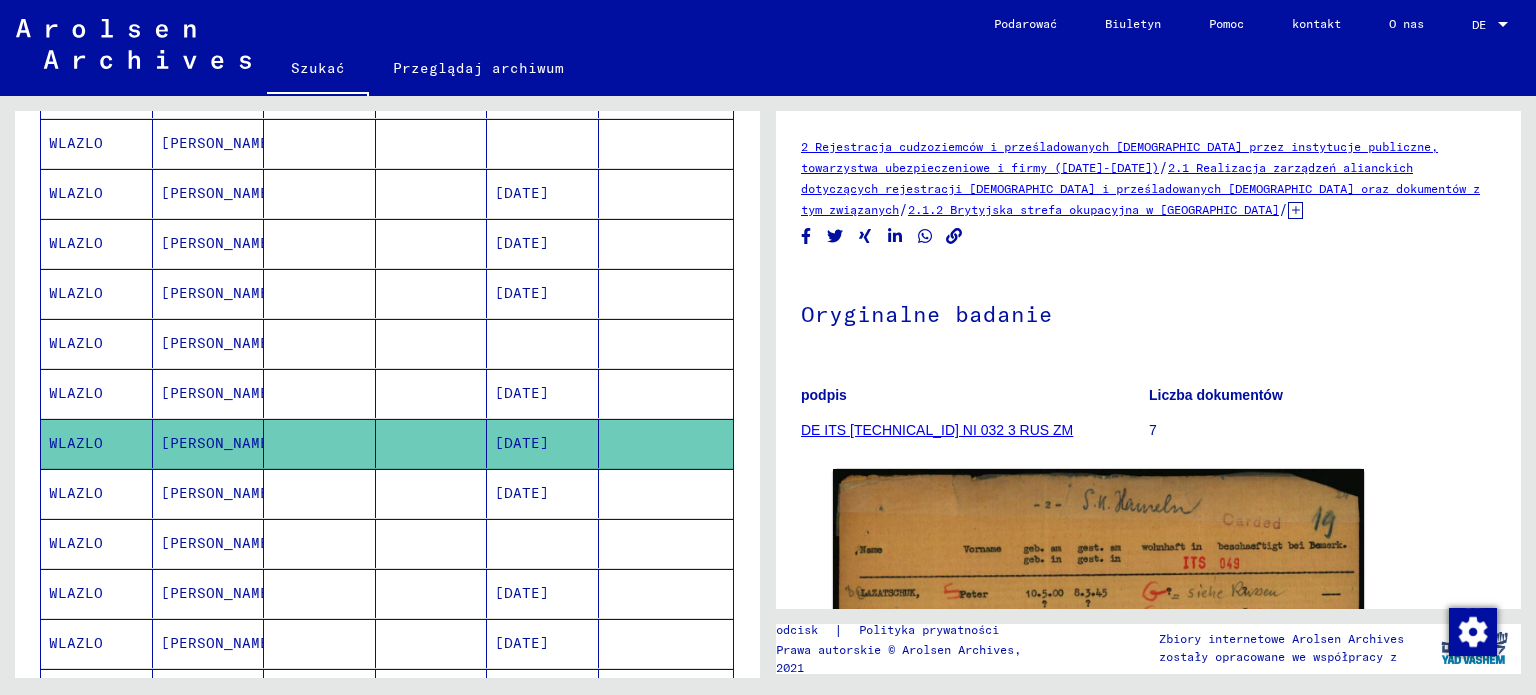 click at bounding box center (432, 543) 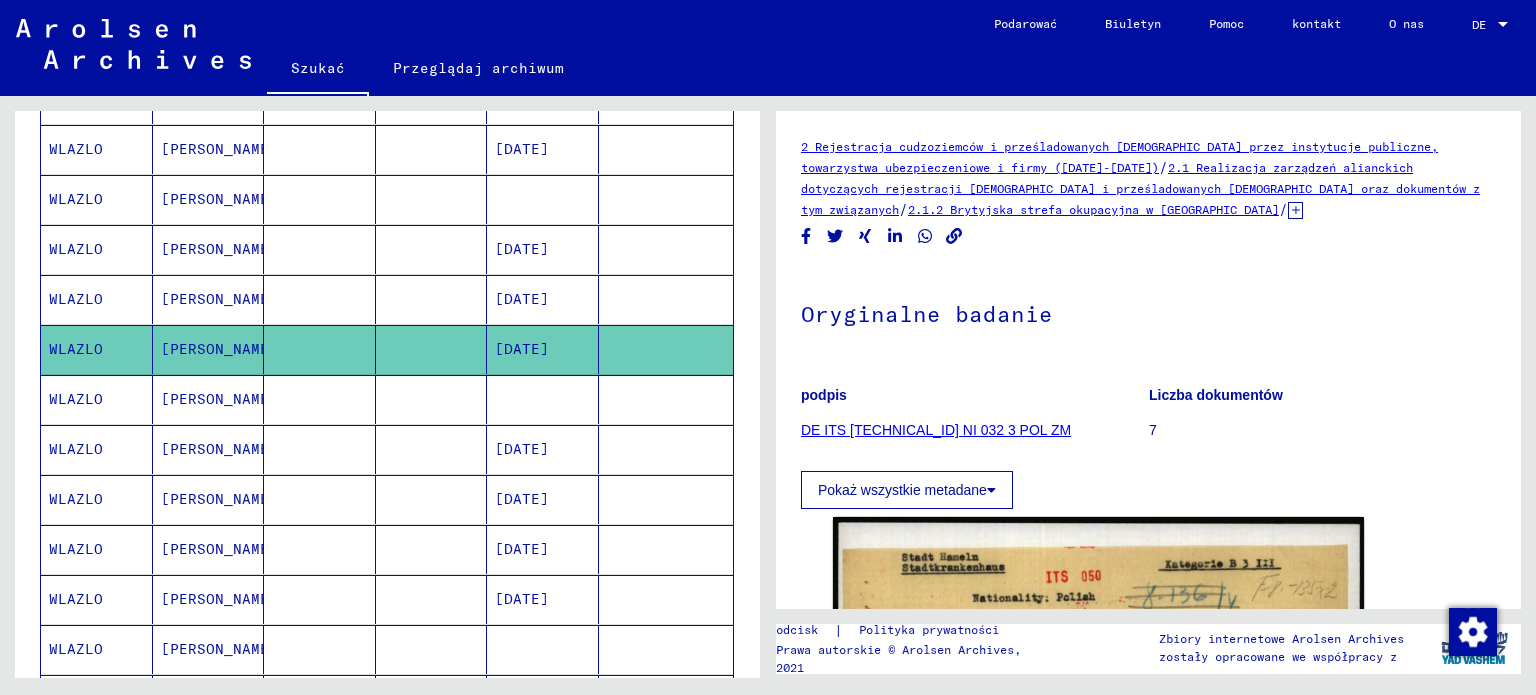 scroll, scrollTop: 1007, scrollLeft: 0, axis: vertical 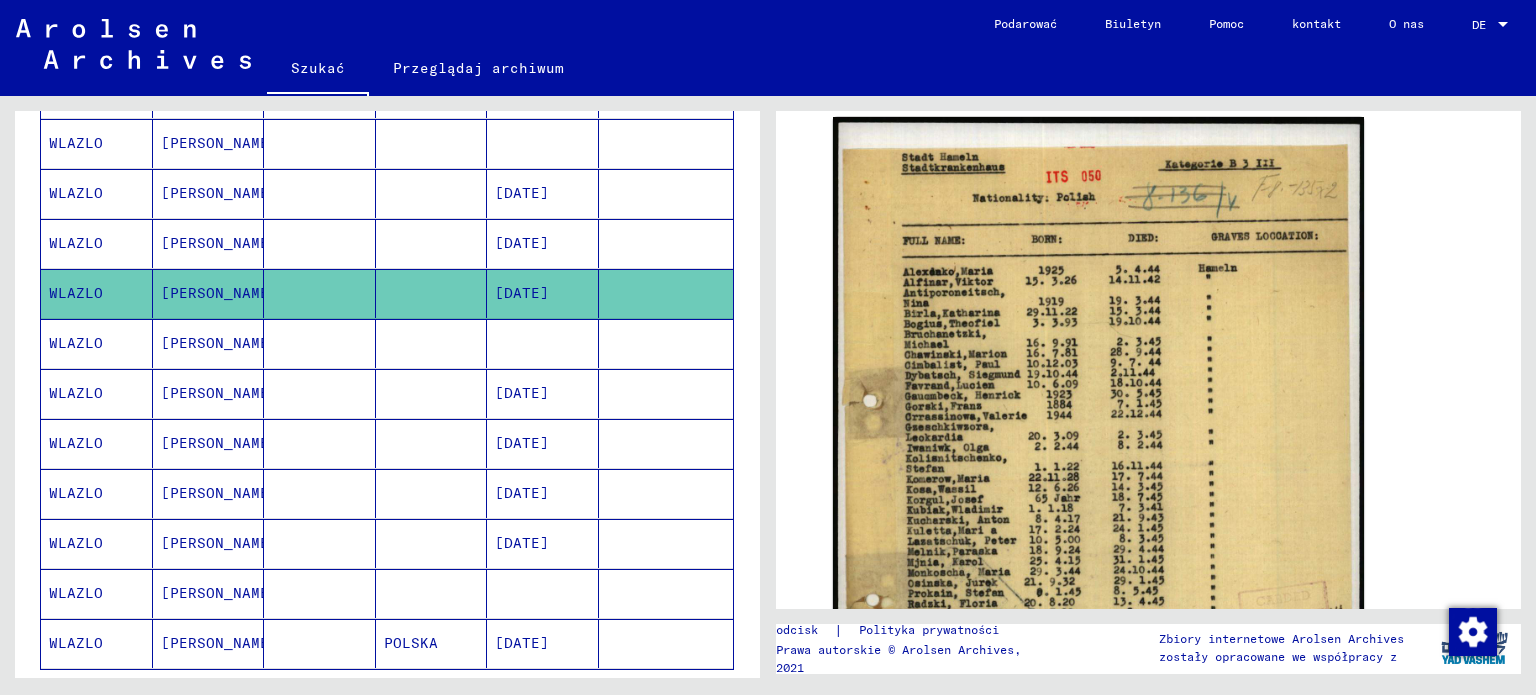 click at bounding box center (666, 443) 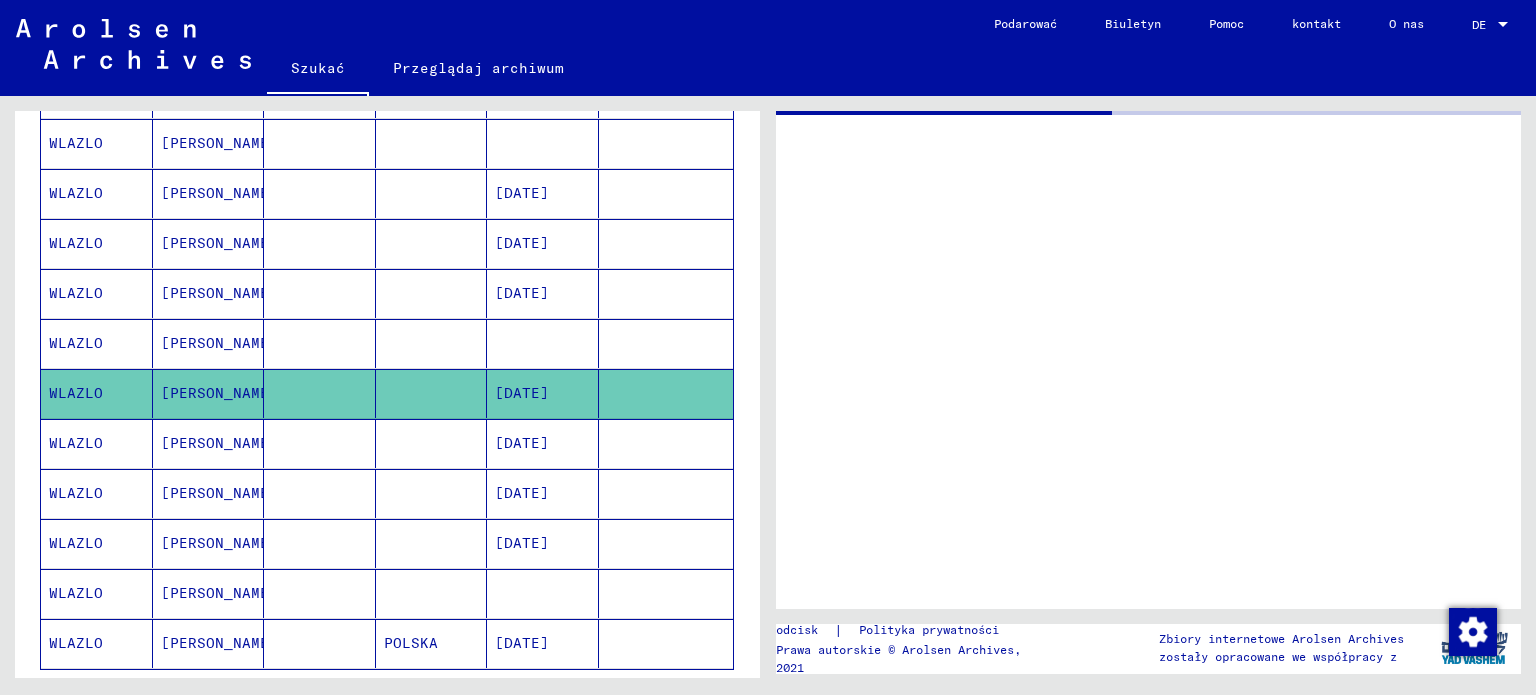 scroll, scrollTop: 0, scrollLeft: 0, axis: both 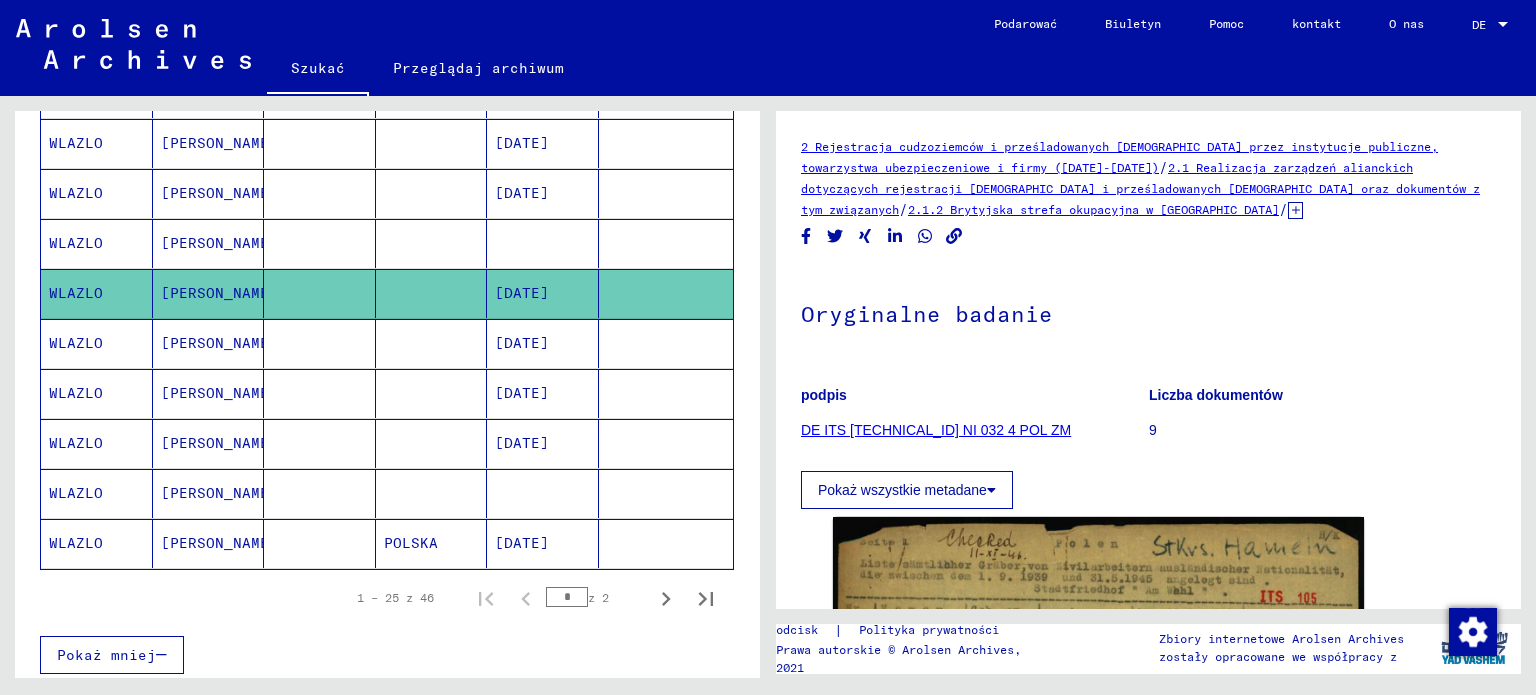 click on "[DATE]" at bounding box center [543, 443] 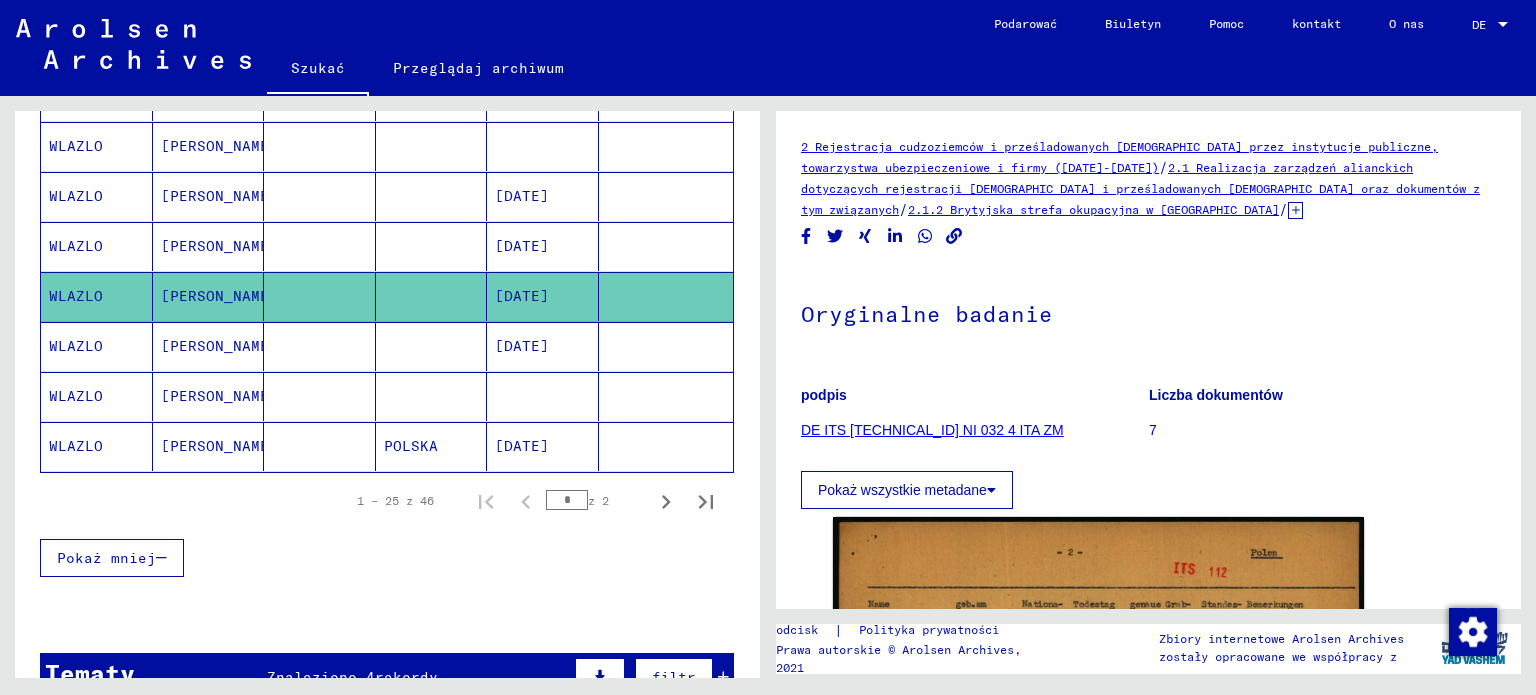 scroll, scrollTop: 1207, scrollLeft: 0, axis: vertical 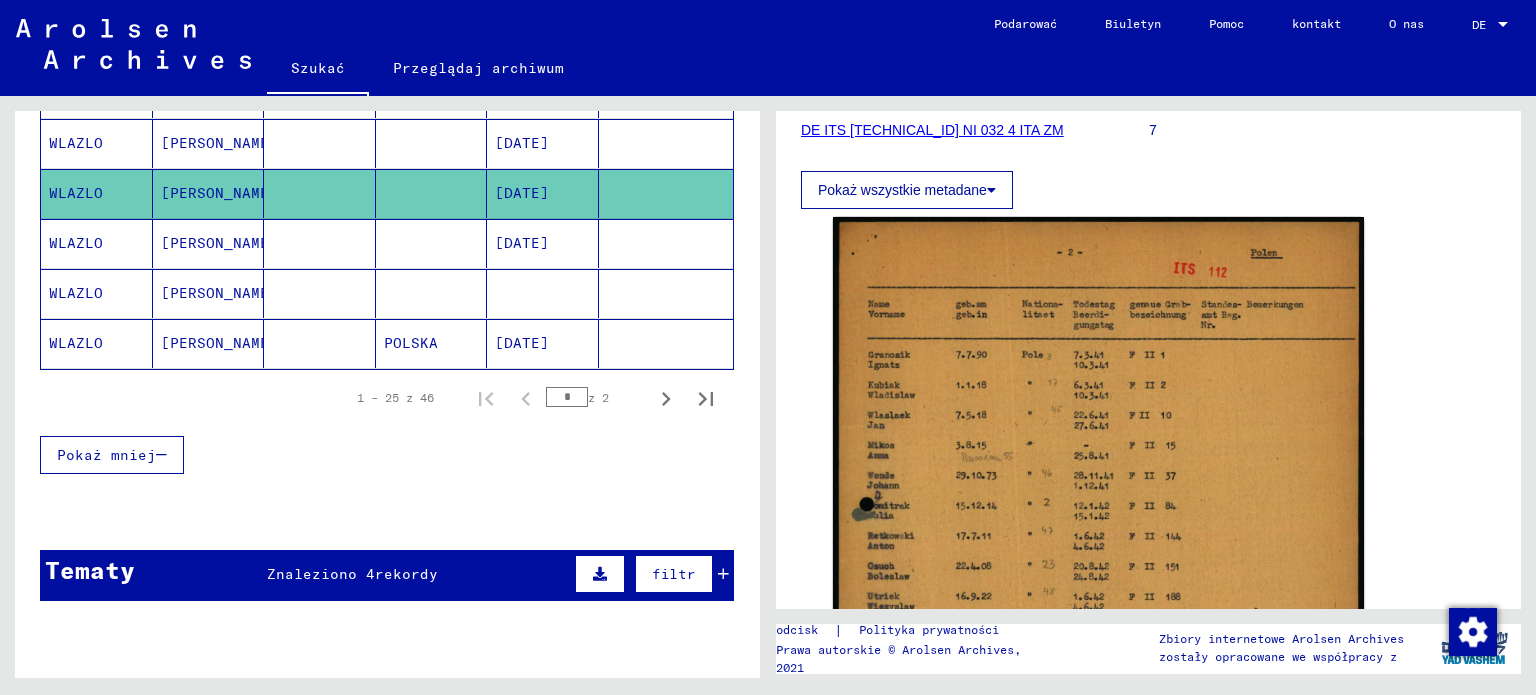 click on "[DATE]" 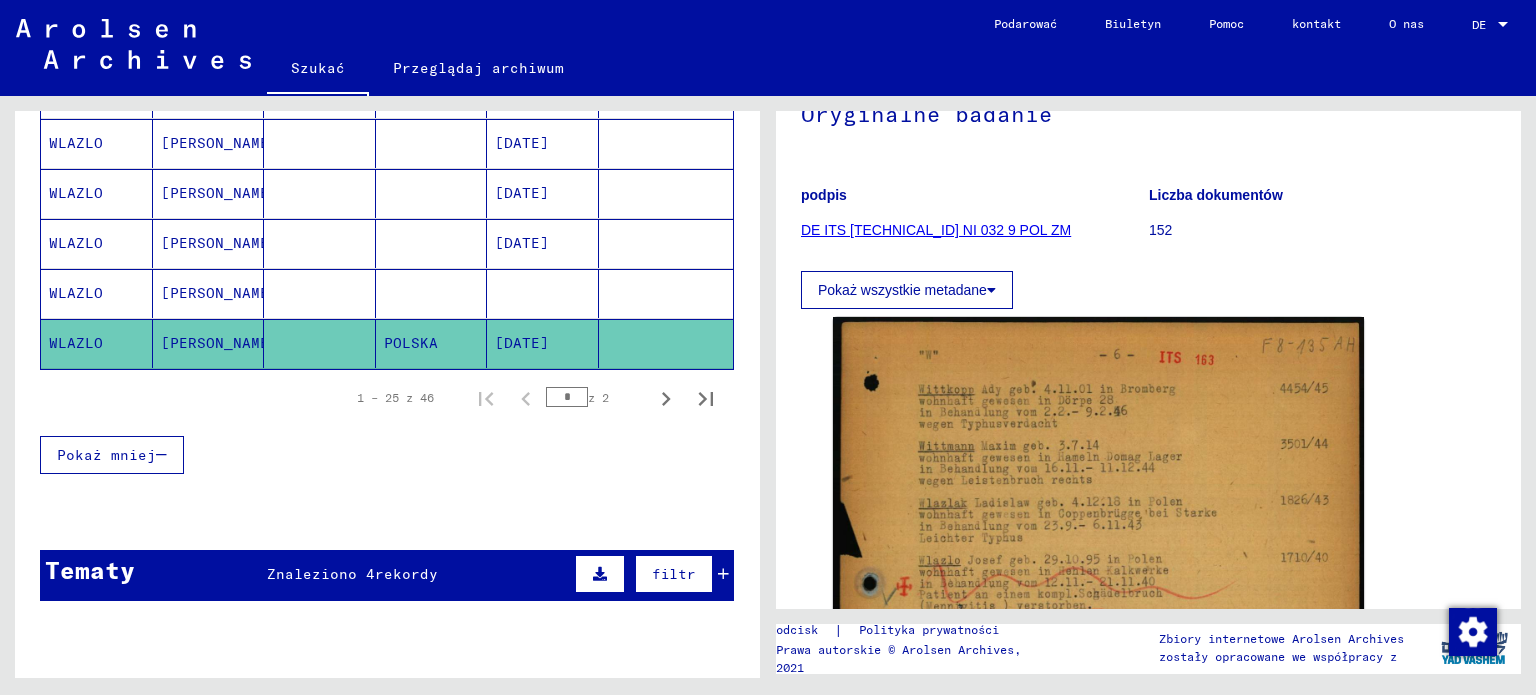 scroll, scrollTop: 0, scrollLeft: 0, axis: both 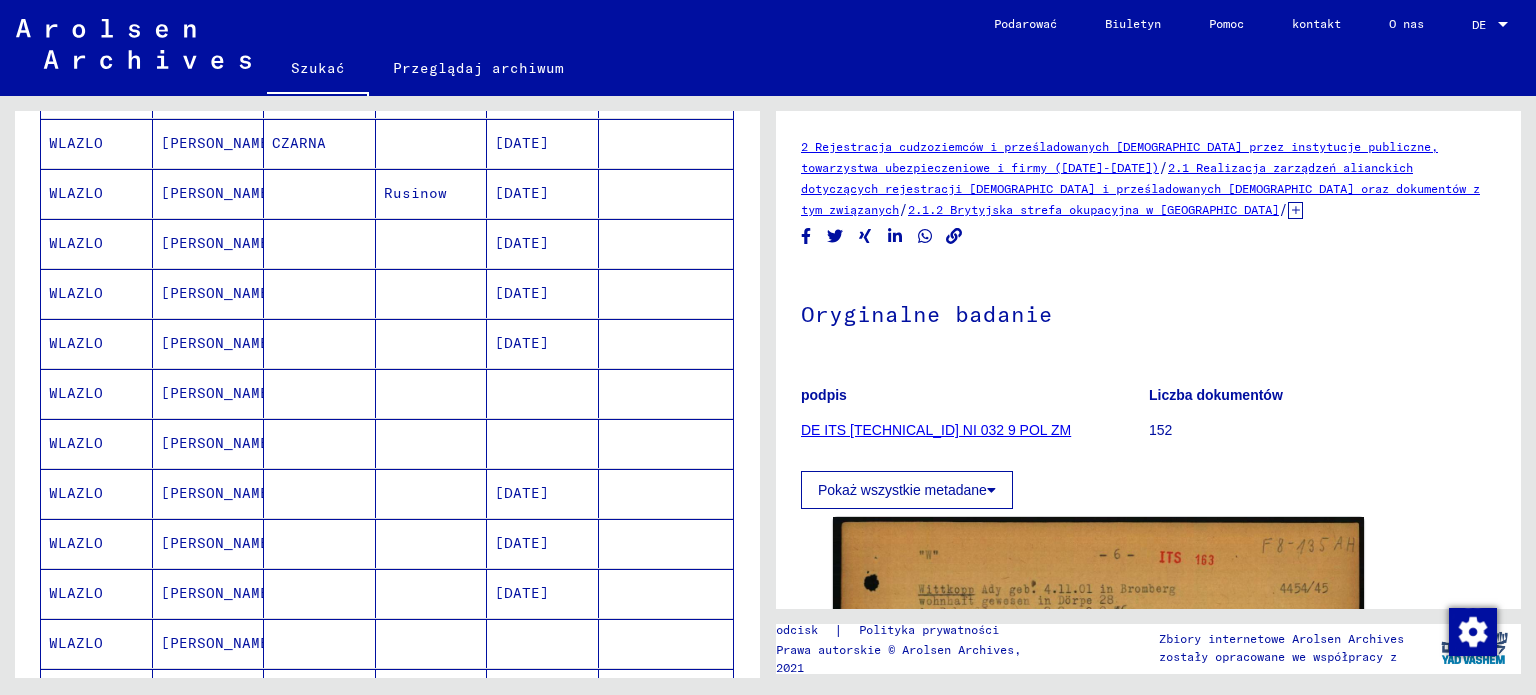 click at bounding box center (543, 443) 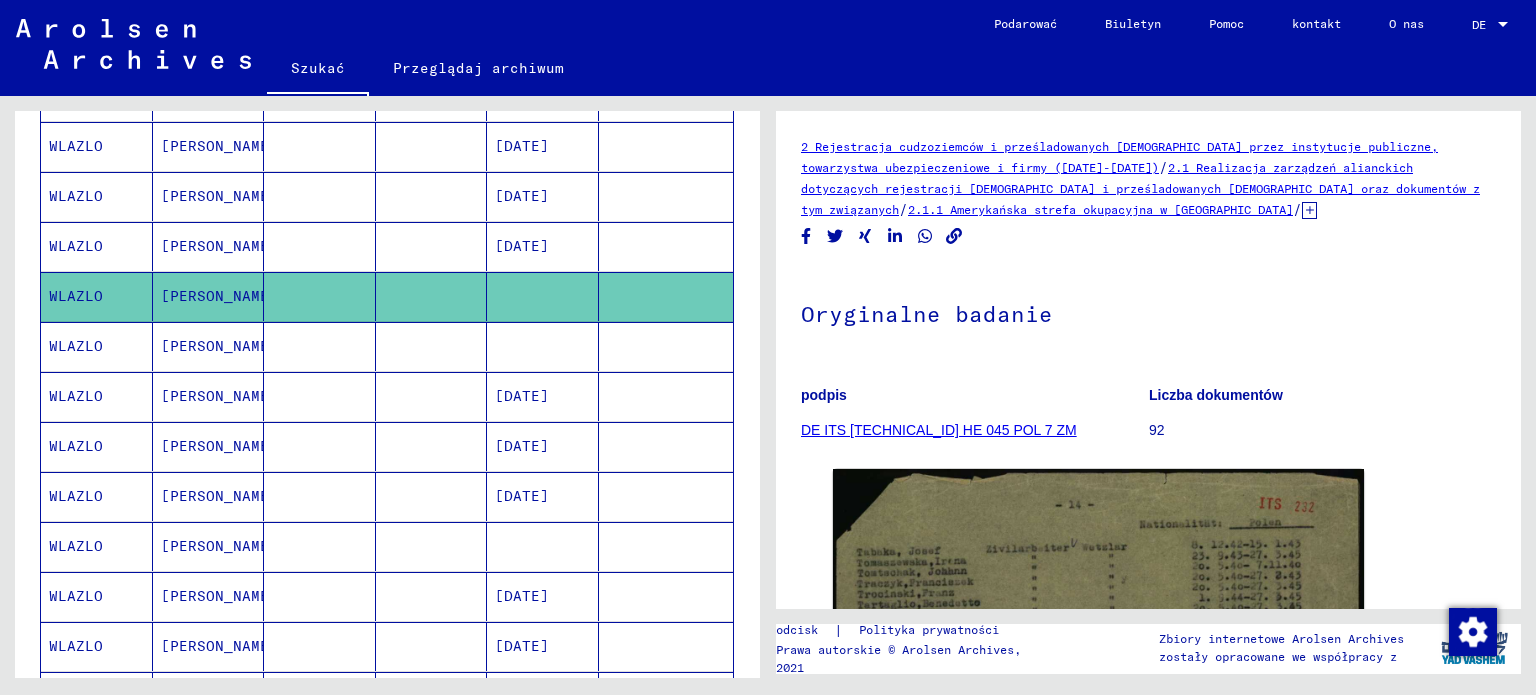 scroll, scrollTop: 607, scrollLeft: 0, axis: vertical 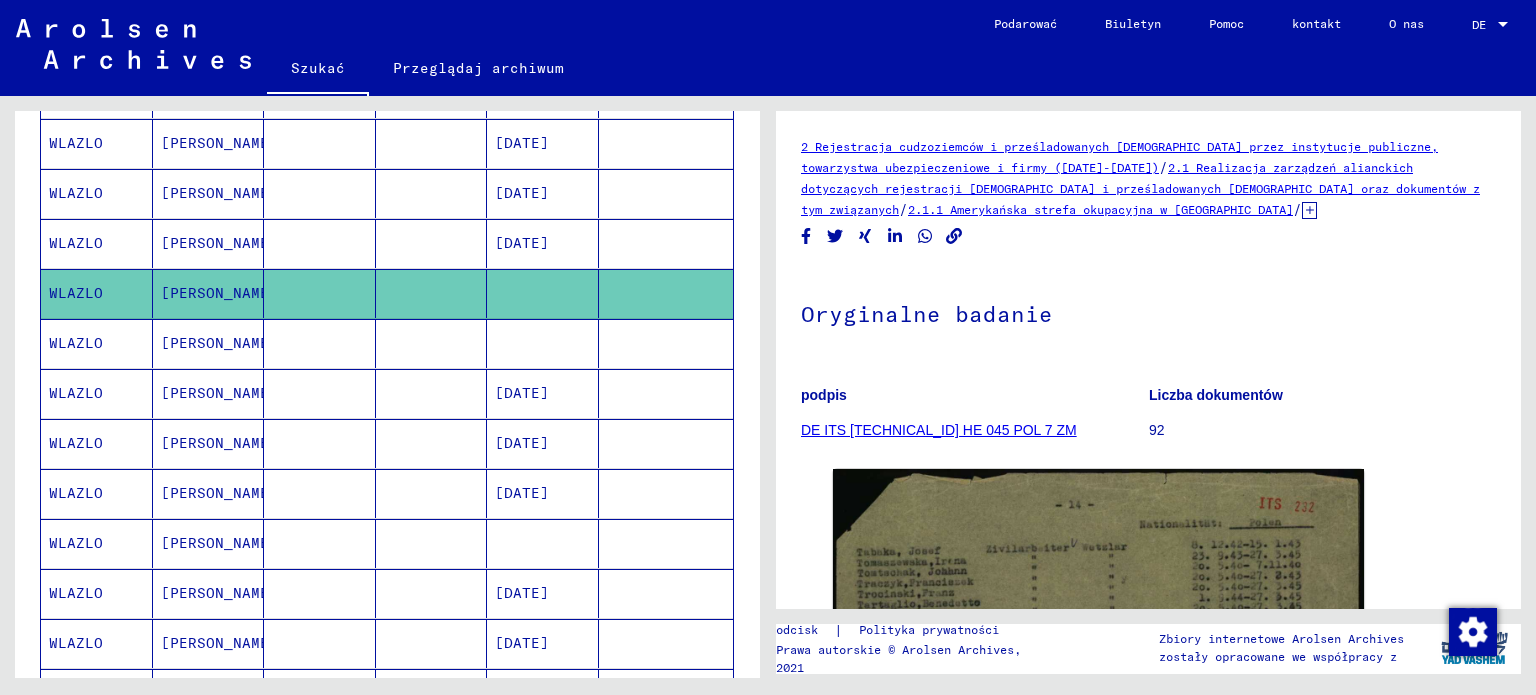 click at bounding box center (543, 393) 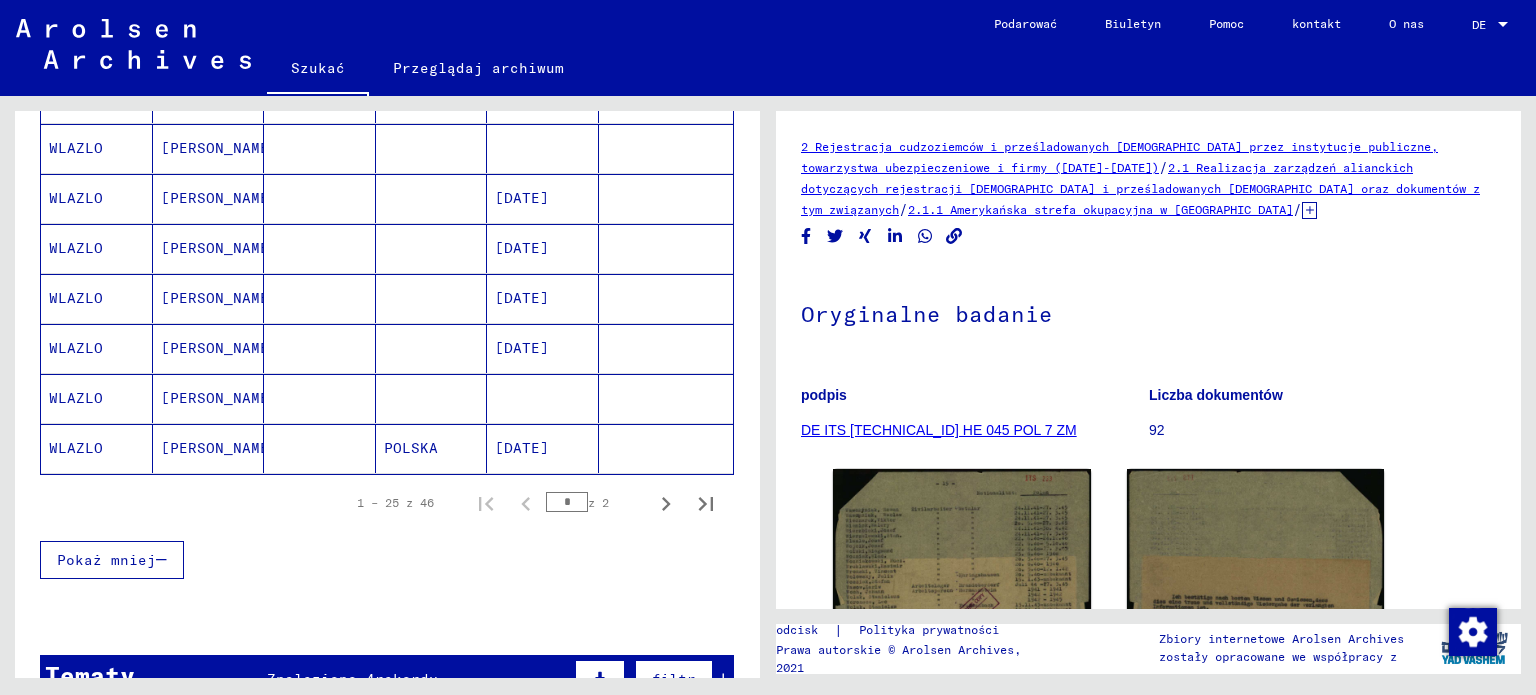 scroll, scrollTop: 1207, scrollLeft: 0, axis: vertical 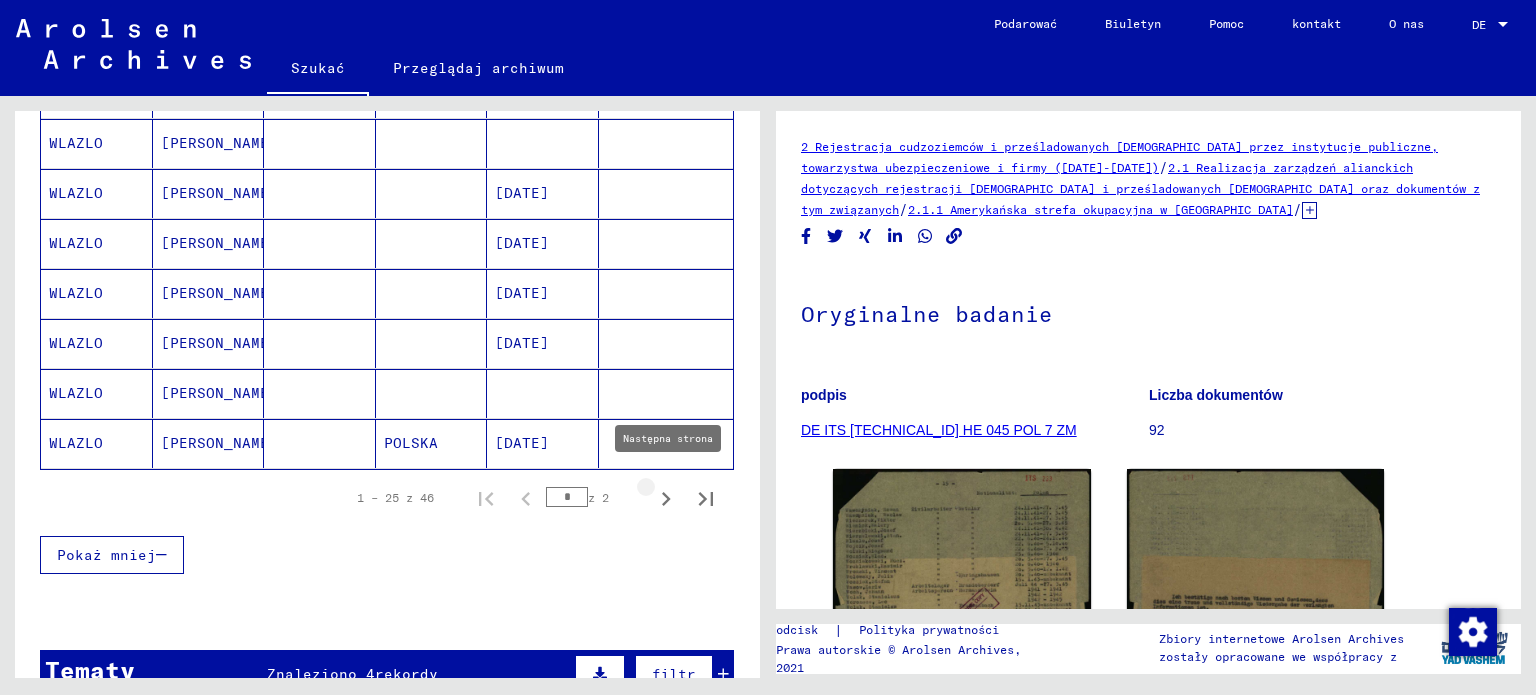 click 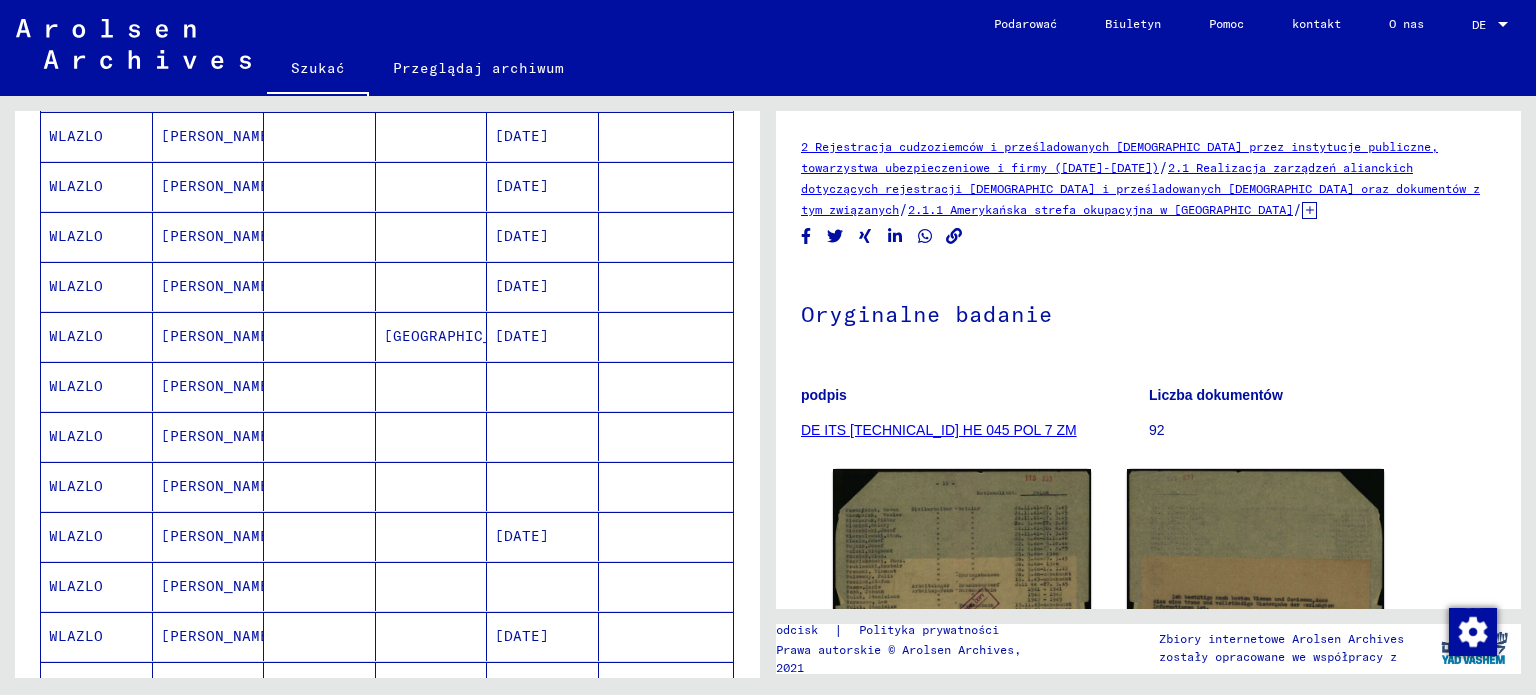 scroll, scrollTop: 707, scrollLeft: 0, axis: vertical 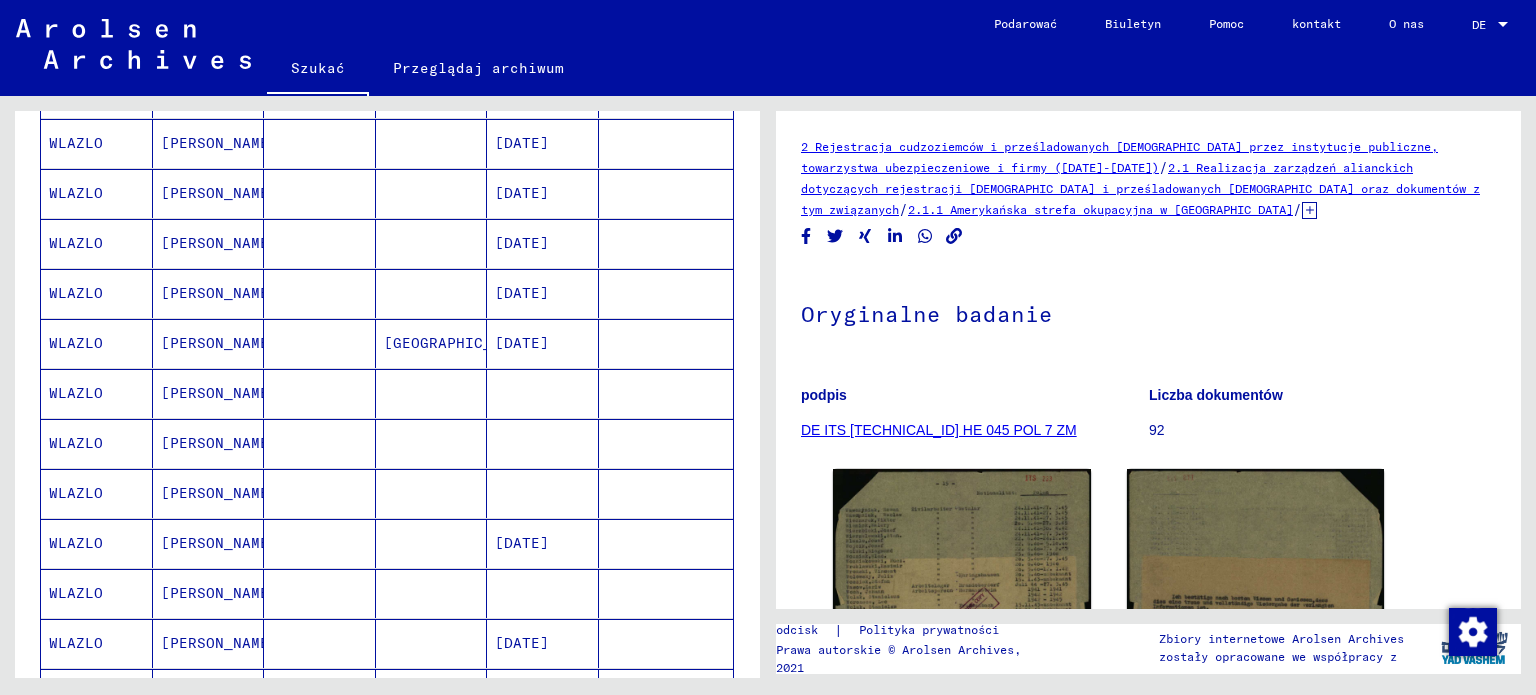 click on "[GEOGRAPHIC_DATA]" 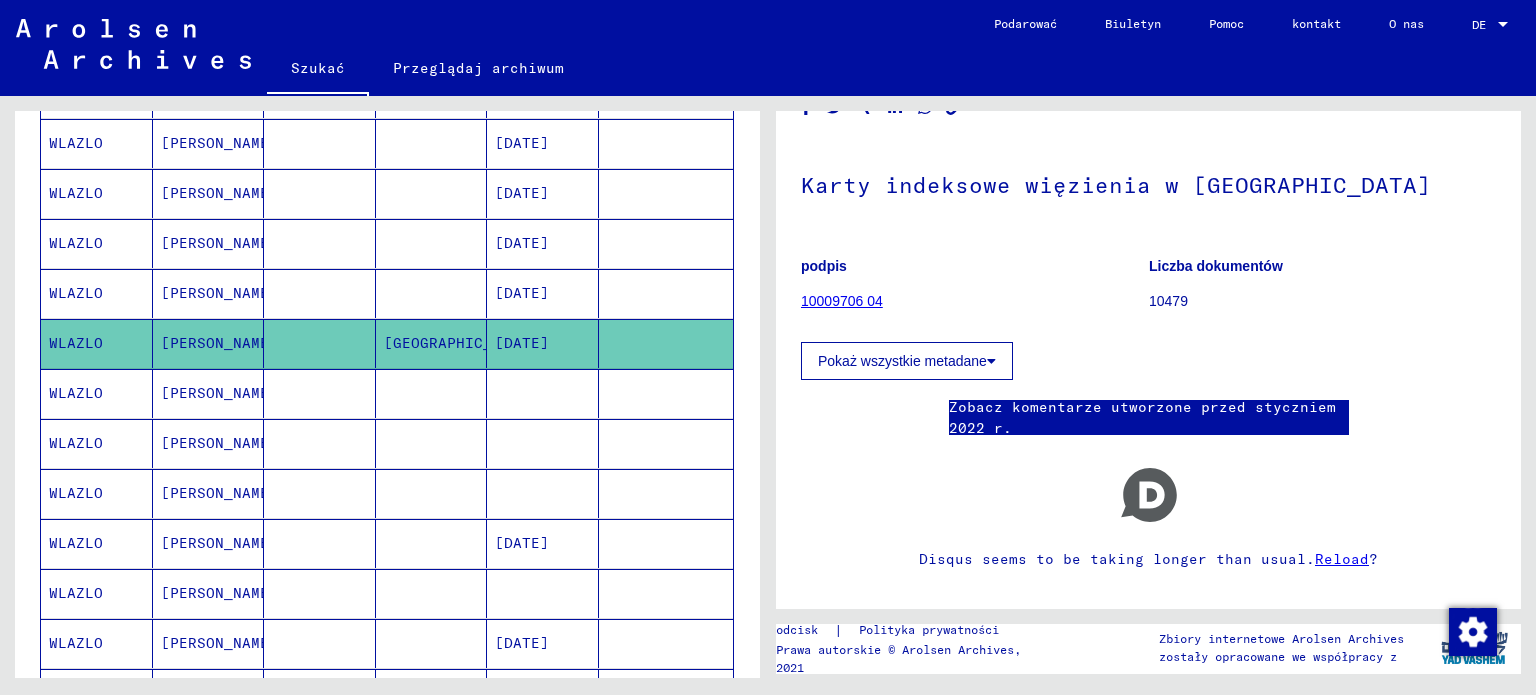 scroll, scrollTop: 70, scrollLeft: 0, axis: vertical 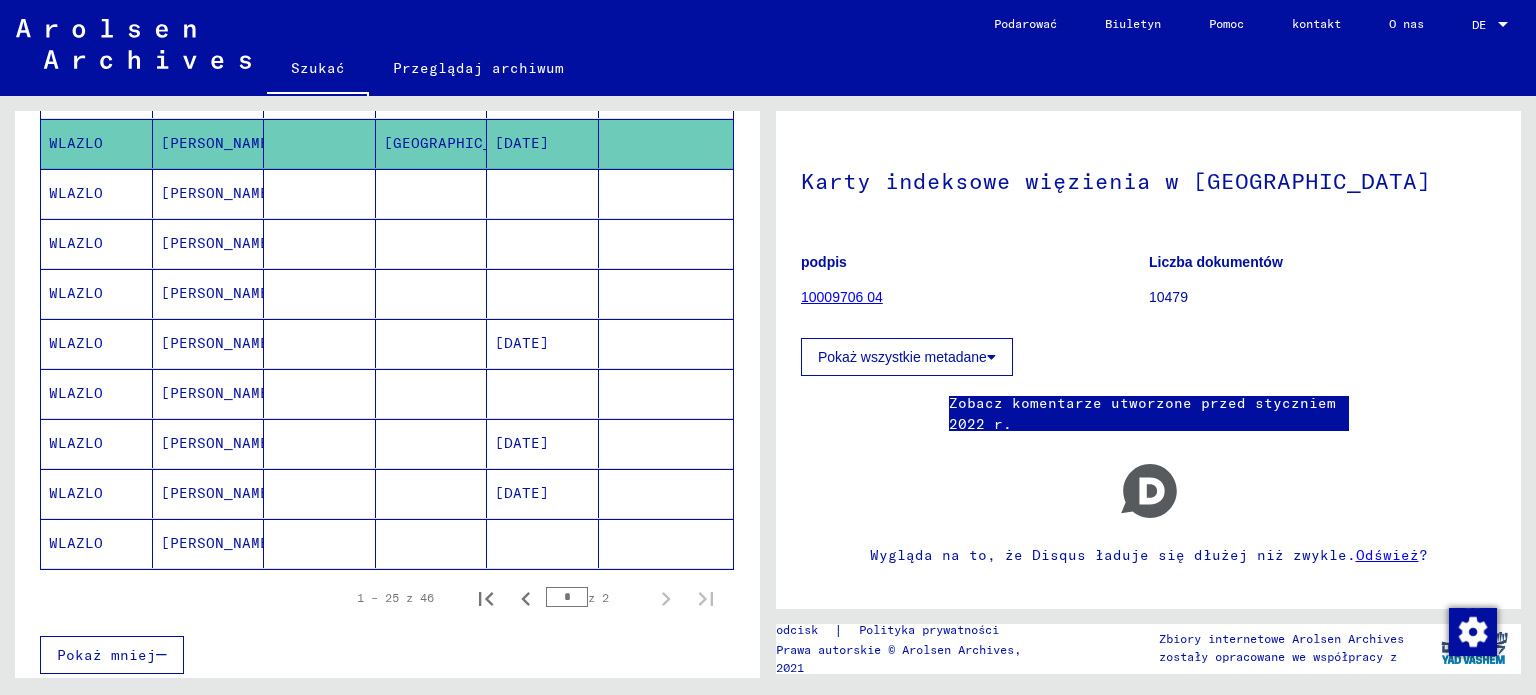 click 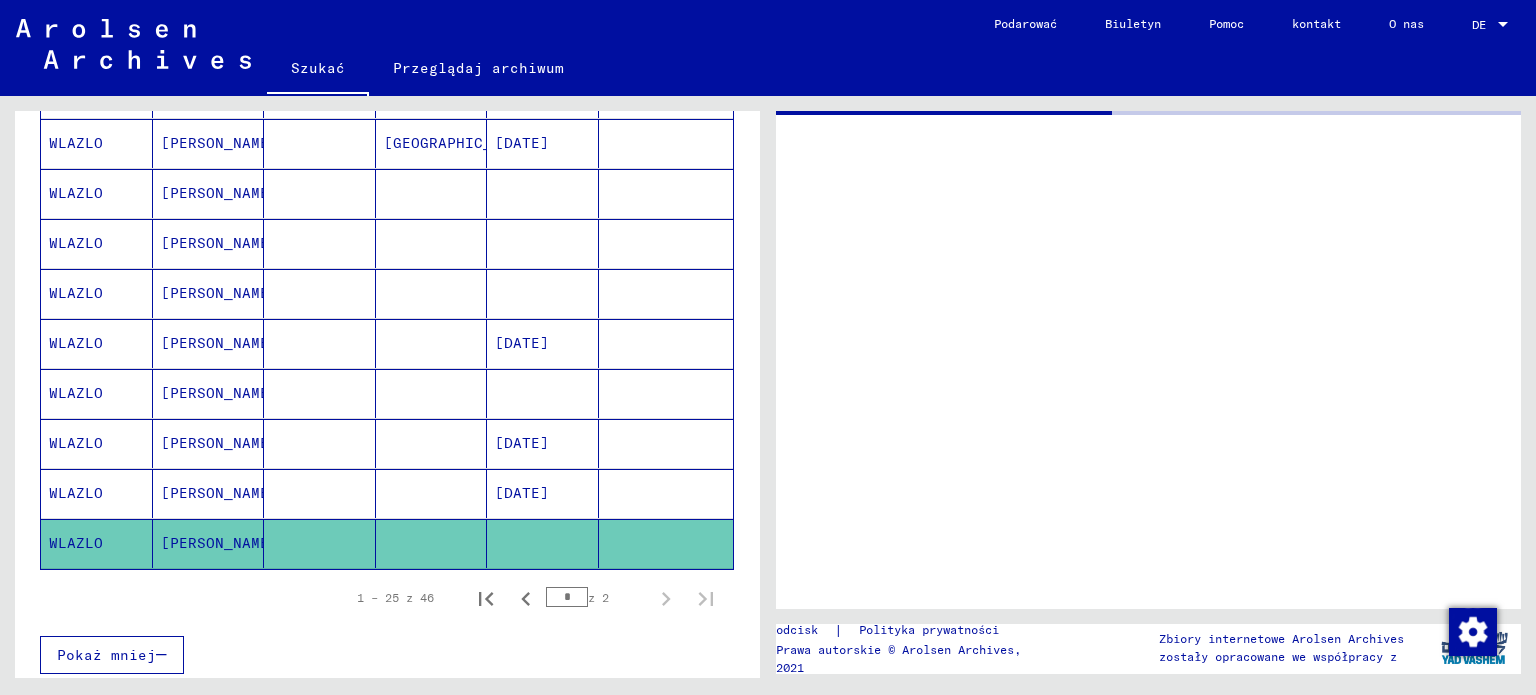 scroll, scrollTop: 0, scrollLeft: 0, axis: both 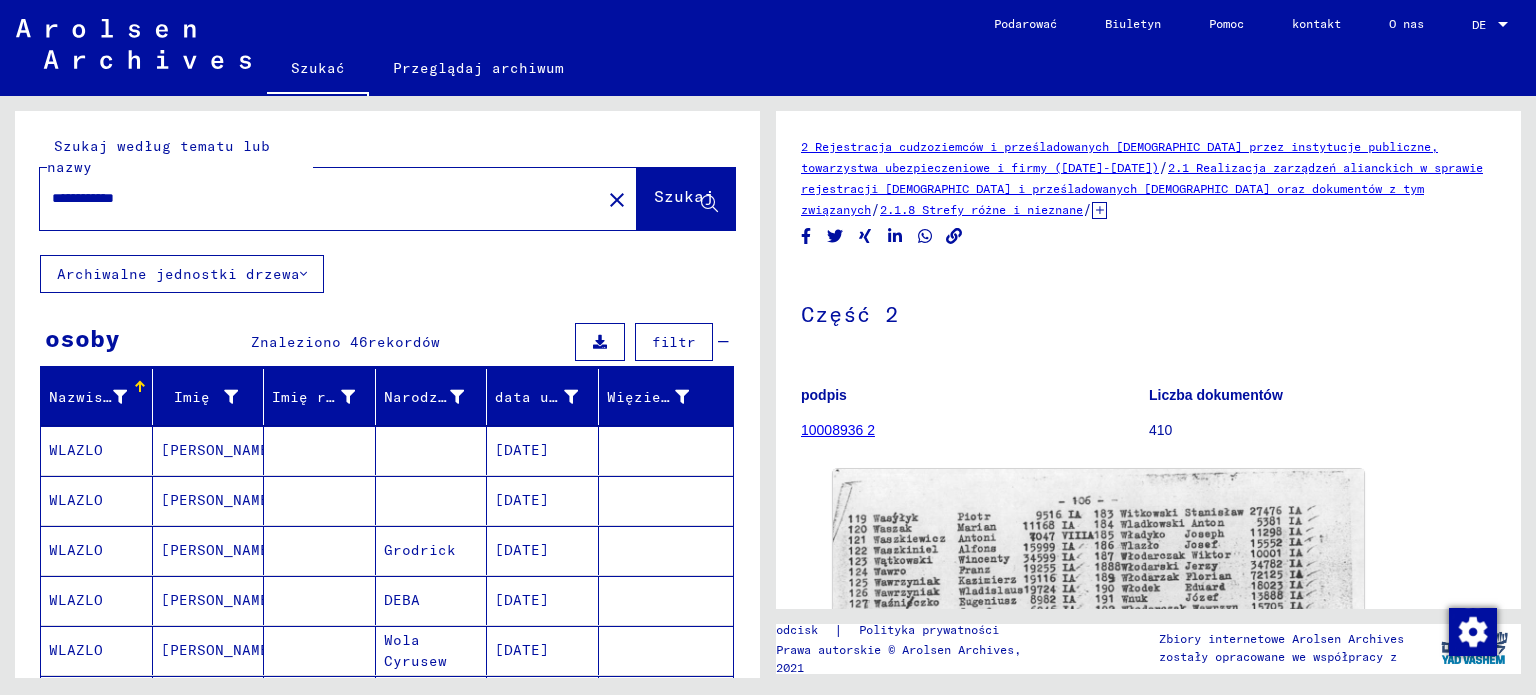 drag, startPoint x: 92, startPoint y: 196, endPoint x: 0, endPoint y: 175, distance: 94.36631 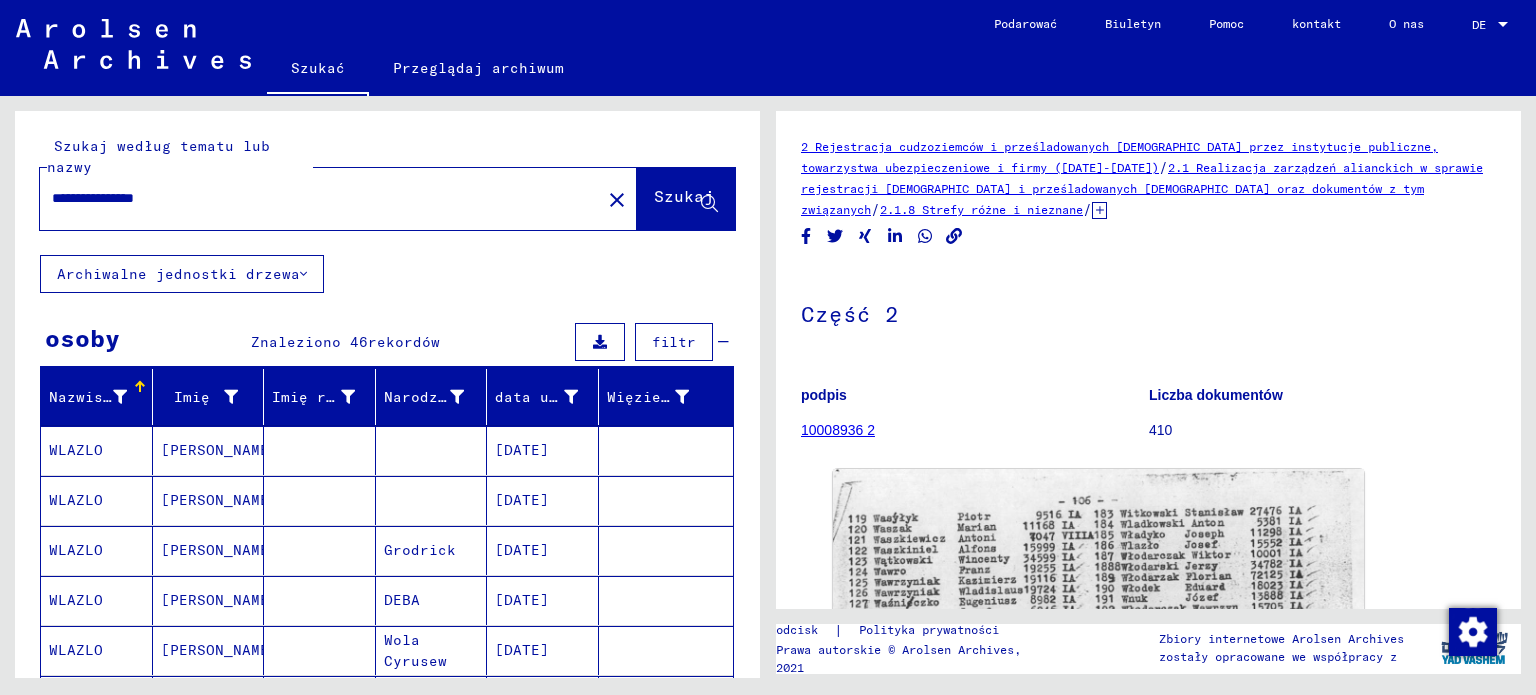 type on "**********" 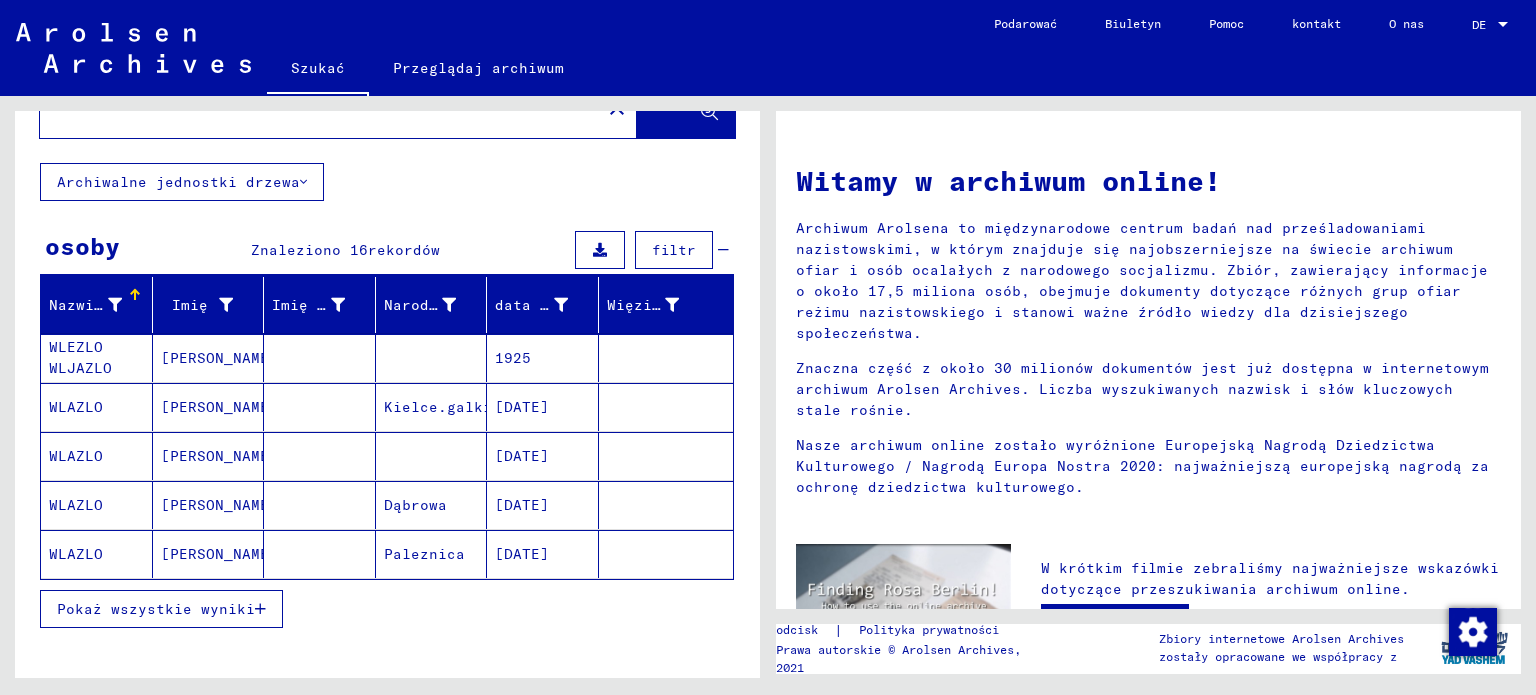 scroll, scrollTop: 100, scrollLeft: 0, axis: vertical 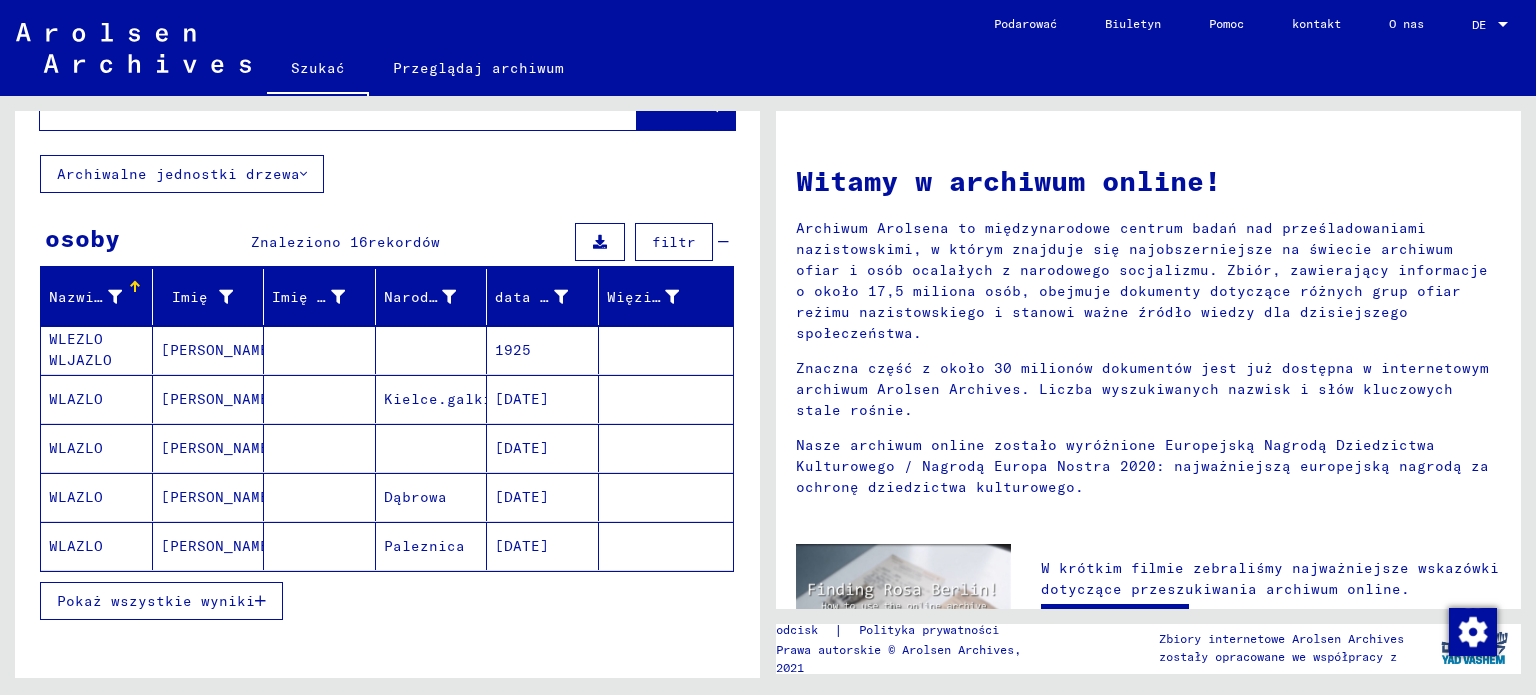 click on "Pokaż wszystkie wyniki" at bounding box center (156, 601) 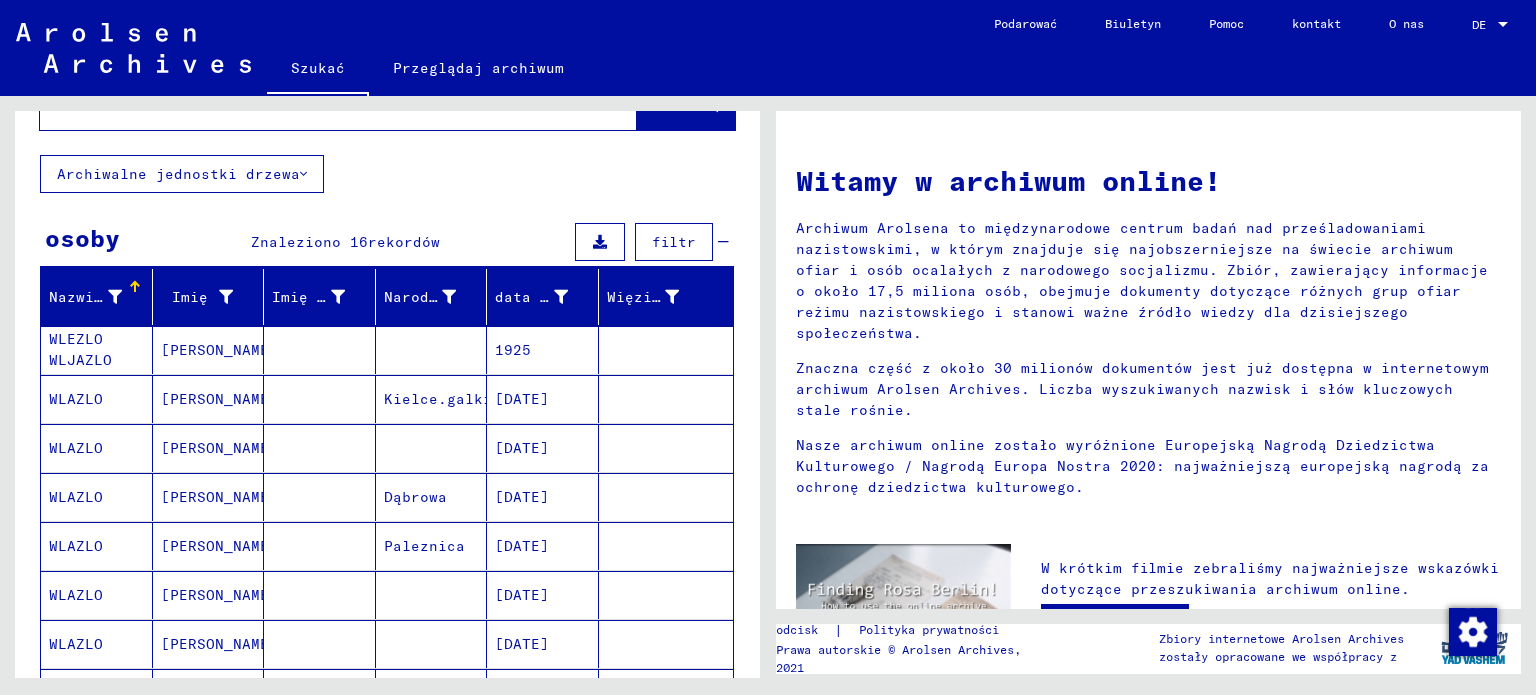 click on "Paleznica" 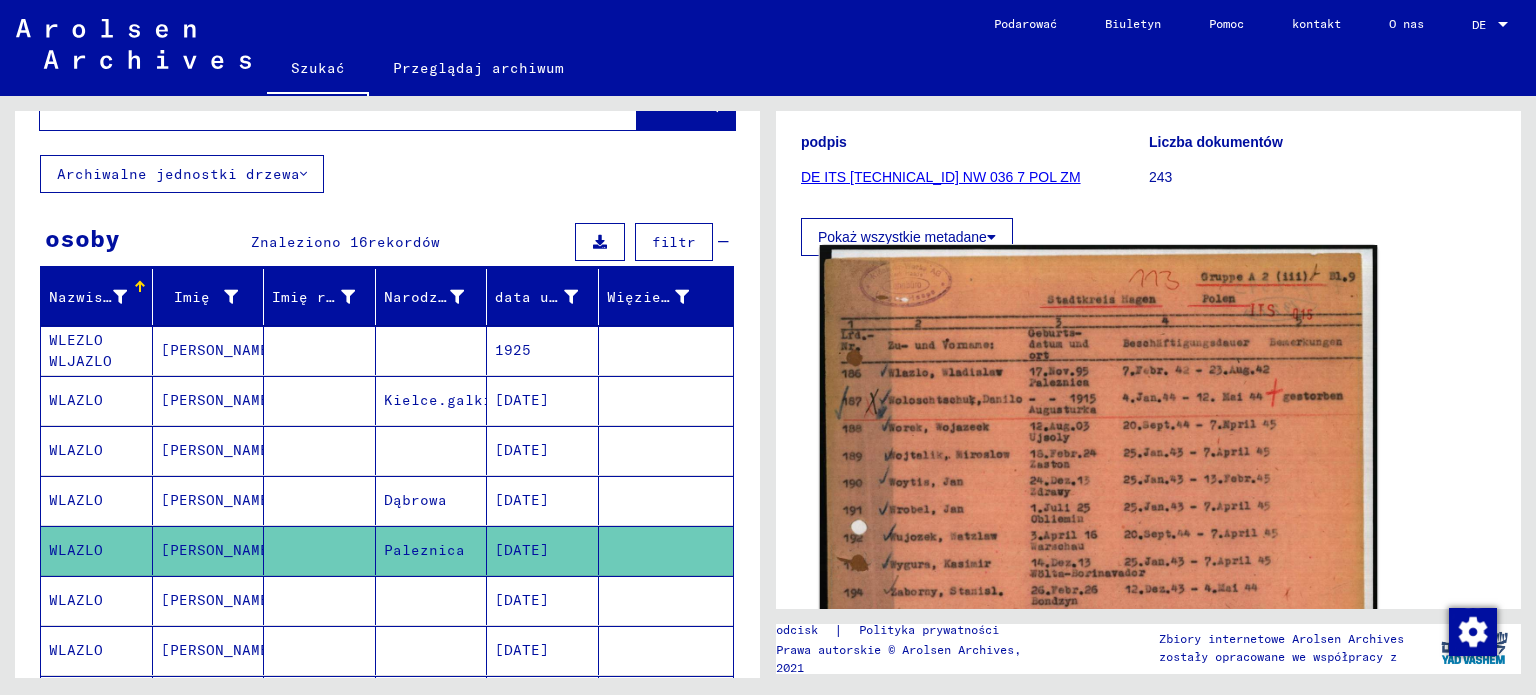 scroll, scrollTop: 300, scrollLeft: 0, axis: vertical 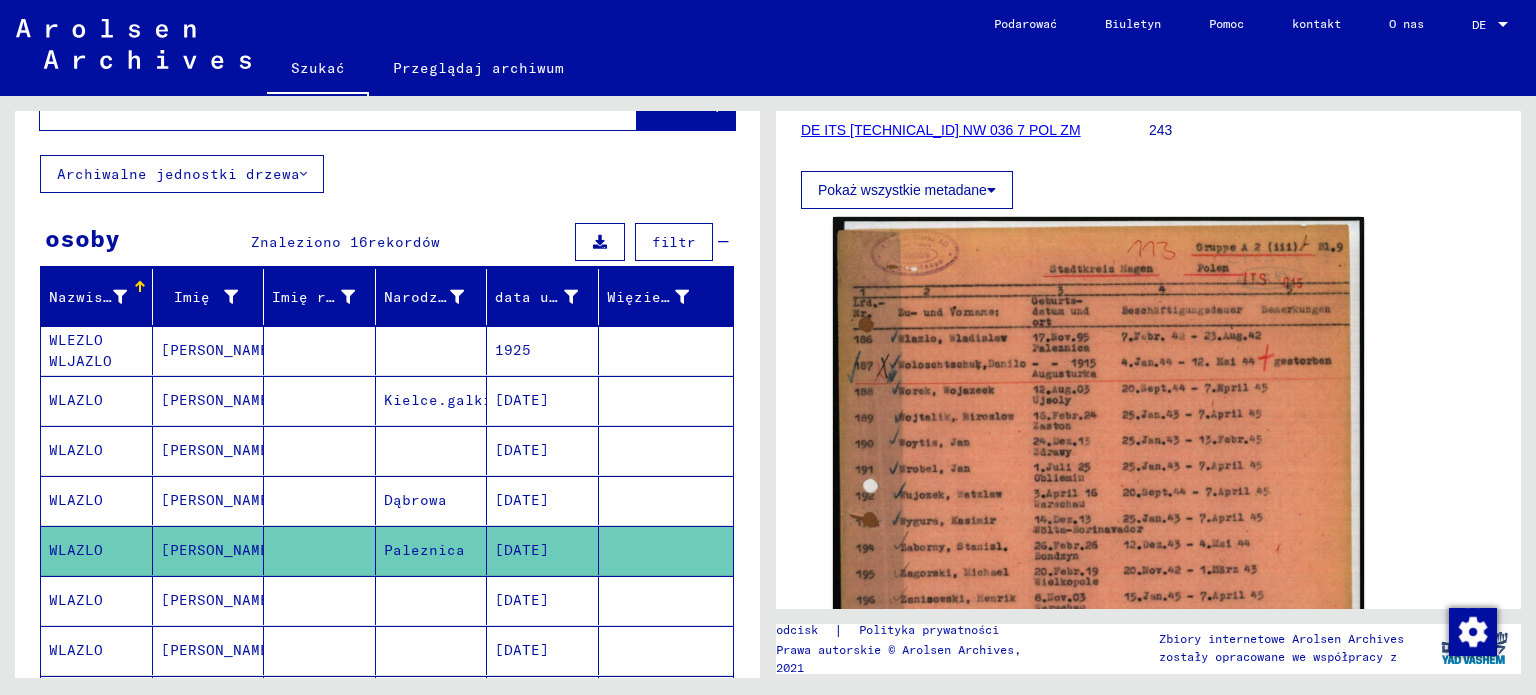 click on "Dąbrowa" at bounding box center [424, 550] 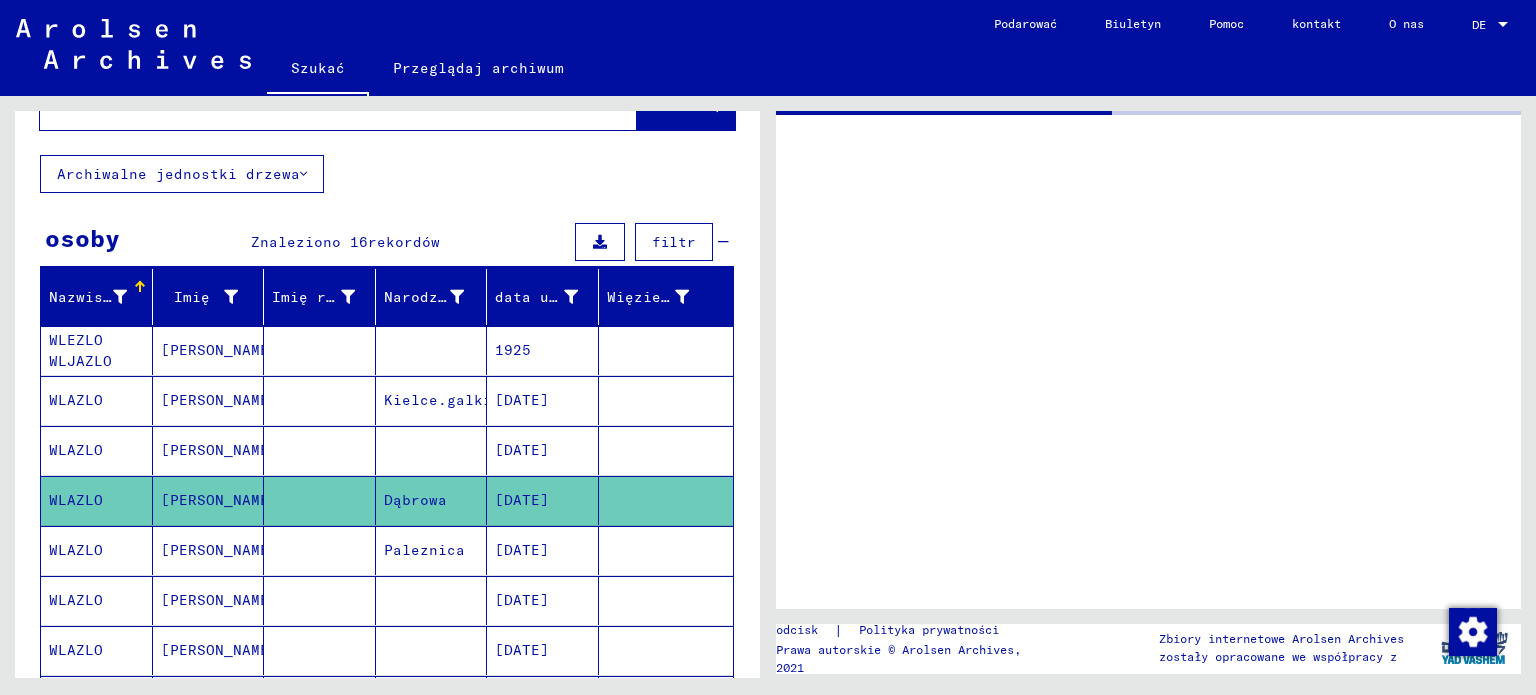 scroll, scrollTop: 0, scrollLeft: 0, axis: both 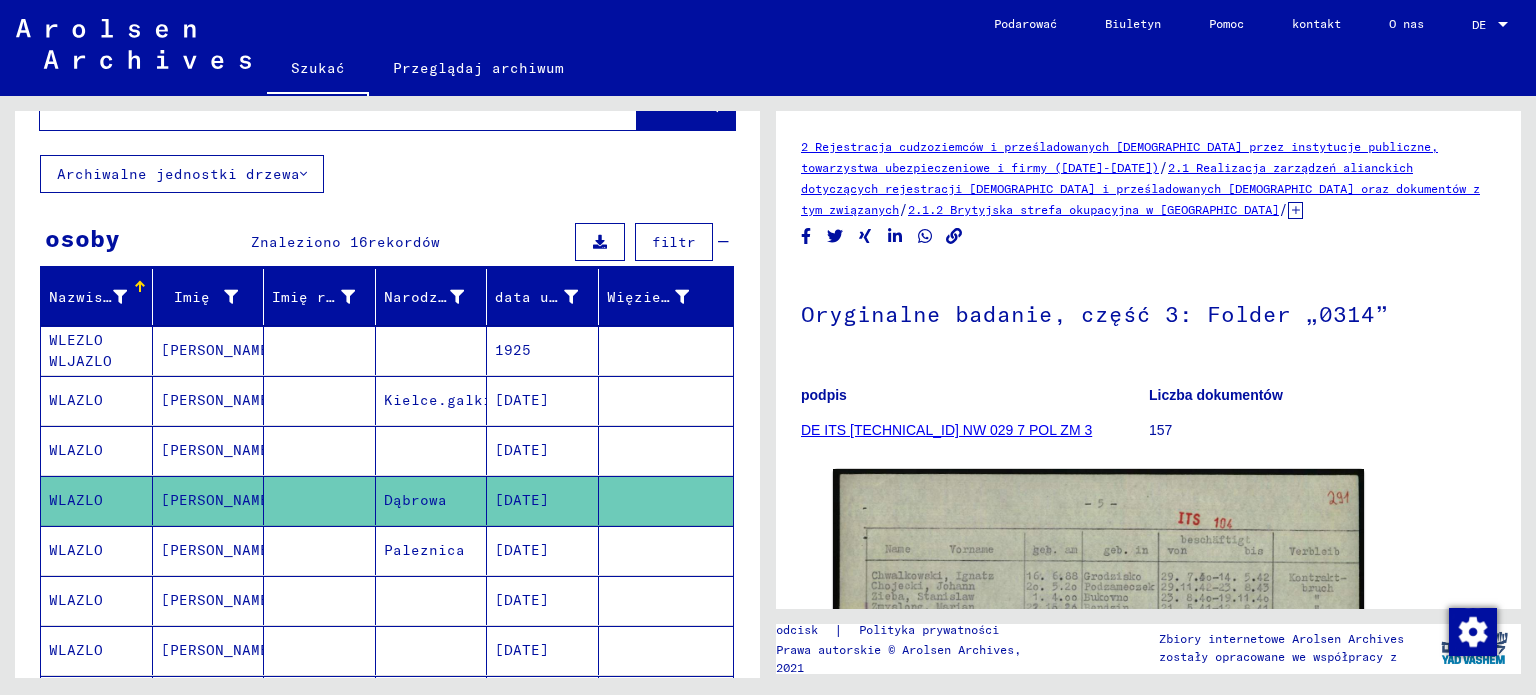 click at bounding box center (432, 400) 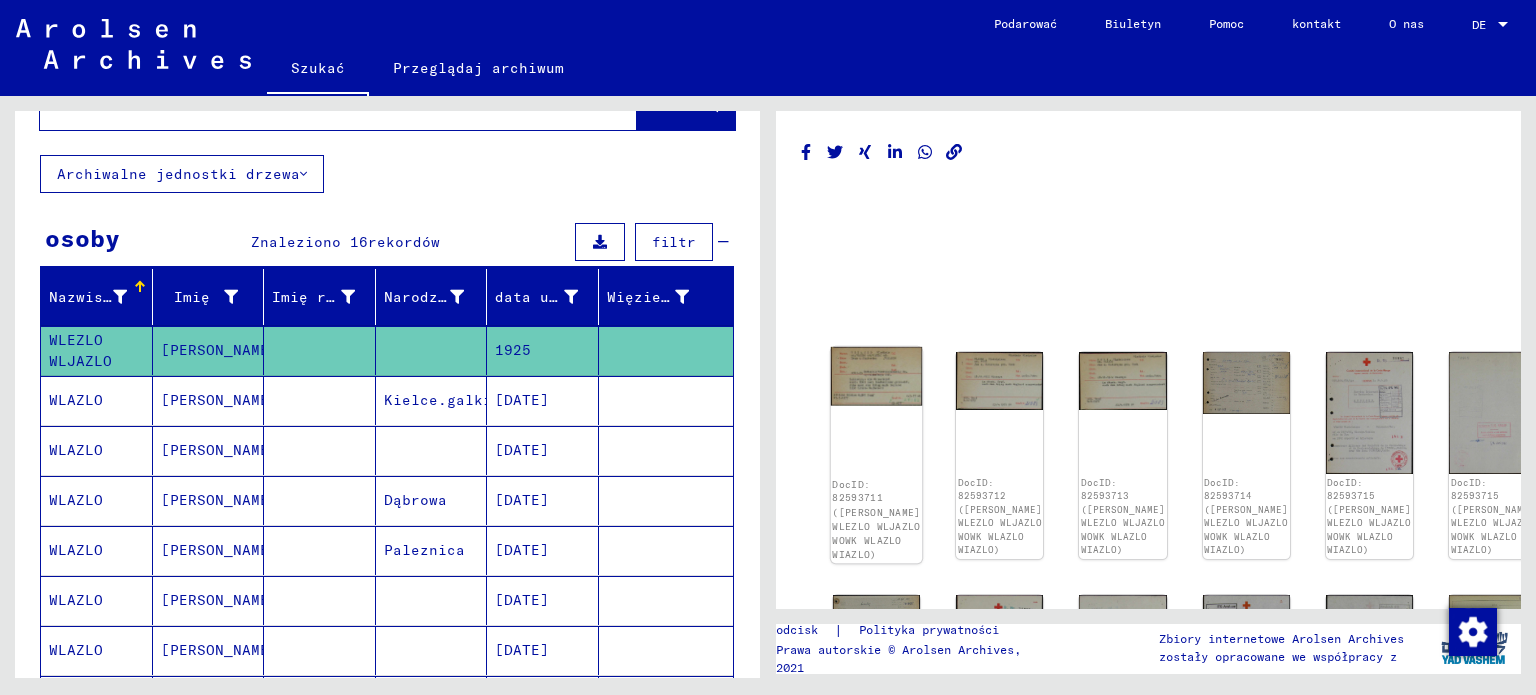 click 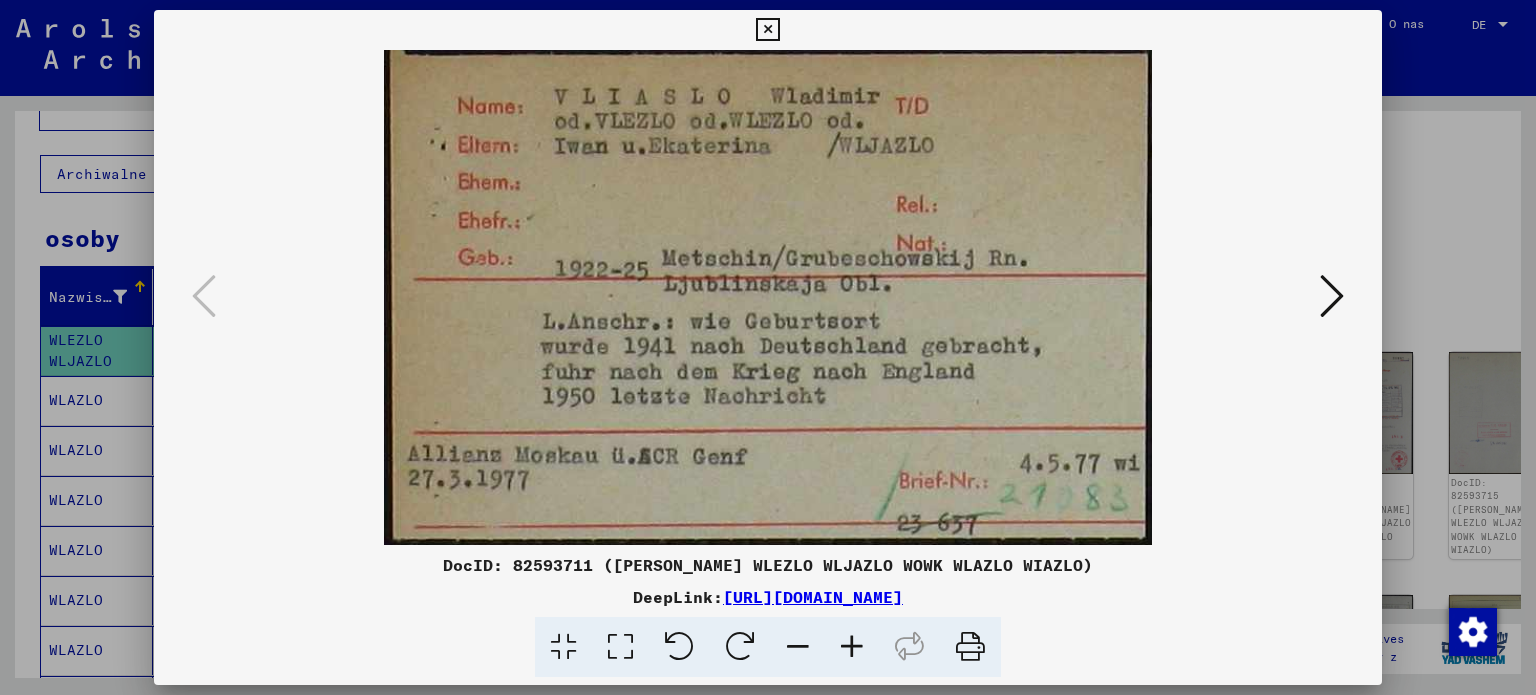 click at bounding box center (1332, 296) 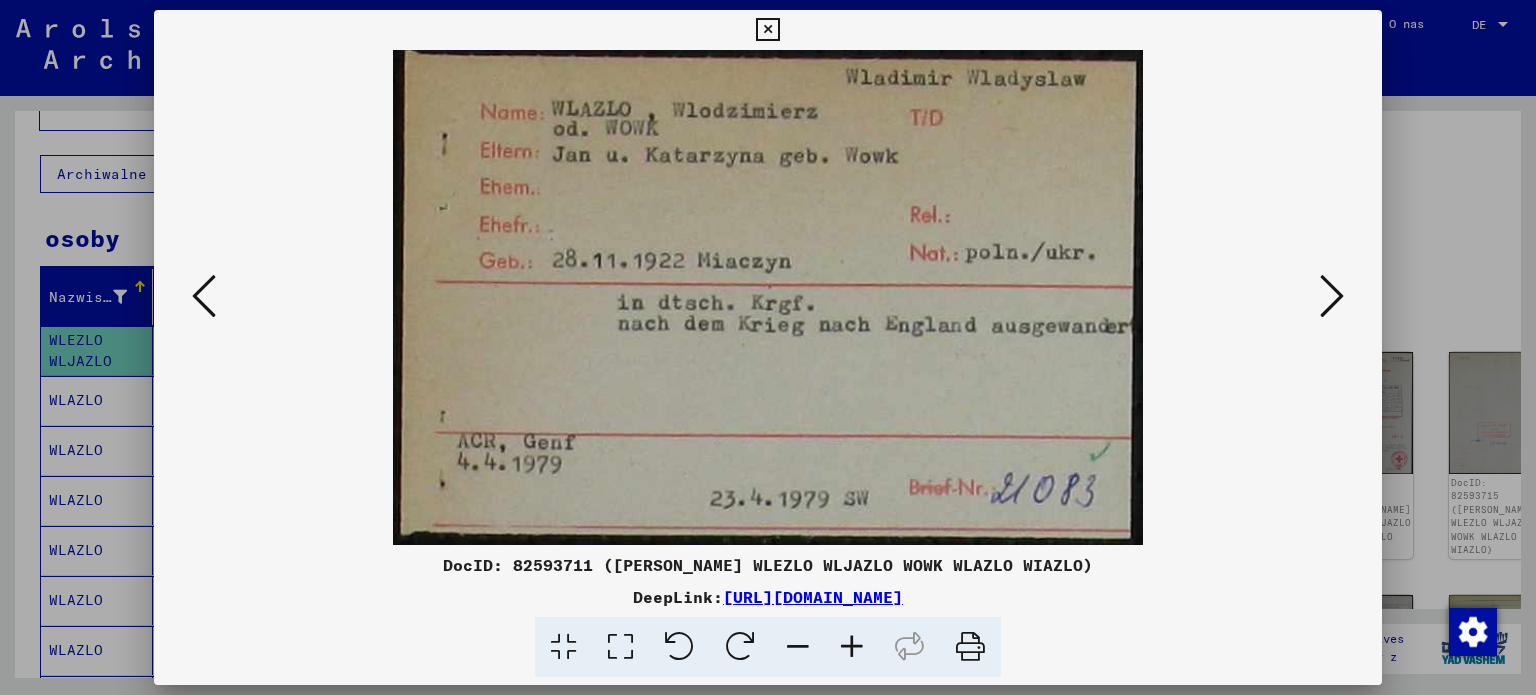 click at bounding box center (1332, 296) 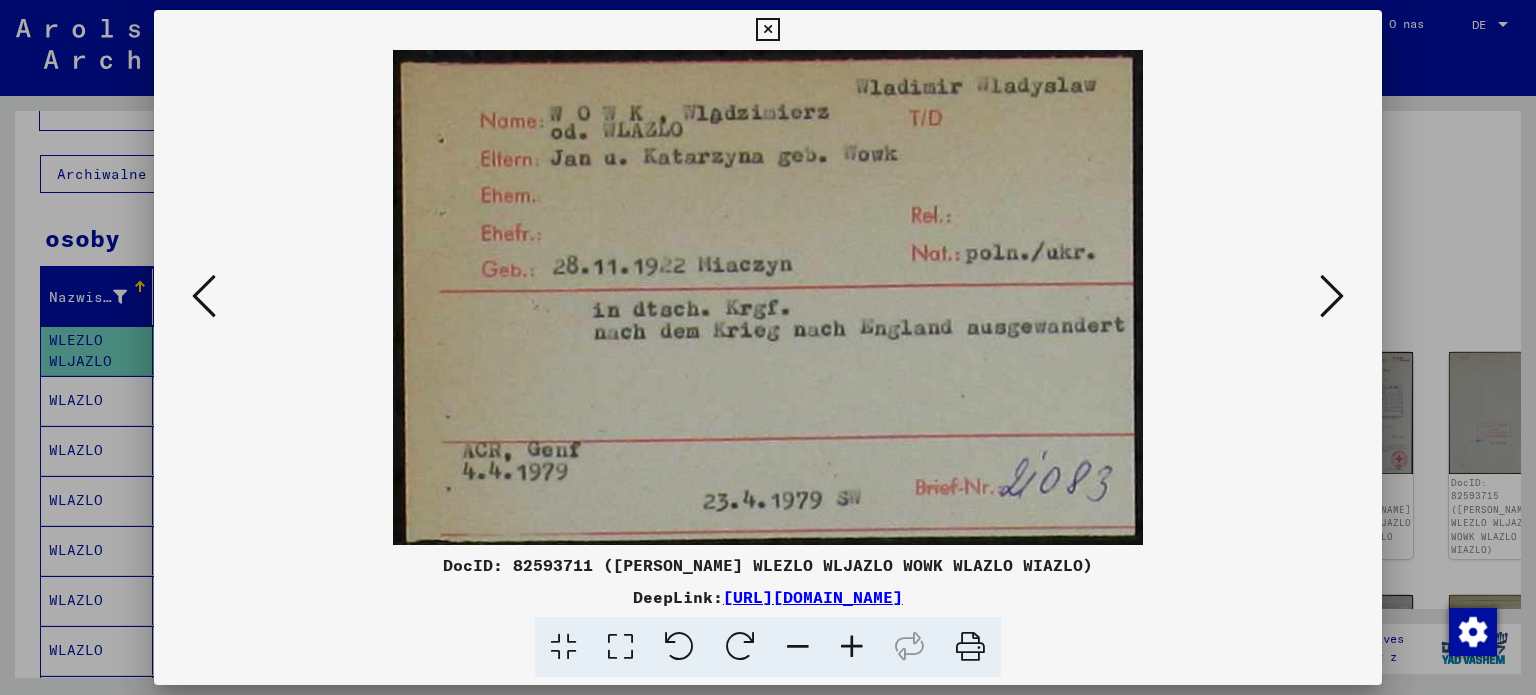 click at bounding box center (1332, 296) 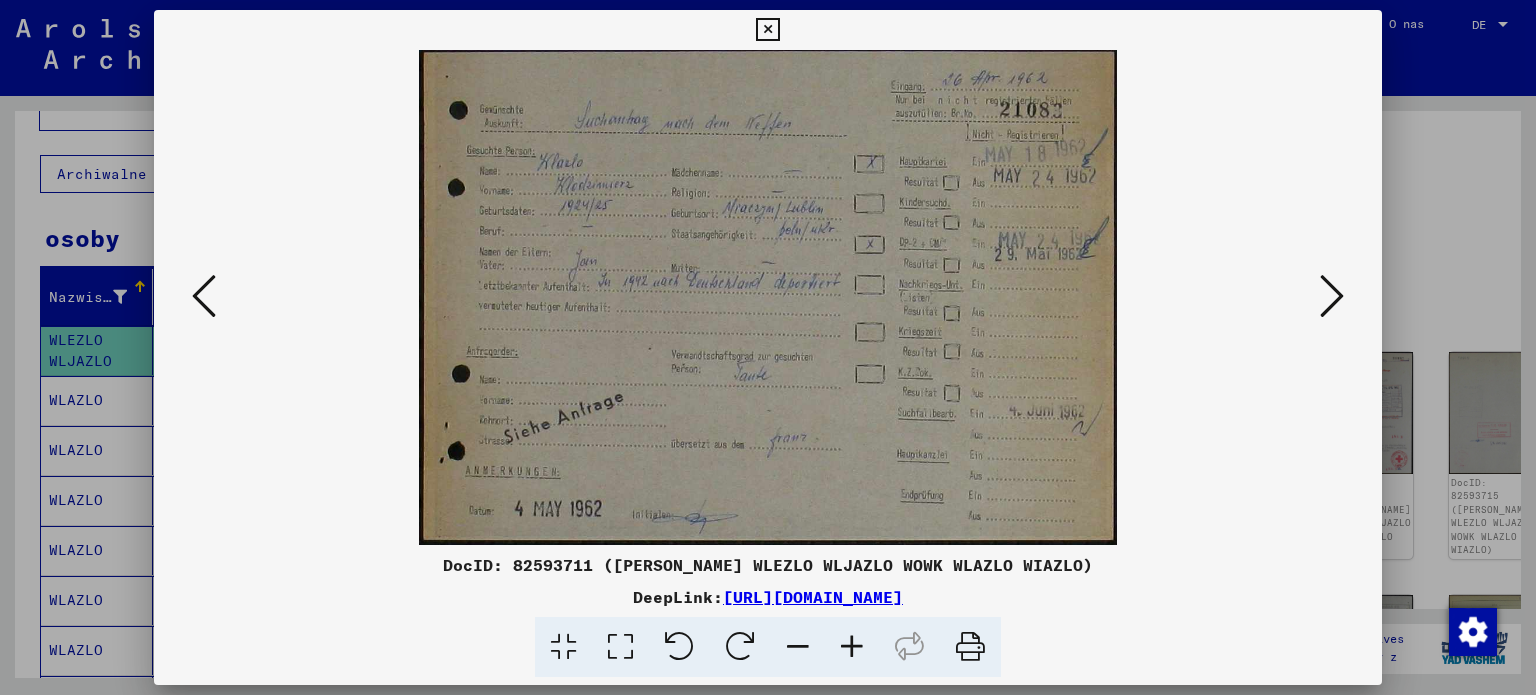 click at bounding box center [767, 30] 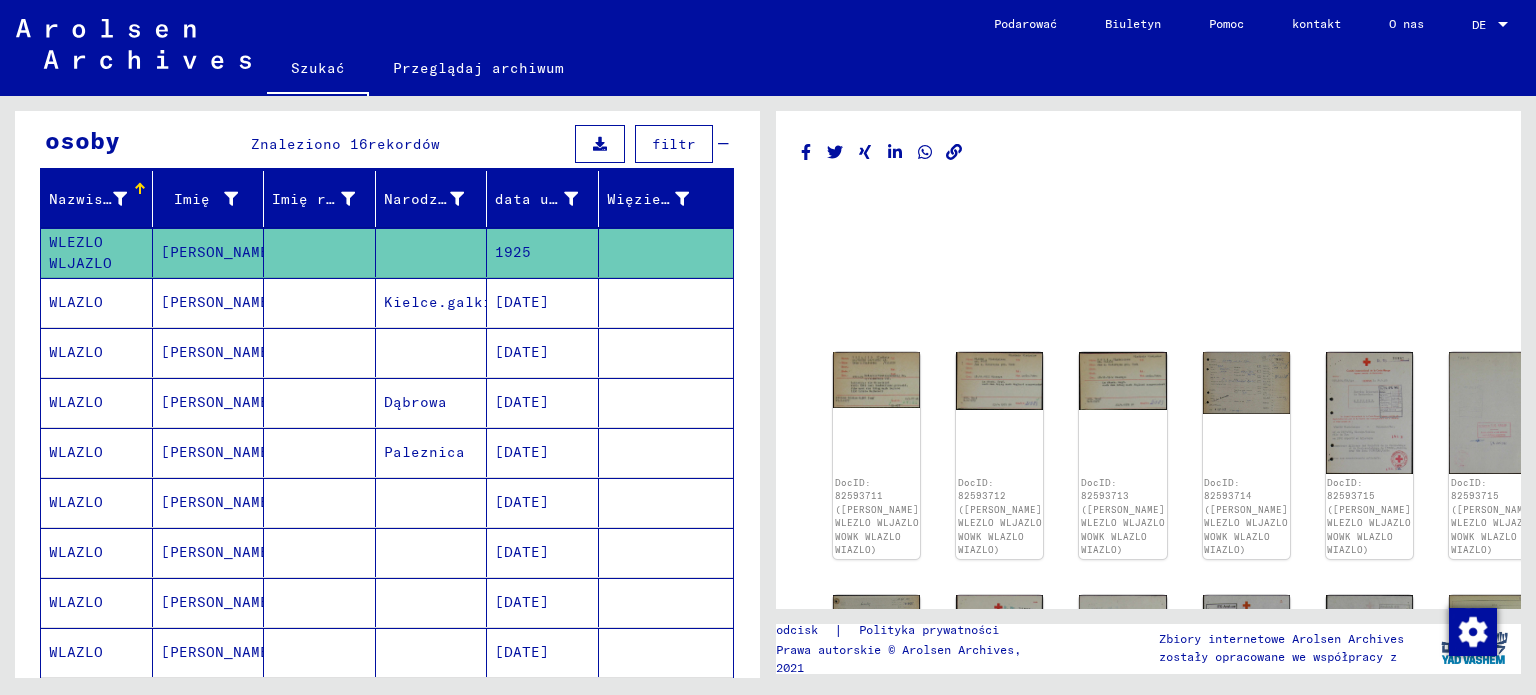 scroll, scrollTop: 200, scrollLeft: 0, axis: vertical 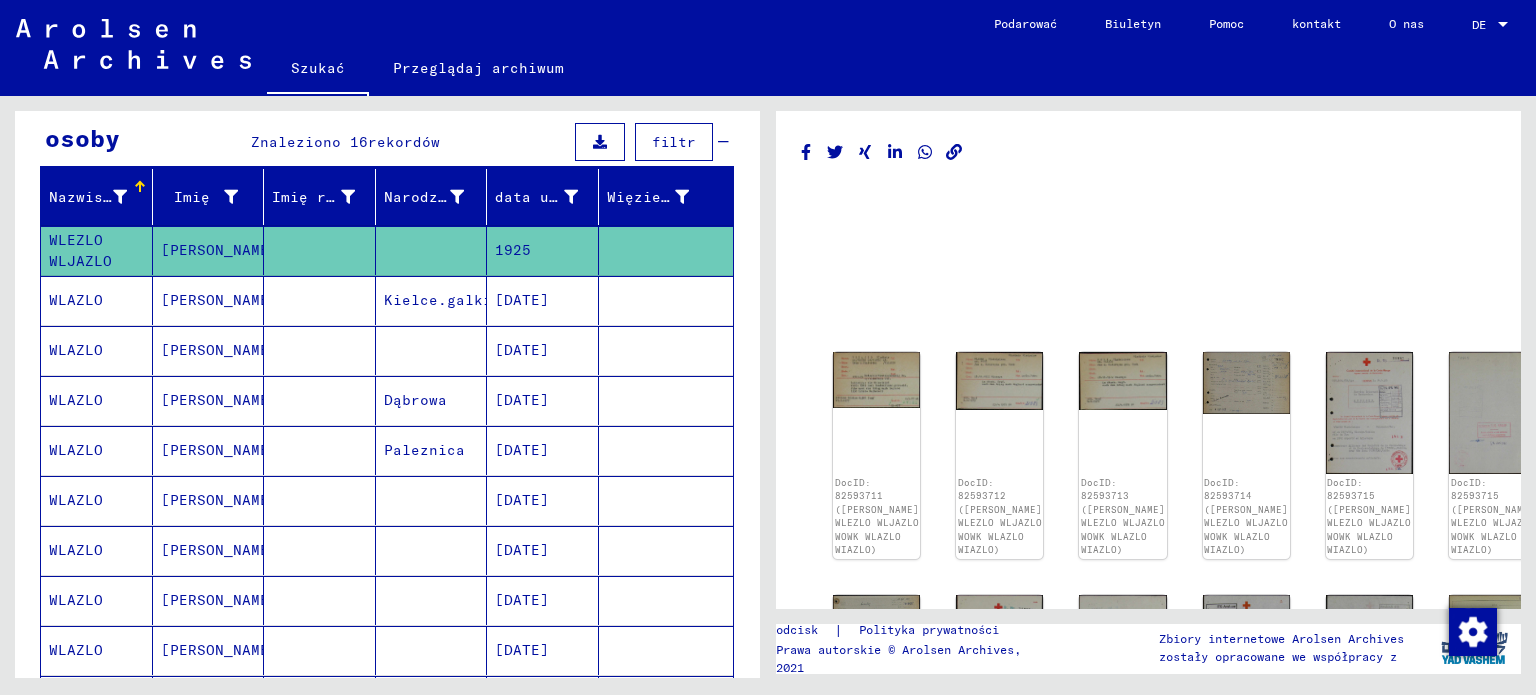 click at bounding box center (432, 550) 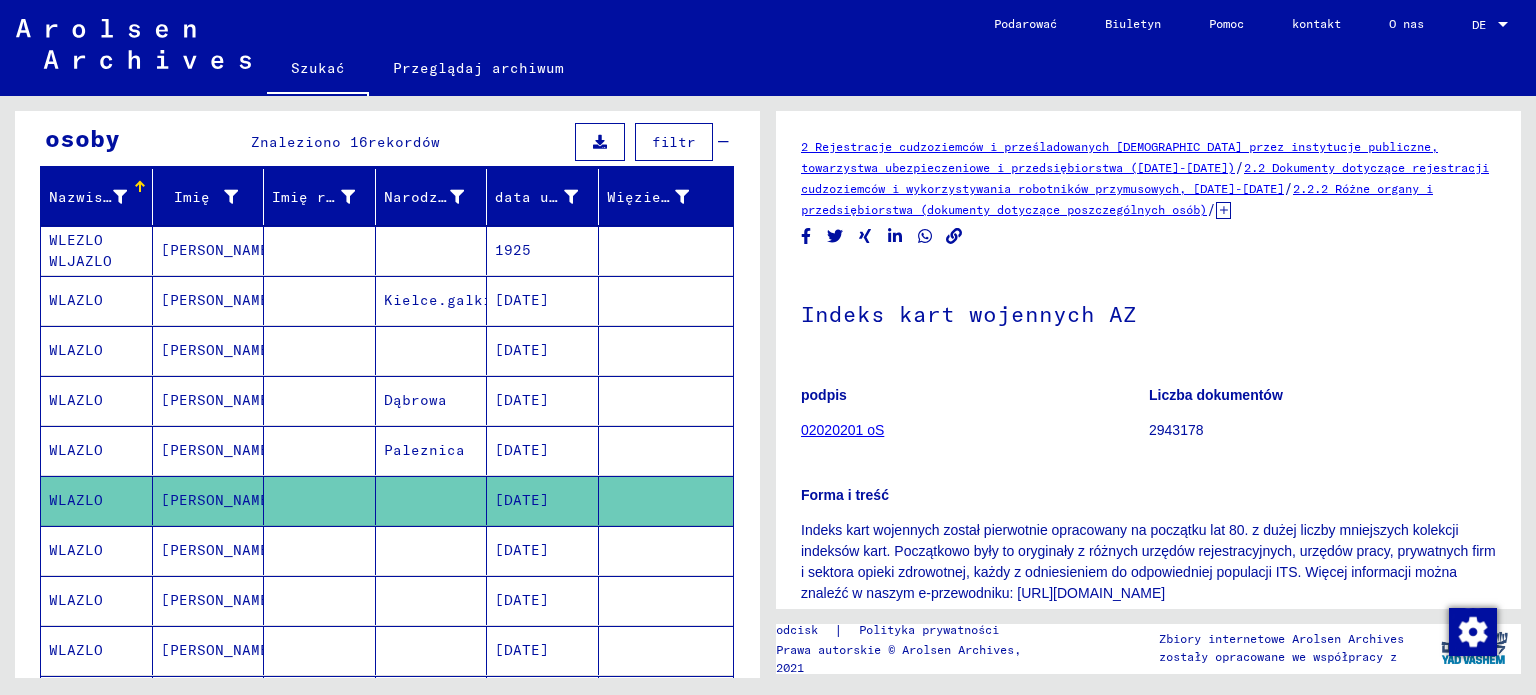 click at bounding box center [432, 600] 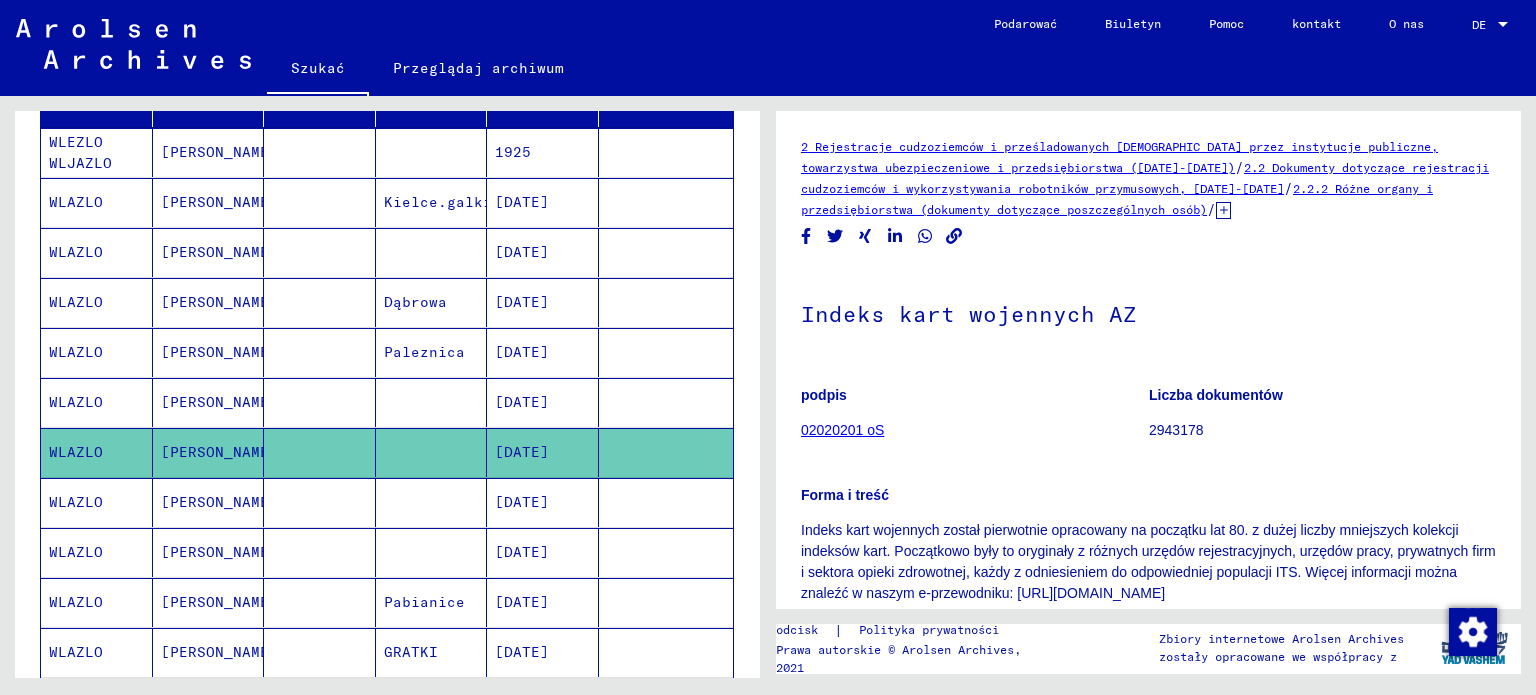 scroll, scrollTop: 300, scrollLeft: 0, axis: vertical 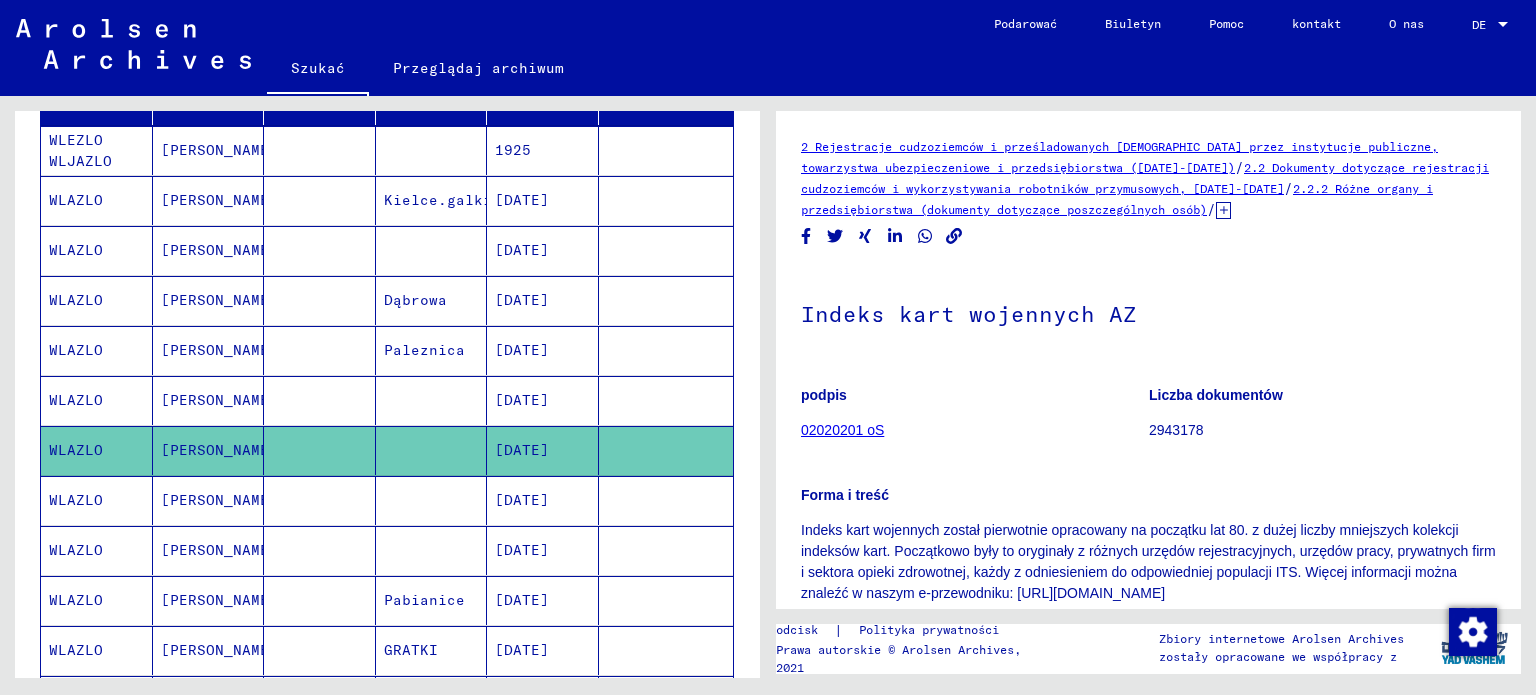 click on "Pabianice" at bounding box center [411, 650] 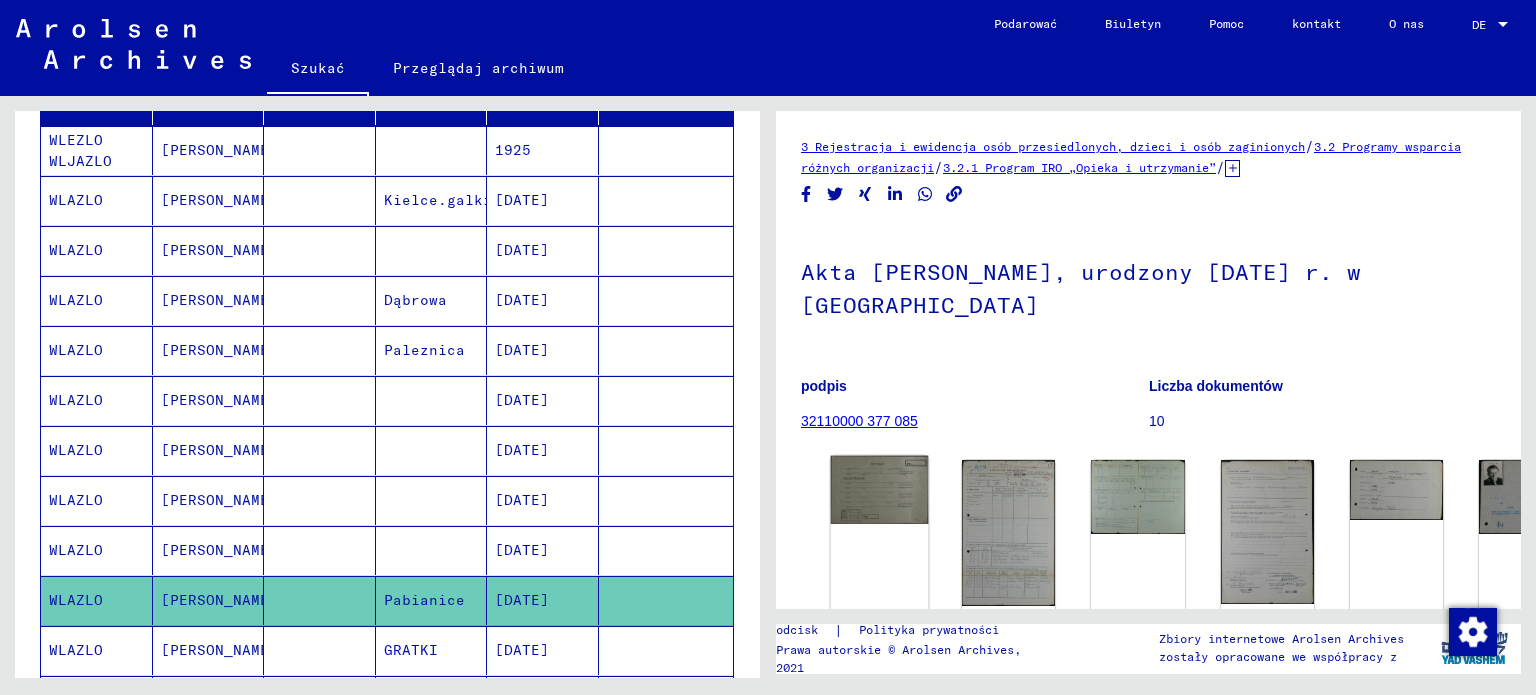click 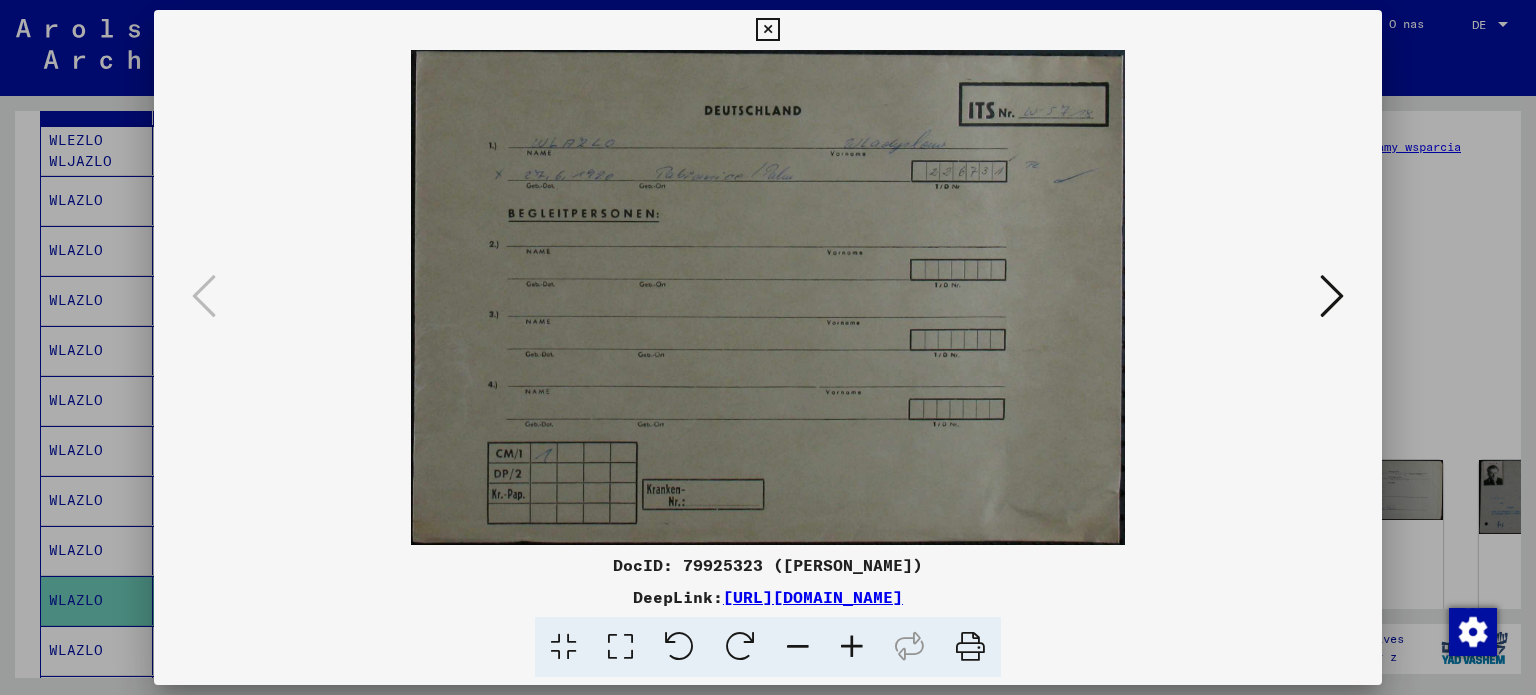click at bounding box center [1332, 296] 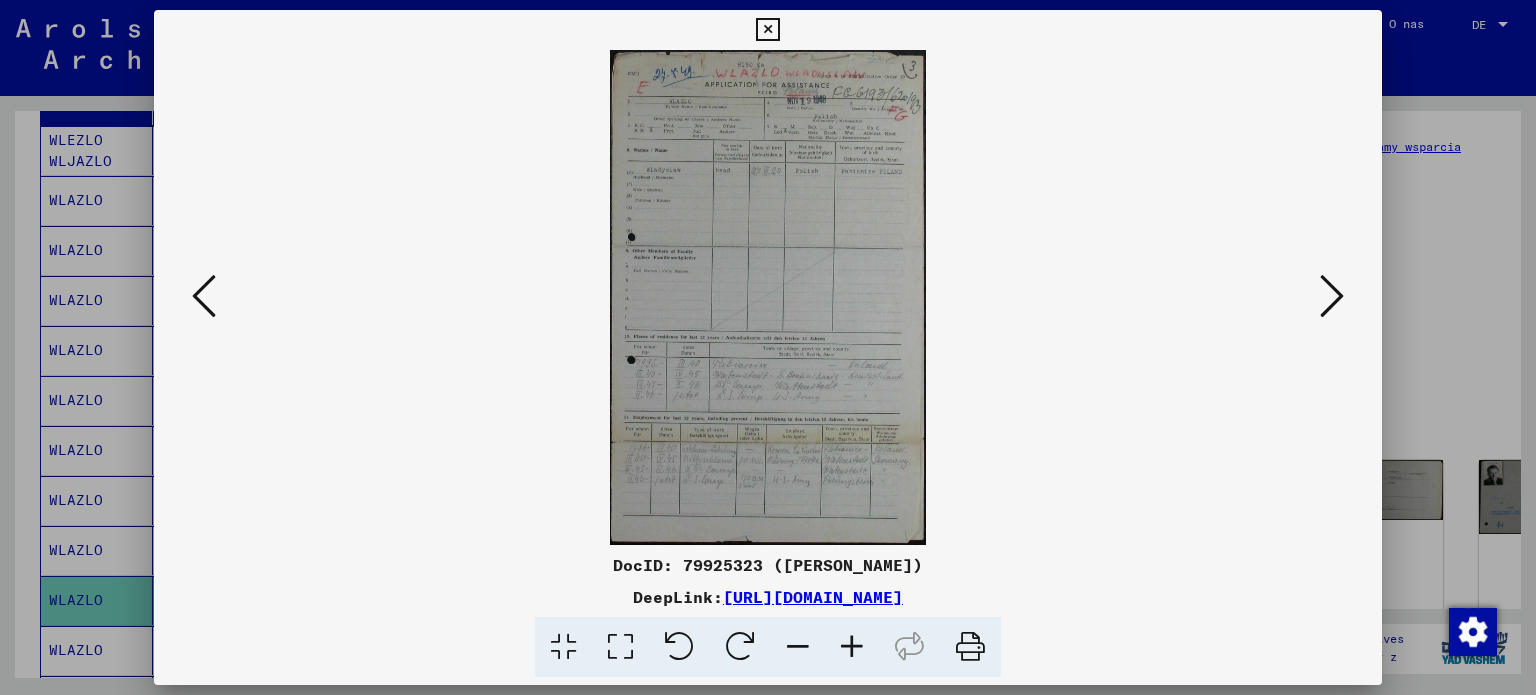 click at bounding box center (852, 647) 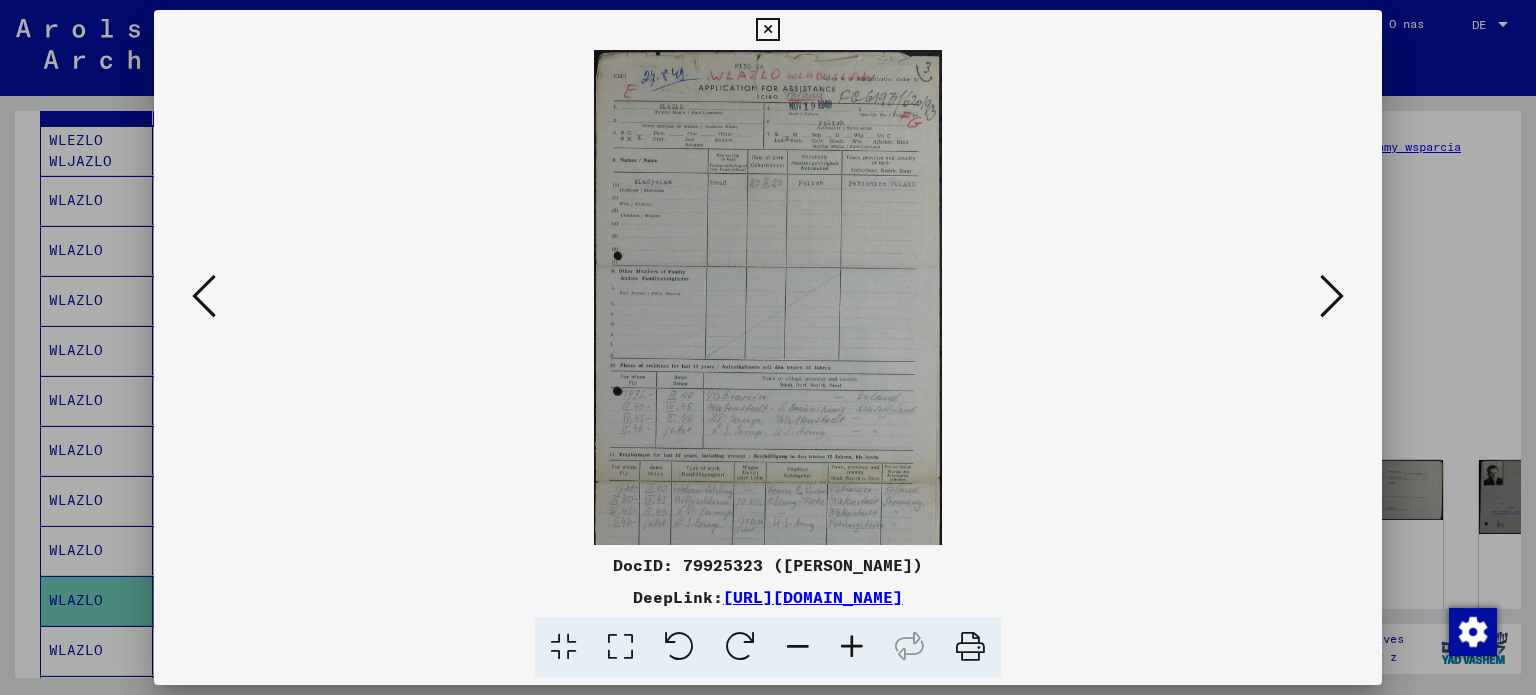 click at bounding box center [852, 647] 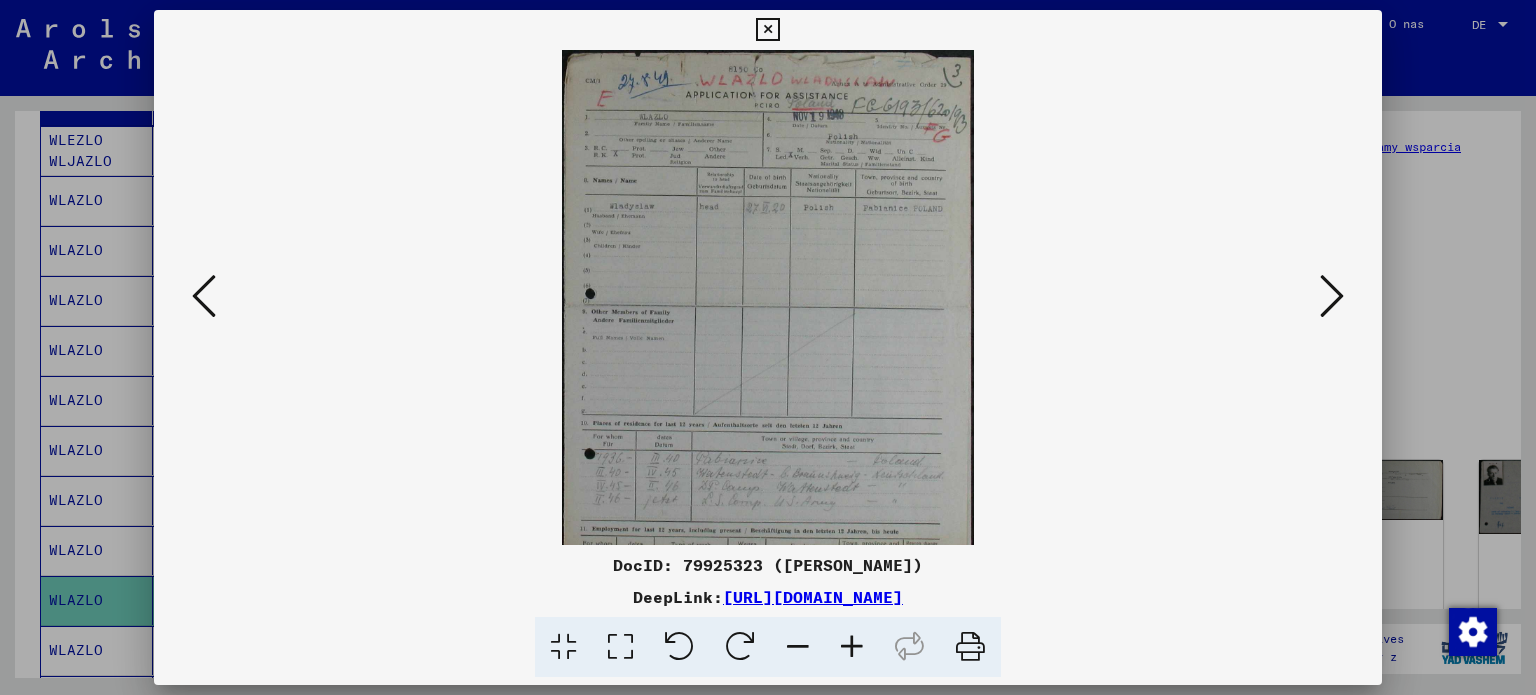 click at bounding box center [852, 647] 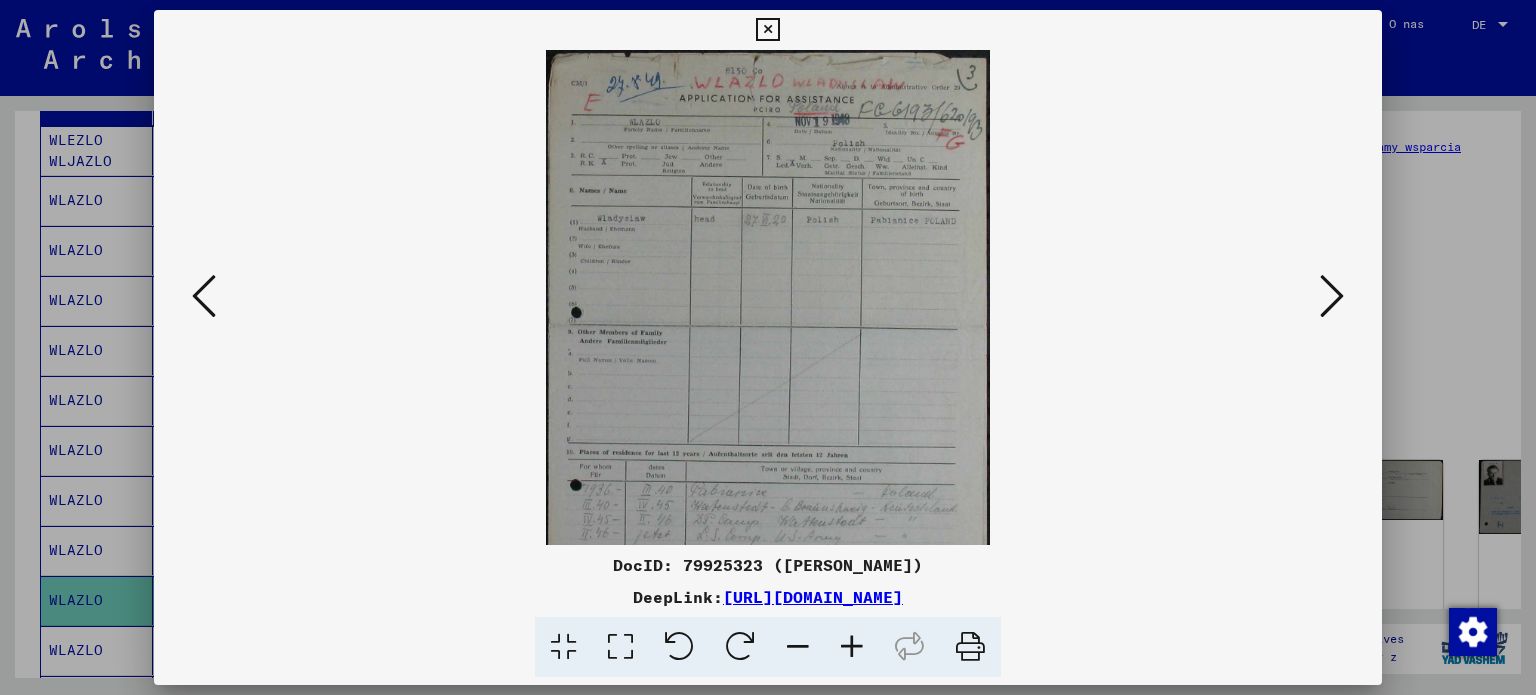 click at bounding box center [852, 647] 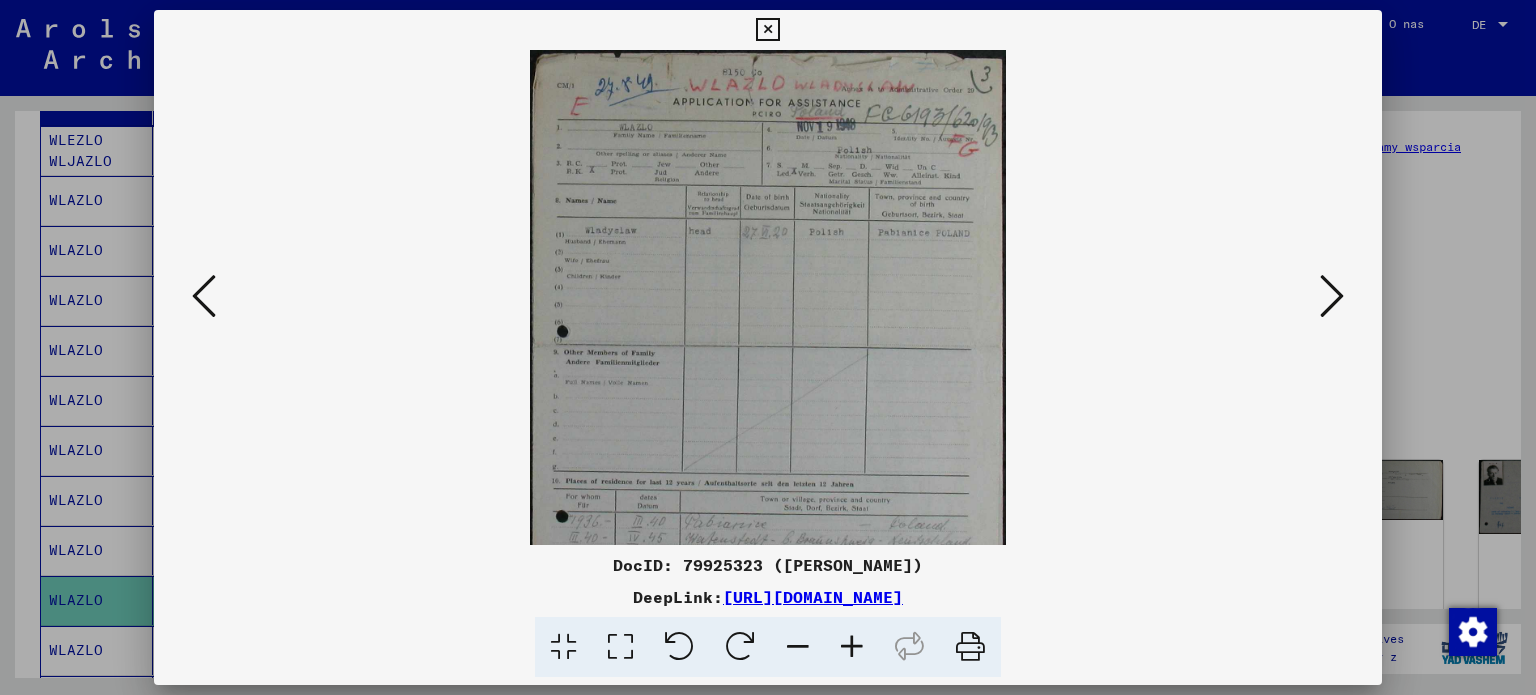 click at bounding box center (852, 647) 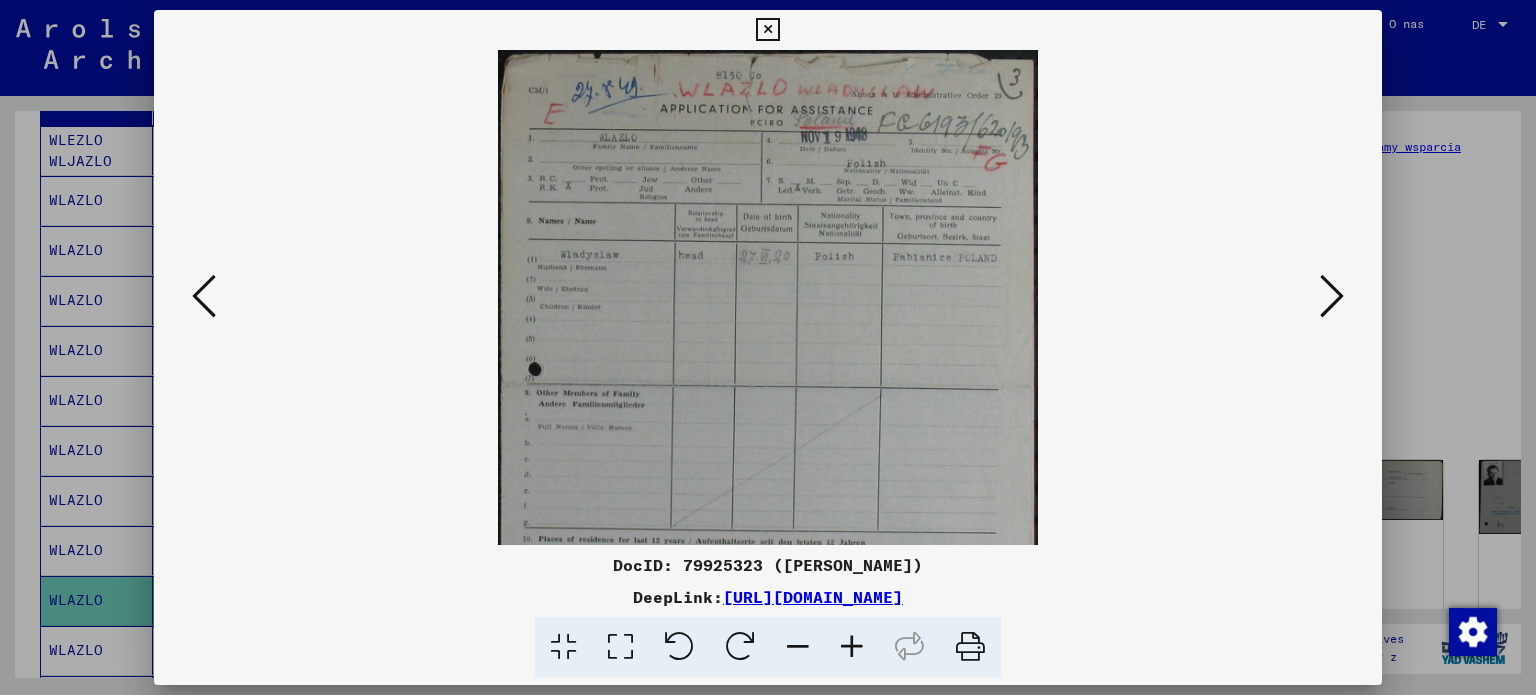 click at bounding box center [852, 647] 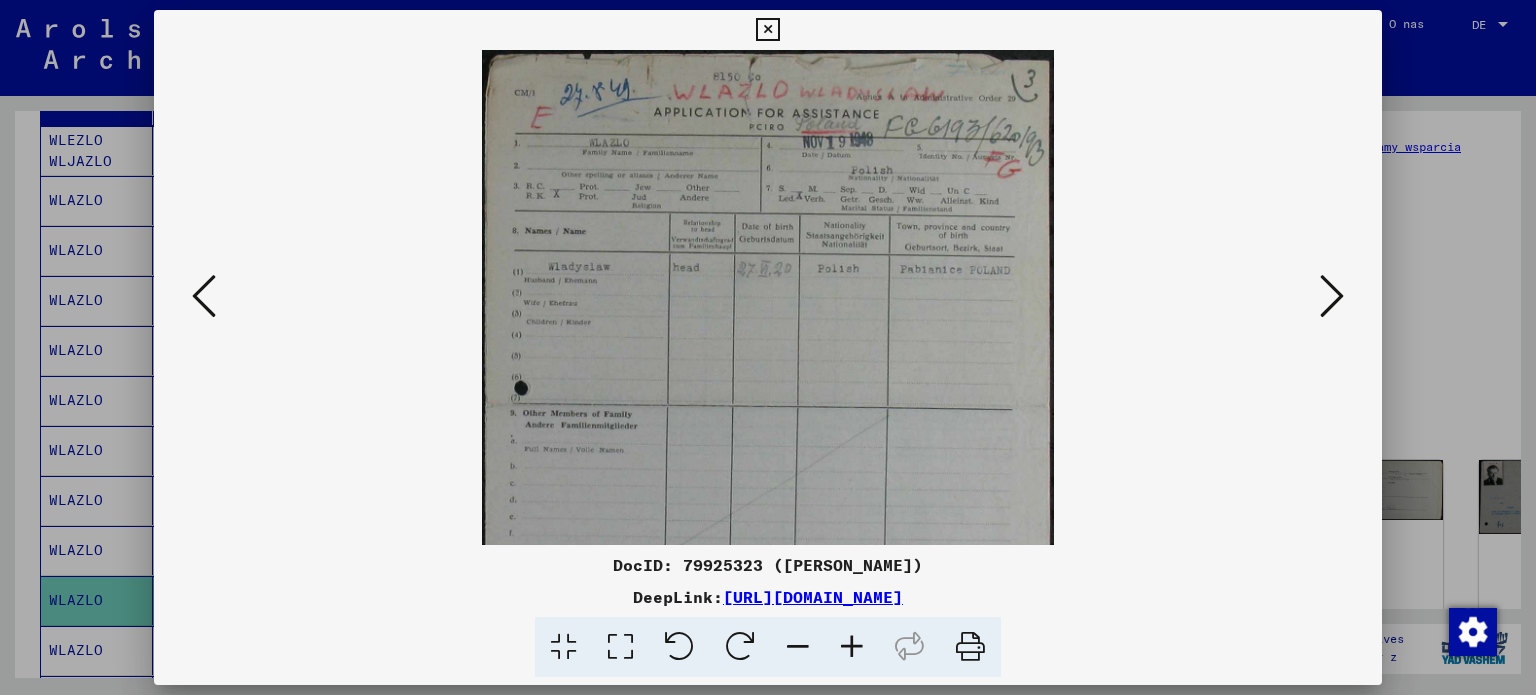 click at bounding box center (852, 647) 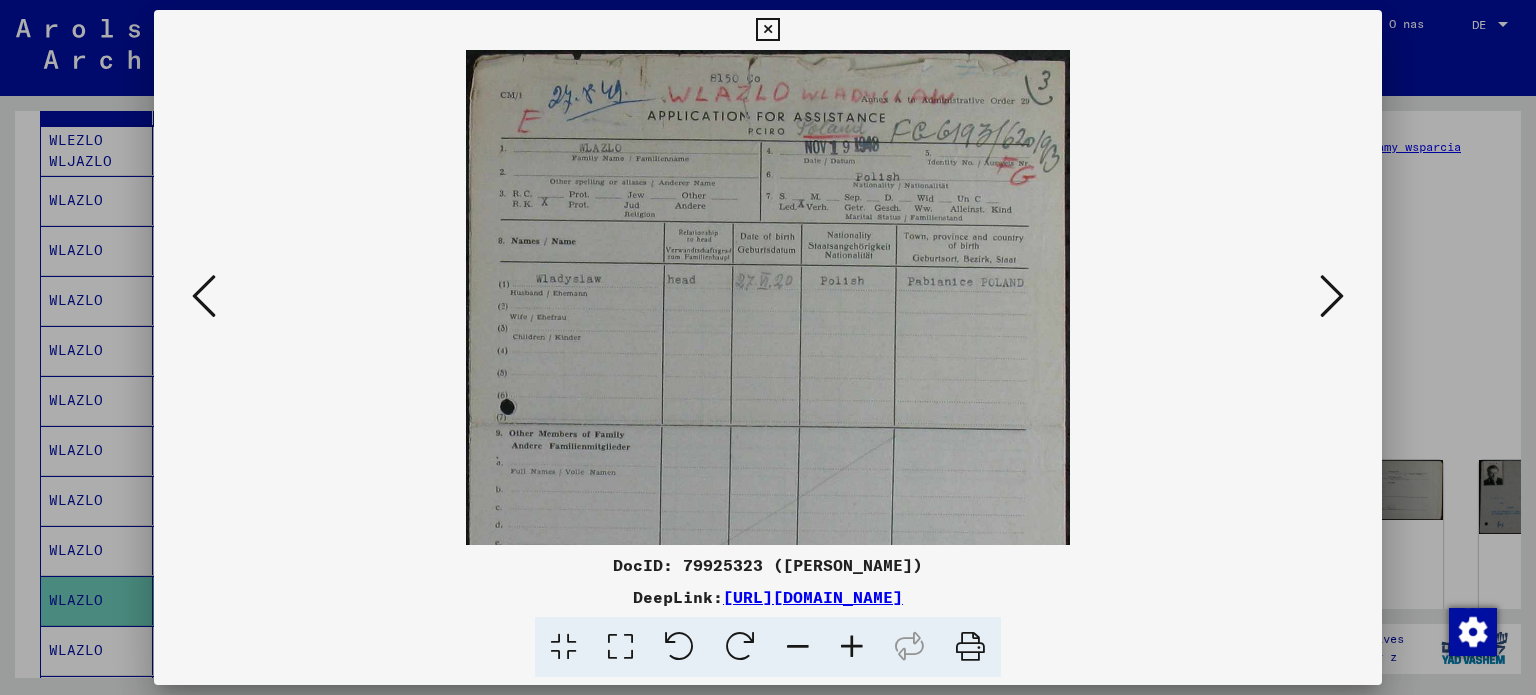 click at bounding box center (852, 647) 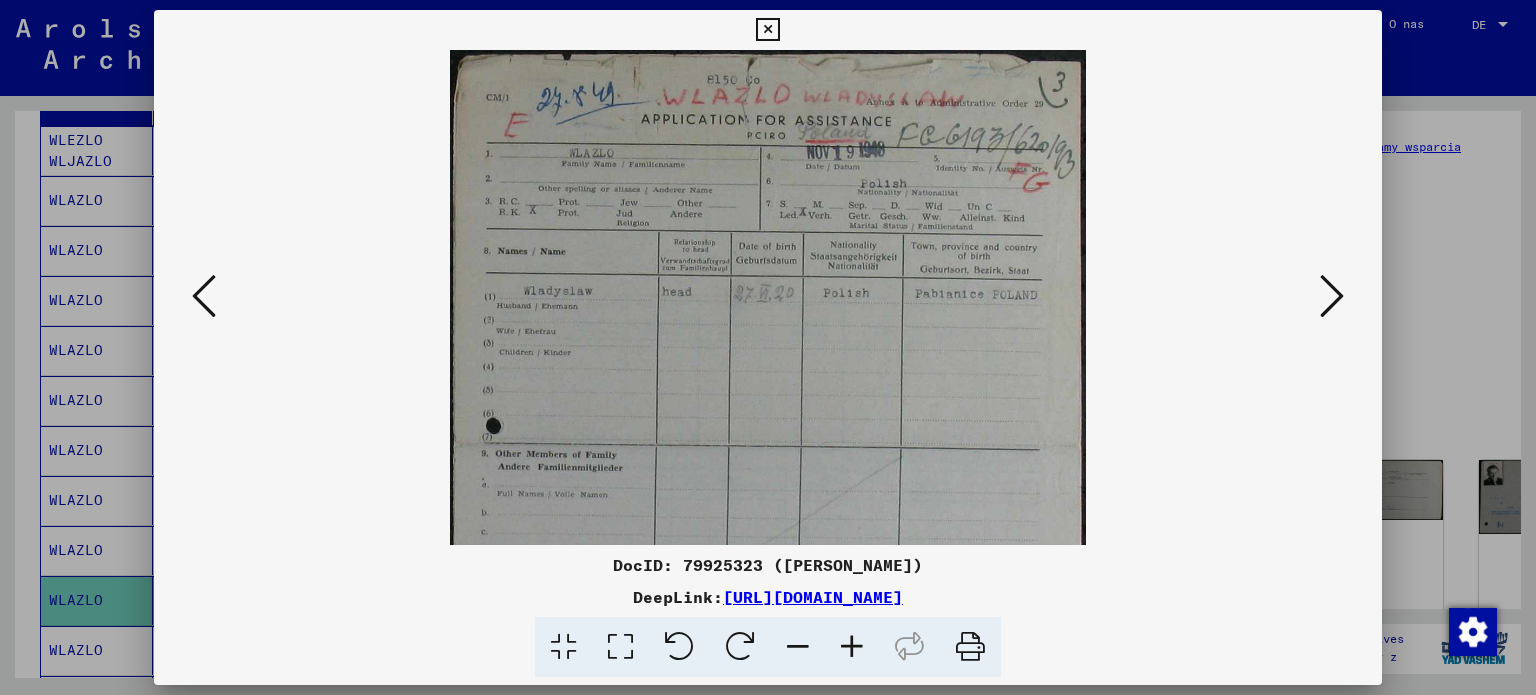 click at bounding box center [852, 647] 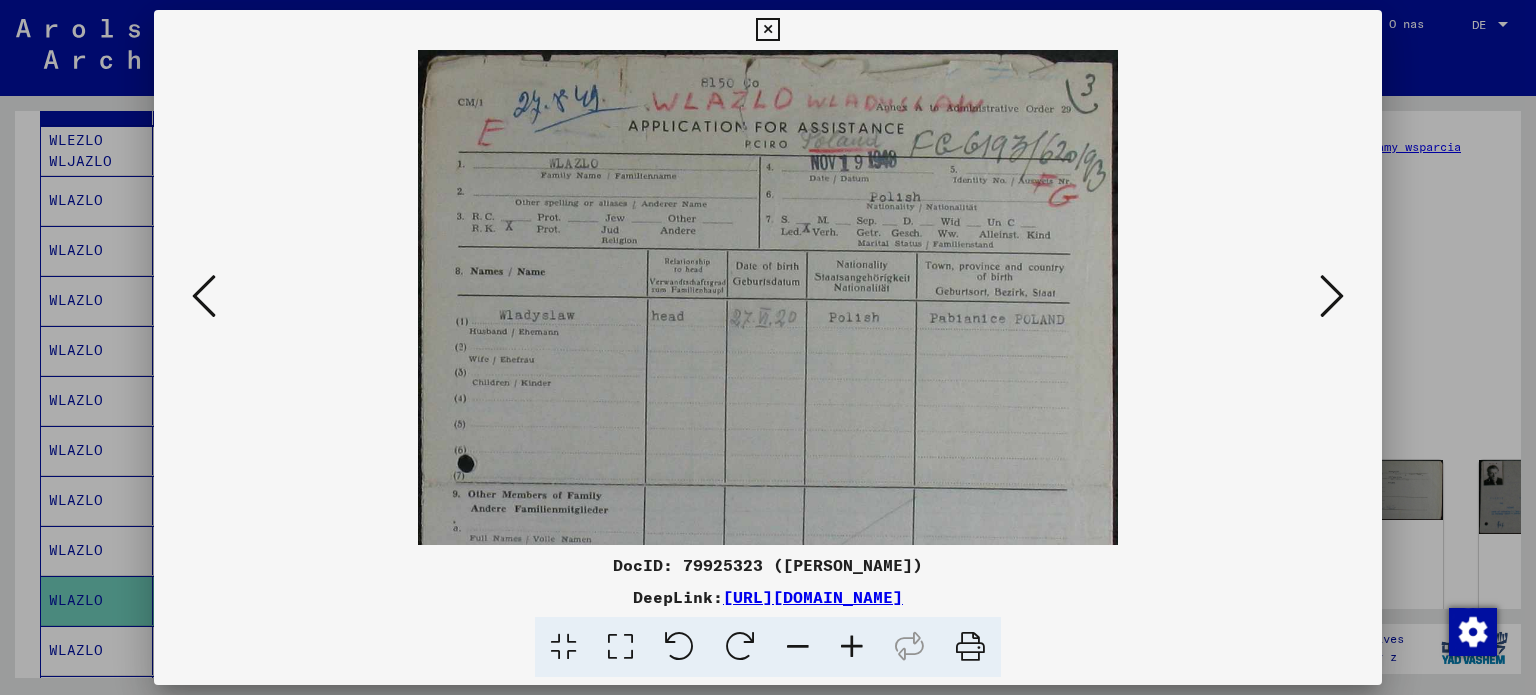 click at bounding box center [852, 647] 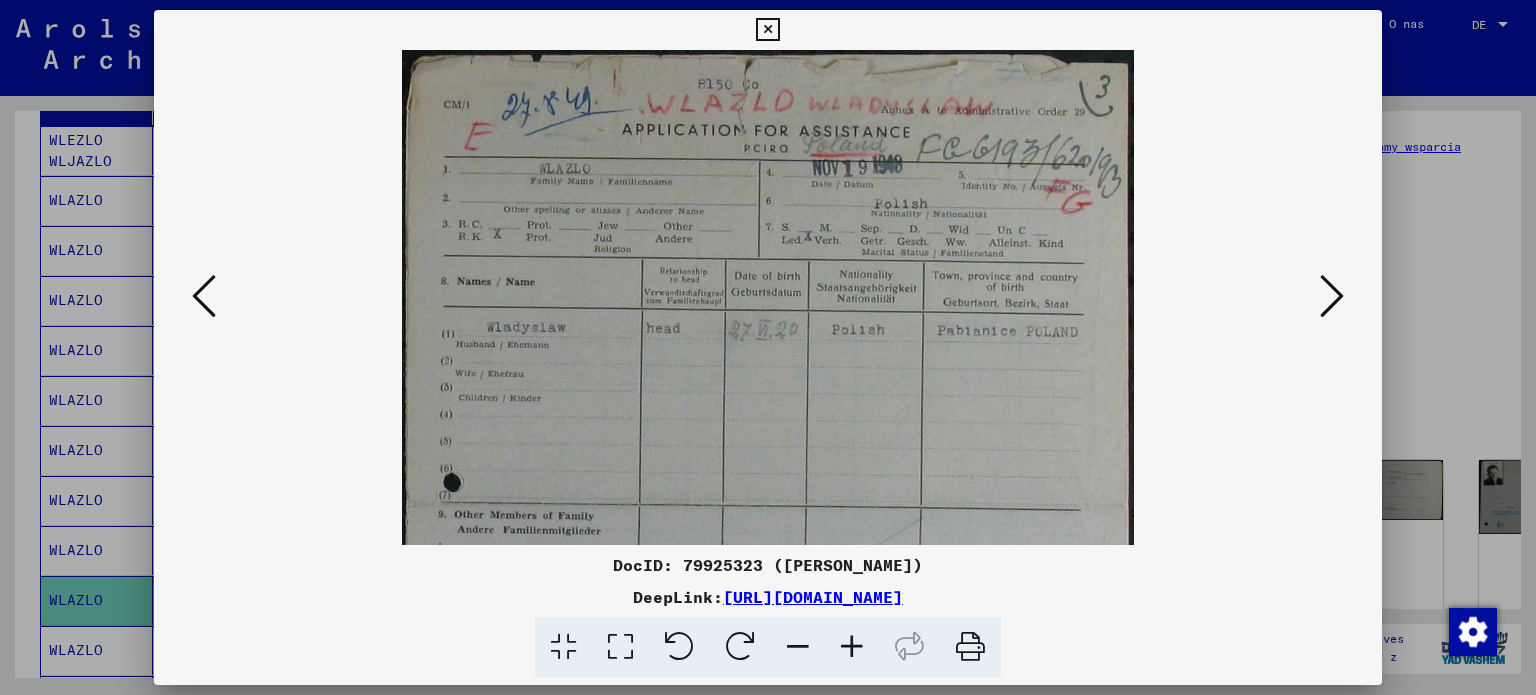 click at bounding box center [852, 647] 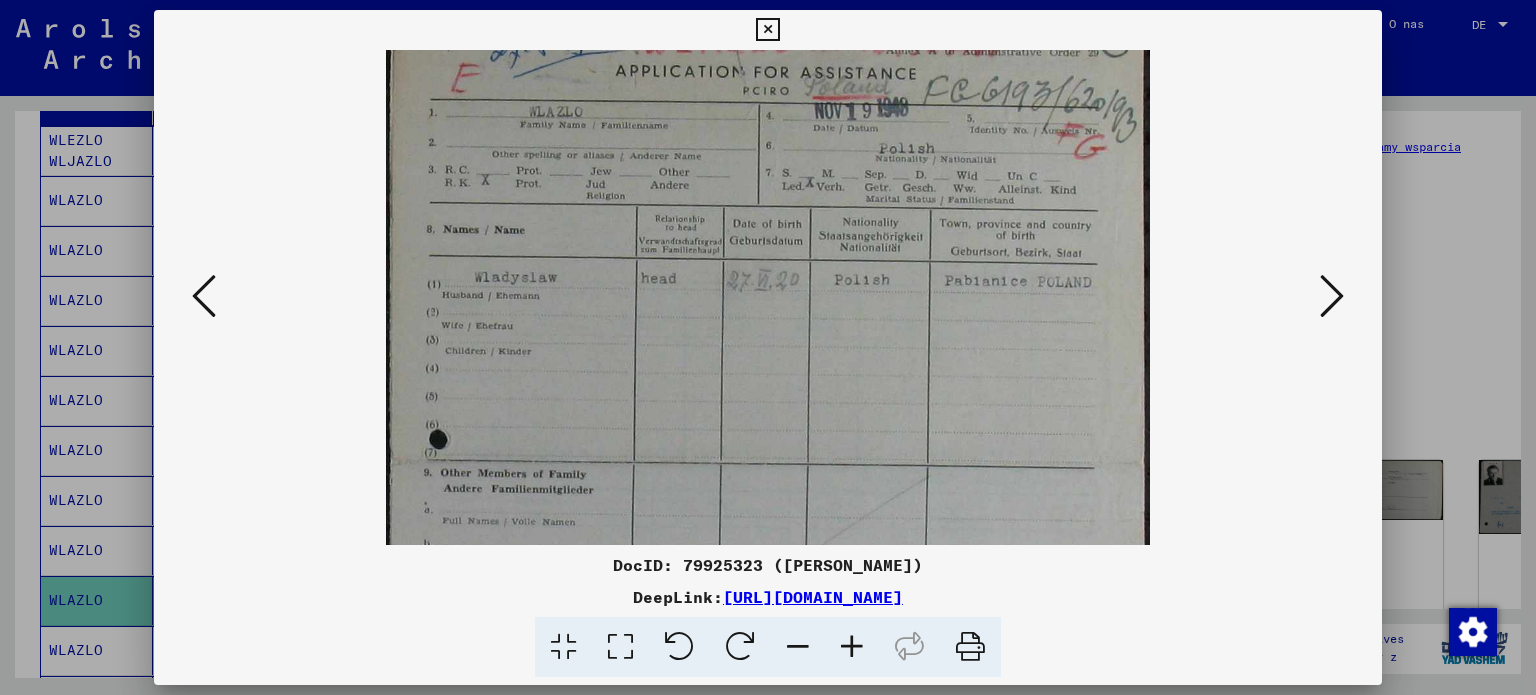 scroll, scrollTop: 75, scrollLeft: 0, axis: vertical 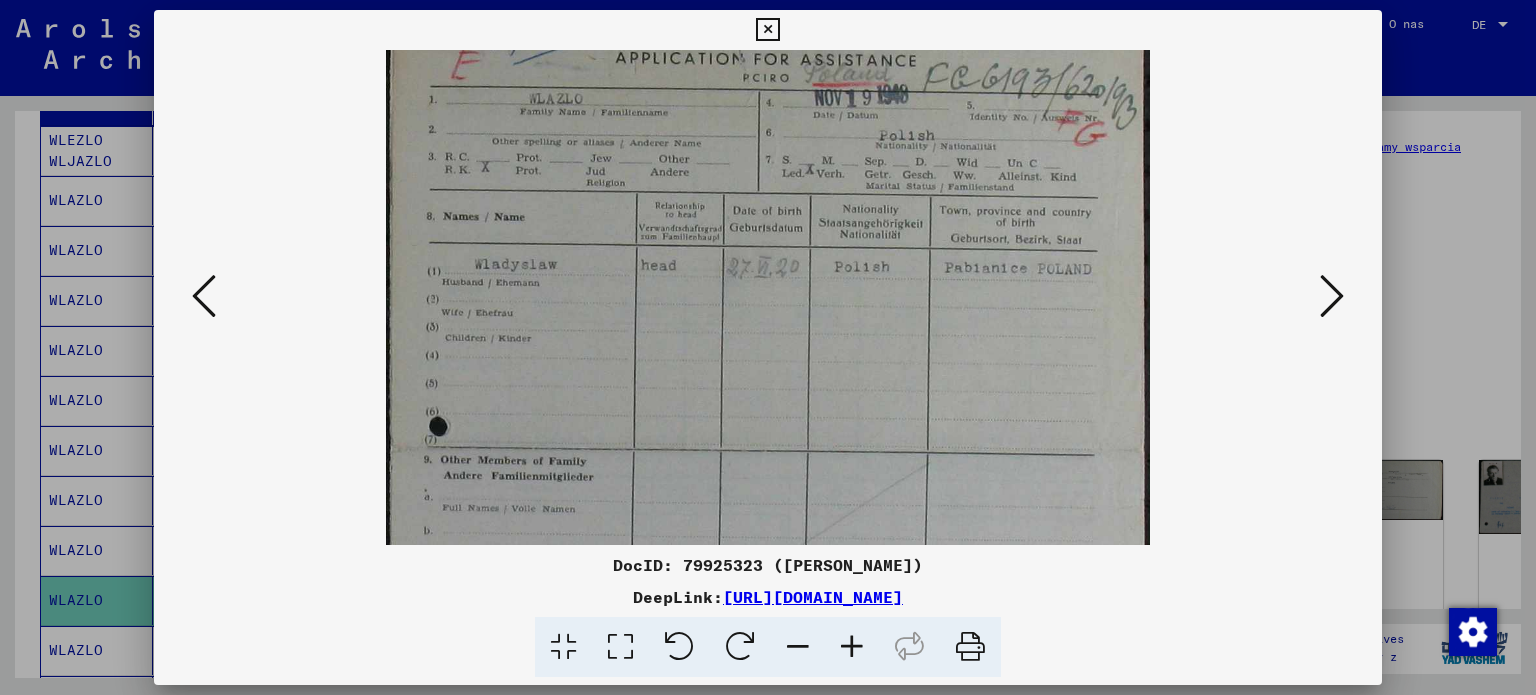 drag, startPoint x: 783, startPoint y: 462, endPoint x: 803, endPoint y: 387, distance: 77.62087 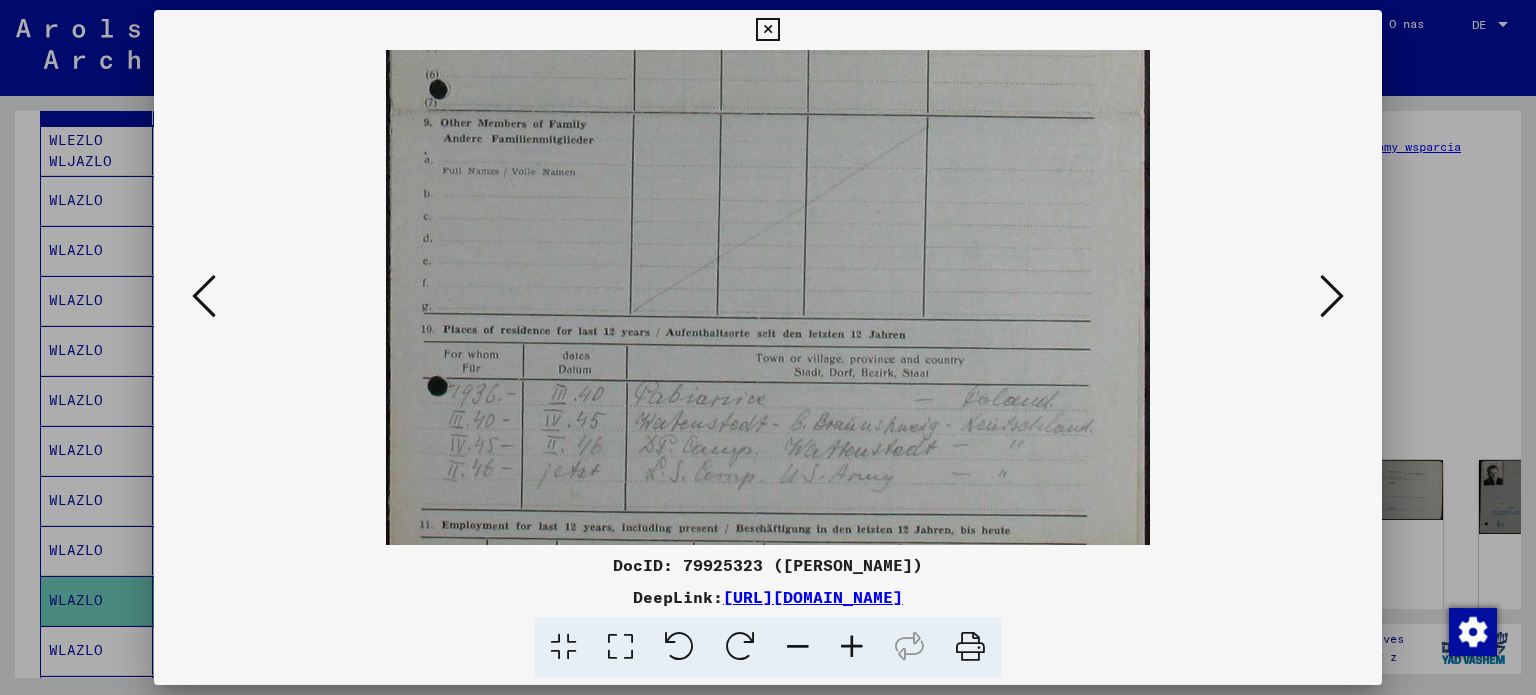 scroll, scrollTop: 416, scrollLeft: 0, axis: vertical 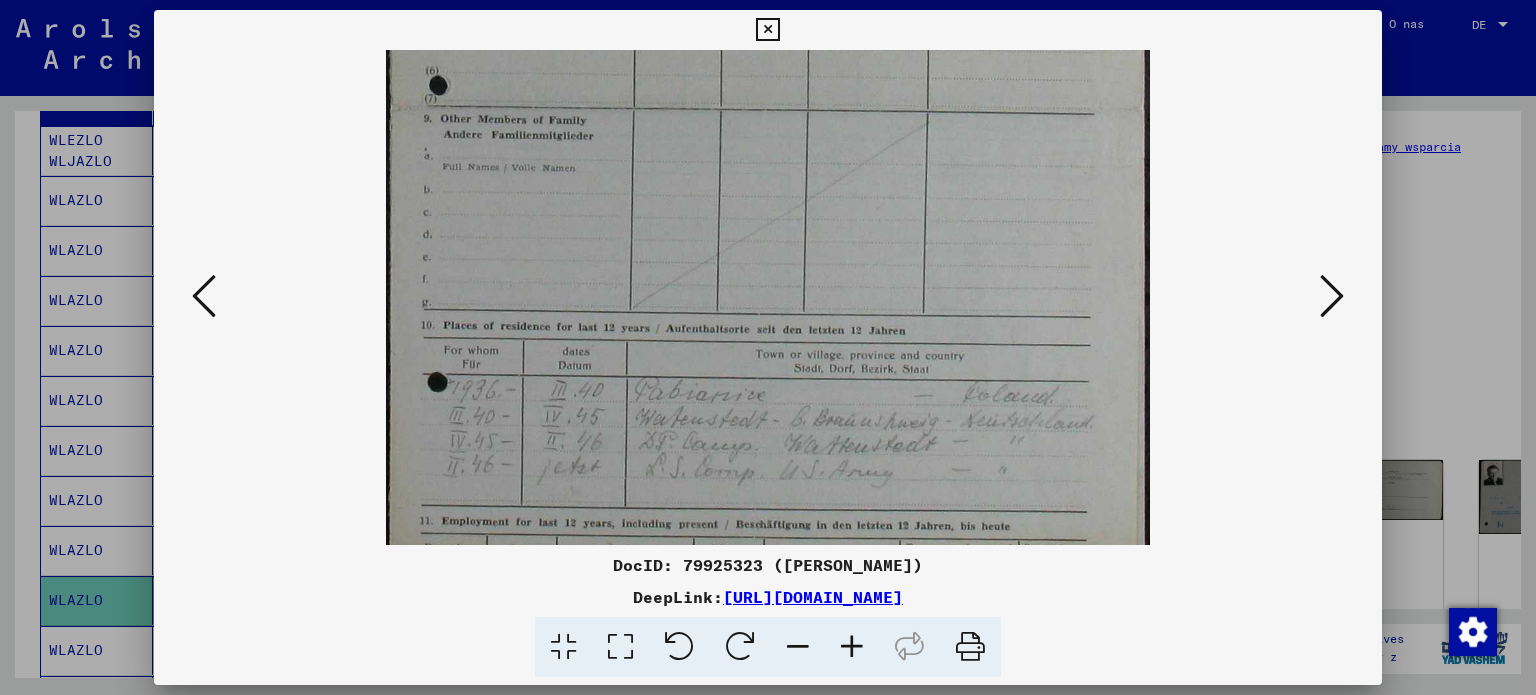 drag, startPoint x: 913, startPoint y: 394, endPoint x: 932, endPoint y: 55, distance: 339.53204 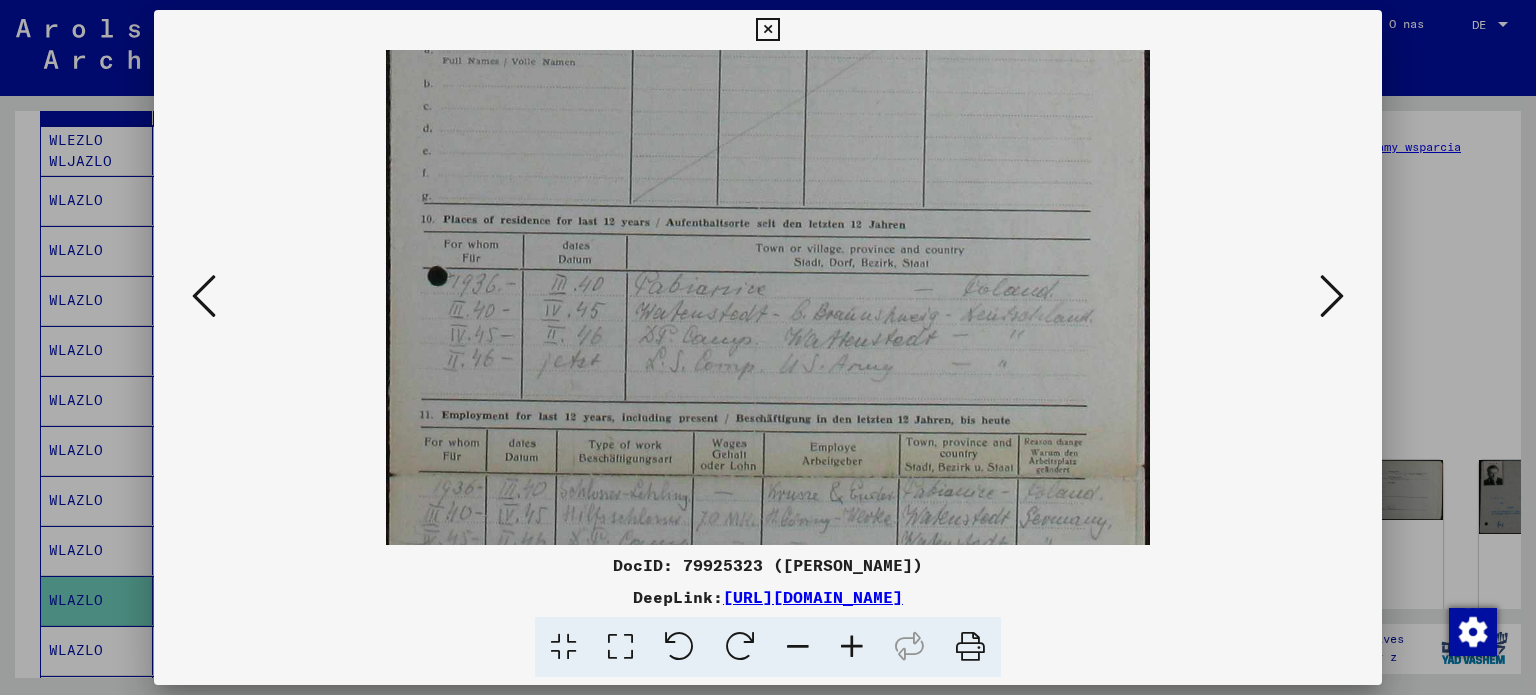scroll, scrollTop: 524, scrollLeft: 0, axis: vertical 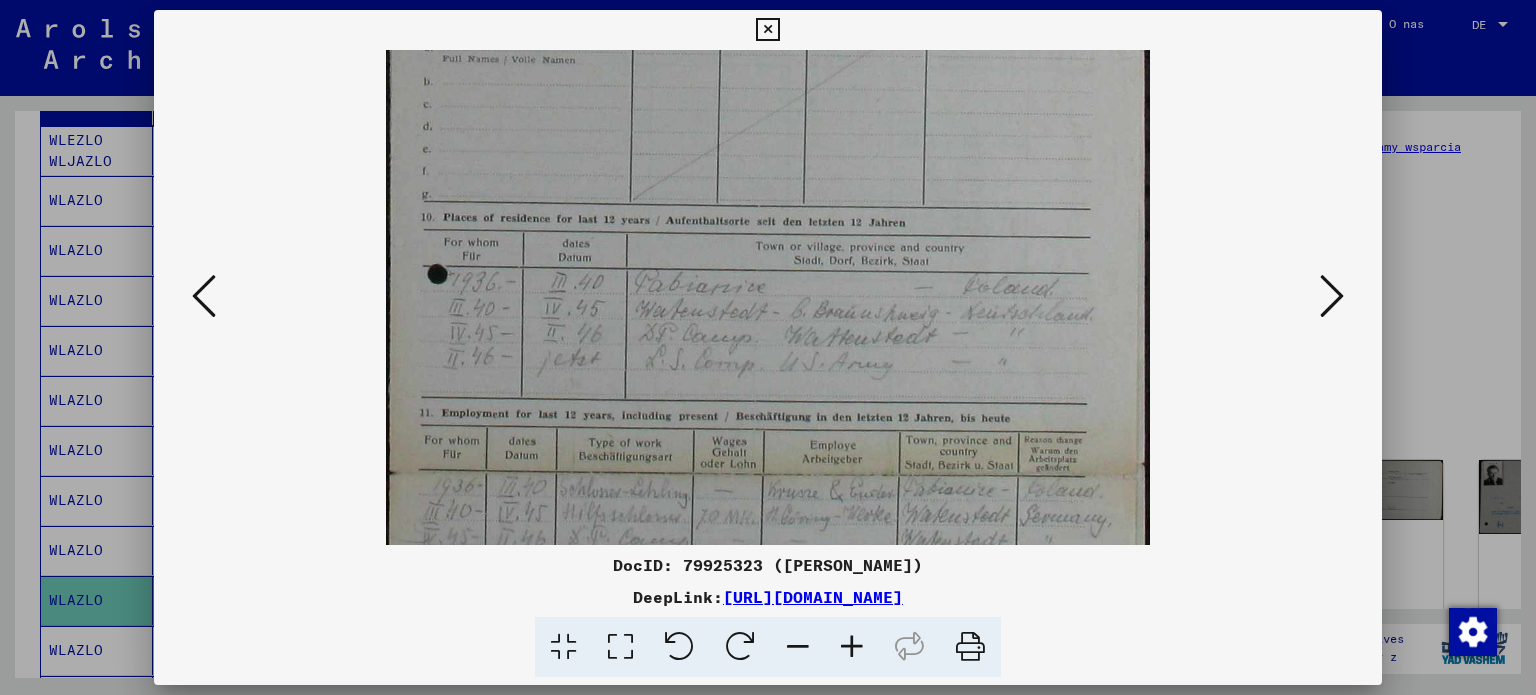 drag, startPoint x: 954, startPoint y: 447, endPoint x: 976, endPoint y: 335, distance: 114.14027 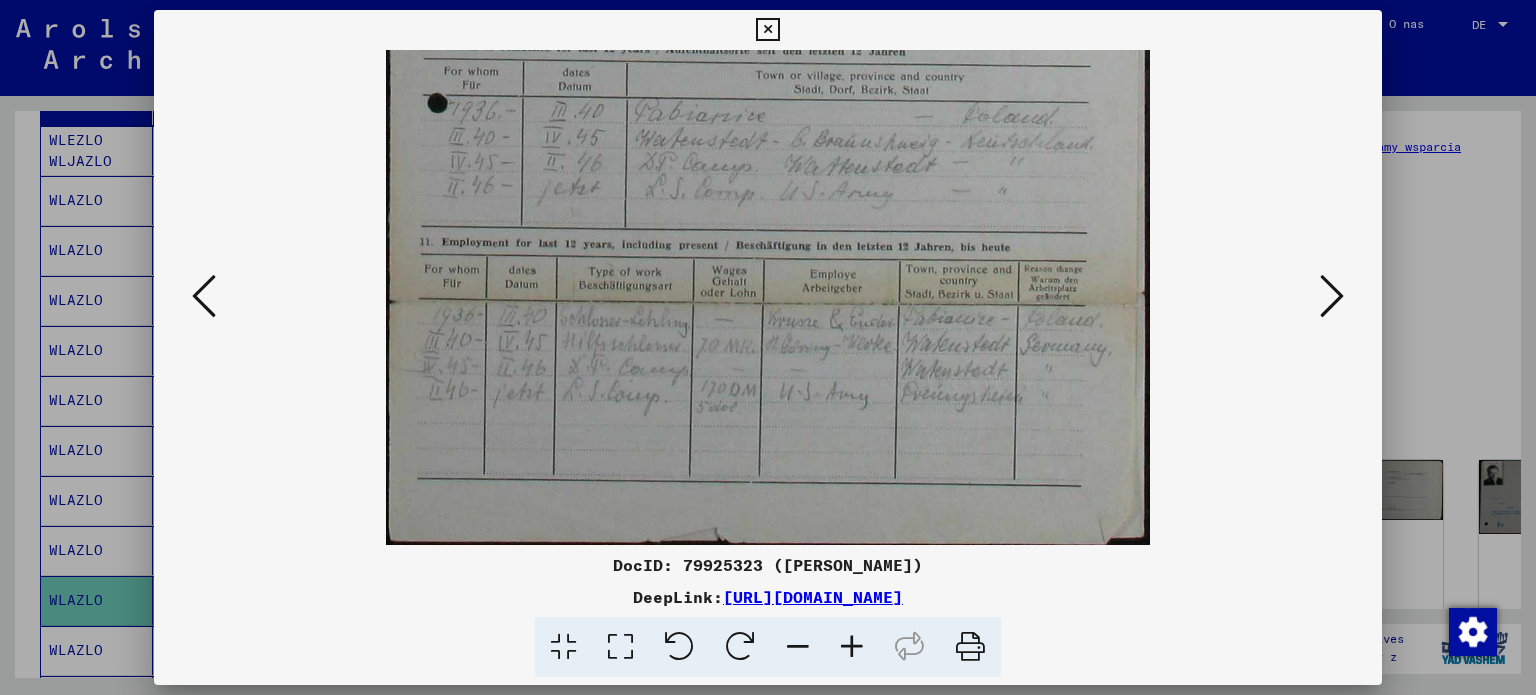 scroll, scrollTop: 700, scrollLeft: 0, axis: vertical 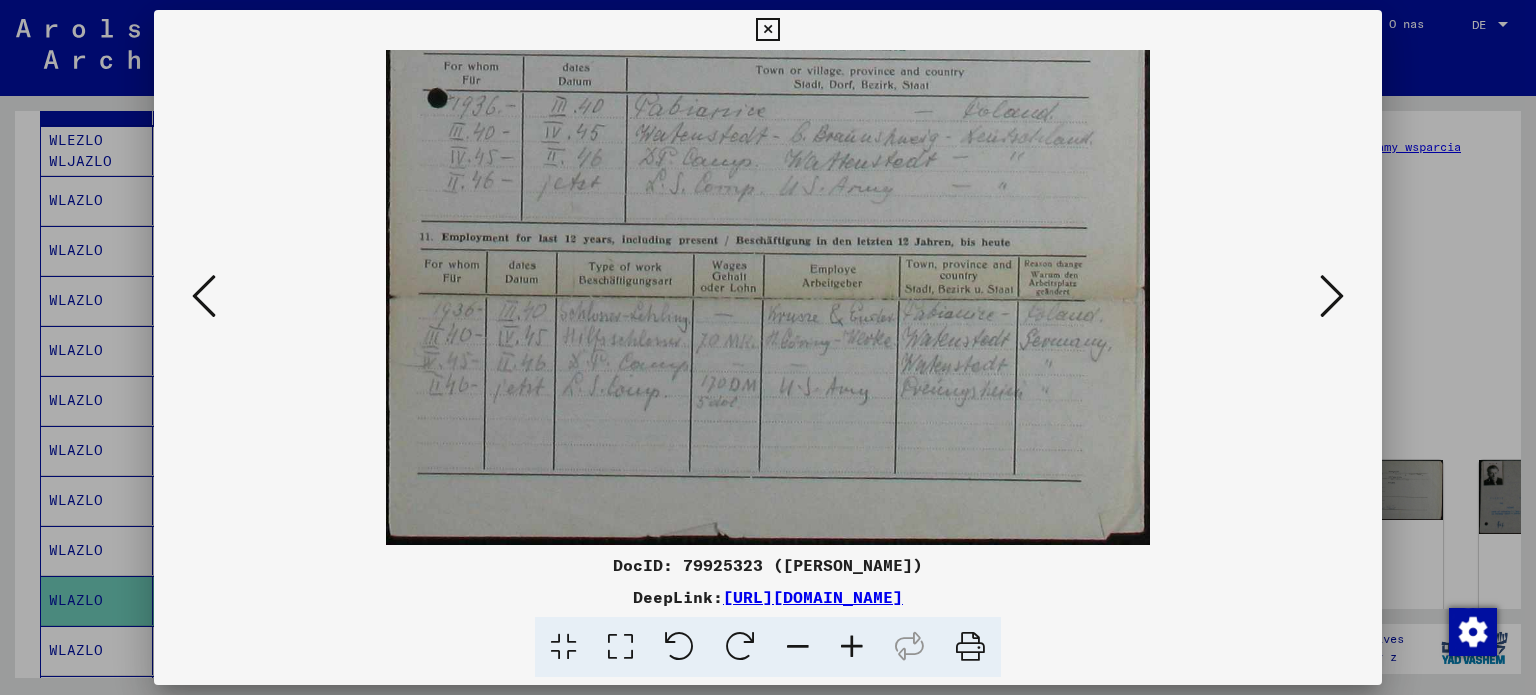 drag, startPoint x: 948, startPoint y: 487, endPoint x: 947, endPoint y: 302, distance: 185.0027 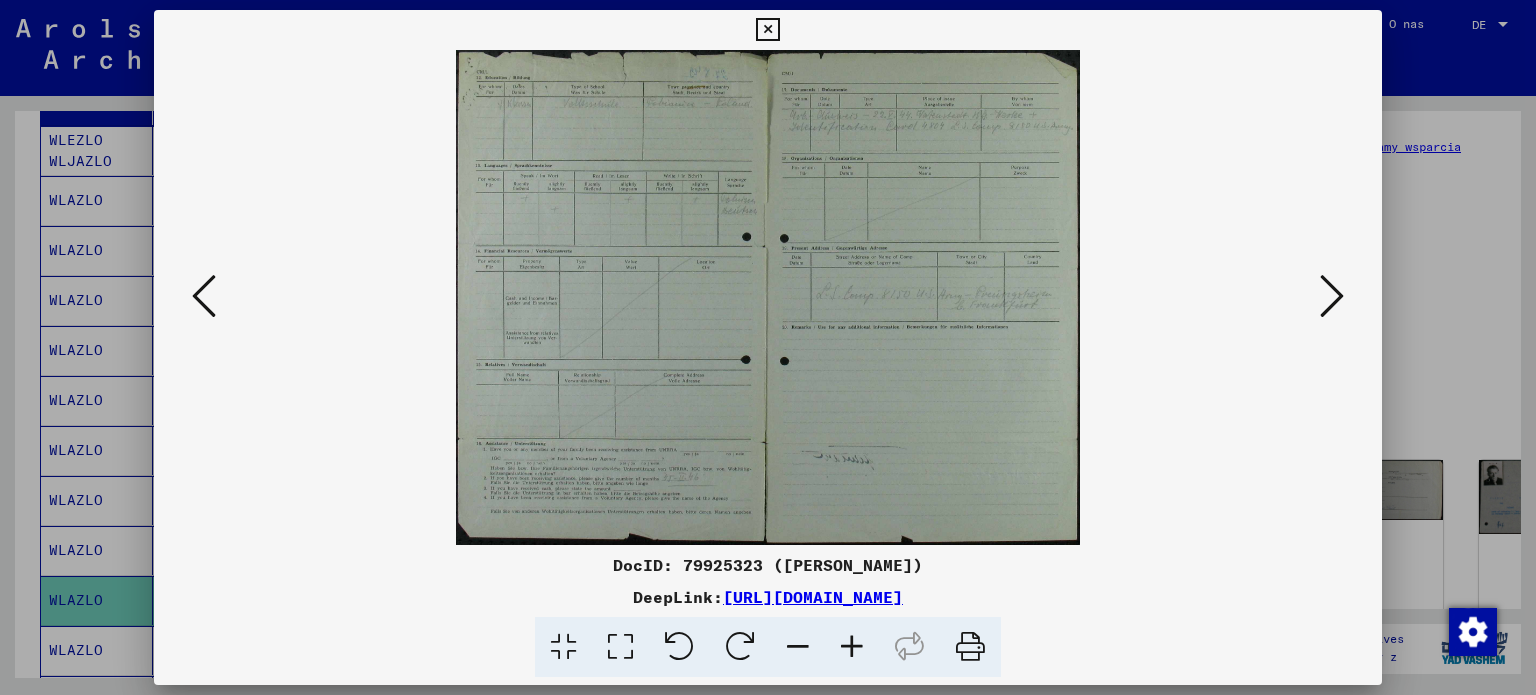 click at bounding box center (1332, 297) 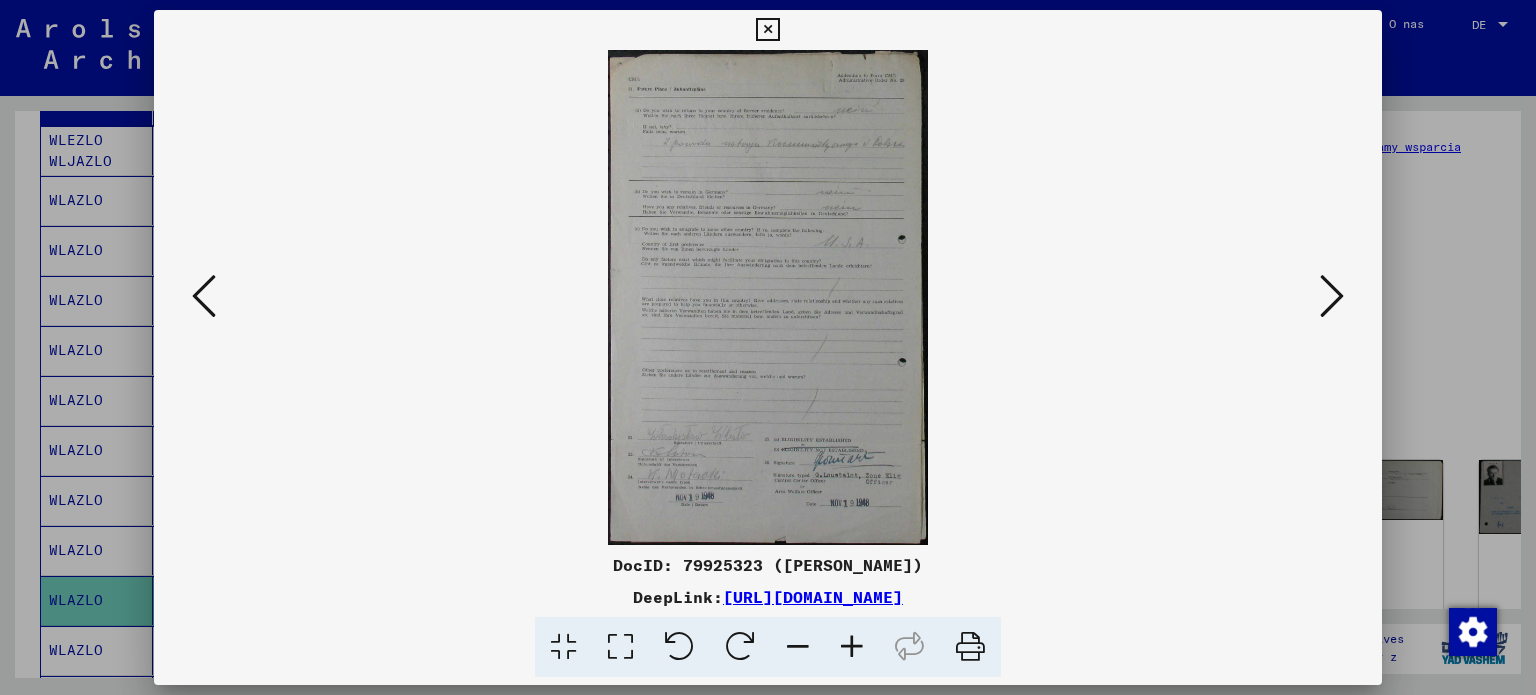 click at bounding box center [1332, 297] 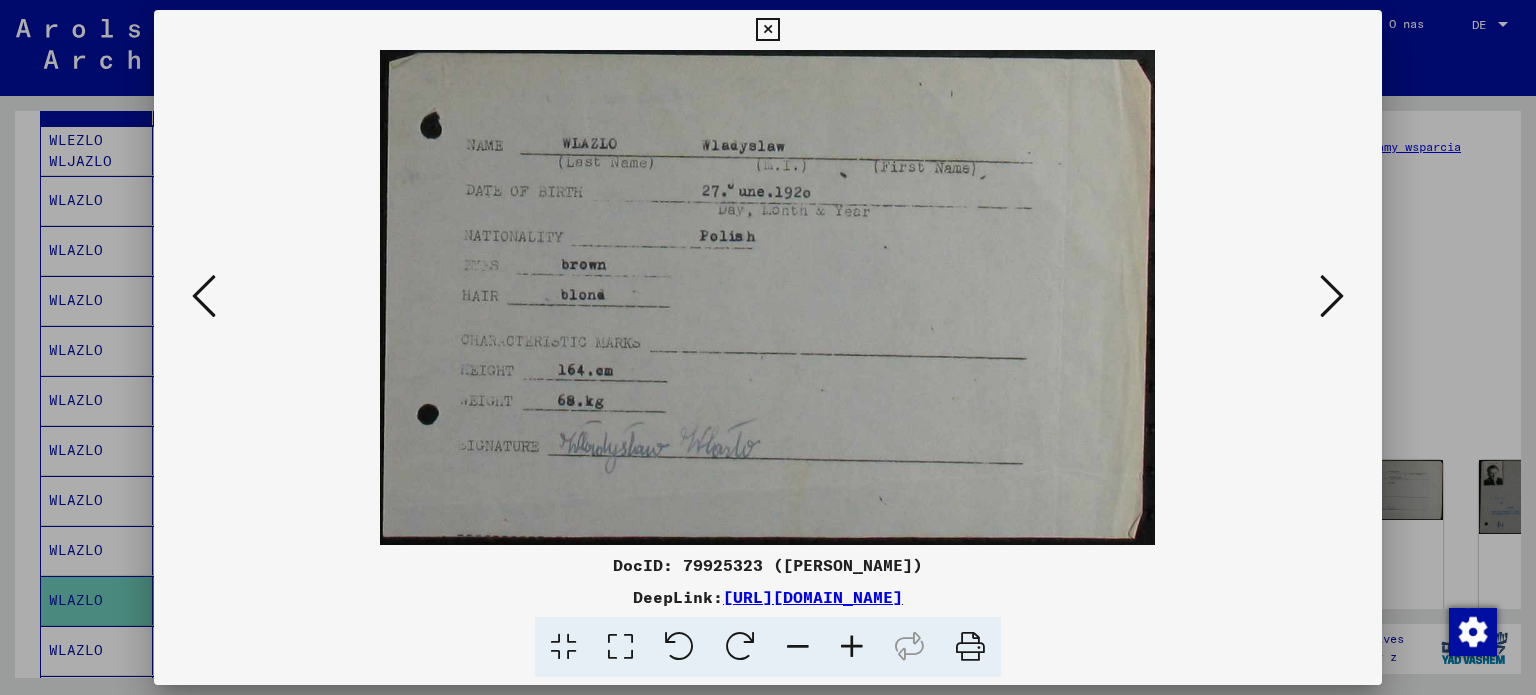 click at bounding box center (1332, 297) 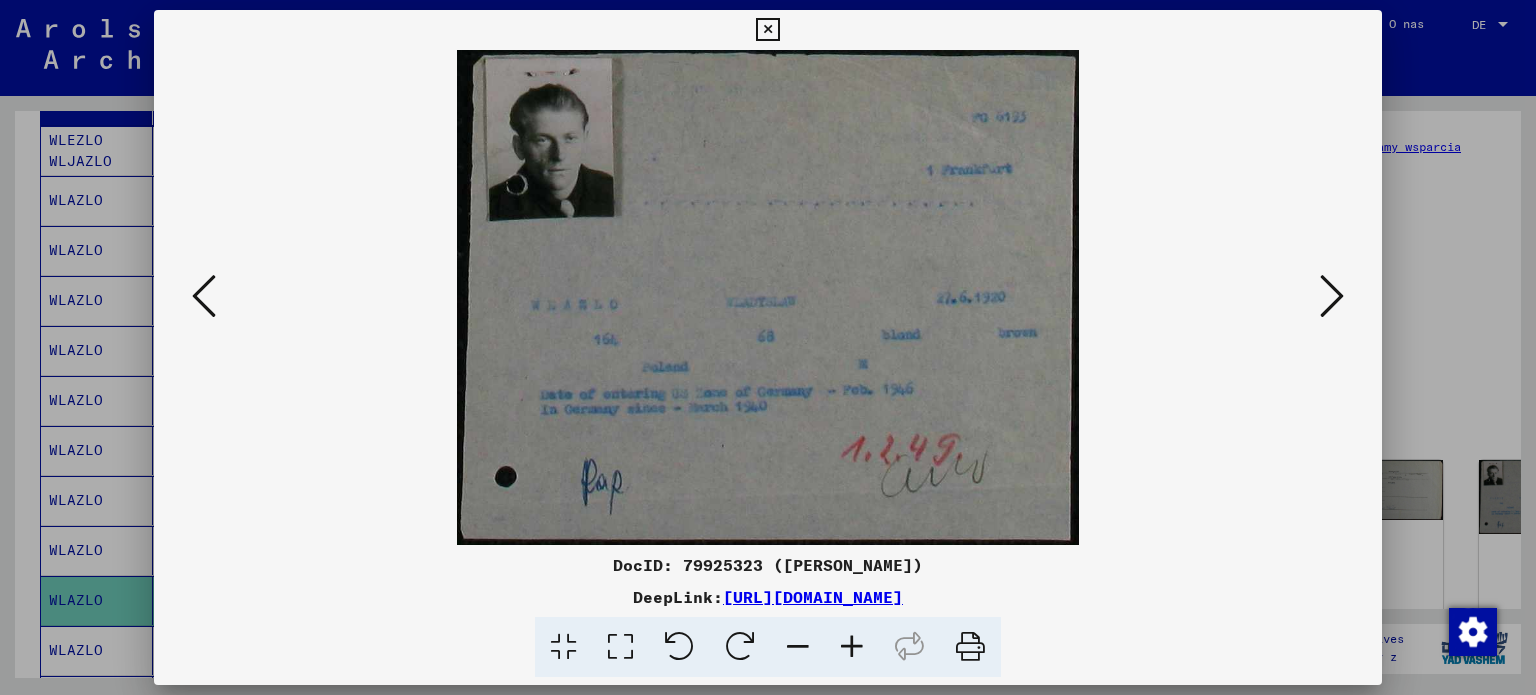 click at bounding box center (1332, 297) 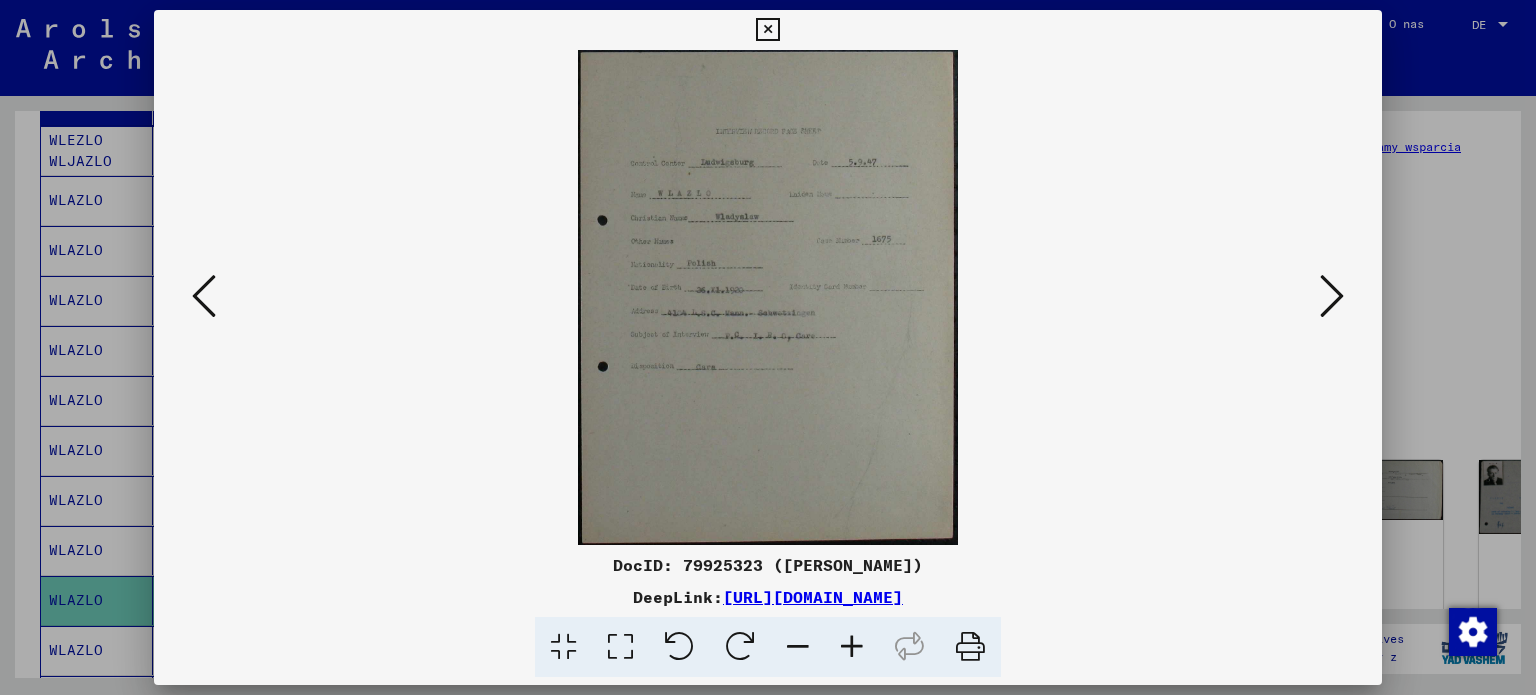 click at bounding box center [1332, 297] 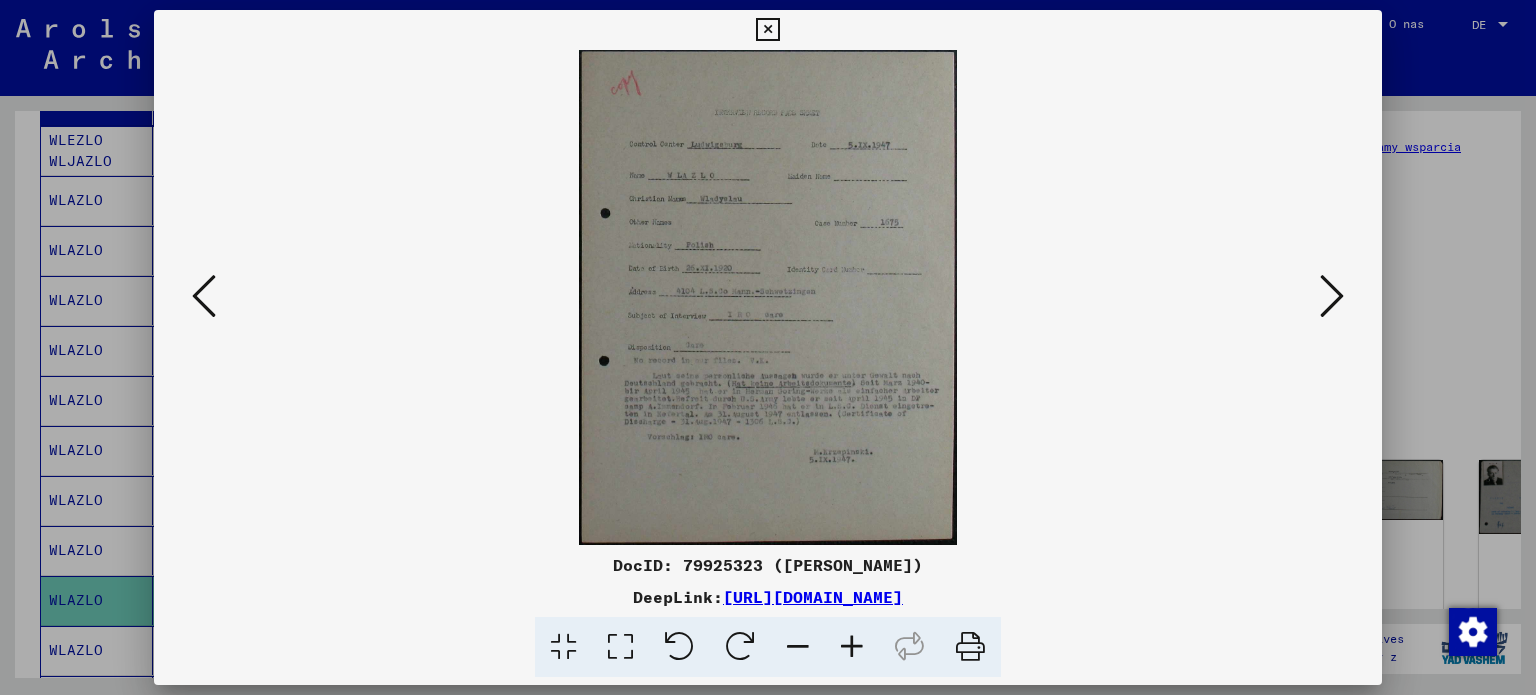 click at bounding box center (1332, 297) 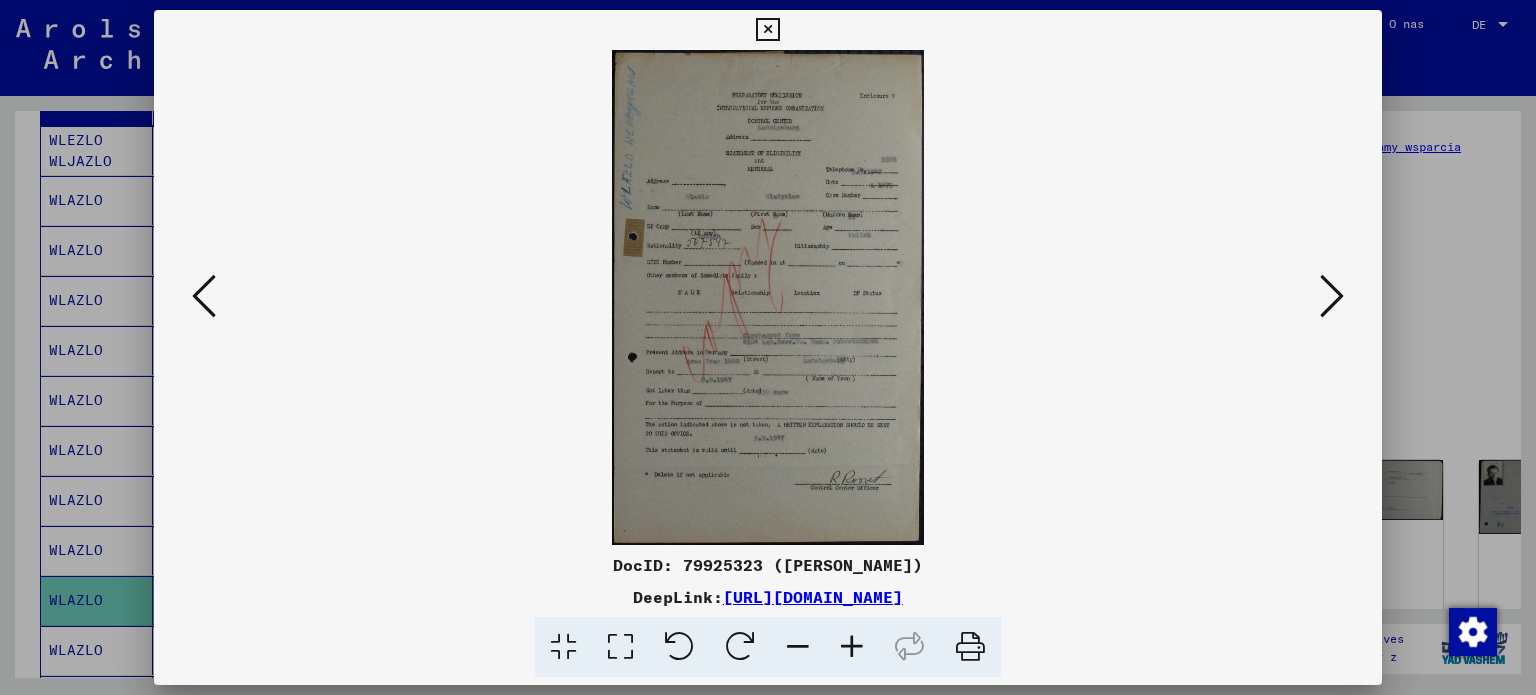 click at bounding box center (852, 647) 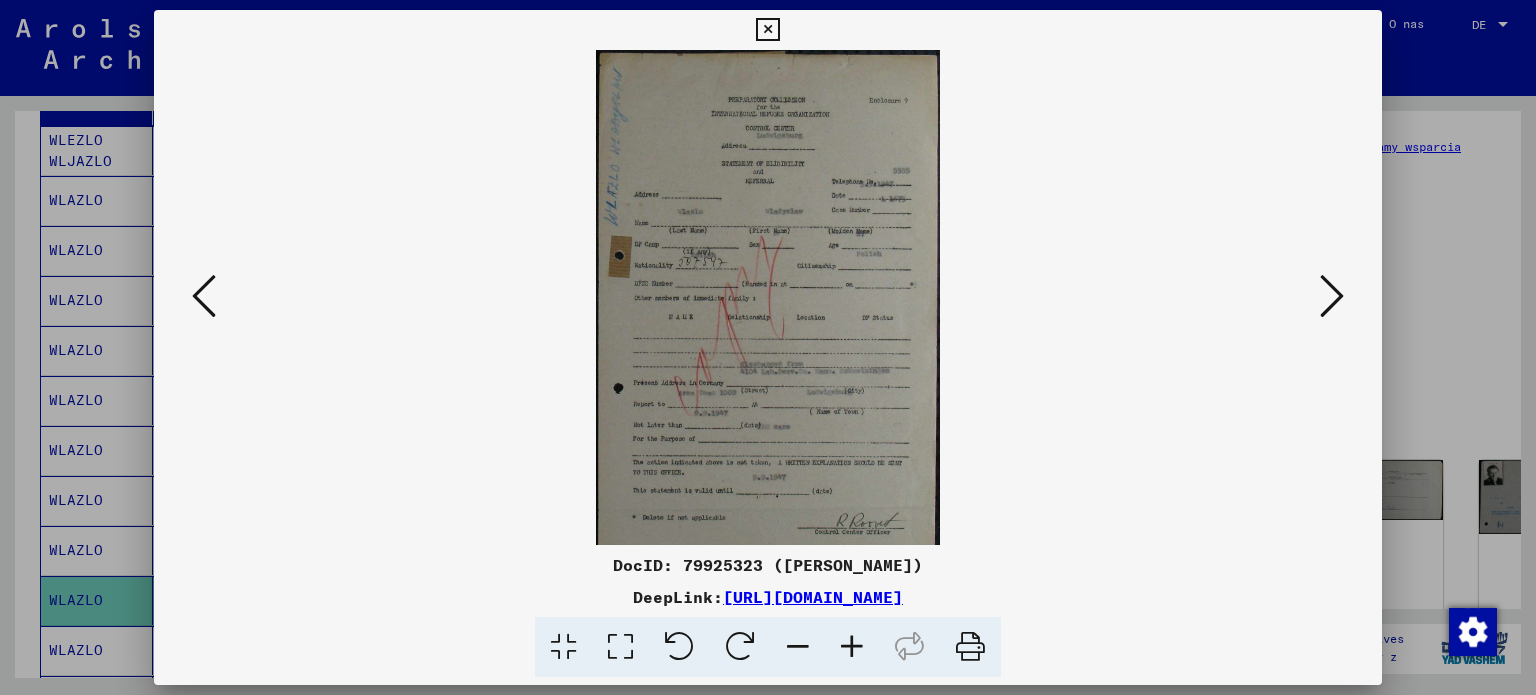 click at bounding box center [852, 647] 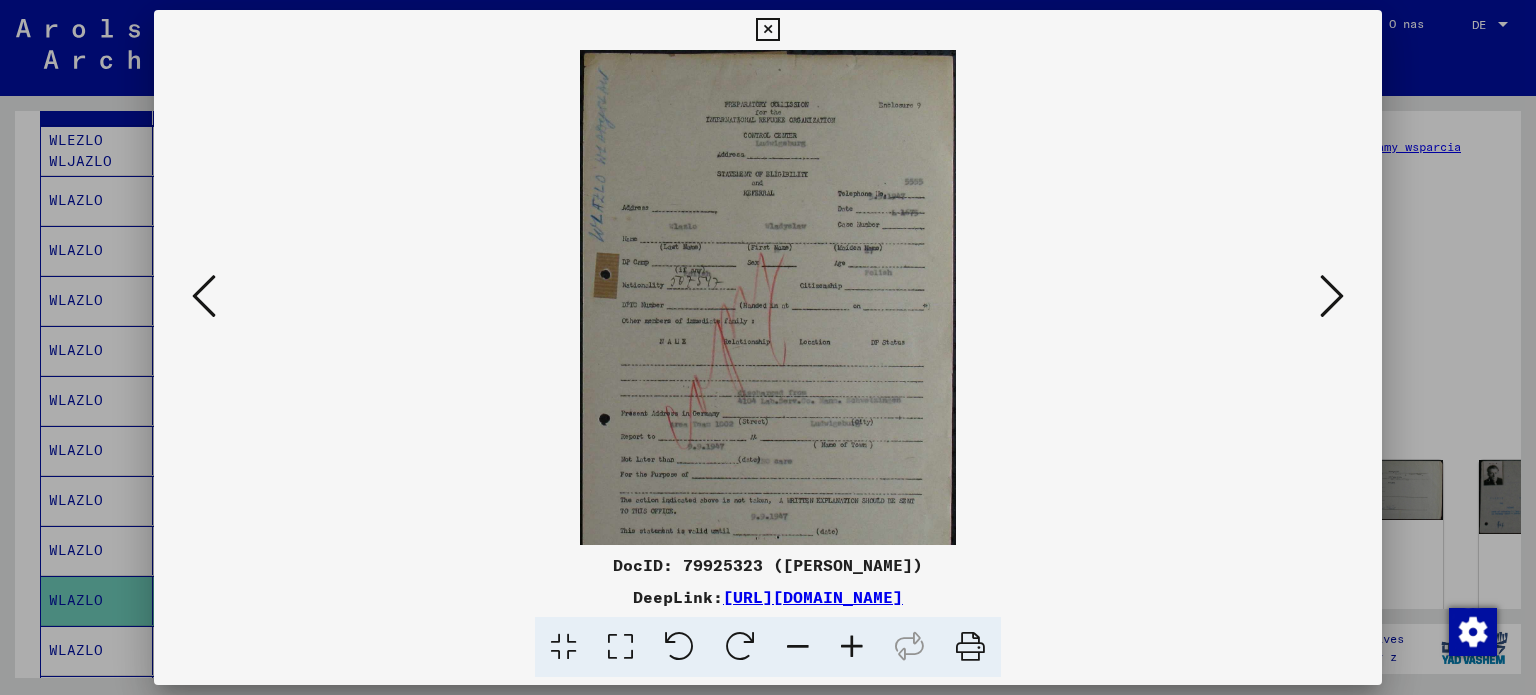 click at bounding box center [852, 647] 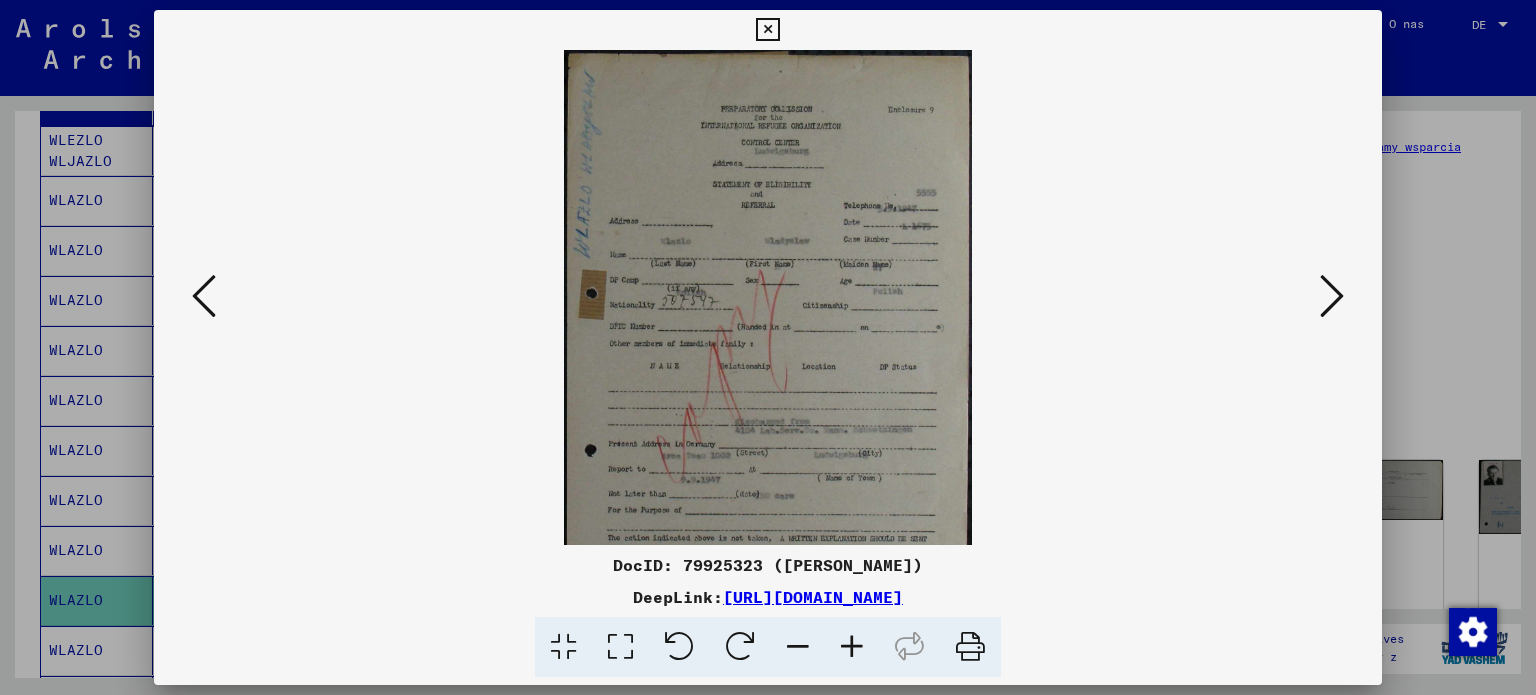 click at bounding box center (852, 647) 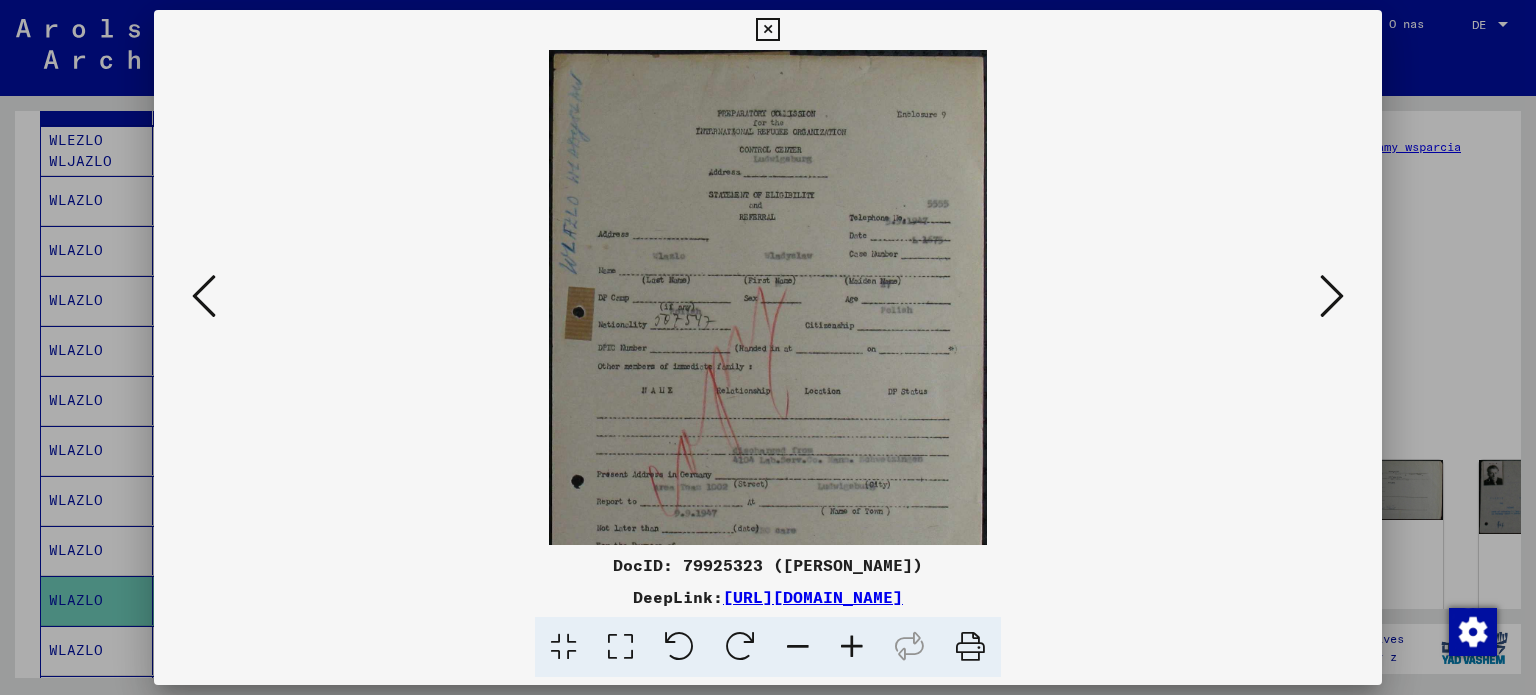click at bounding box center [852, 647] 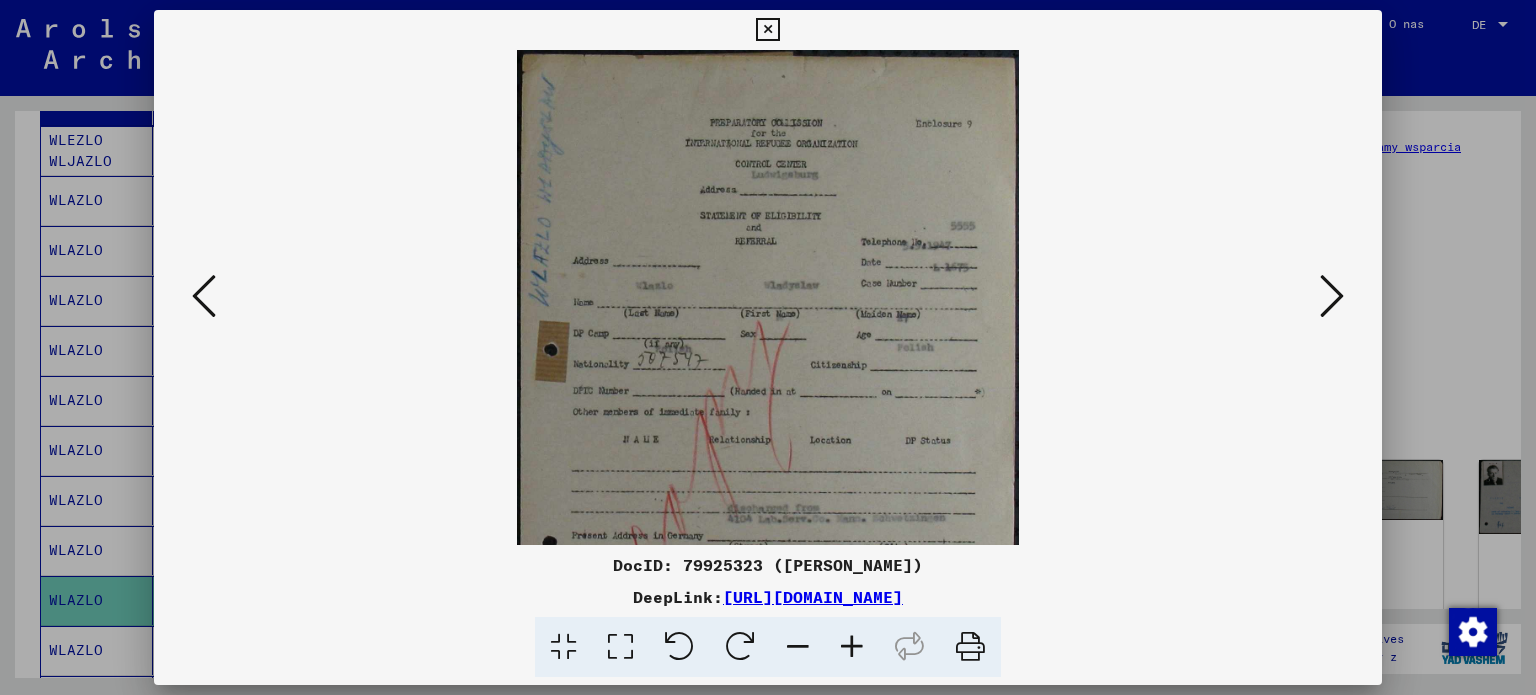 click at bounding box center (852, 647) 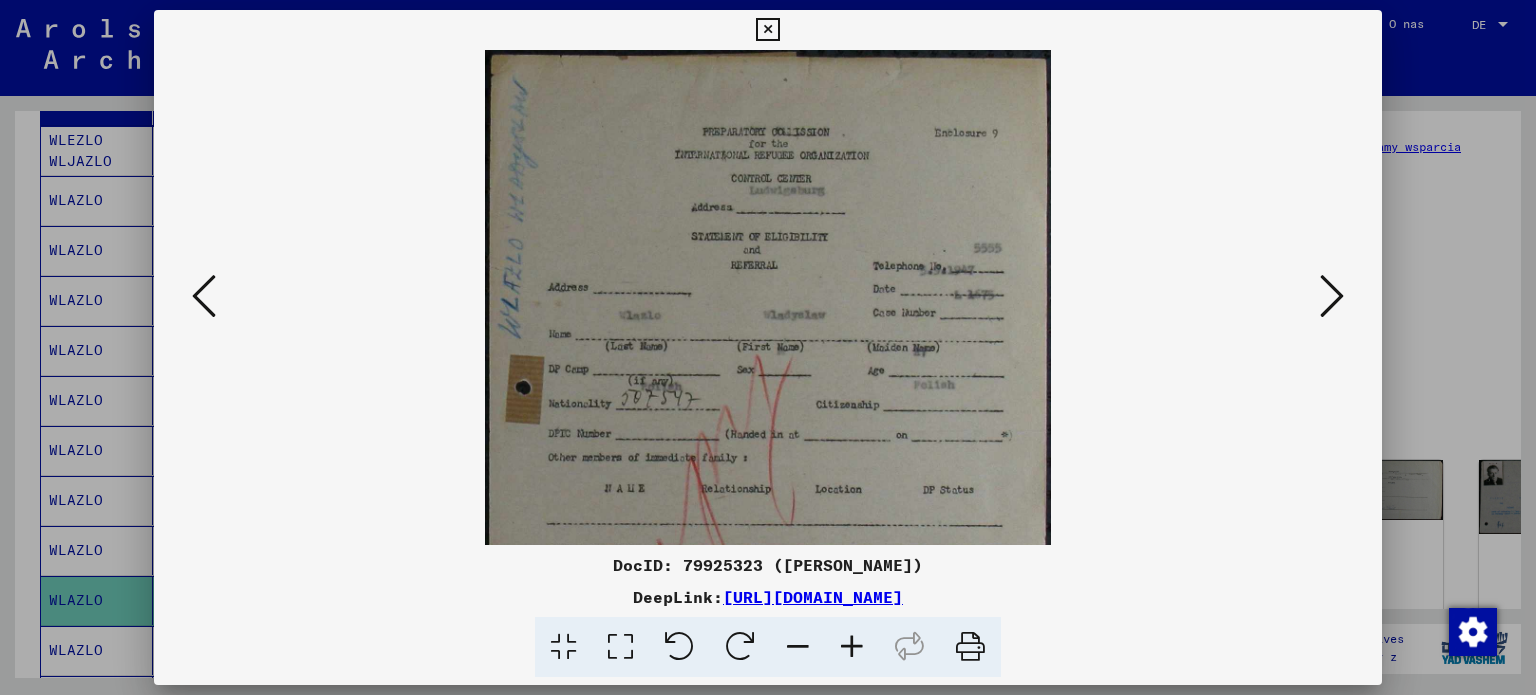 click at bounding box center [852, 647] 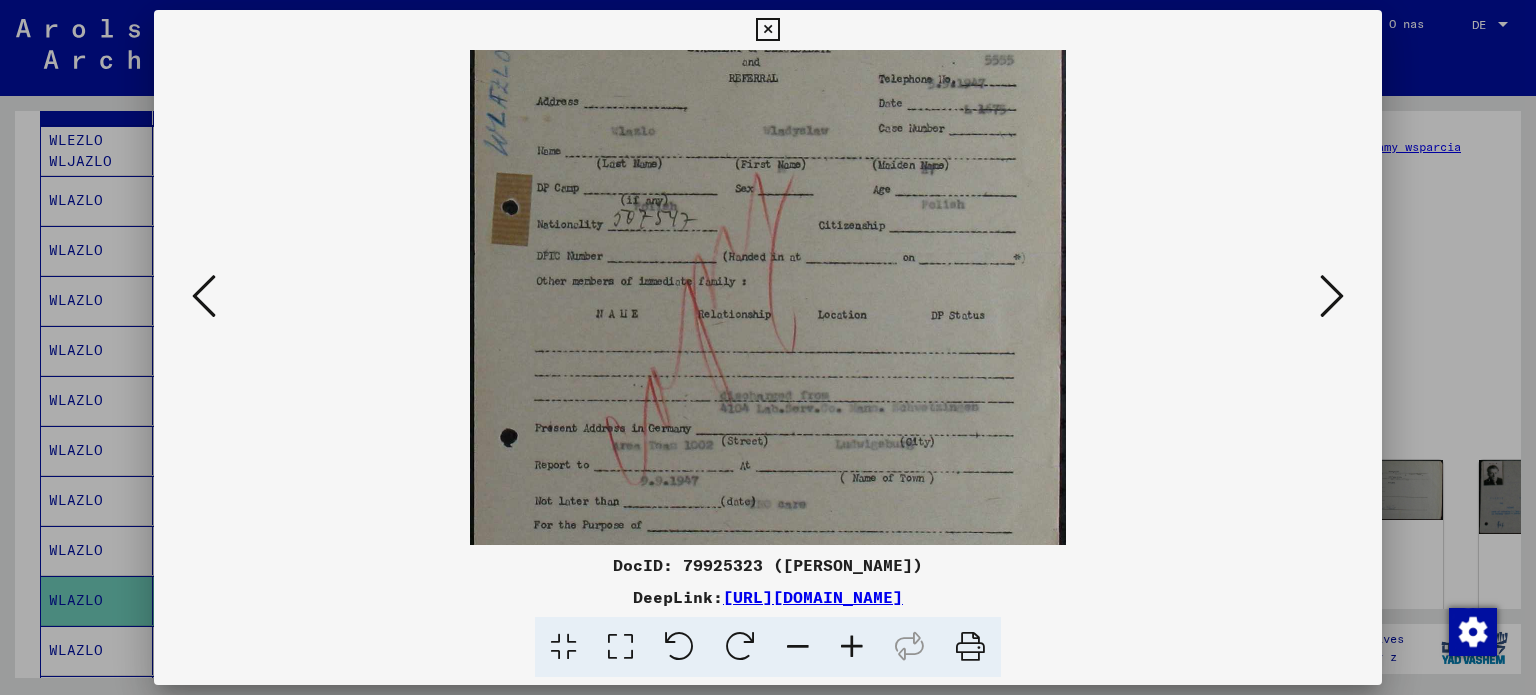scroll, scrollTop: 204, scrollLeft: 0, axis: vertical 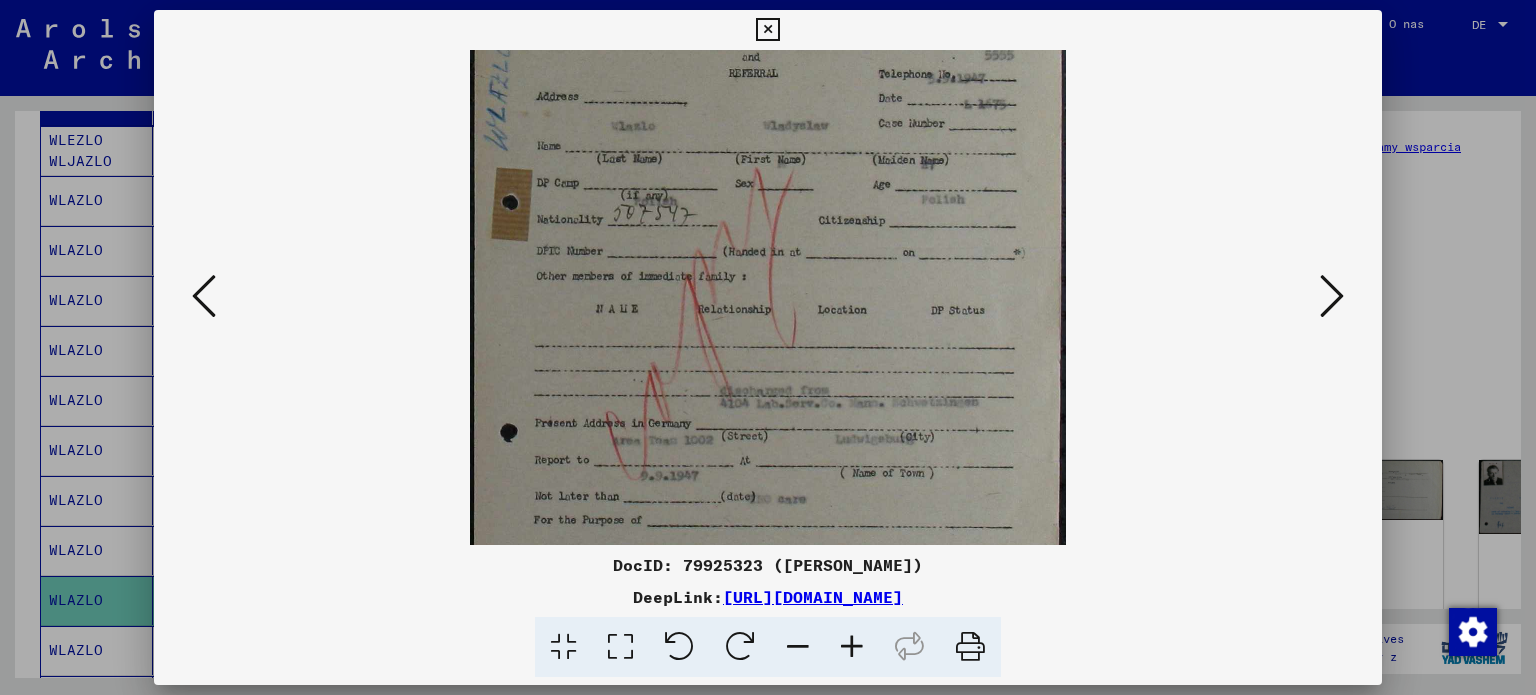 drag, startPoint x: 837, startPoint y: 429, endPoint x: 816, endPoint y: 225, distance: 205.07803 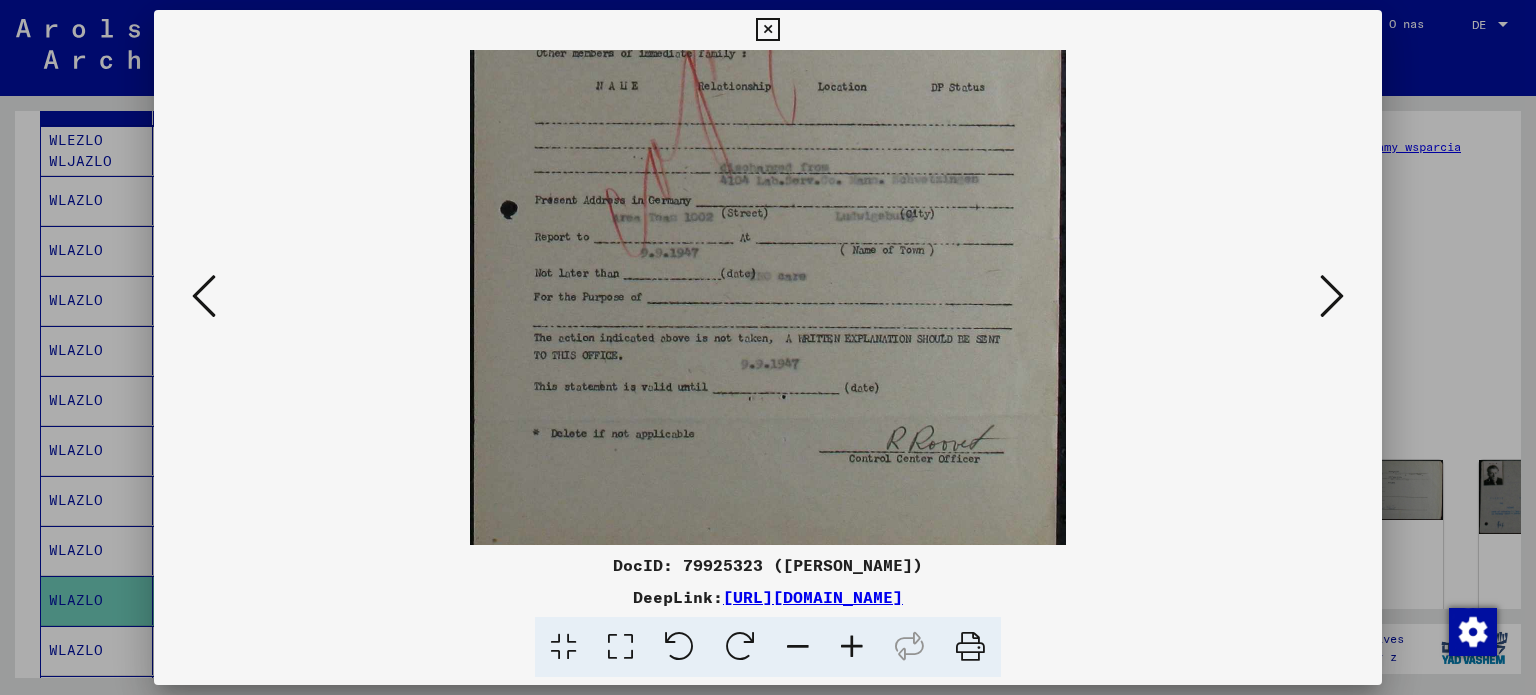 scroll, scrollTop: 449, scrollLeft: 0, axis: vertical 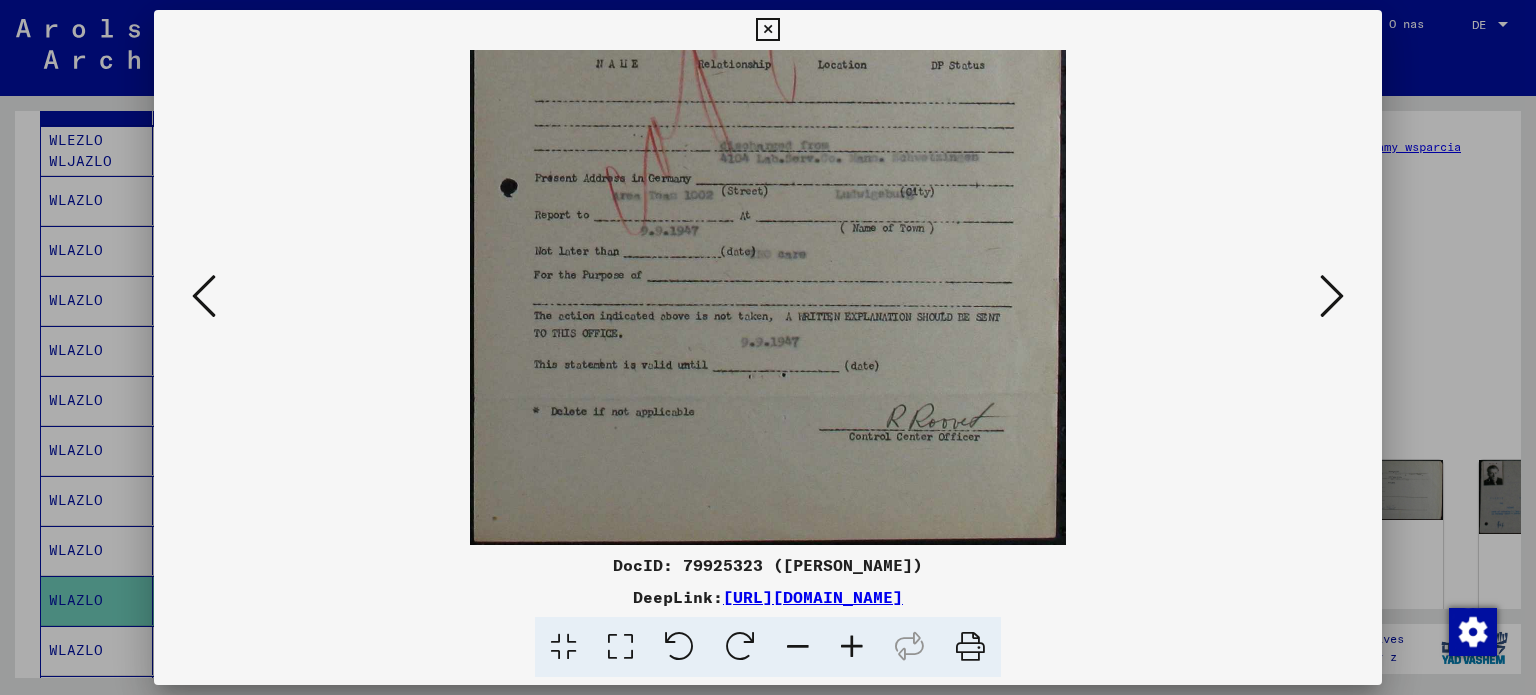 drag, startPoint x: 941, startPoint y: 511, endPoint x: 932, endPoint y: 265, distance: 246.16458 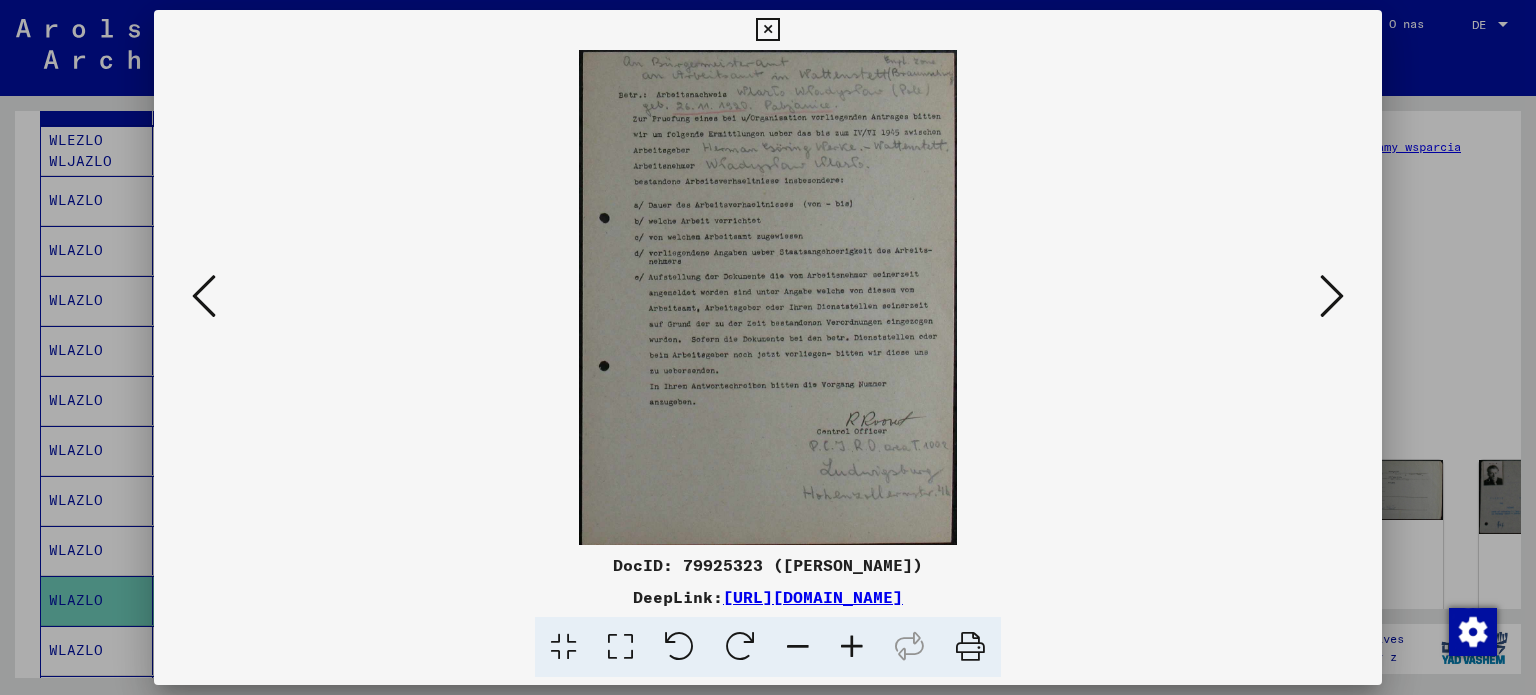 click at bounding box center (1332, 296) 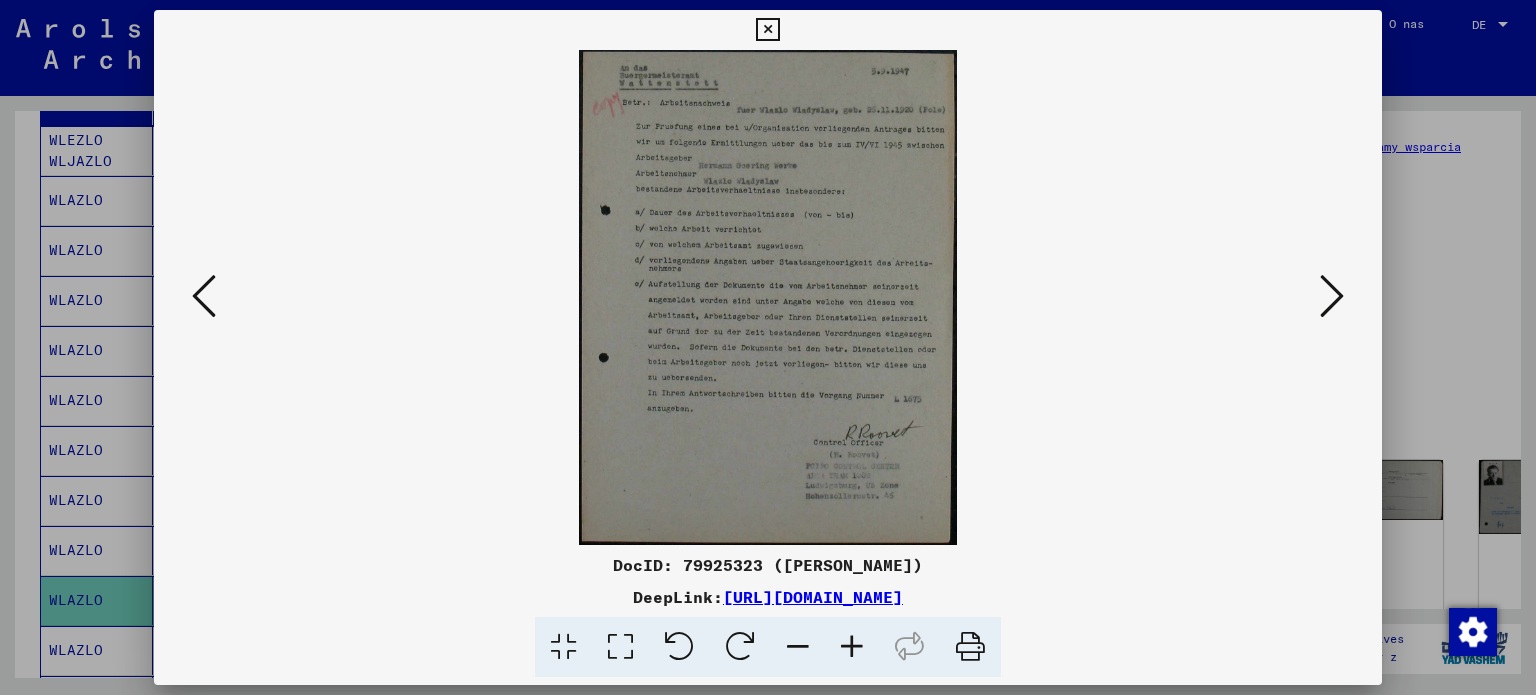 click at bounding box center (1332, 296) 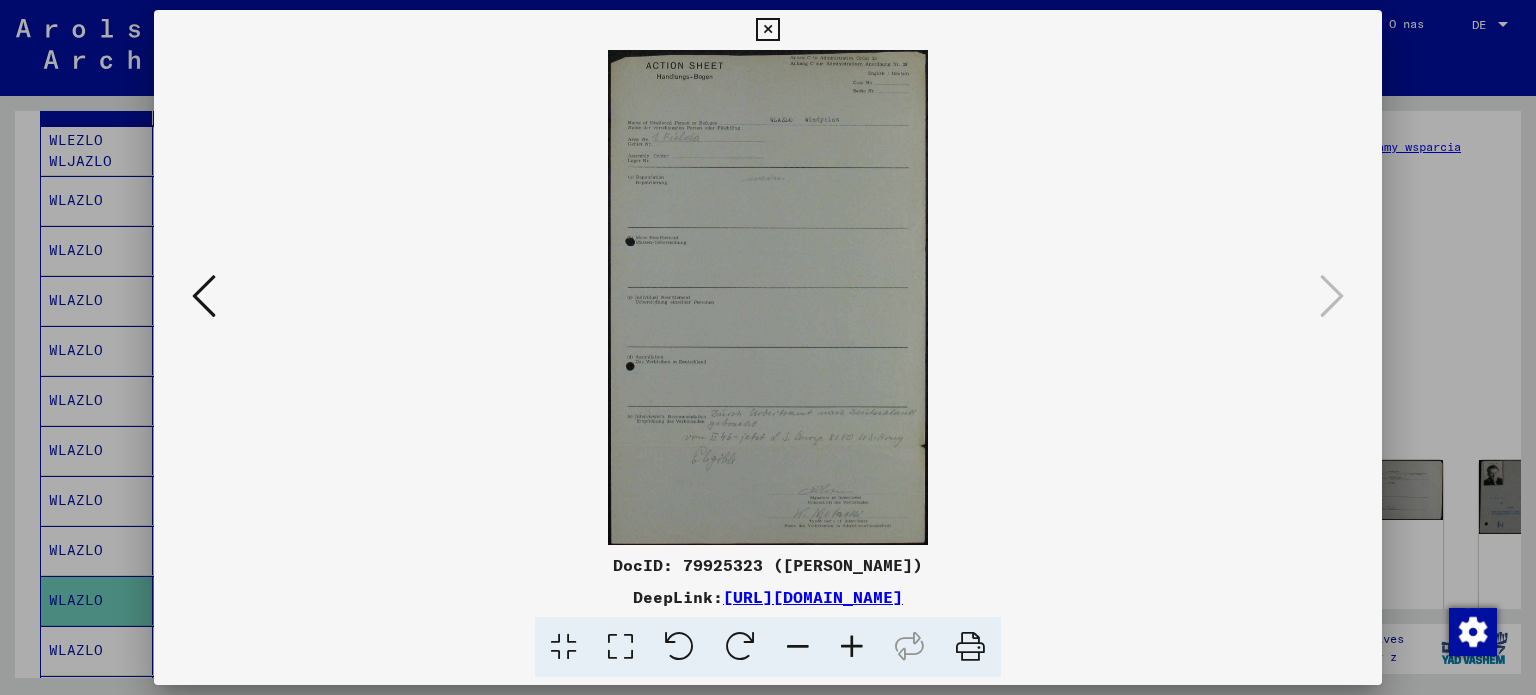 click at bounding box center [767, 30] 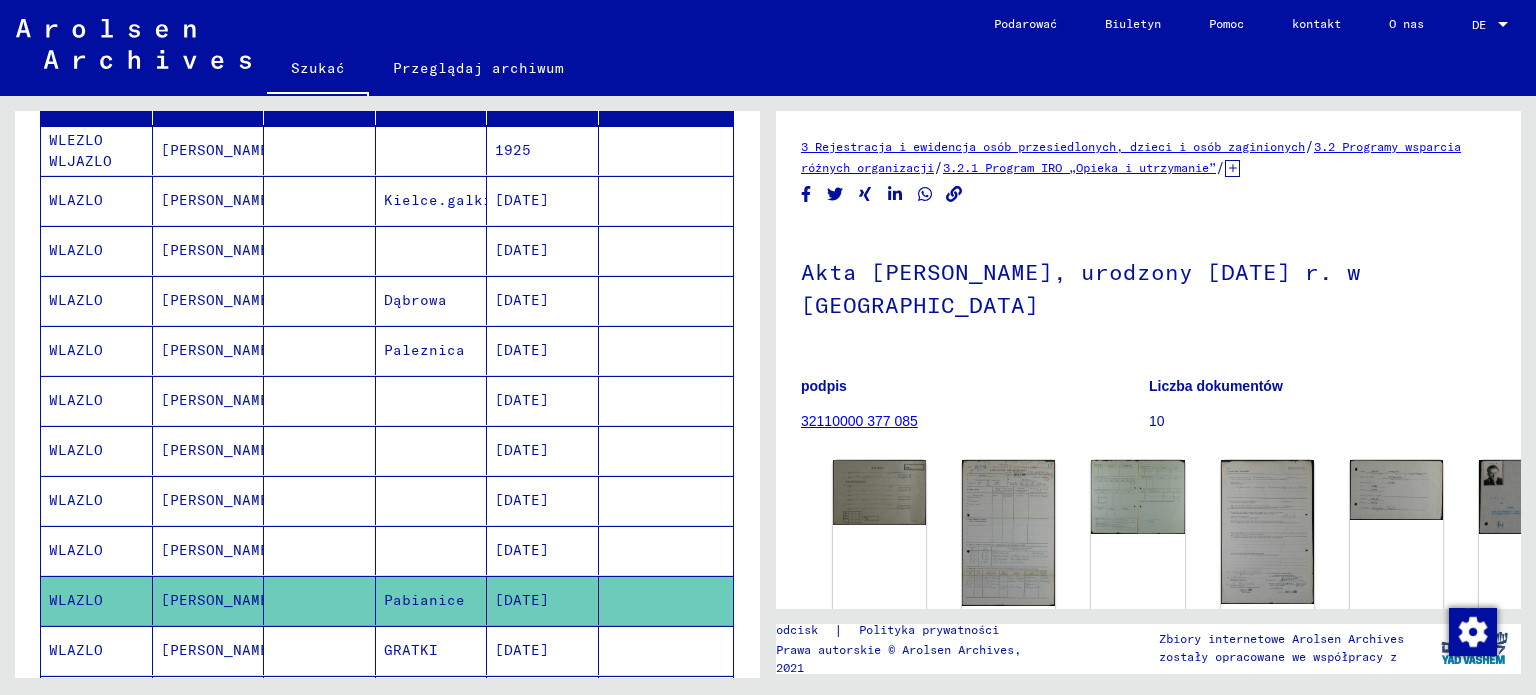 click on "[DATE]" at bounding box center (543, 600) 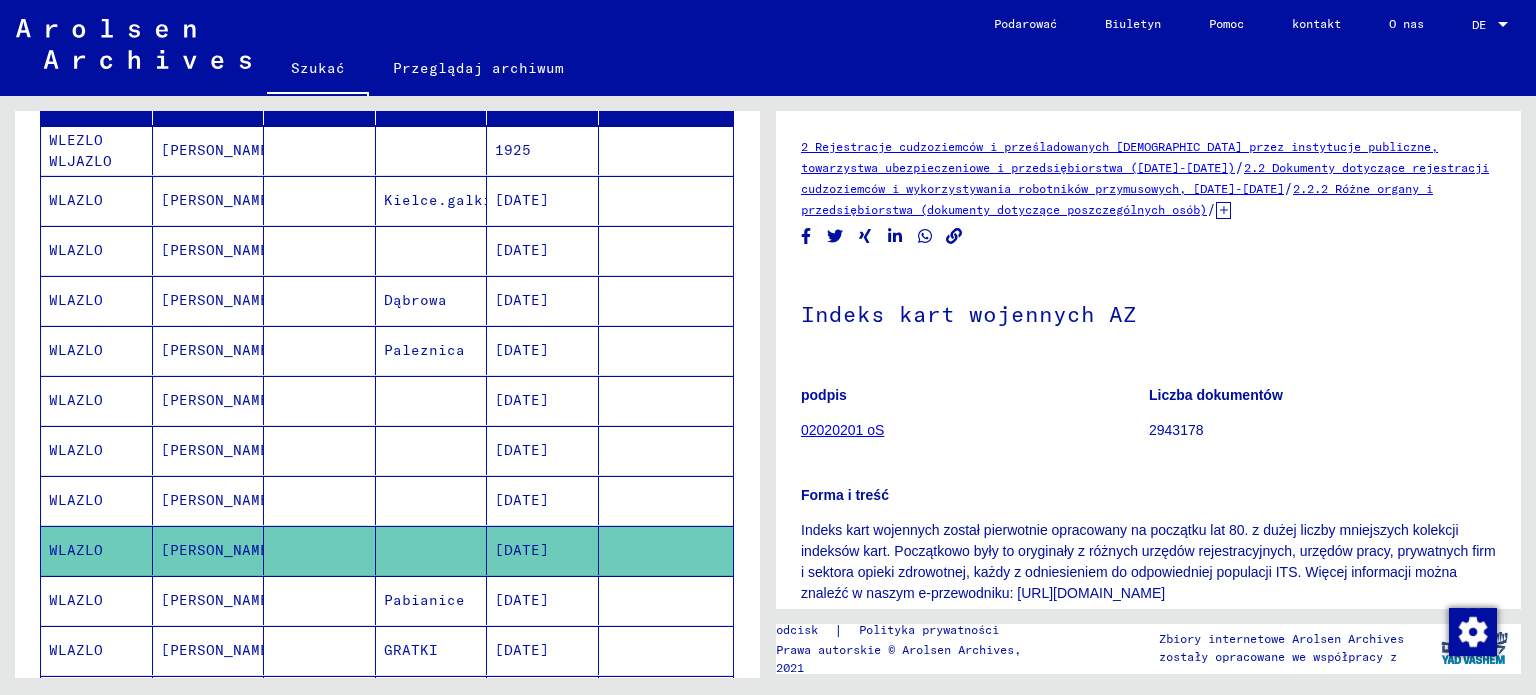 click on "[DATE]" at bounding box center [522, 550] 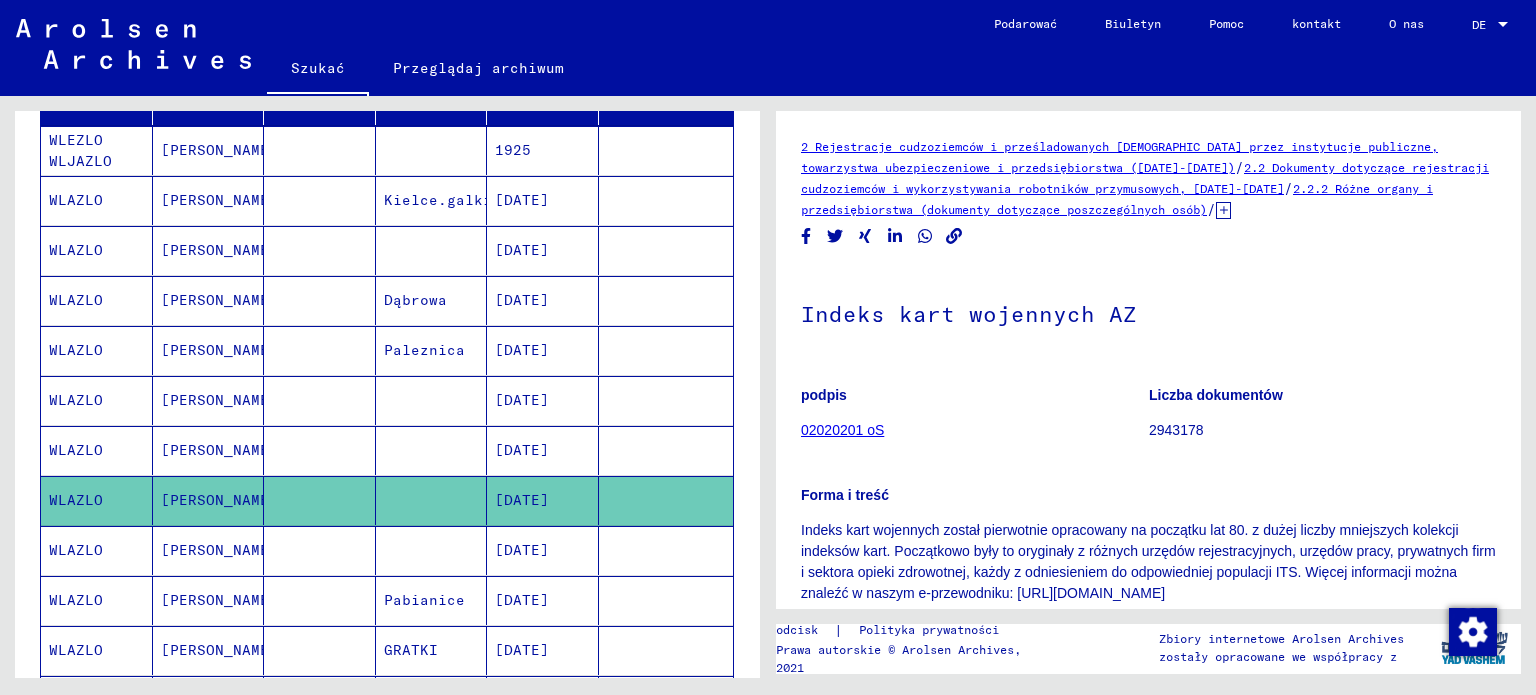 click on "[DATE]" 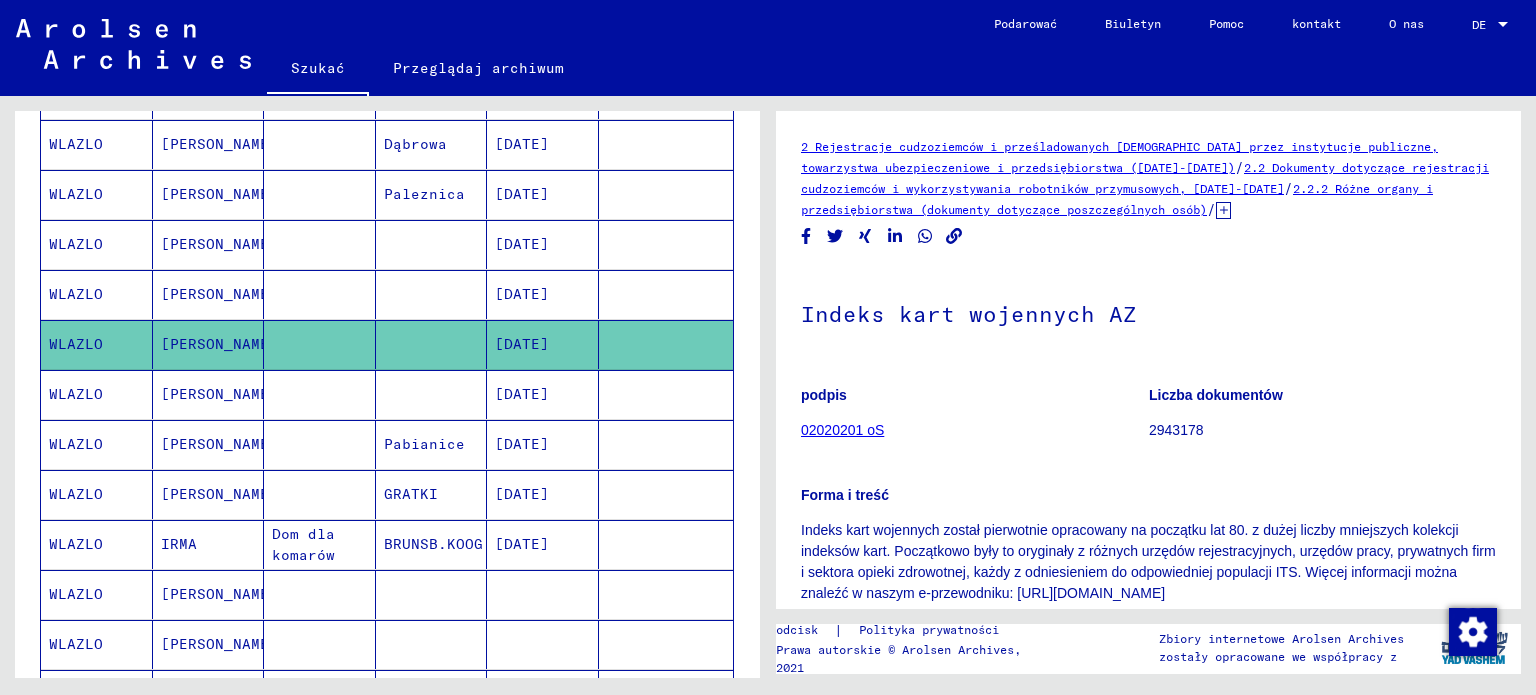 scroll, scrollTop: 500, scrollLeft: 0, axis: vertical 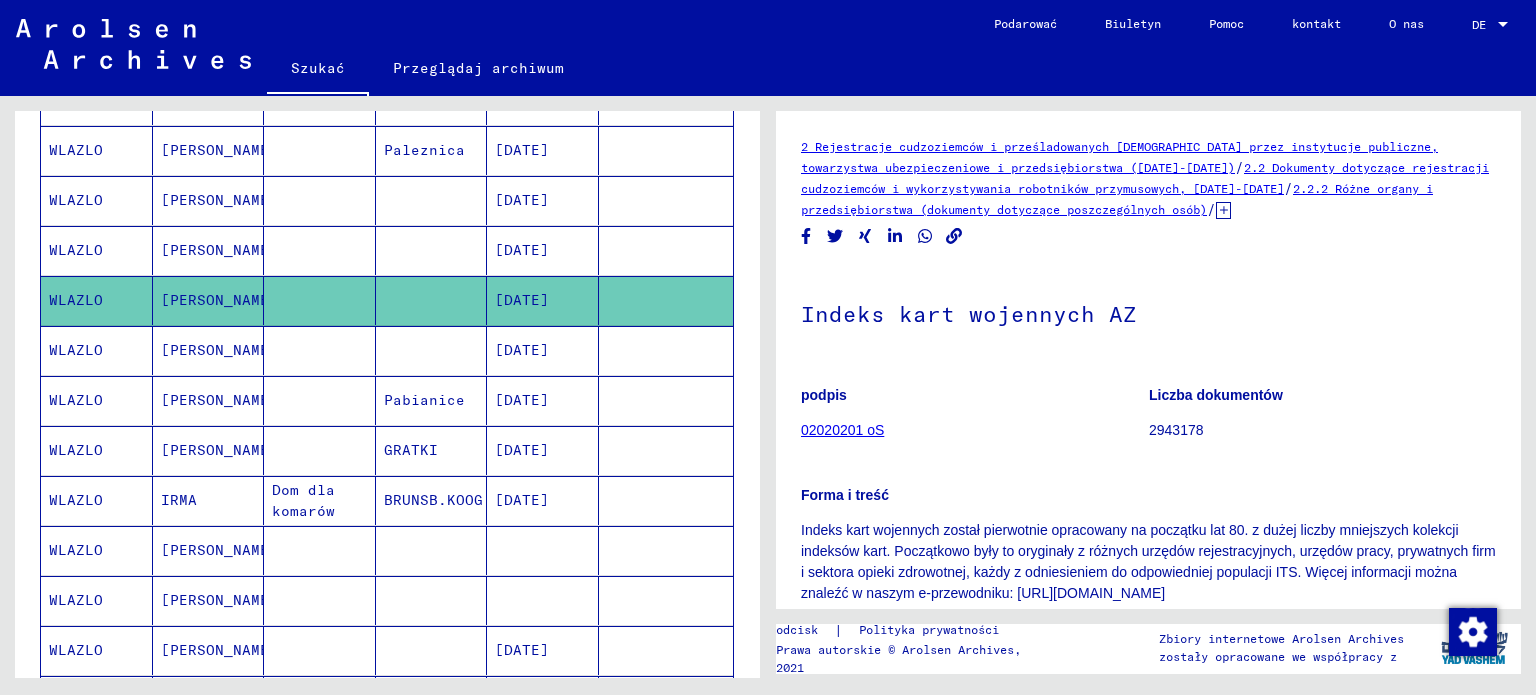 click at bounding box center (543, 600) 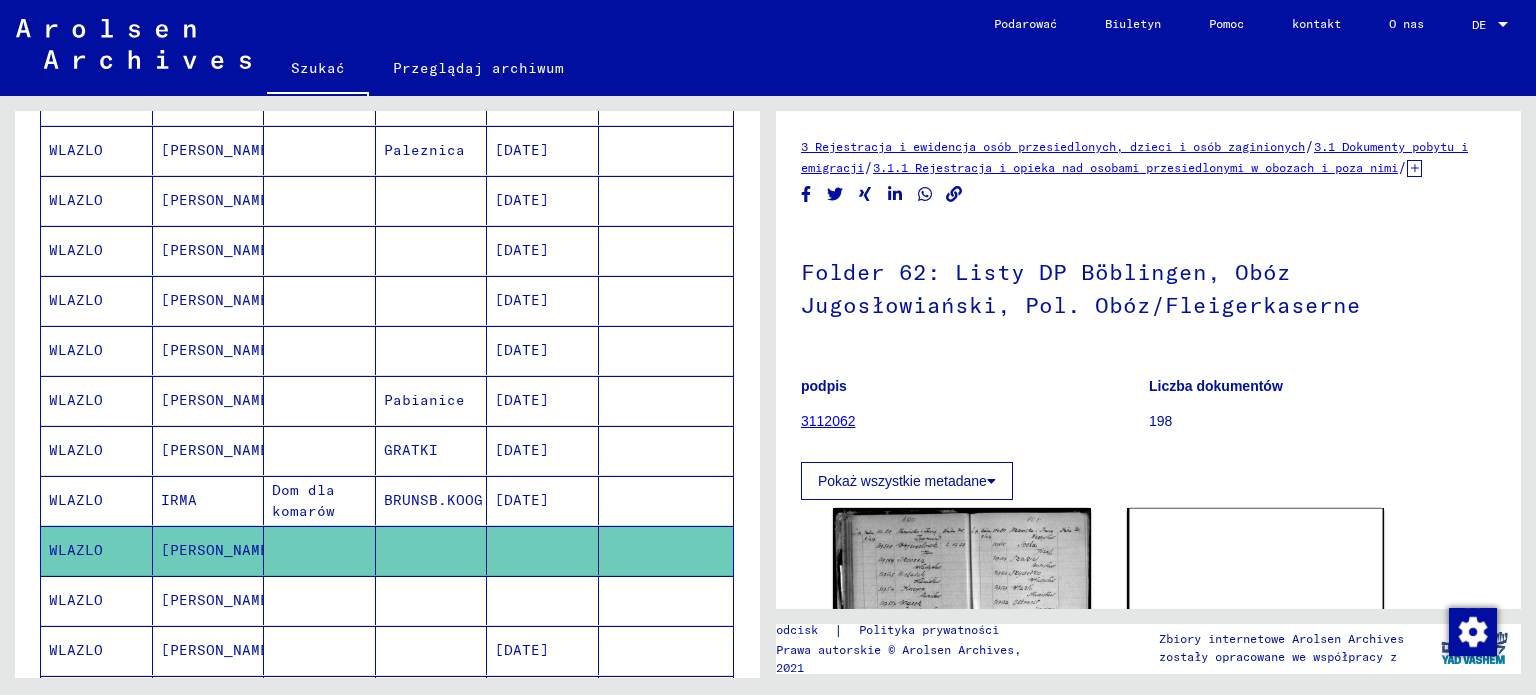 click on "[DATE]" at bounding box center (522, 700) 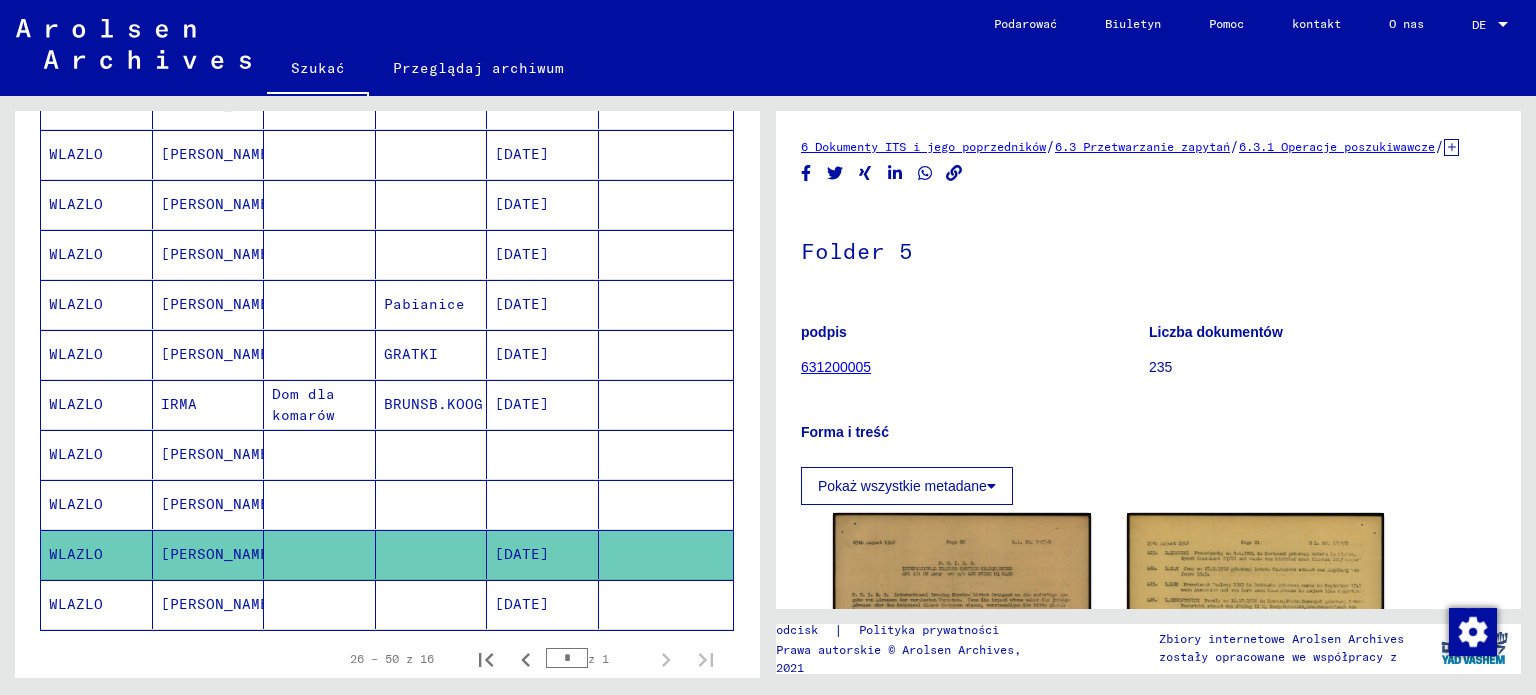scroll, scrollTop: 600, scrollLeft: 0, axis: vertical 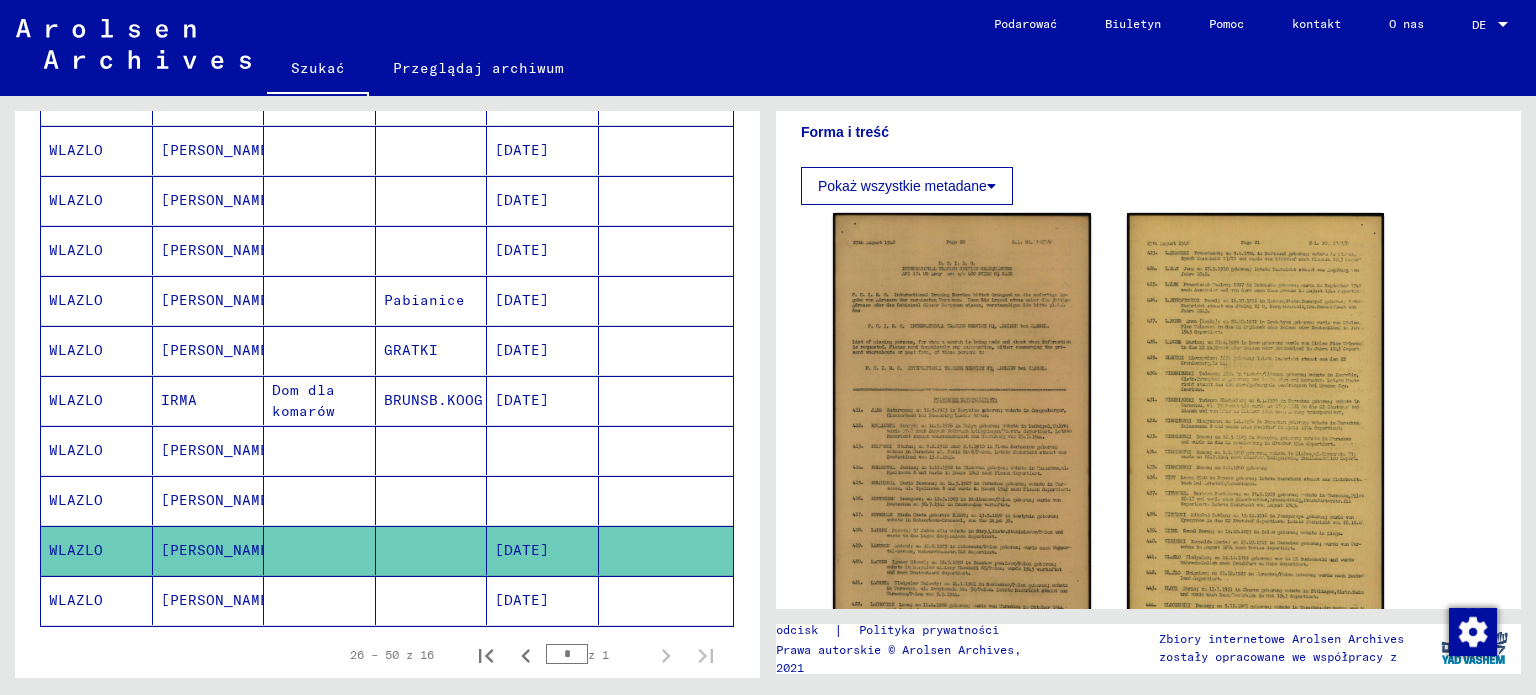 click 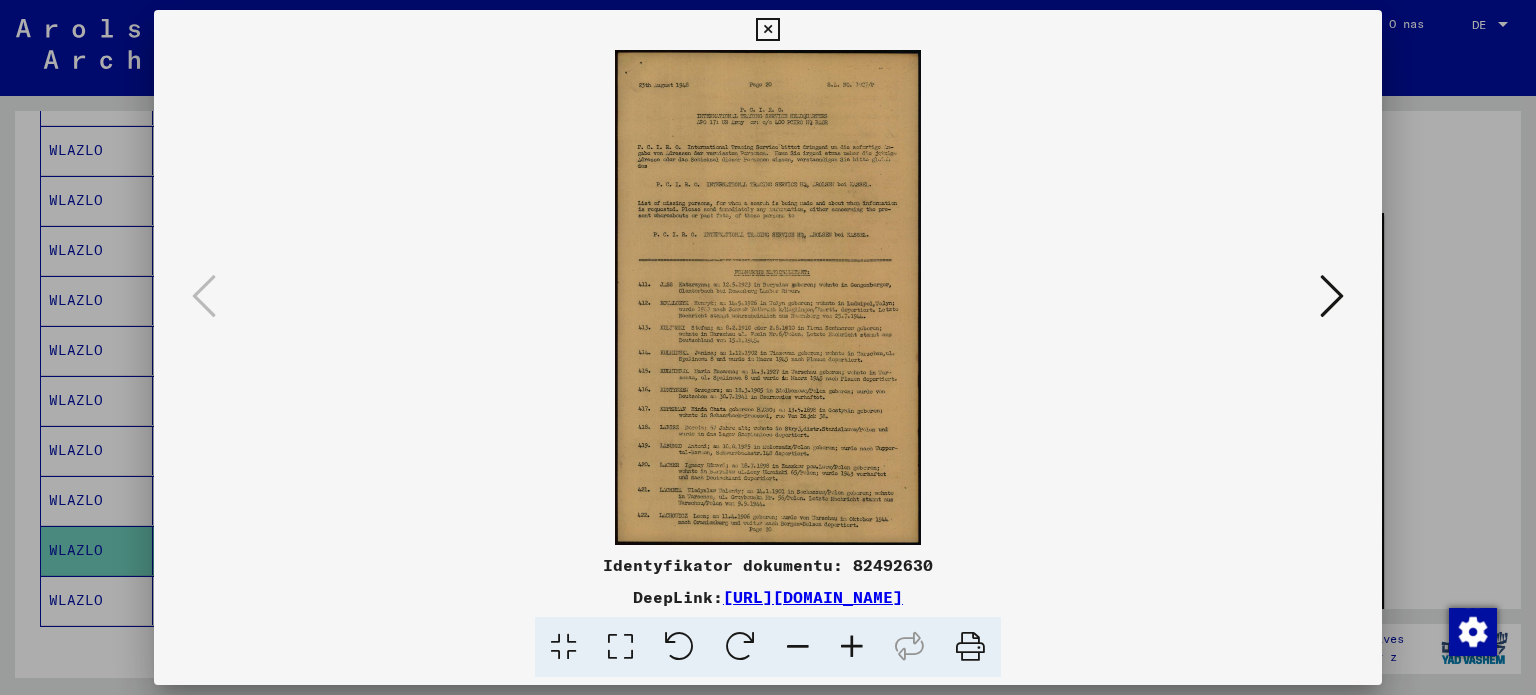 click at bounding box center (852, 647) 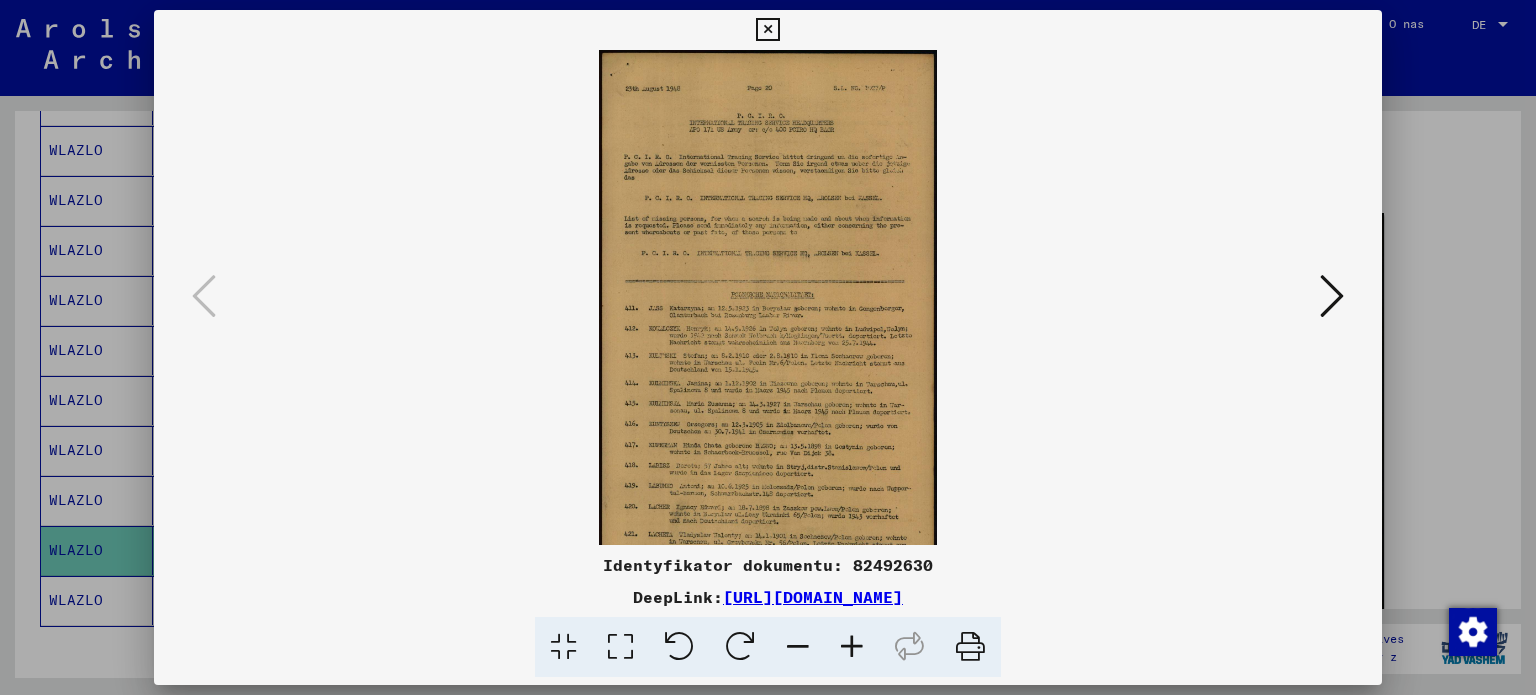 click at bounding box center (852, 647) 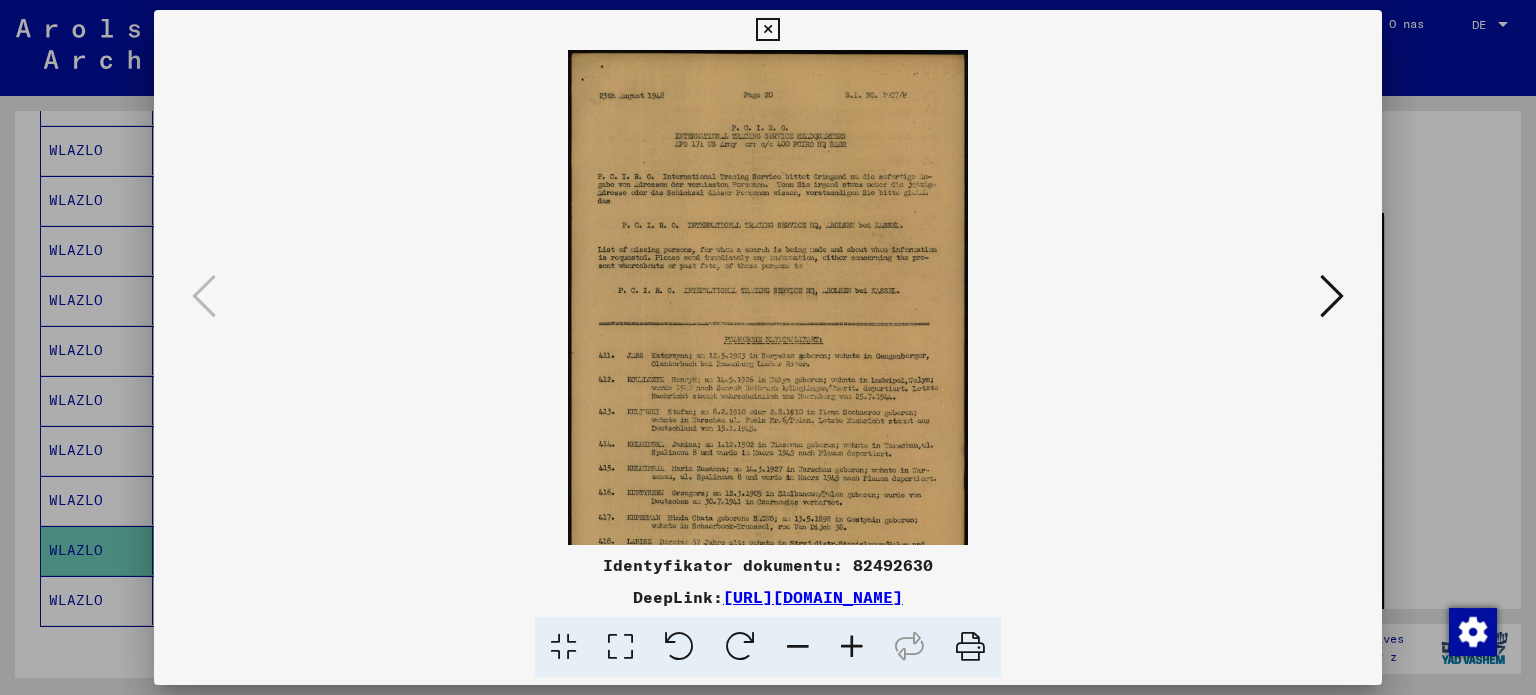 click at bounding box center [852, 647] 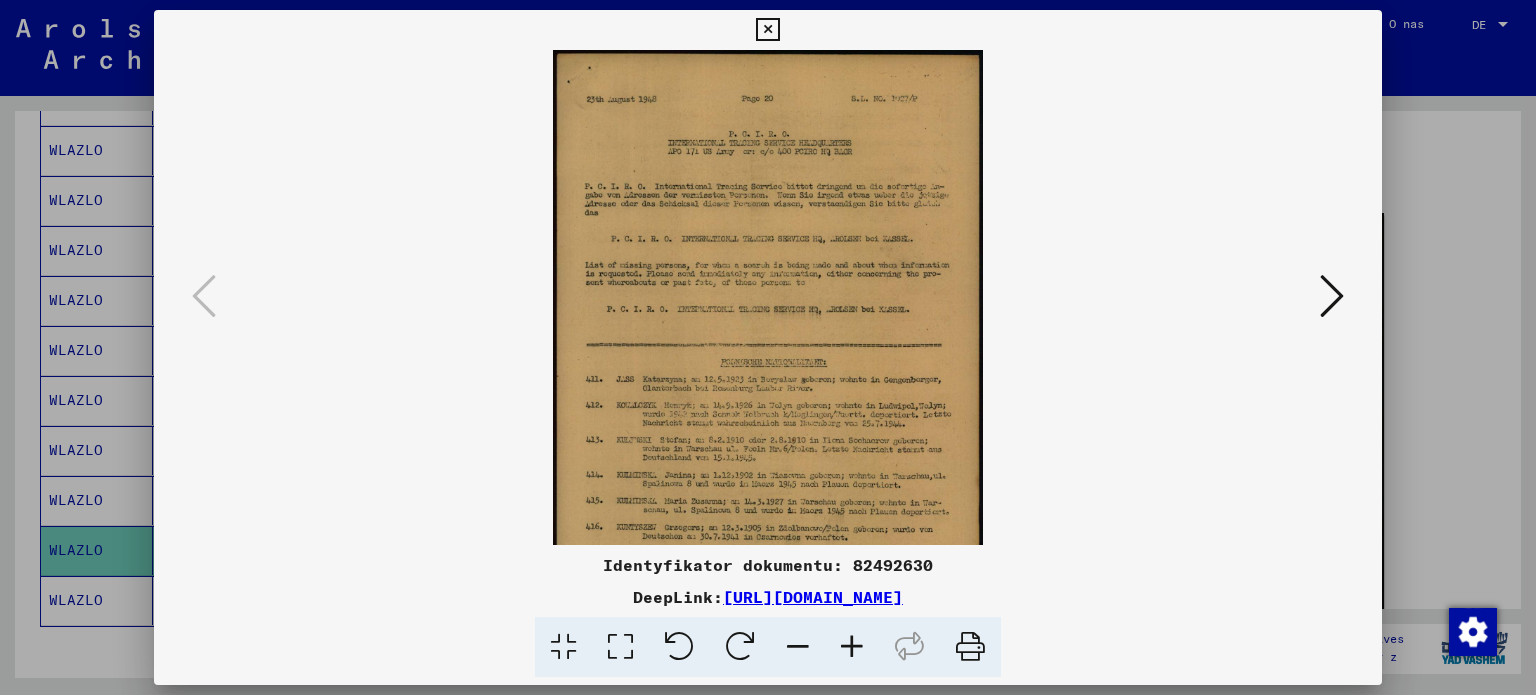 click at bounding box center (852, 647) 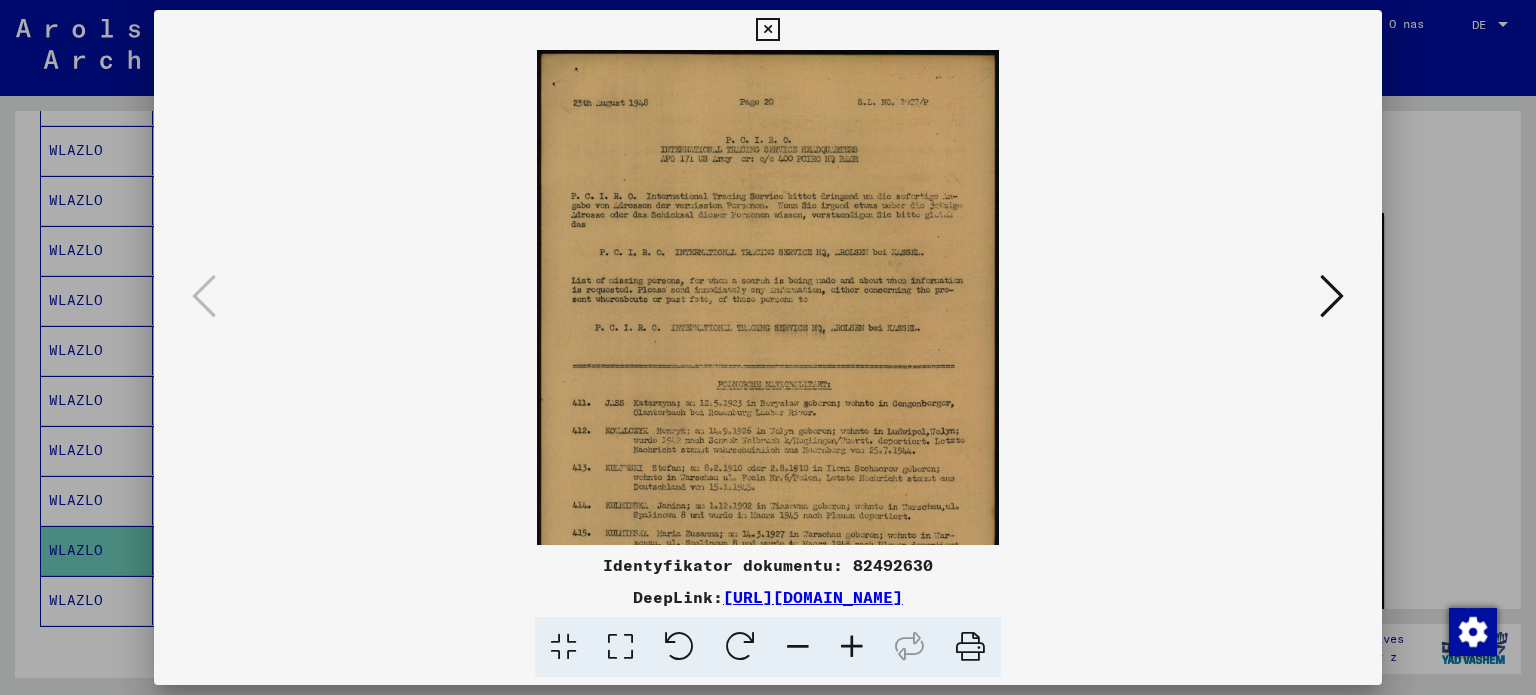 click at bounding box center (852, 647) 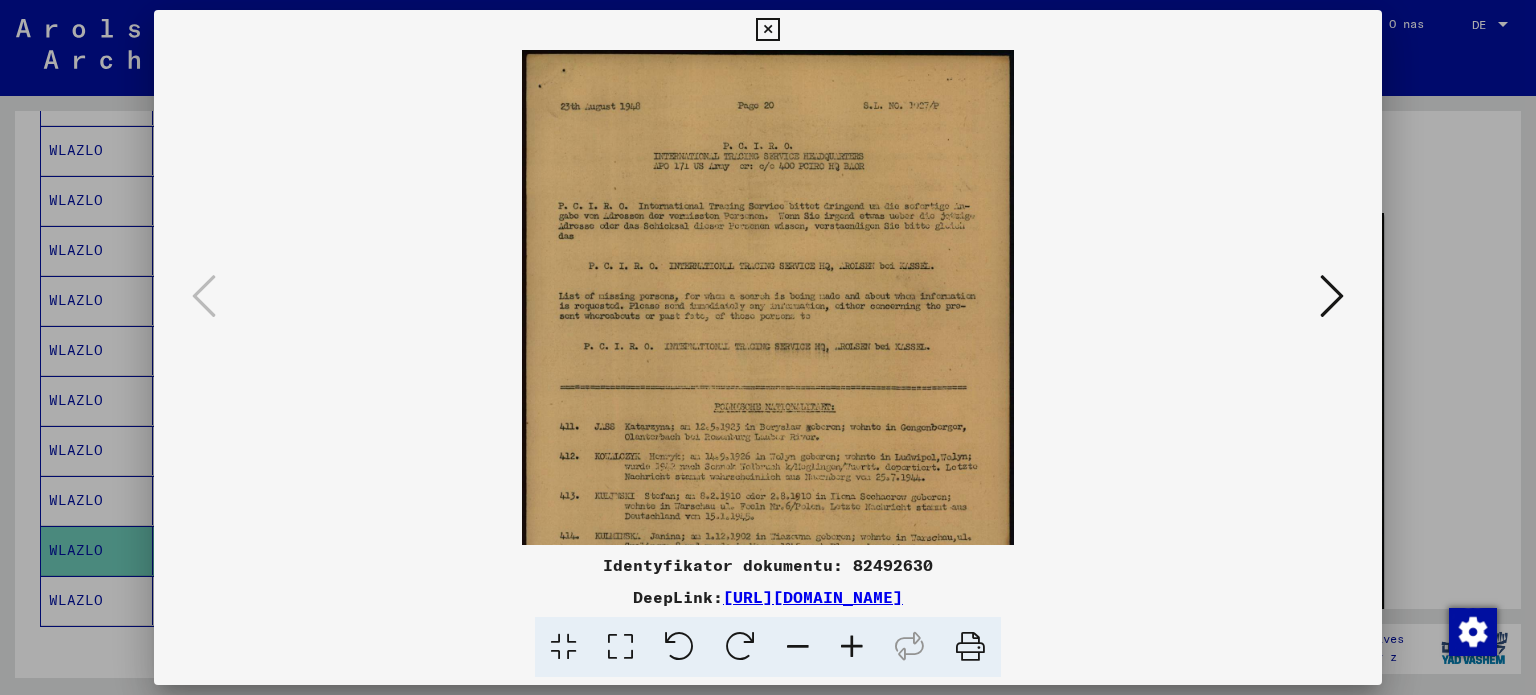 click at bounding box center [852, 647] 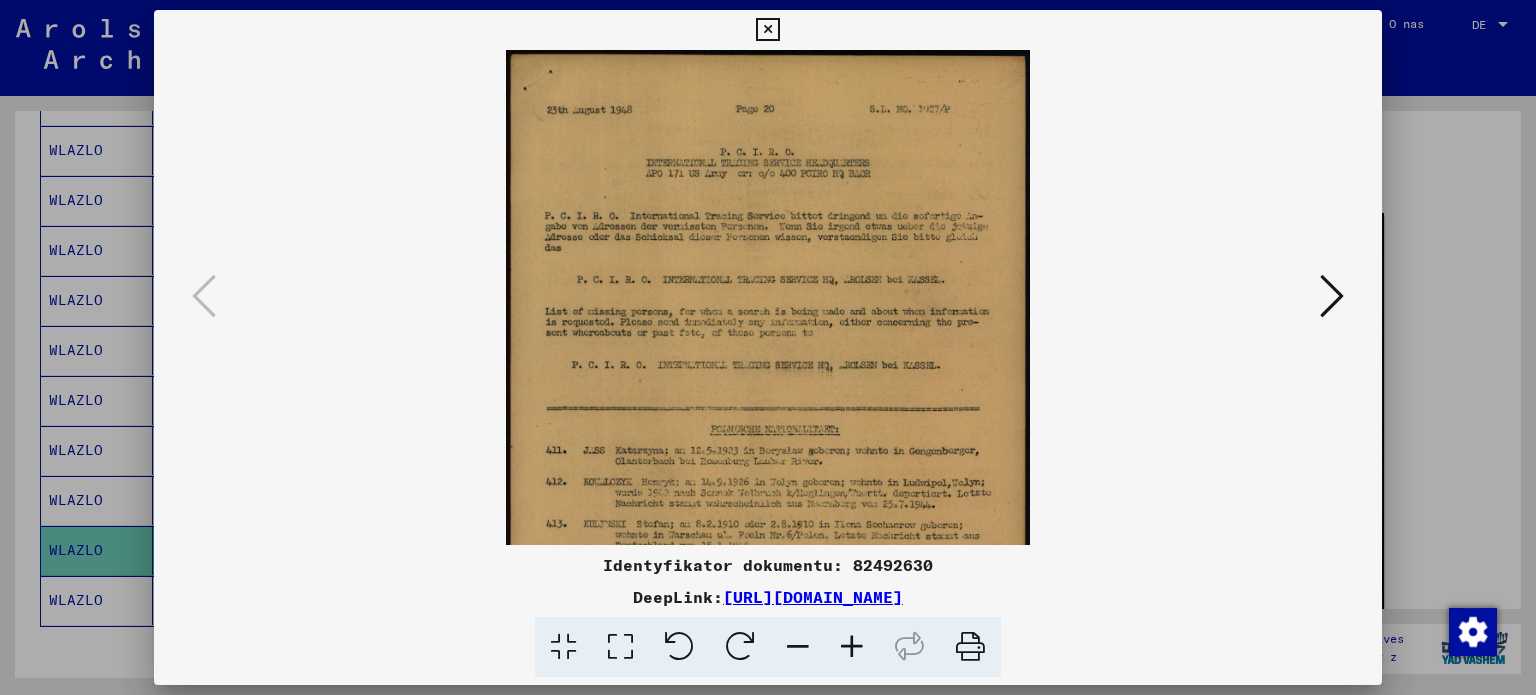 click at bounding box center [852, 647] 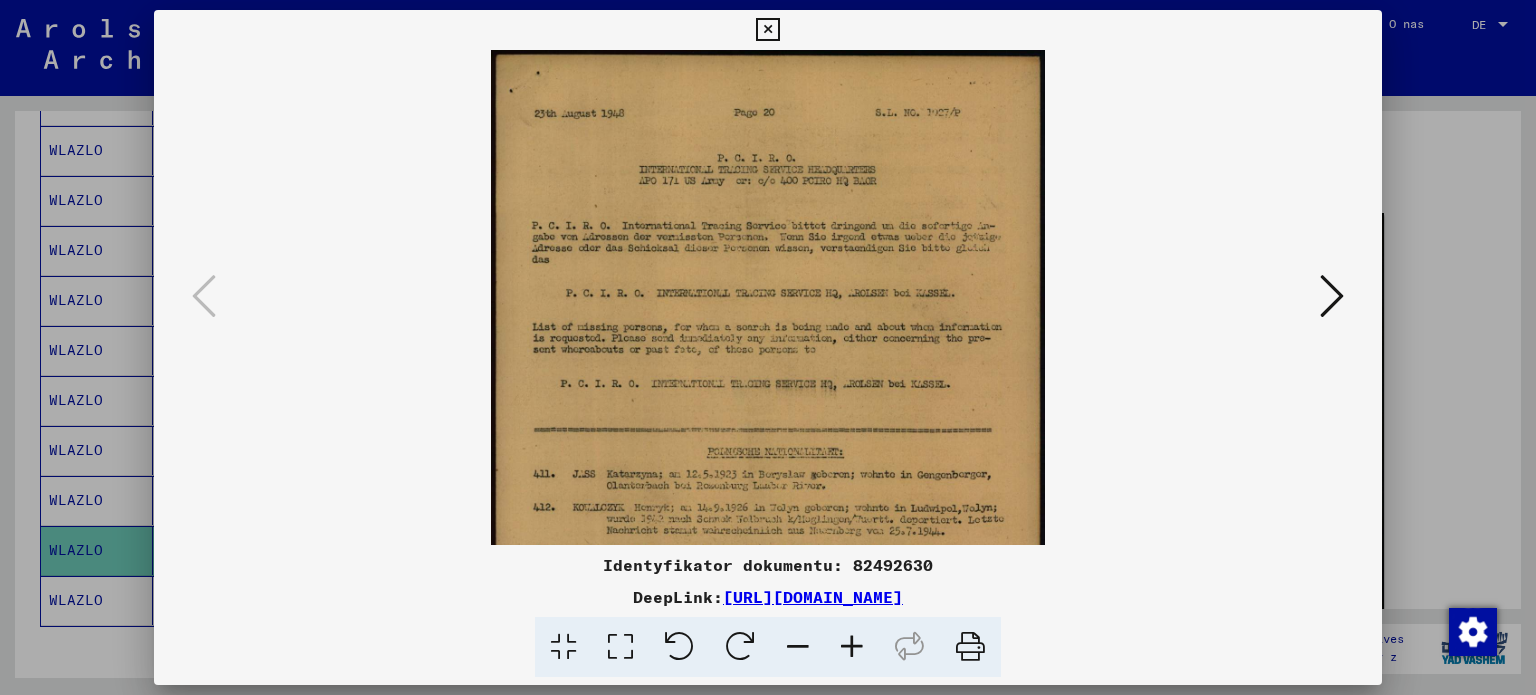 click at bounding box center [852, 647] 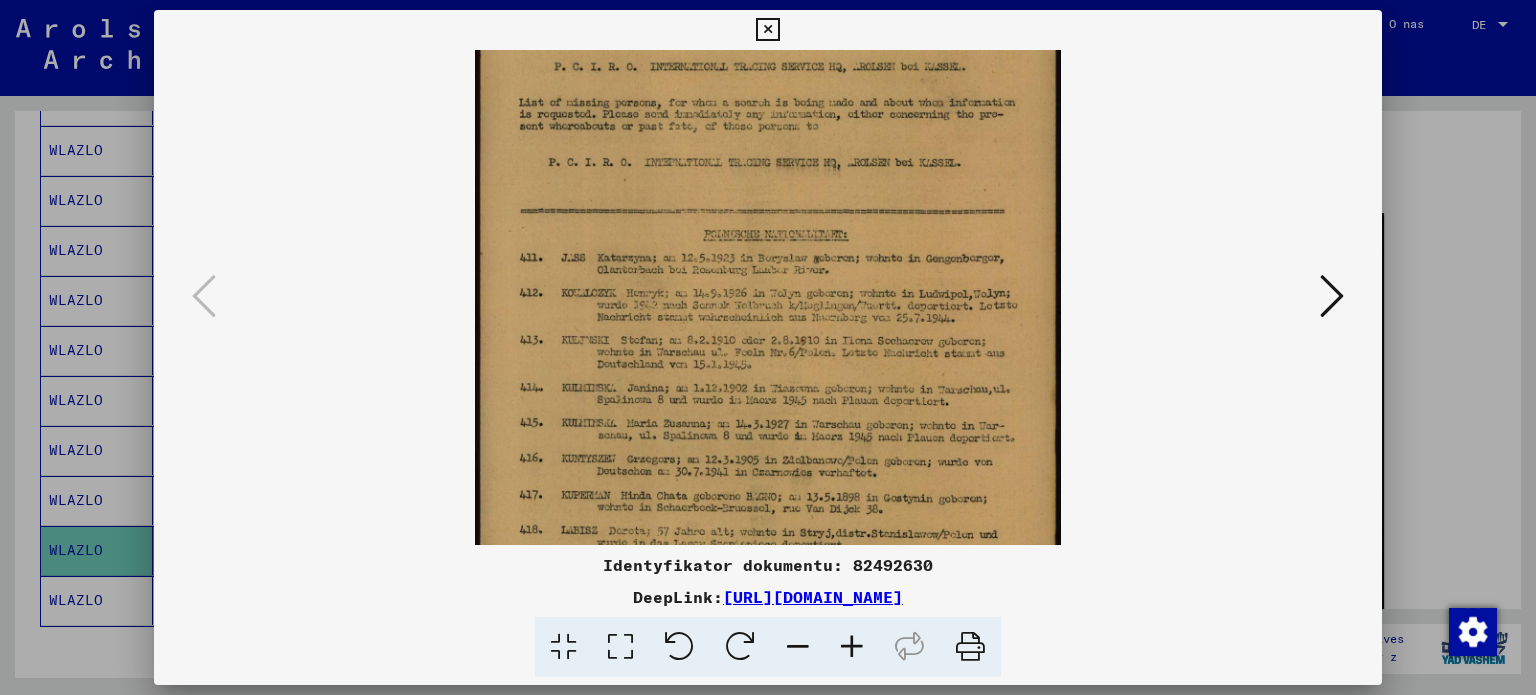 scroll, scrollTop: 241, scrollLeft: 0, axis: vertical 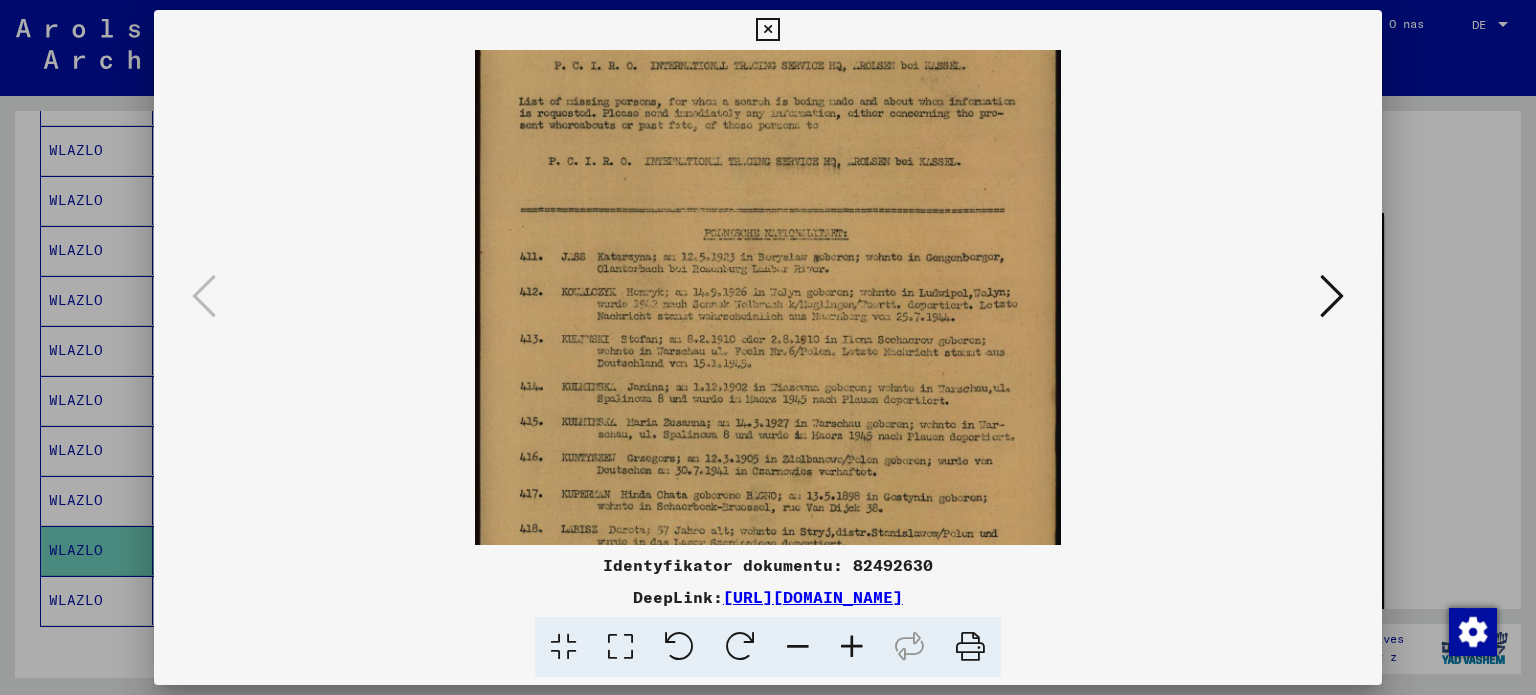 drag, startPoint x: 892, startPoint y: 458, endPoint x: 900, endPoint y: 234, distance: 224.1428 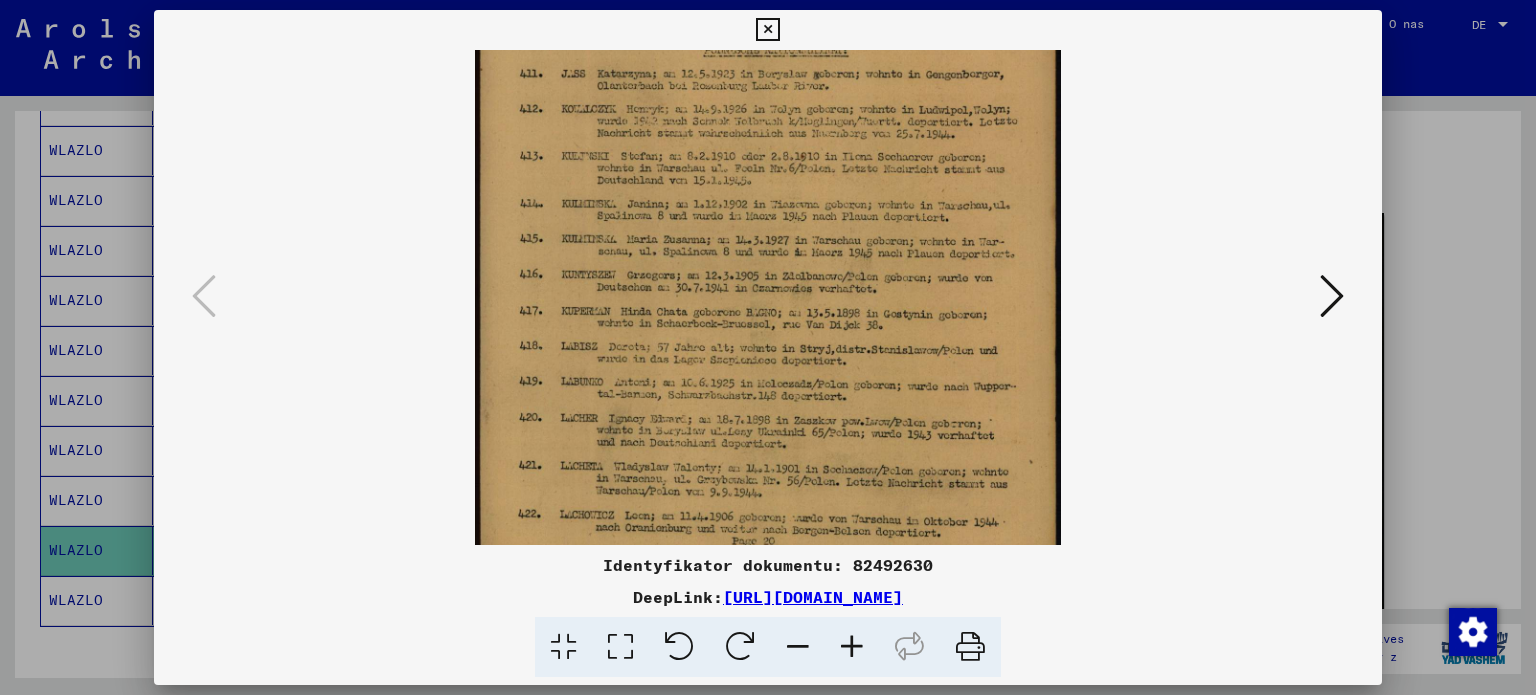 scroll, scrollTop: 449, scrollLeft: 0, axis: vertical 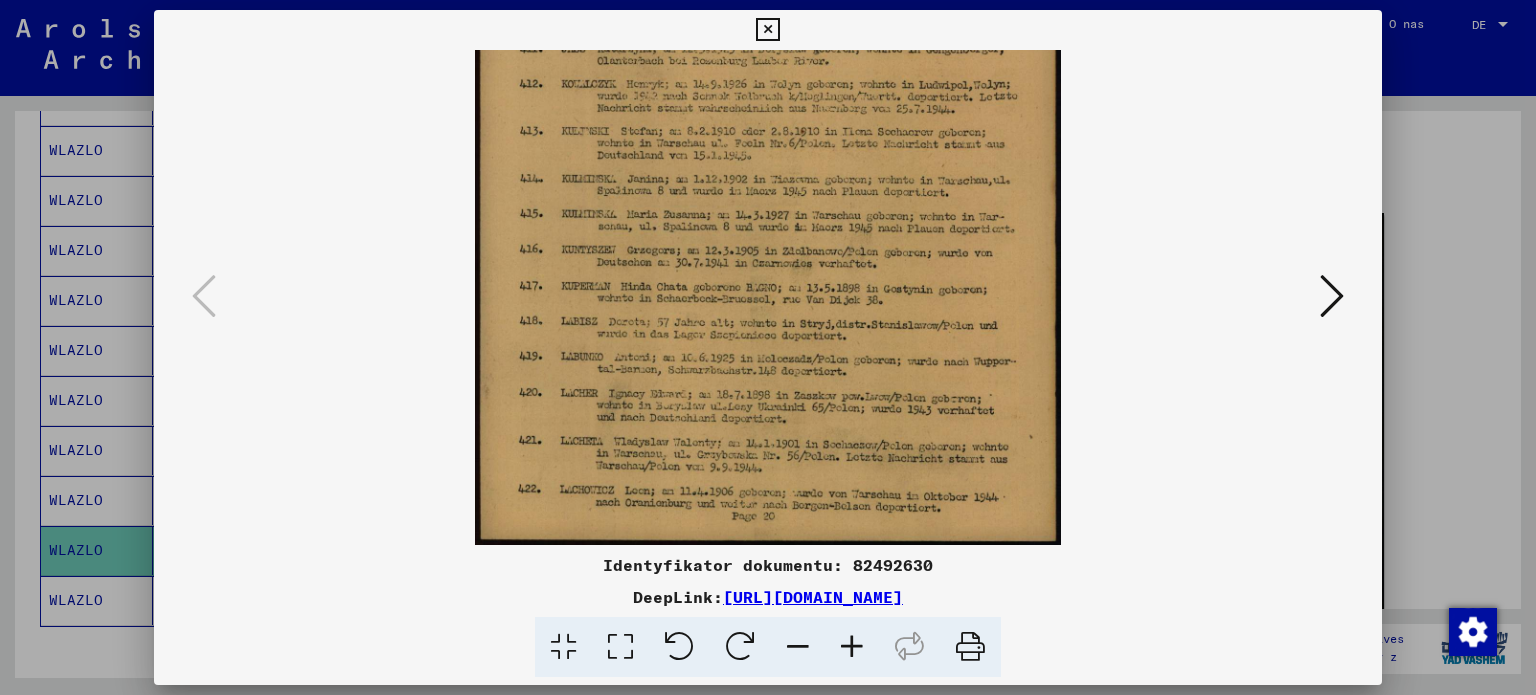 drag, startPoint x: 879, startPoint y: 425, endPoint x: 869, endPoint y: 225, distance: 200.24985 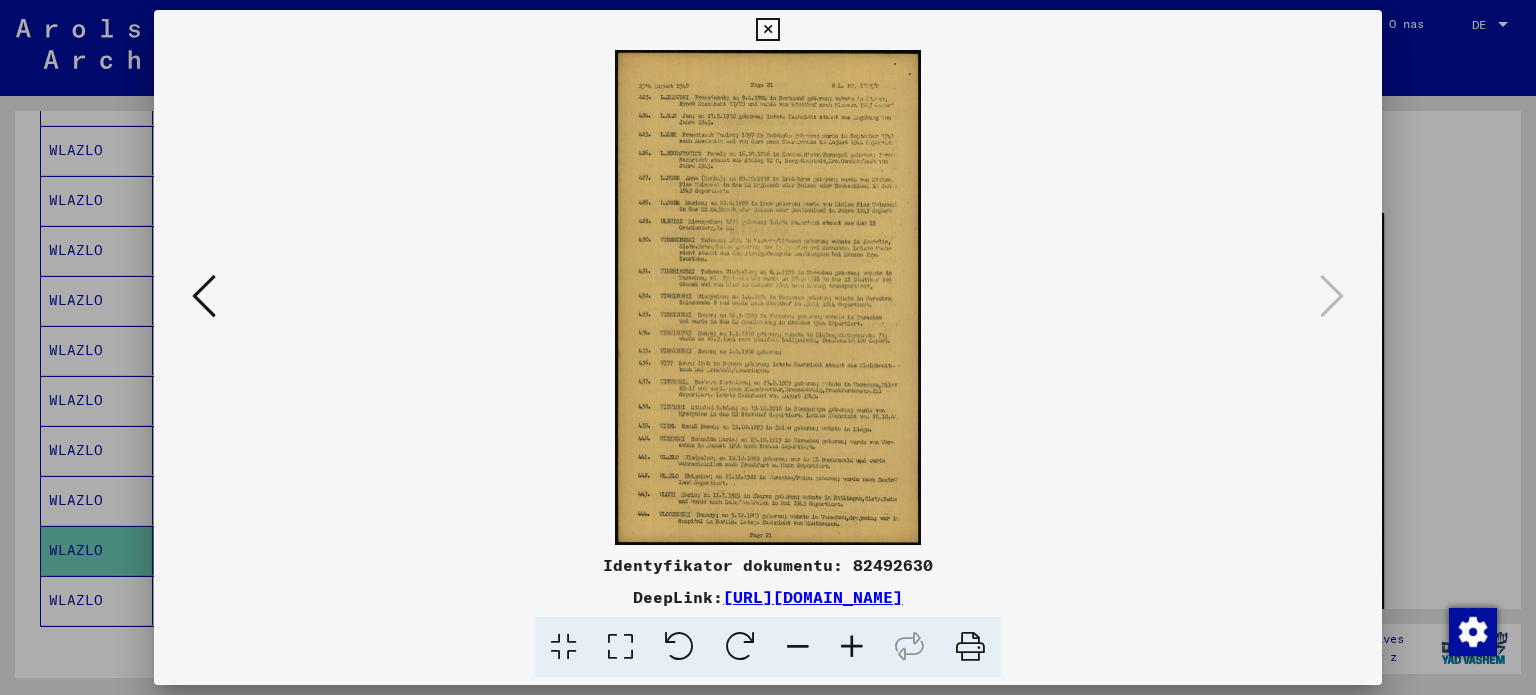 click at bounding box center (852, 647) 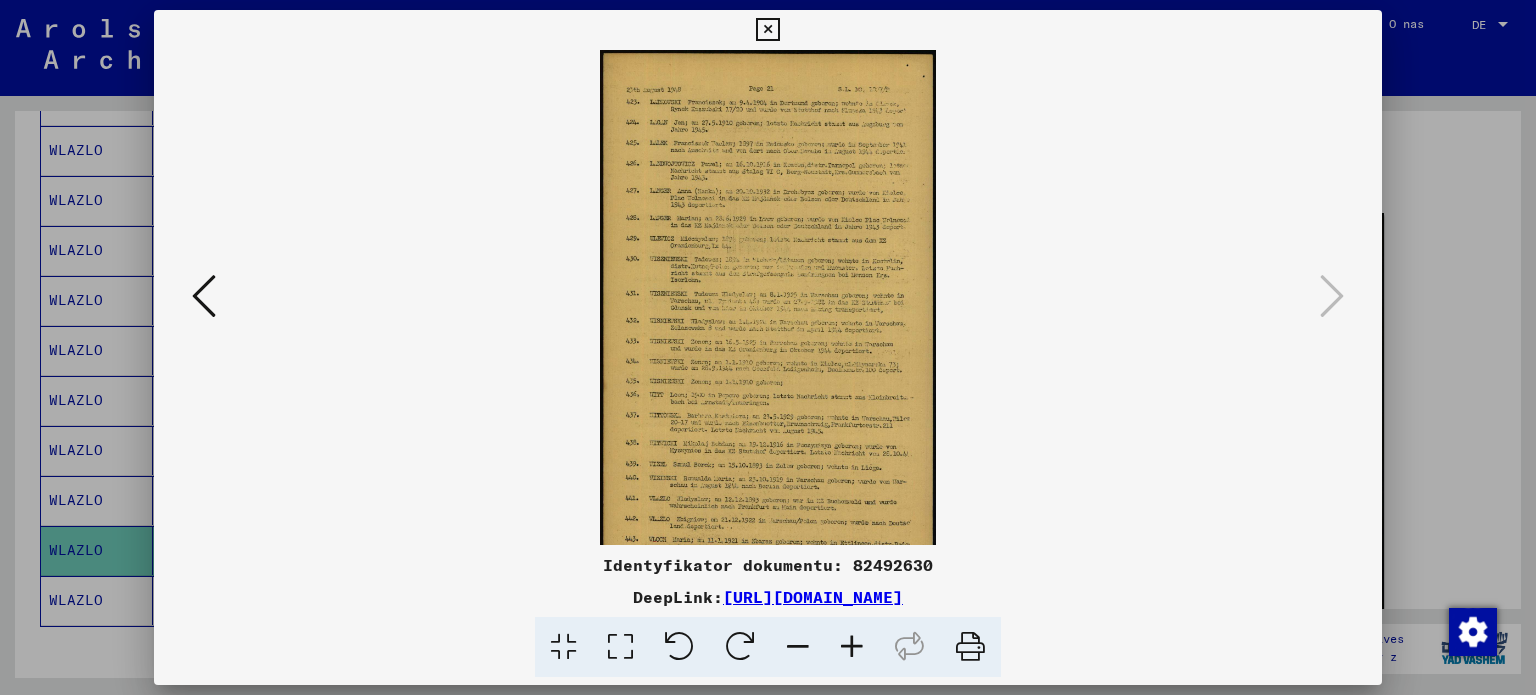 click at bounding box center (852, 647) 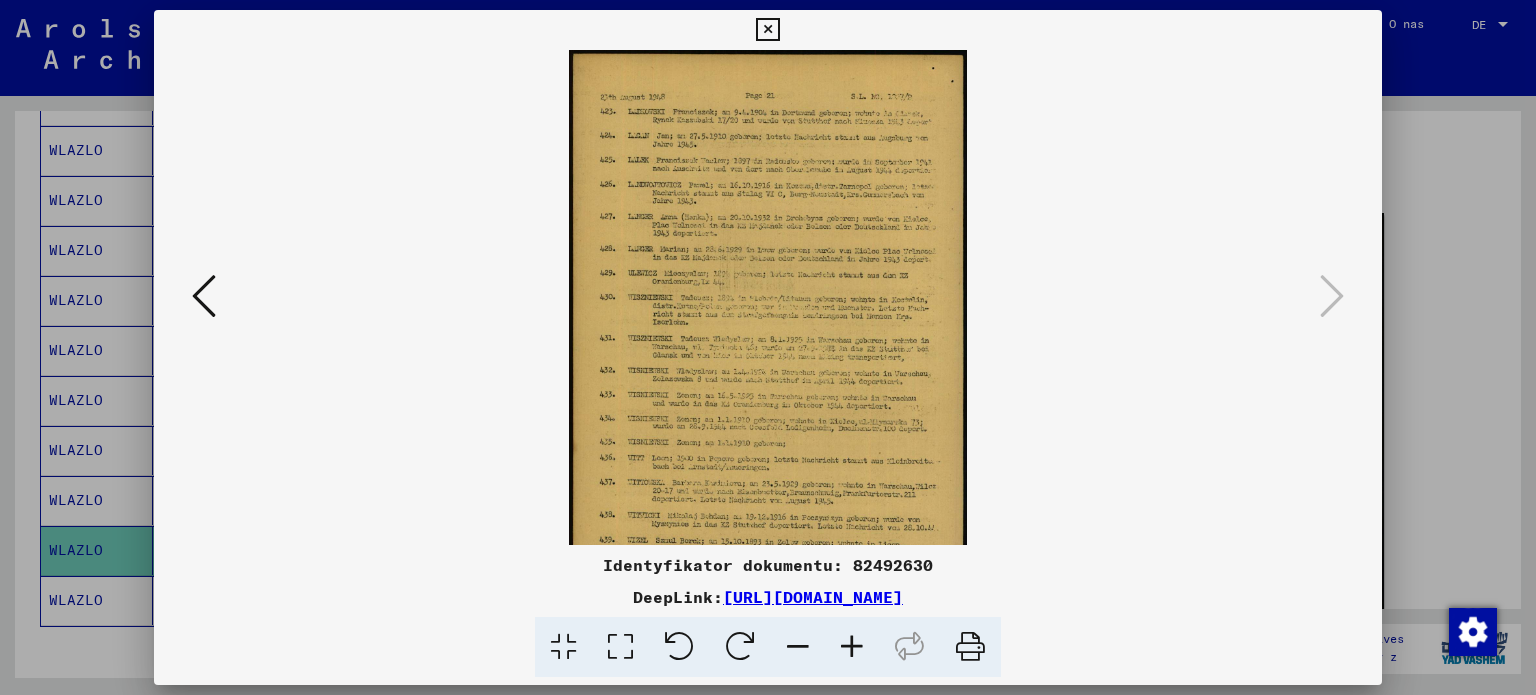 click at bounding box center (852, 647) 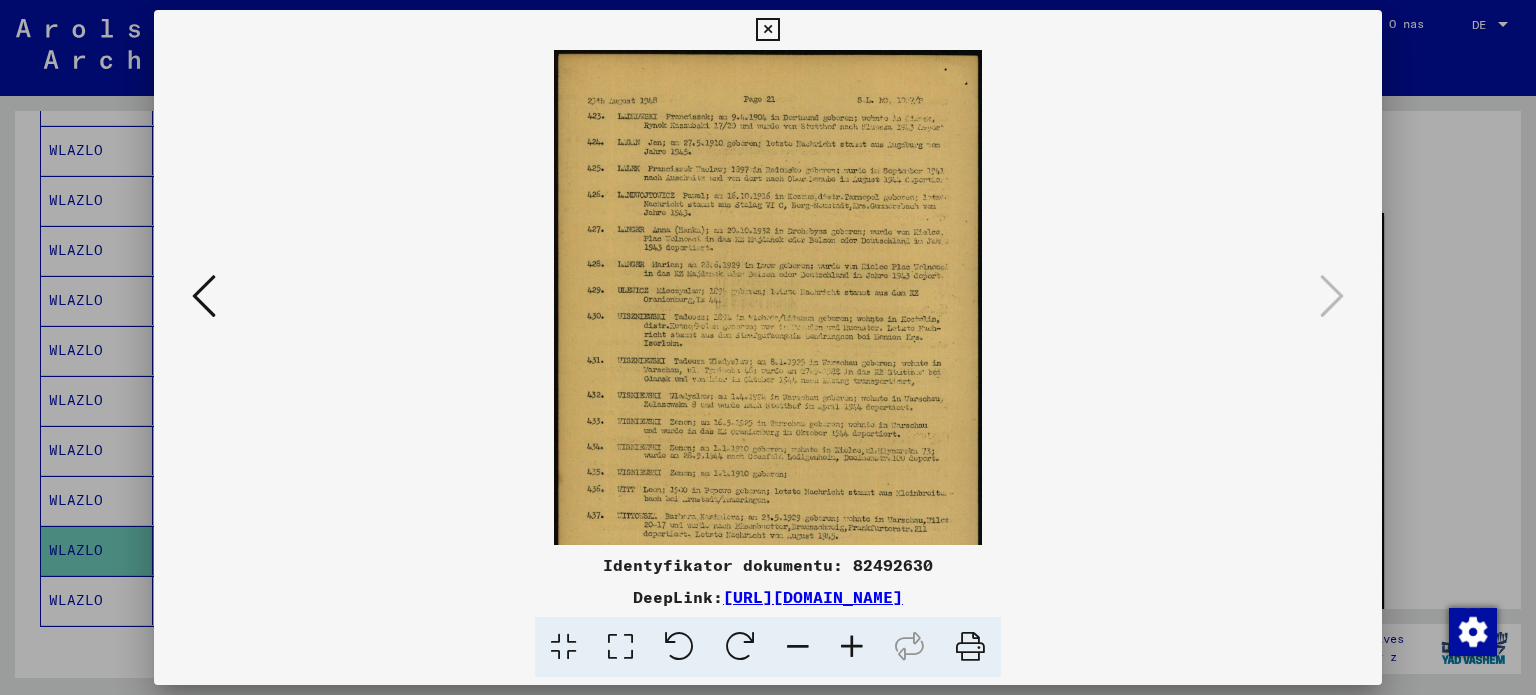 click at bounding box center (852, 647) 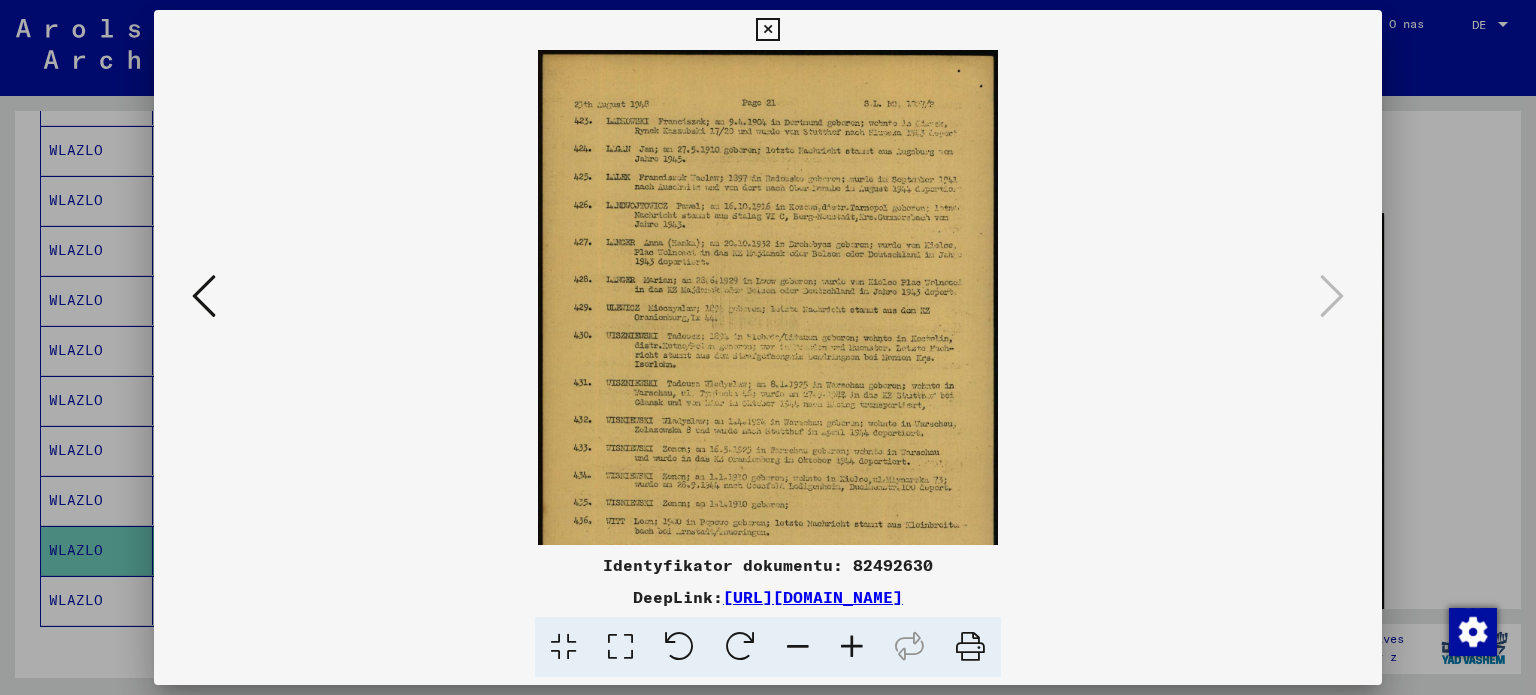 click at bounding box center (852, 647) 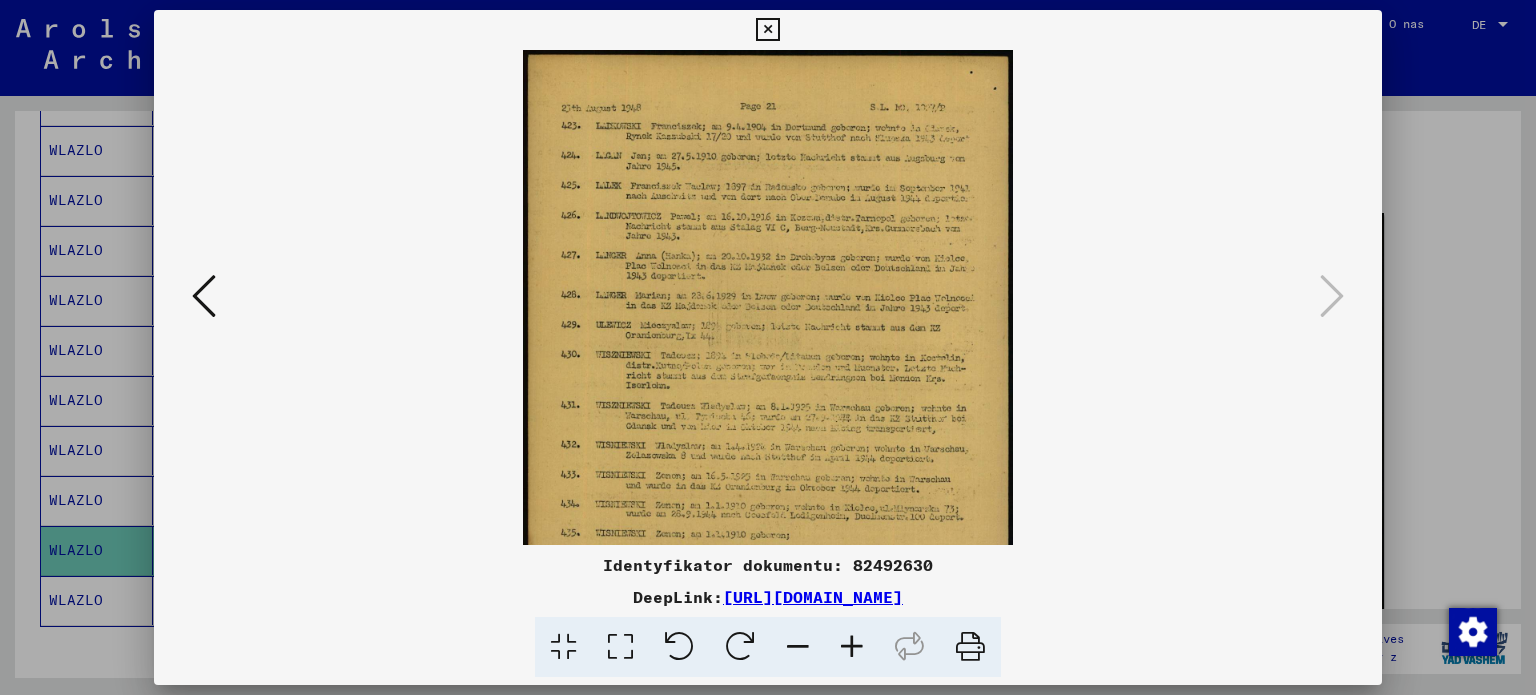 click at bounding box center [852, 647] 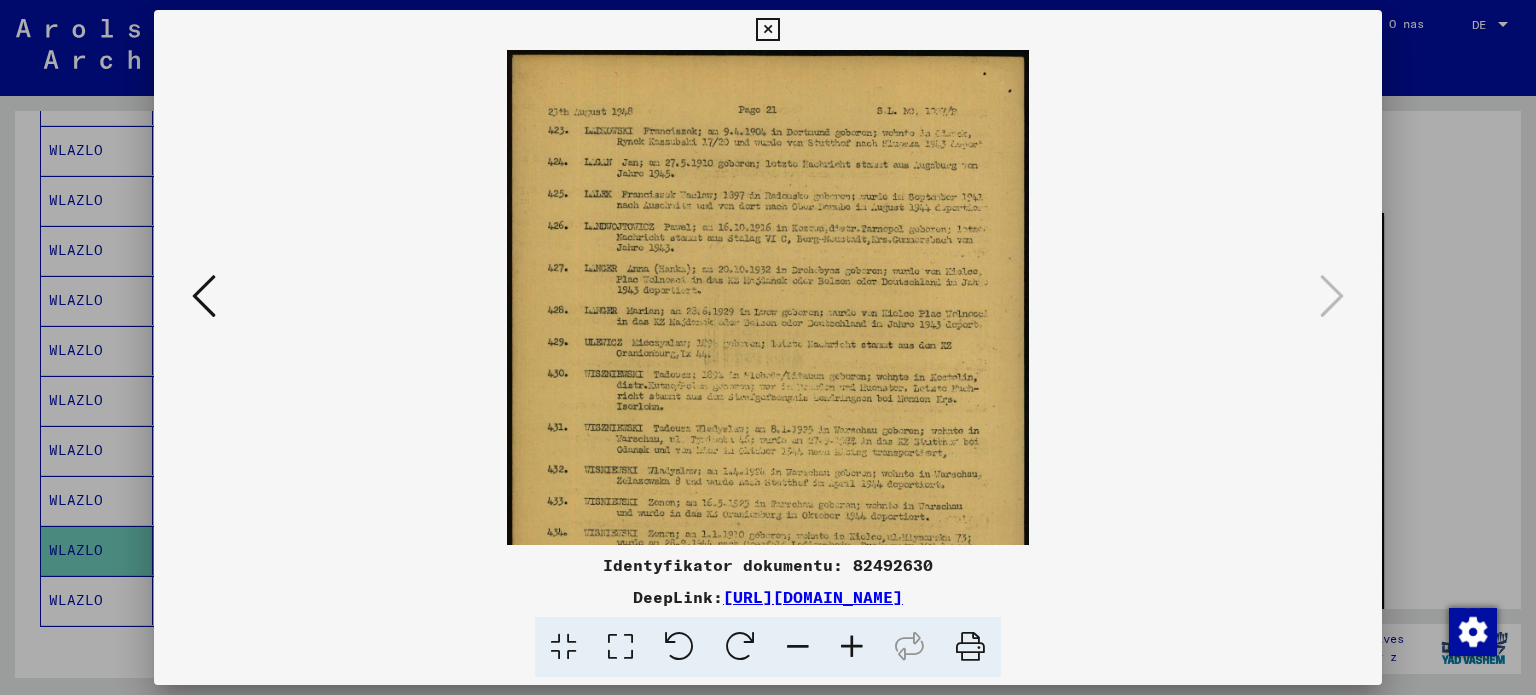 click at bounding box center [852, 647] 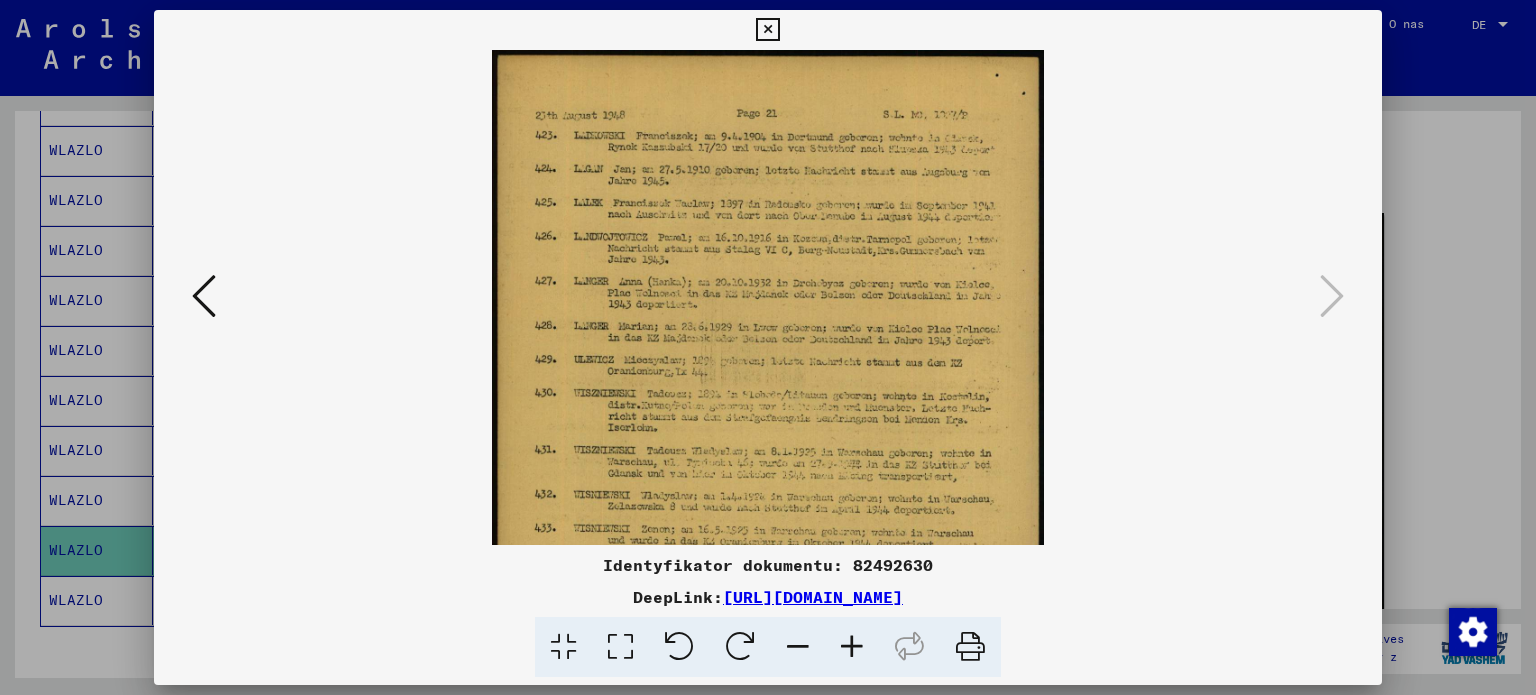 click at bounding box center [852, 647] 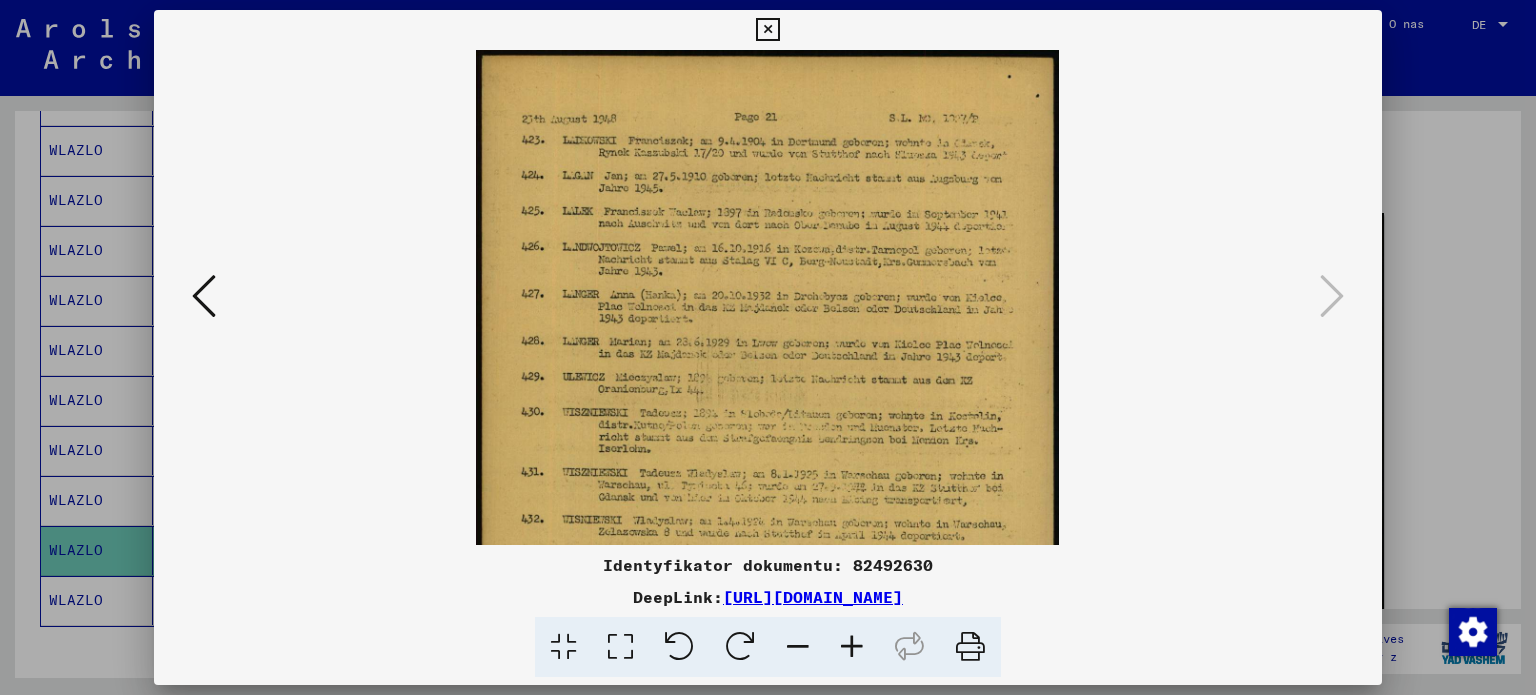 click at bounding box center [852, 647] 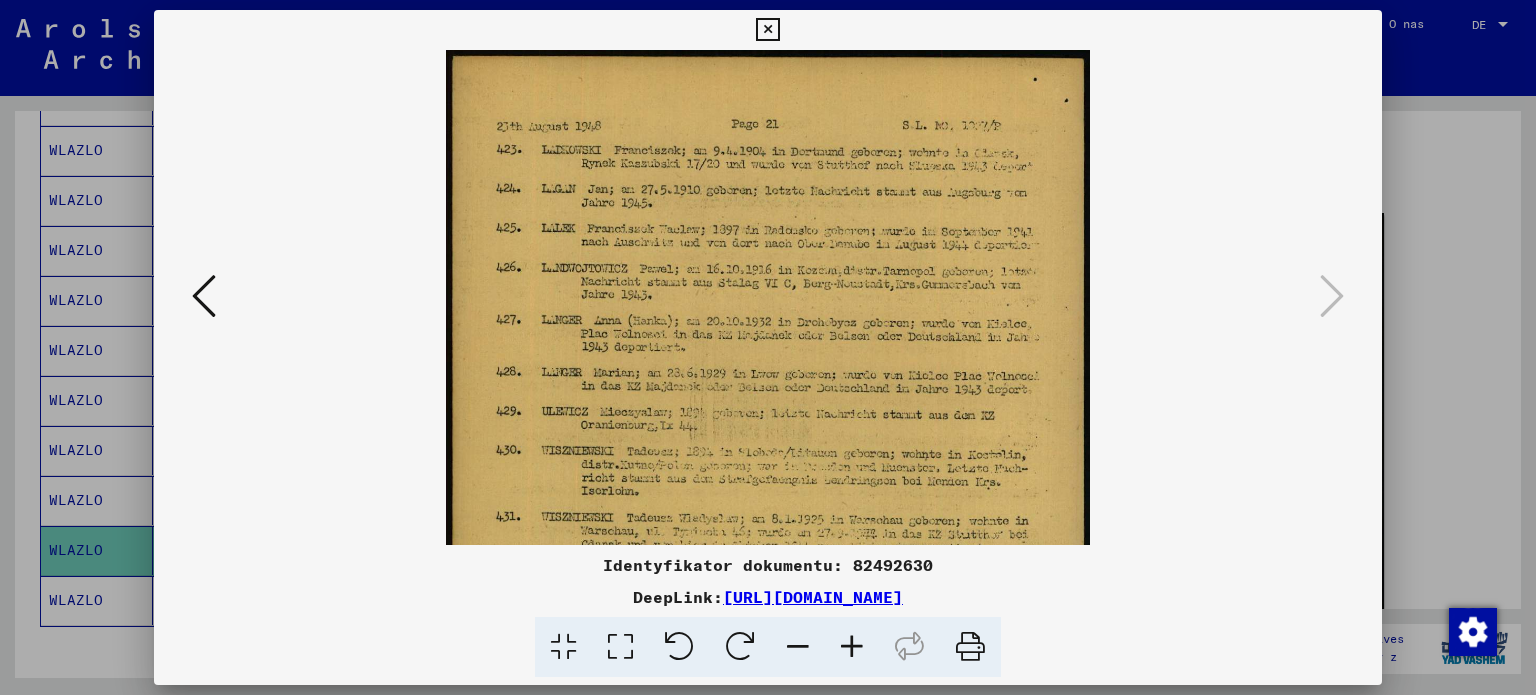 click at bounding box center (852, 647) 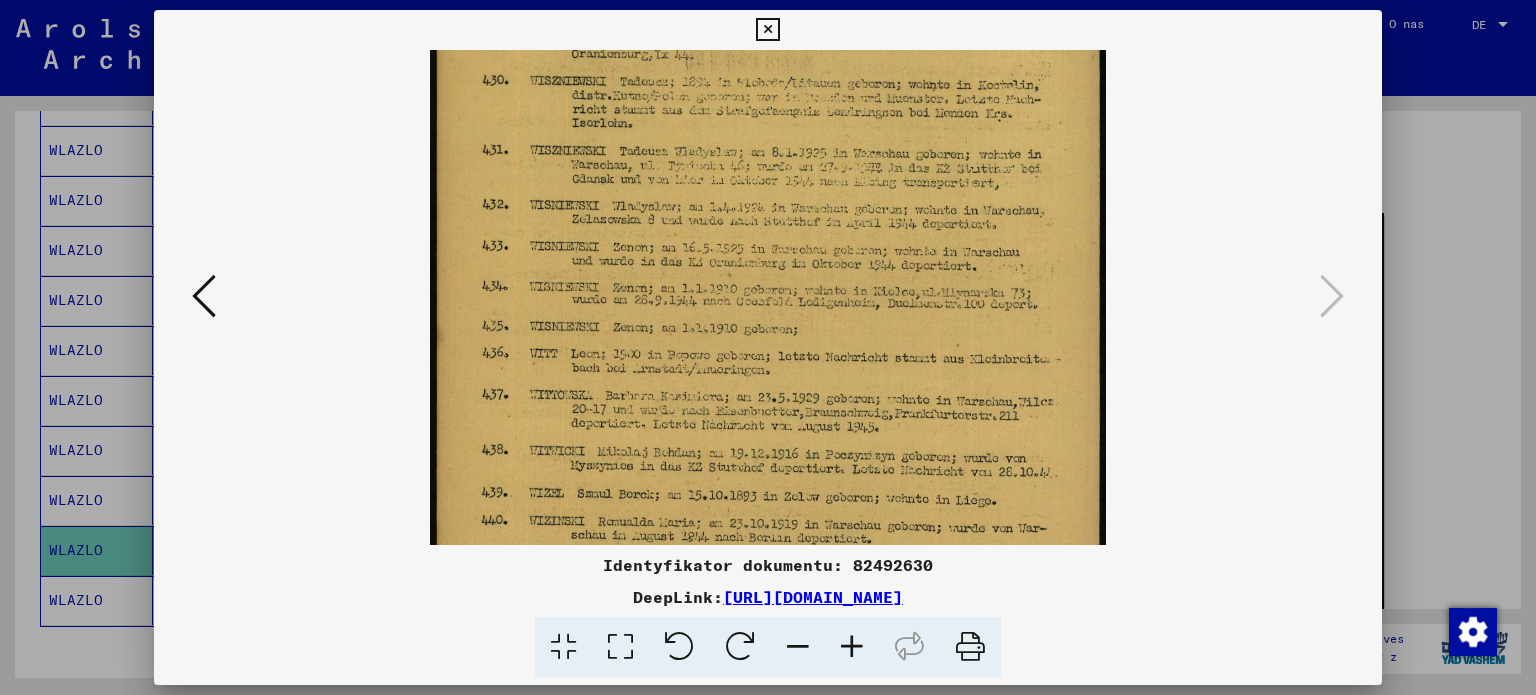 scroll, scrollTop: 394, scrollLeft: 0, axis: vertical 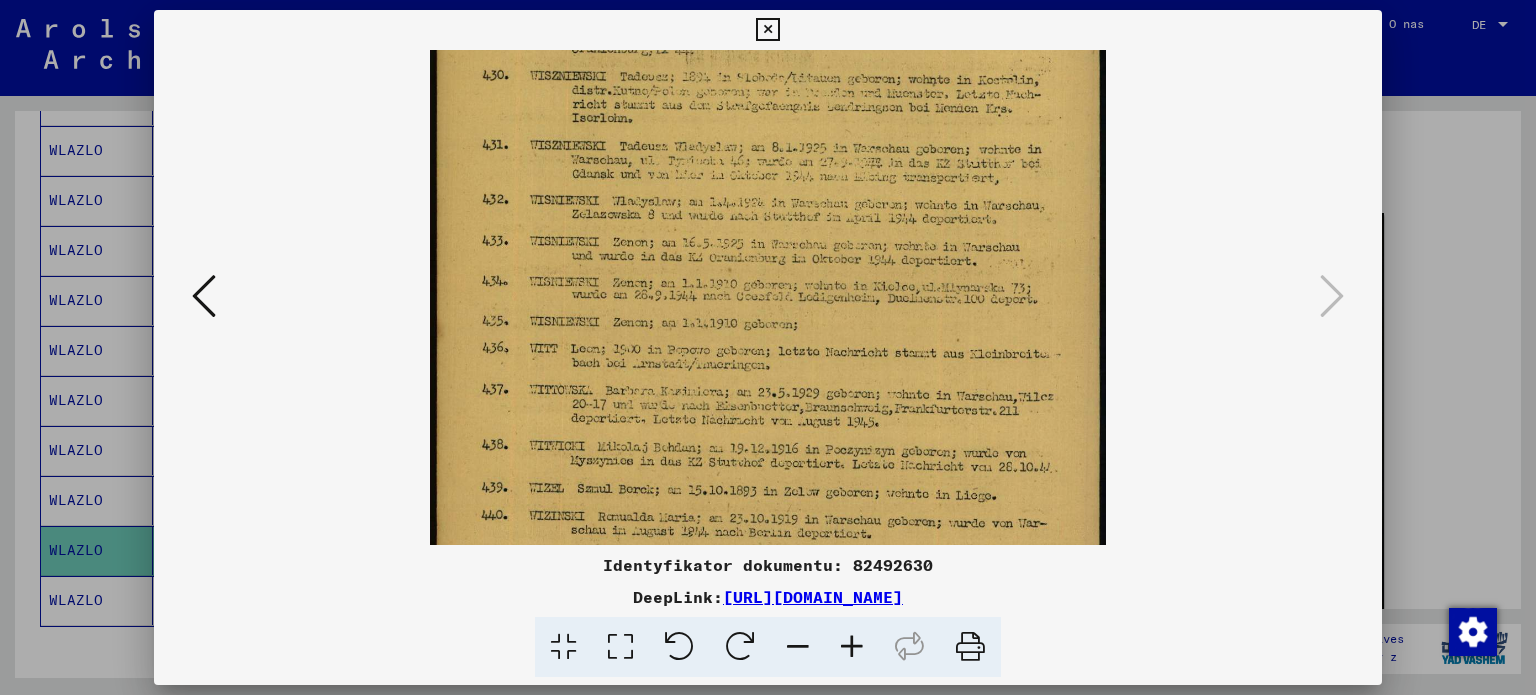 drag, startPoint x: 741, startPoint y: 482, endPoint x: 726, endPoint y: 90, distance: 392.2869 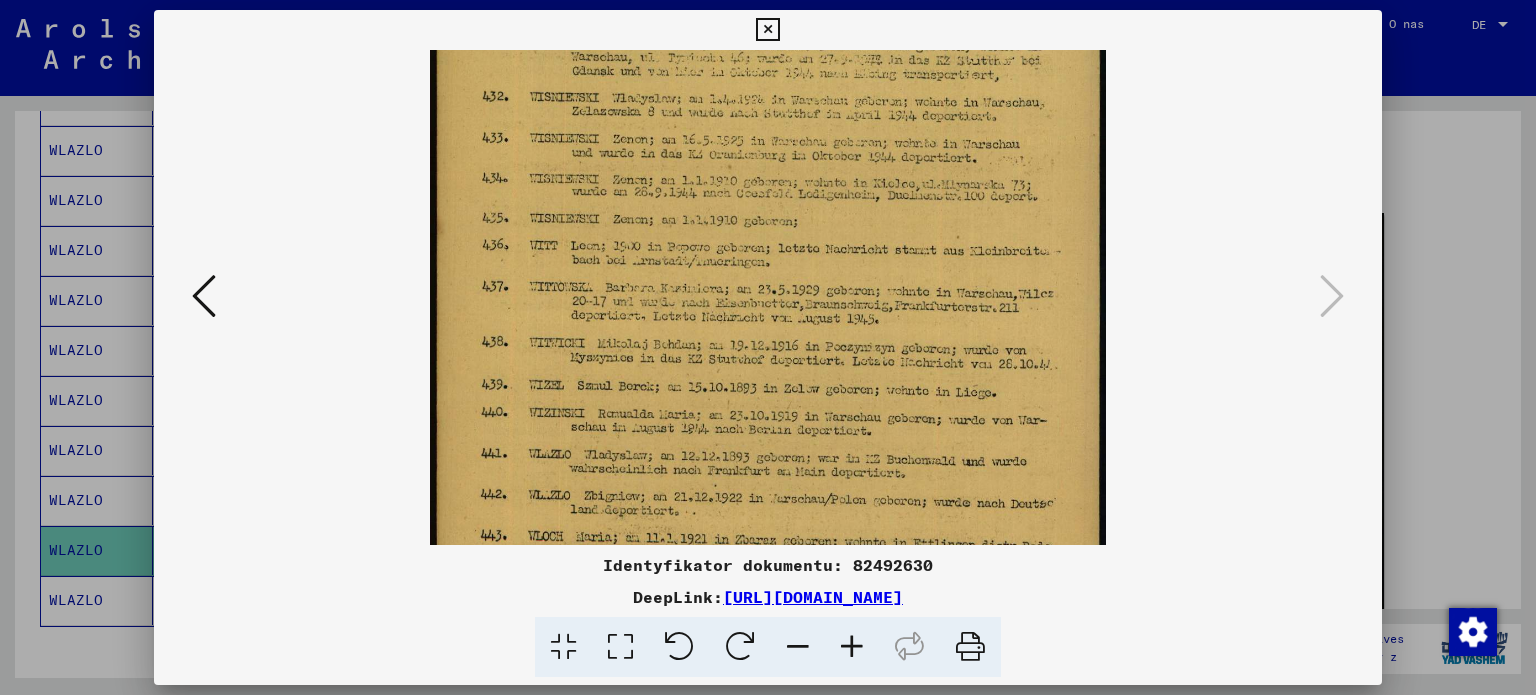 scroll, scrollTop: 506, scrollLeft: 0, axis: vertical 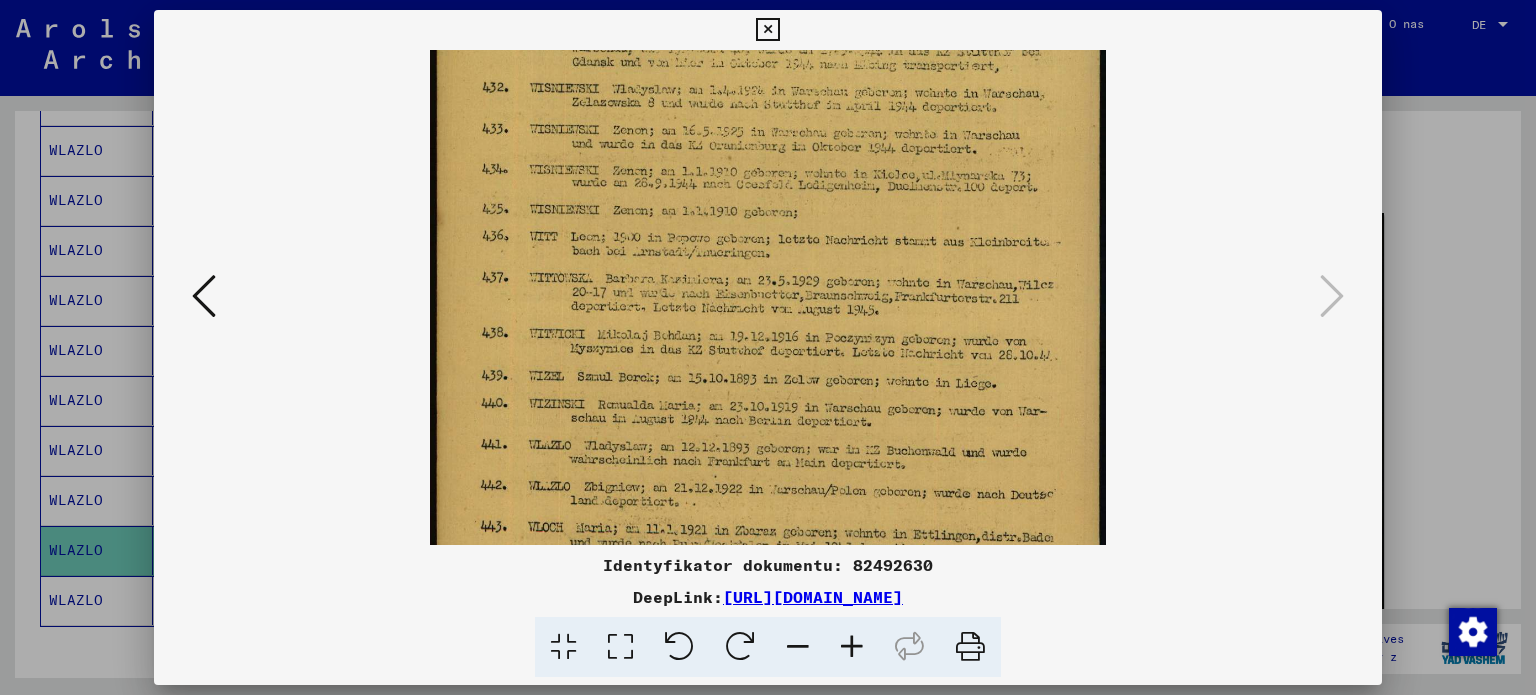 drag, startPoint x: 917, startPoint y: 480, endPoint x: 922, endPoint y: 367, distance: 113.110565 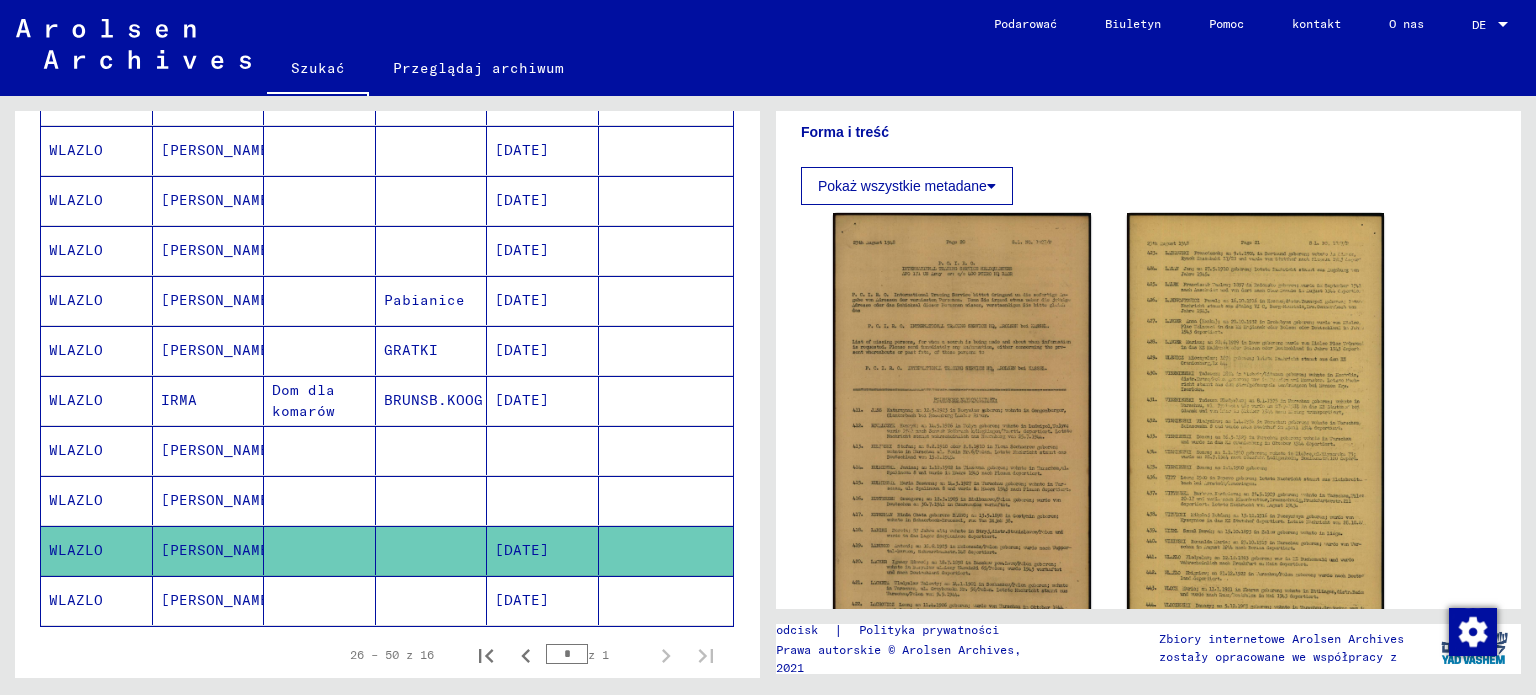 click on "[DATE]" 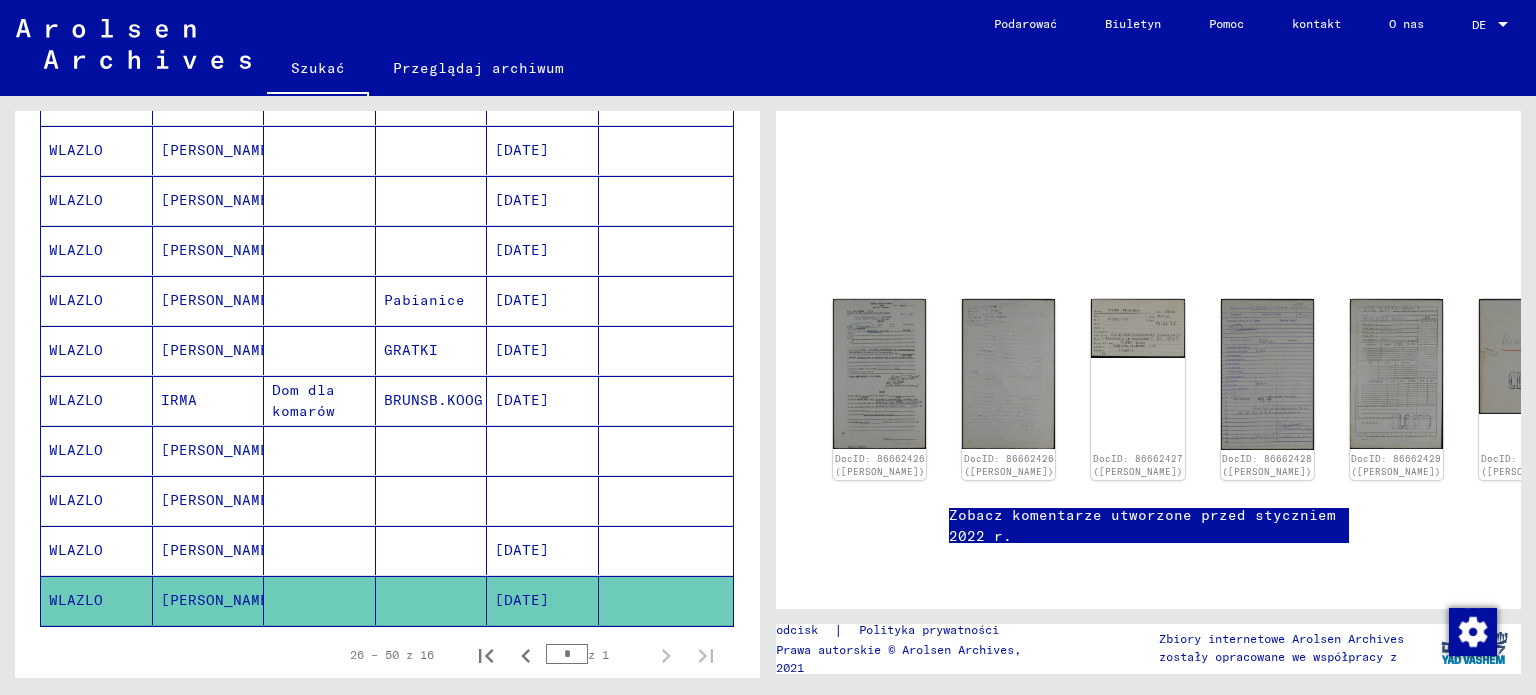 scroll, scrollTop: 0, scrollLeft: 0, axis: both 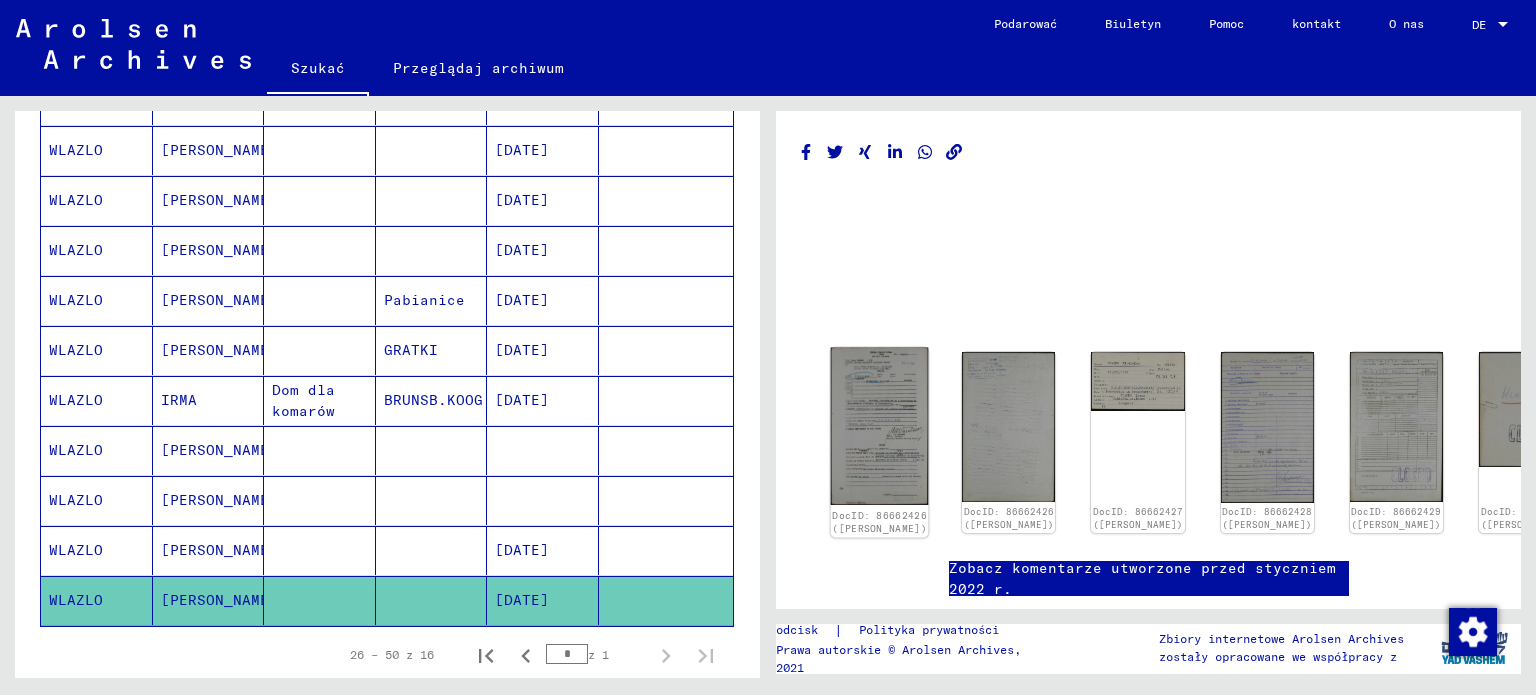 click 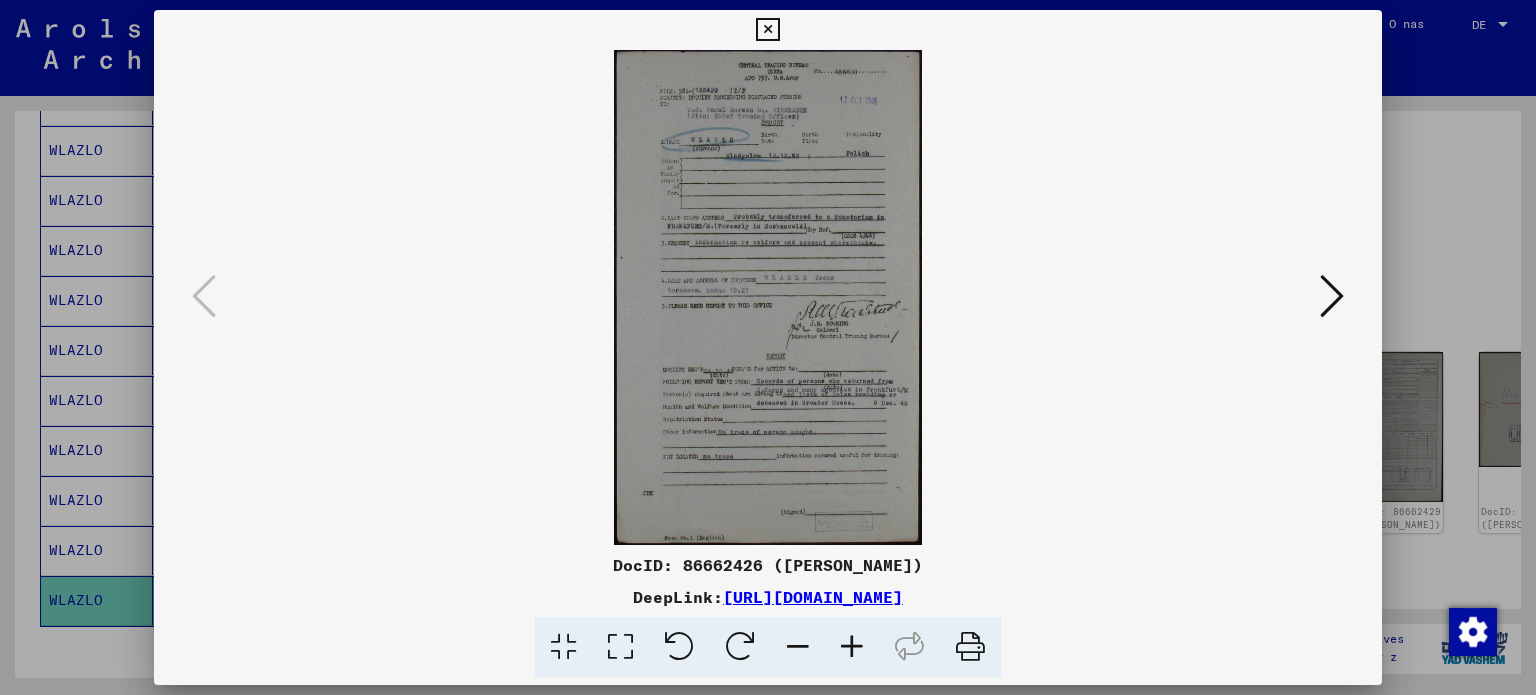 click at bounding box center (768, 297) 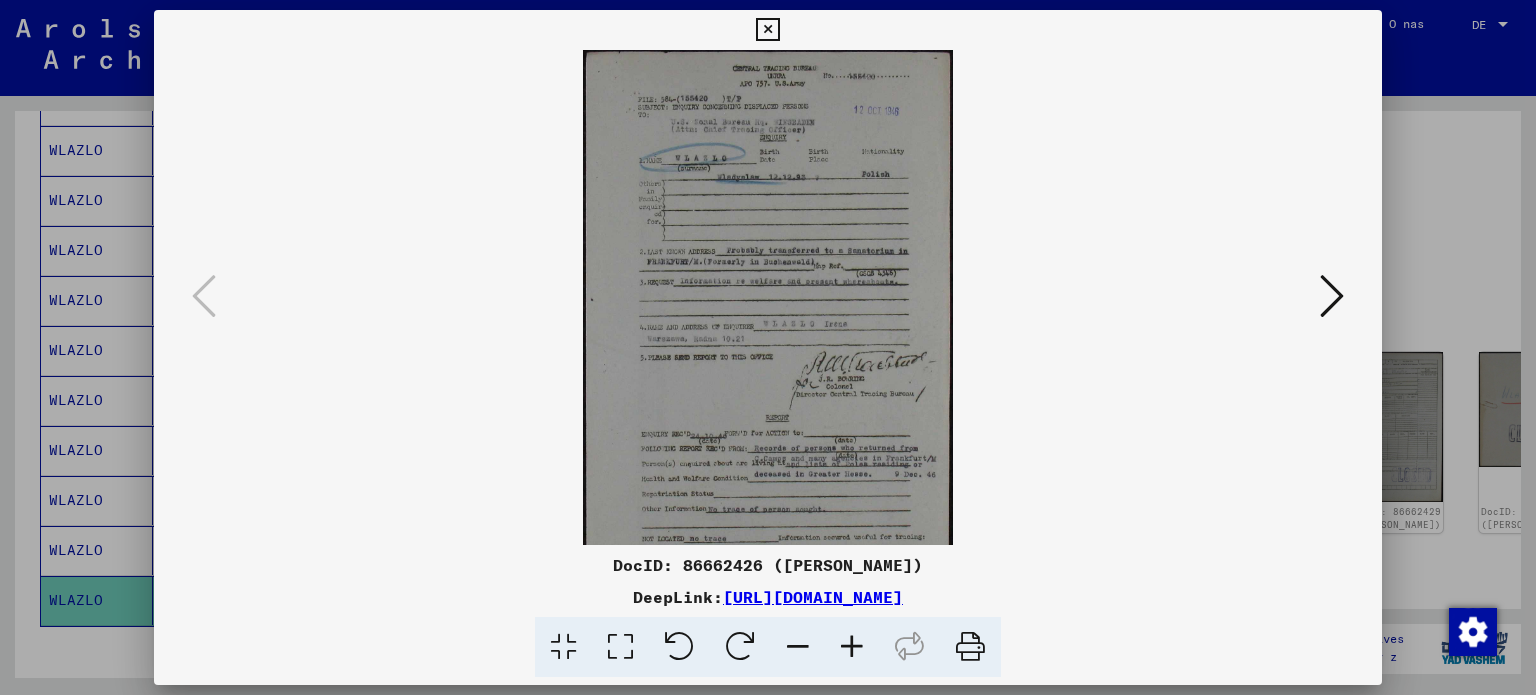 click at bounding box center (852, 647) 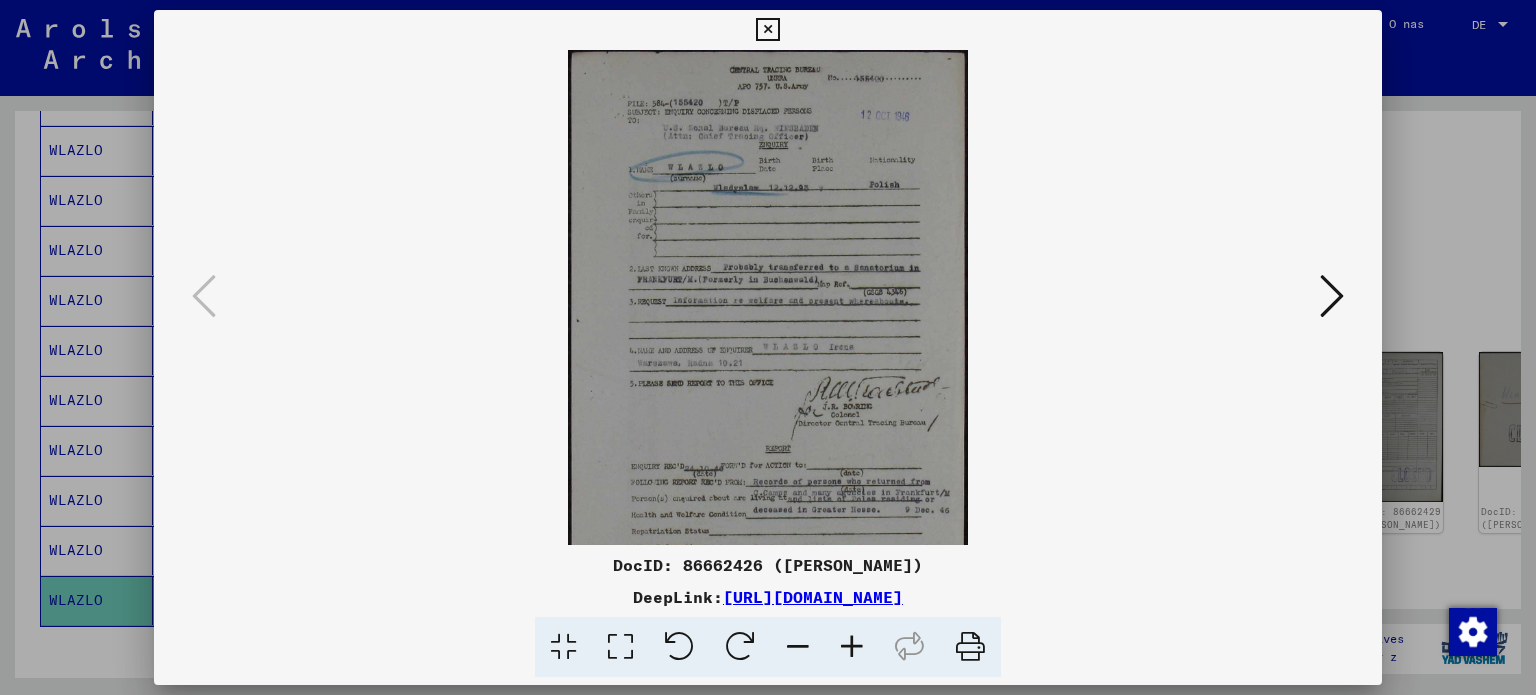 click at bounding box center [852, 647] 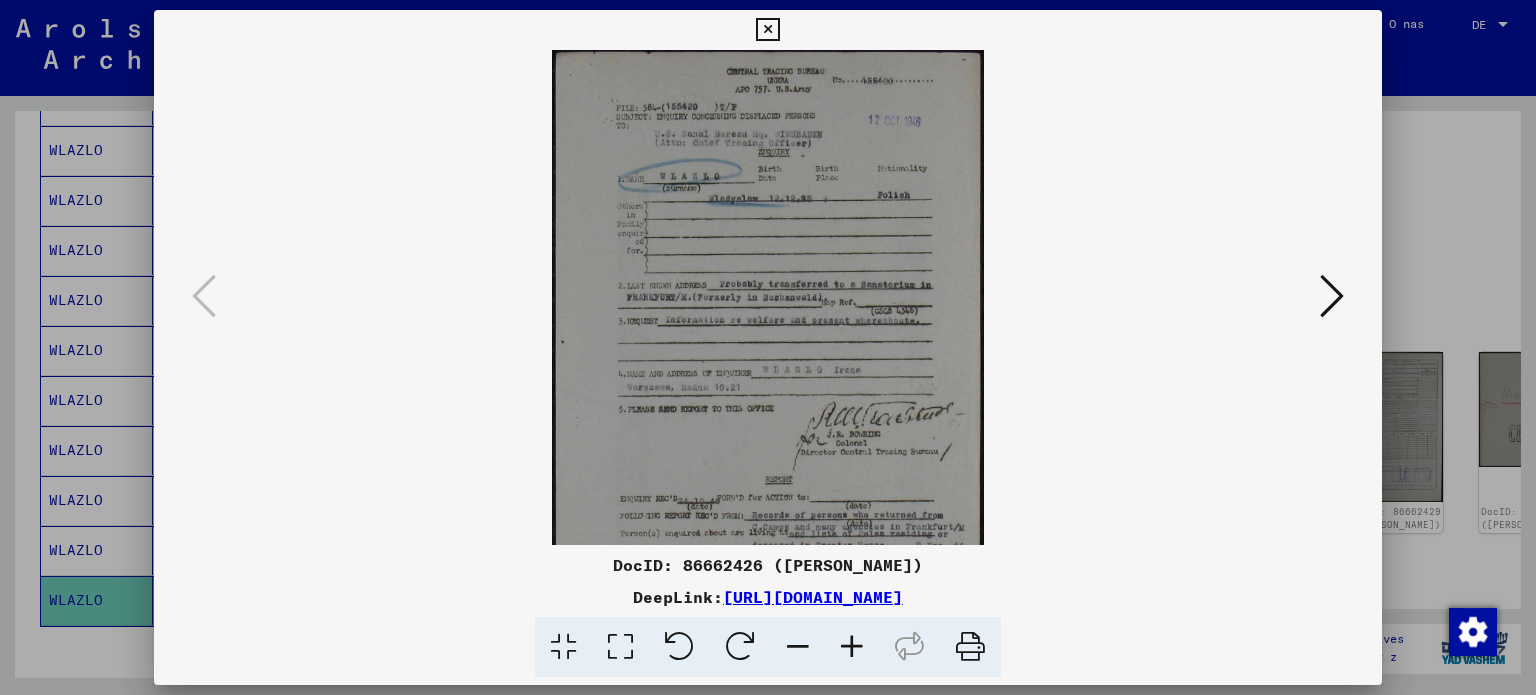 click at bounding box center (852, 647) 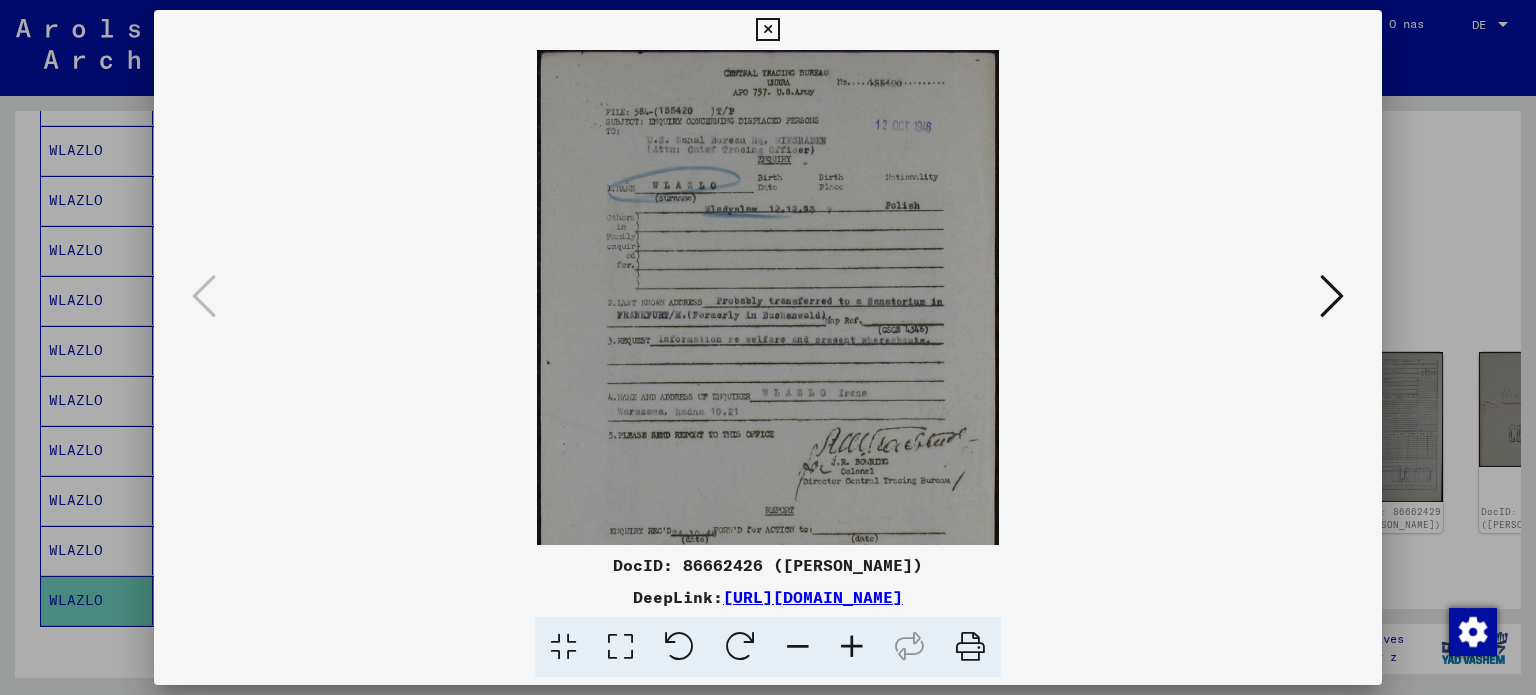 click at bounding box center [852, 647] 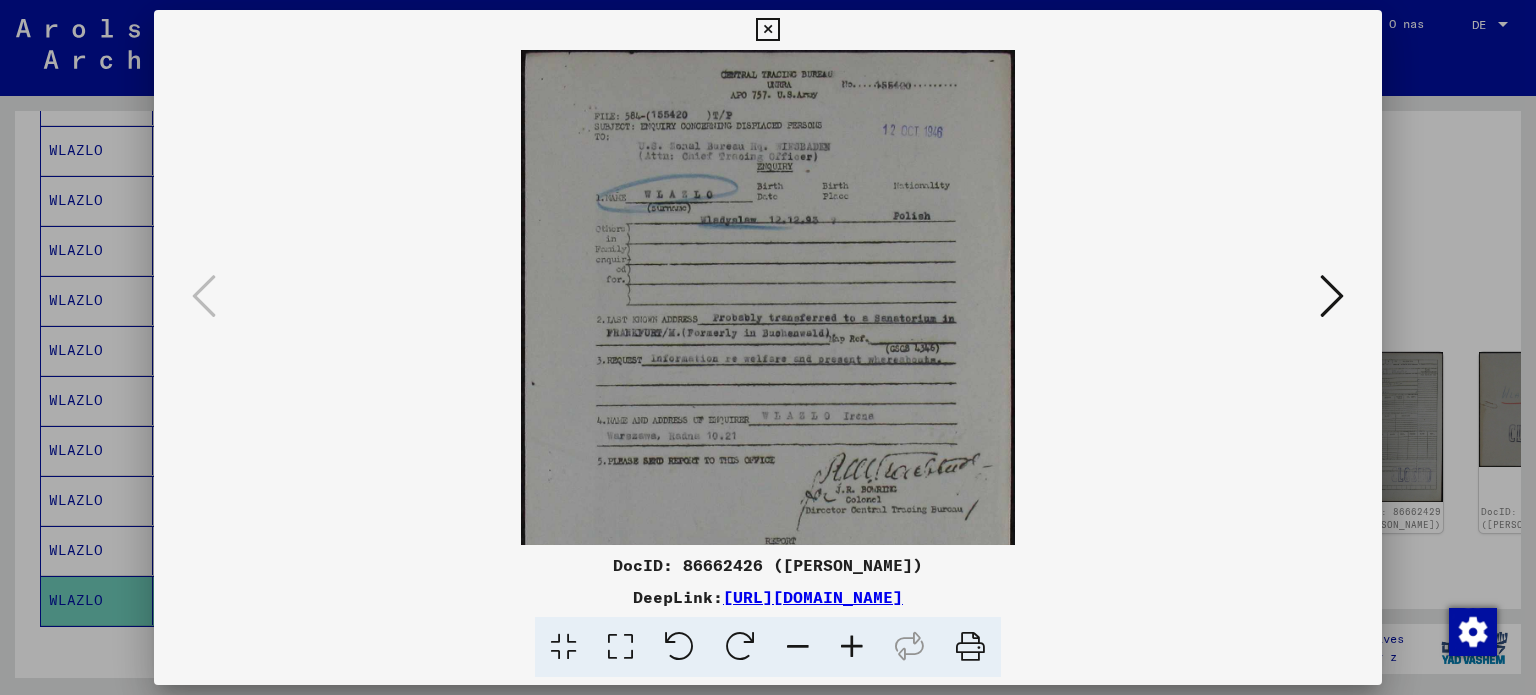 click at bounding box center (852, 647) 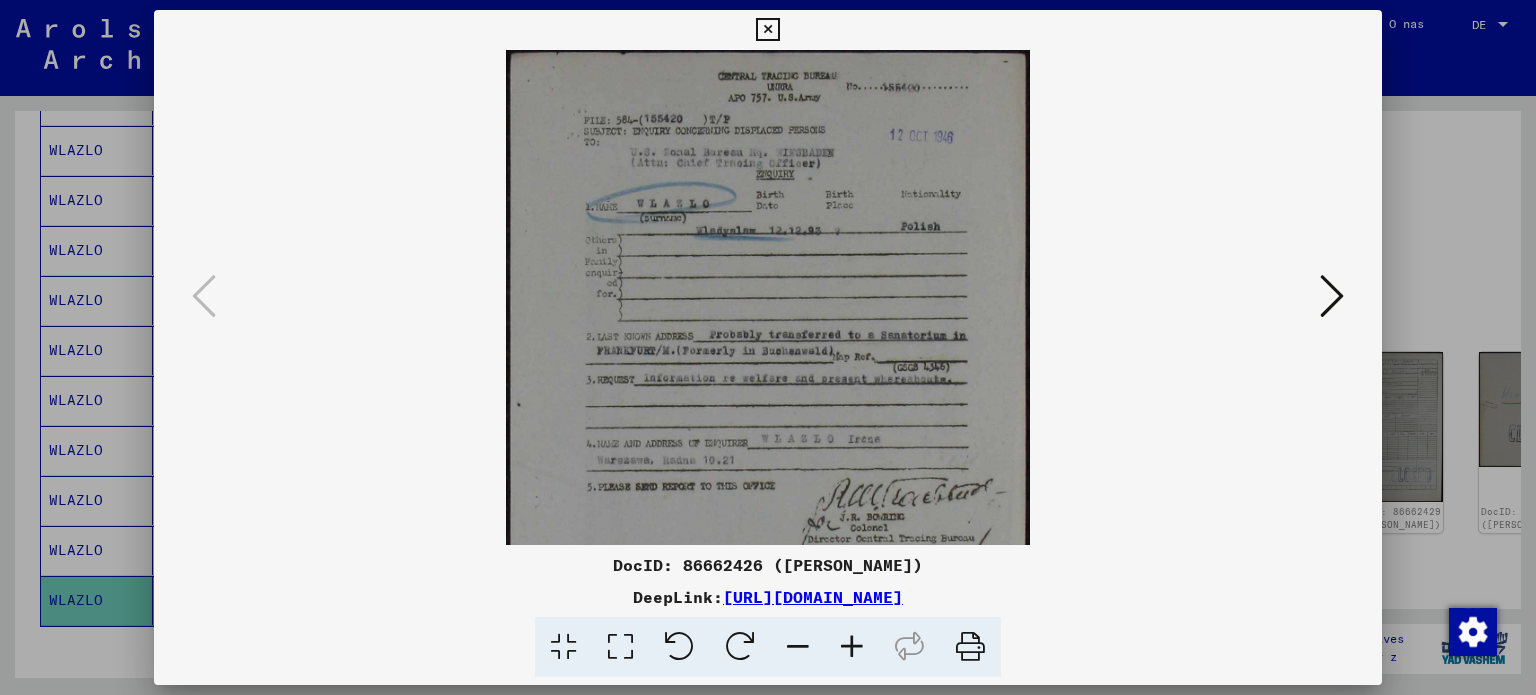 click at bounding box center [852, 647] 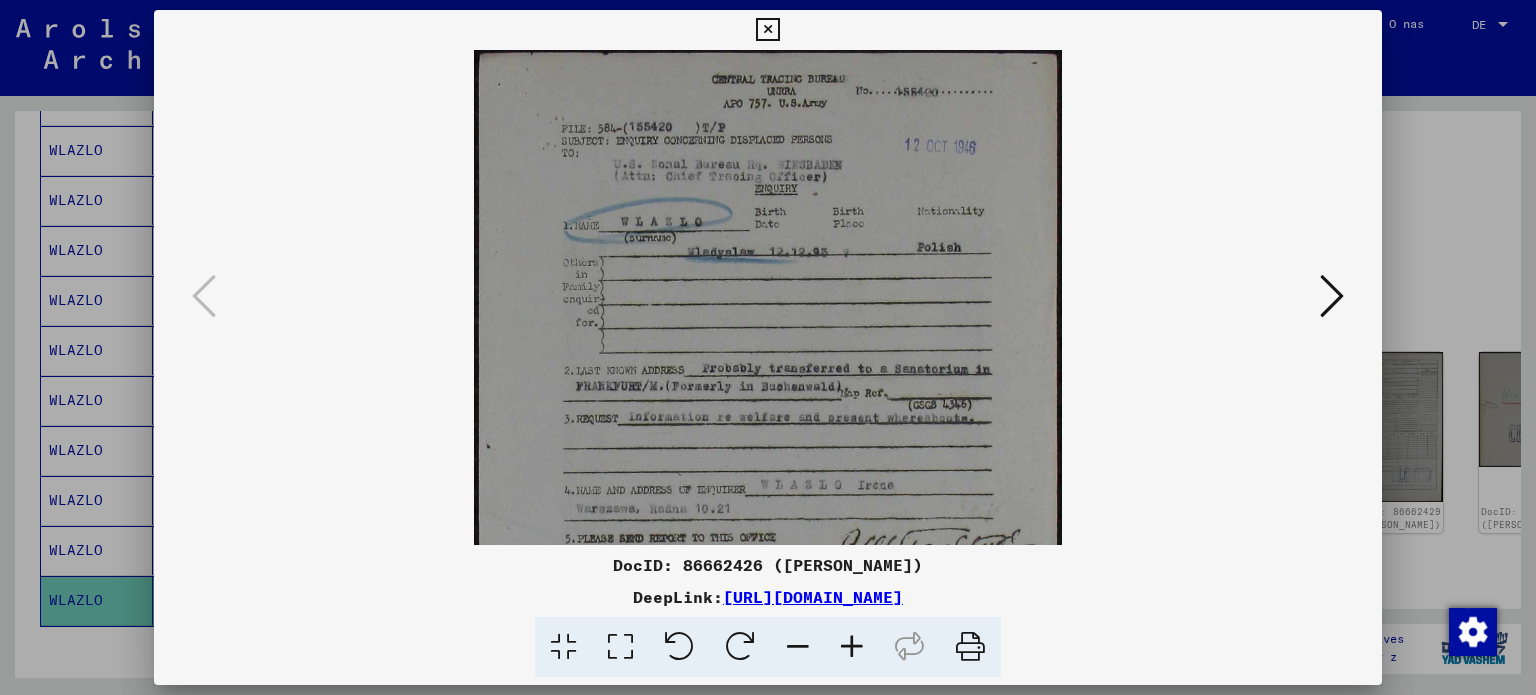 click at bounding box center [852, 647] 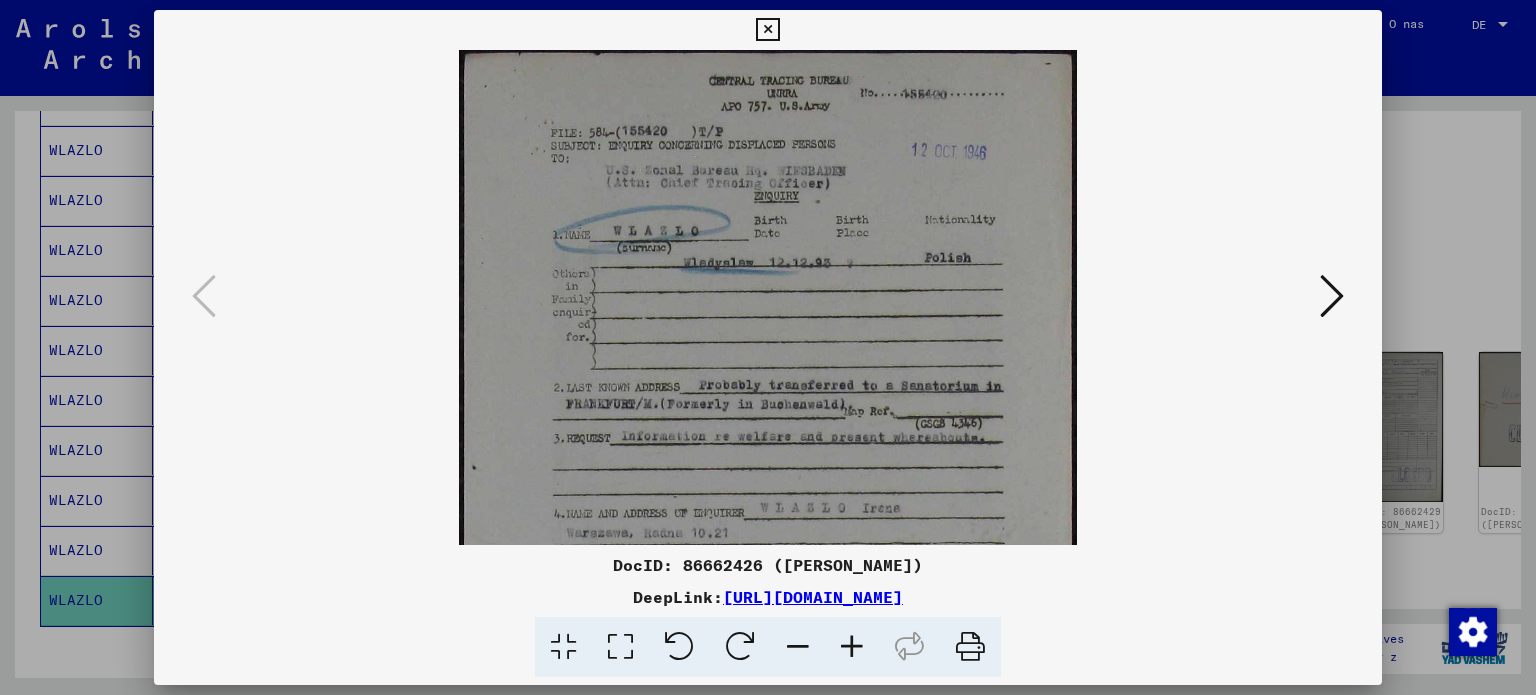 click at bounding box center (852, 647) 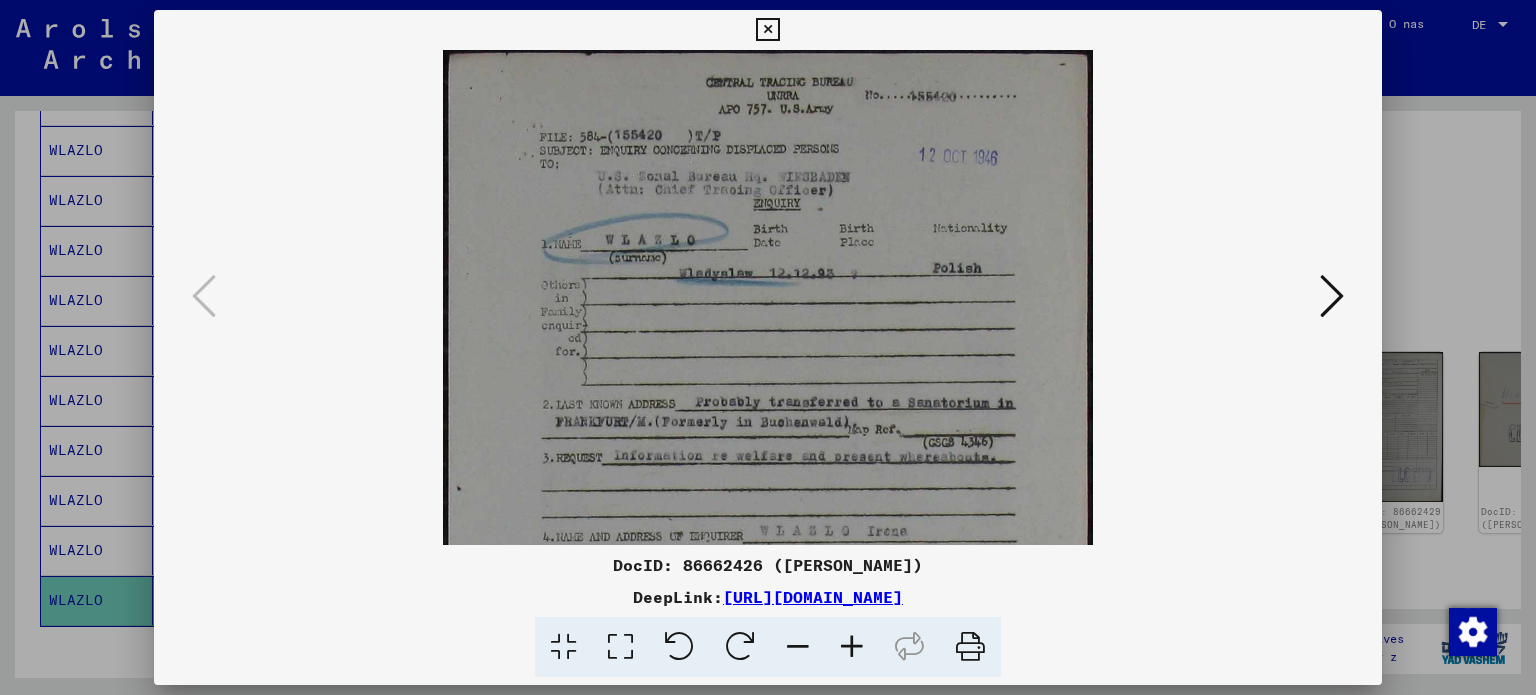 click at bounding box center [852, 647] 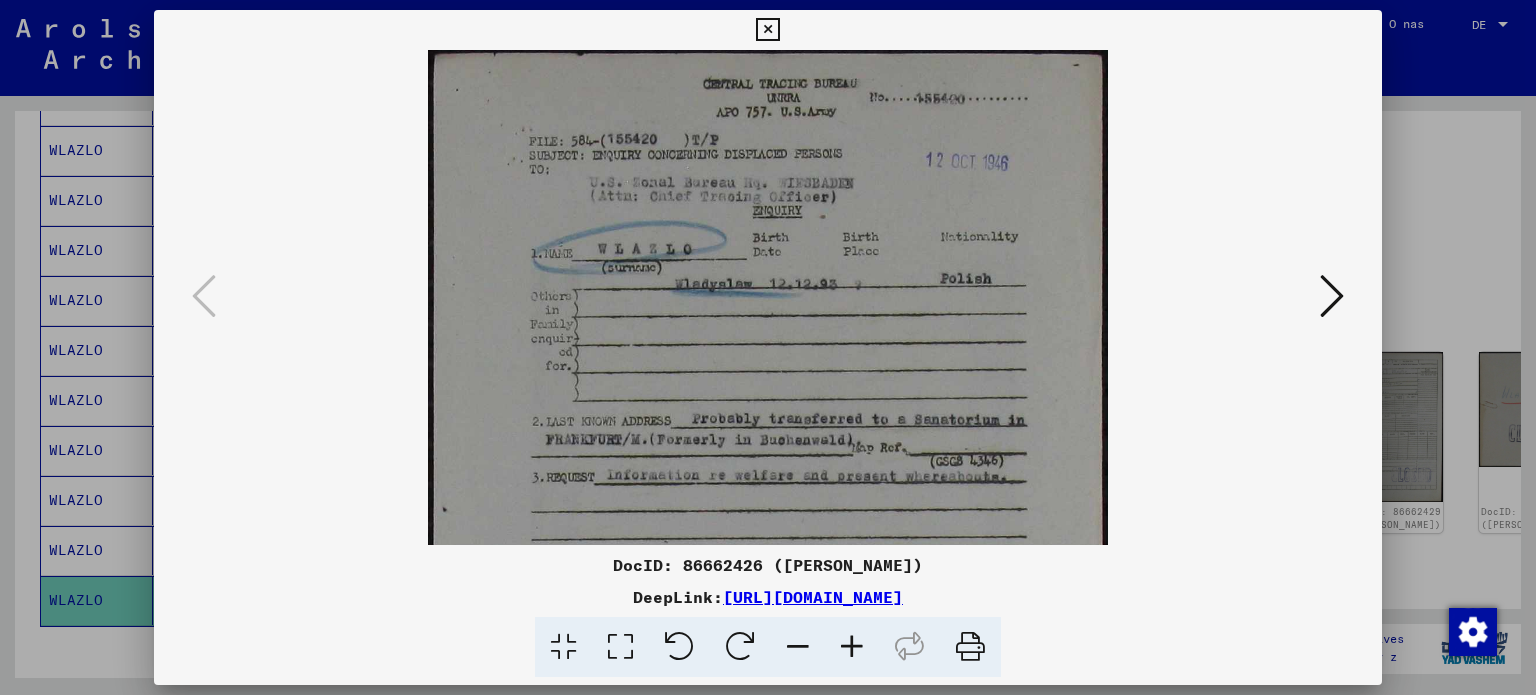 click at bounding box center (852, 647) 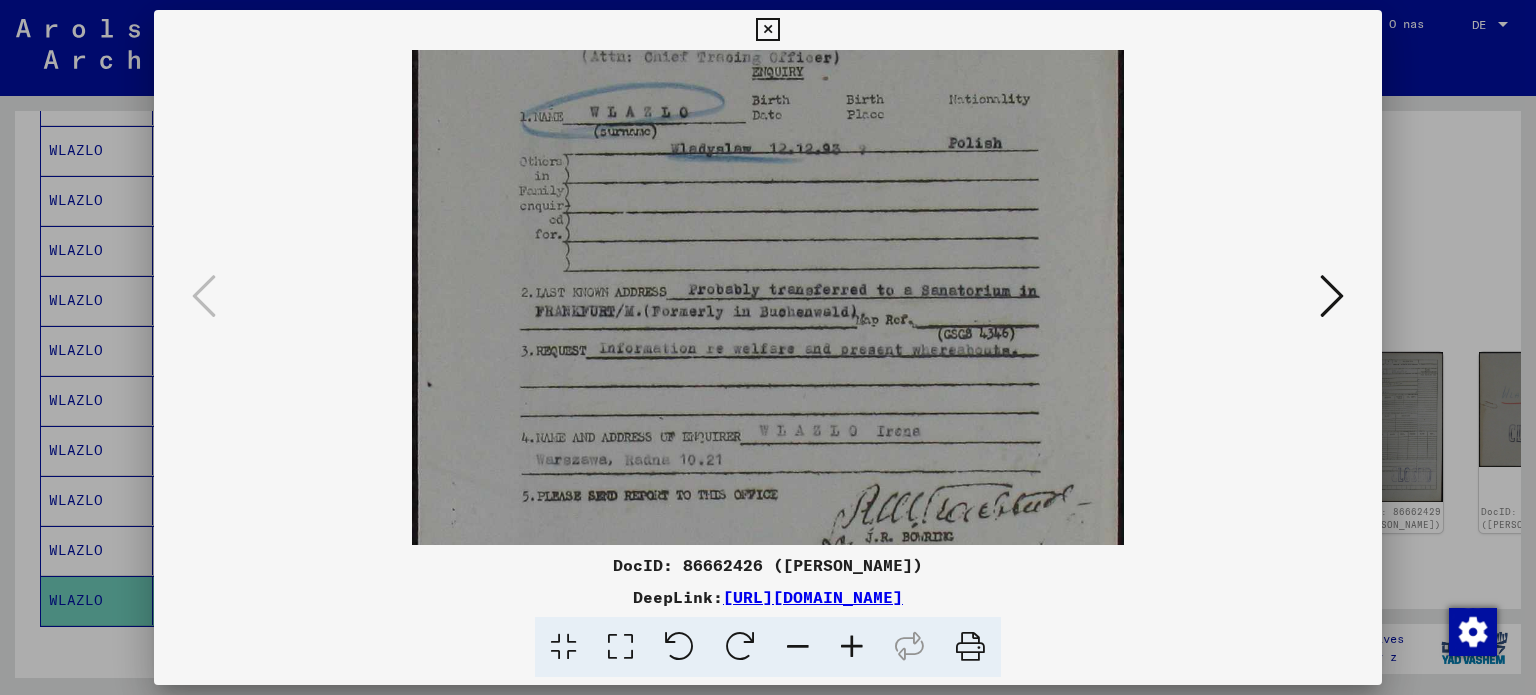 scroll, scrollTop: 175, scrollLeft: 0, axis: vertical 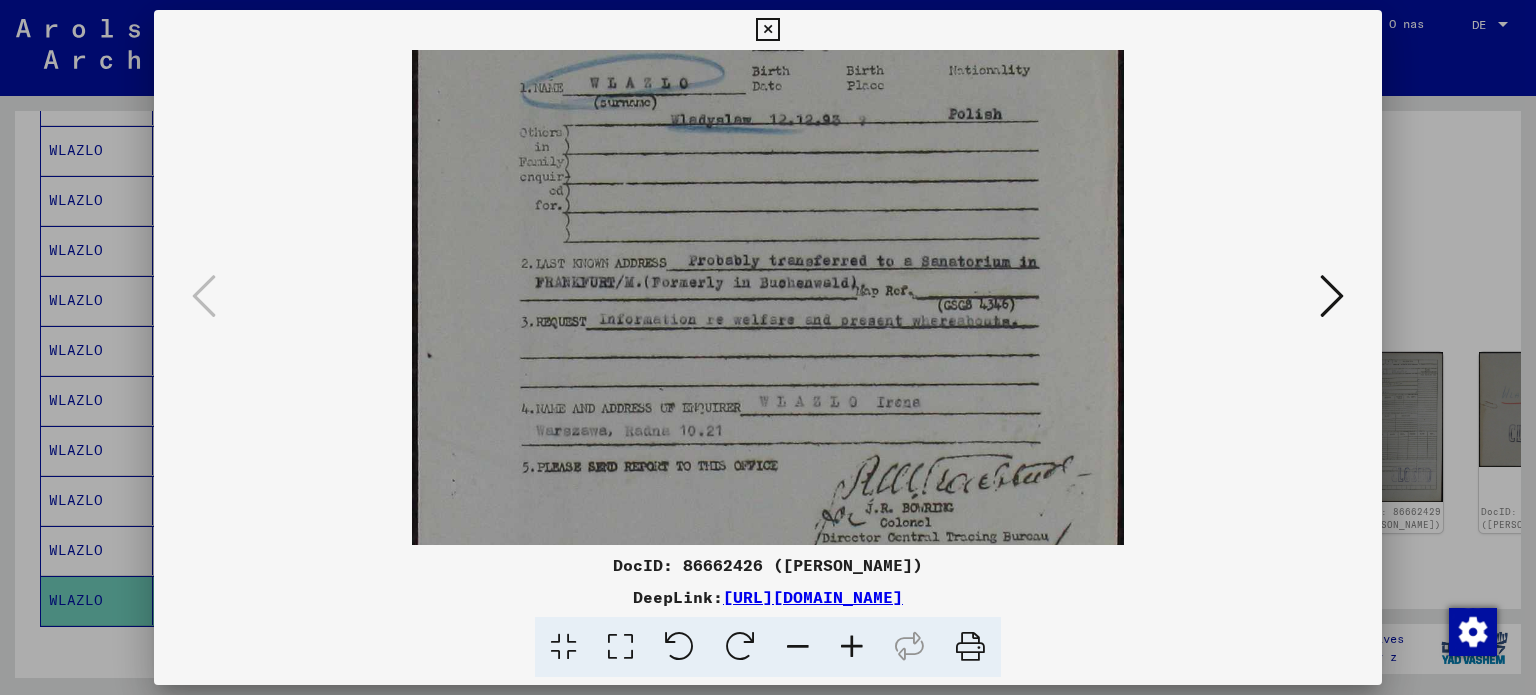 drag, startPoint x: 1031, startPoint y: 215, endPoint x: 982, endPoint y: 192, distance: 54.129475 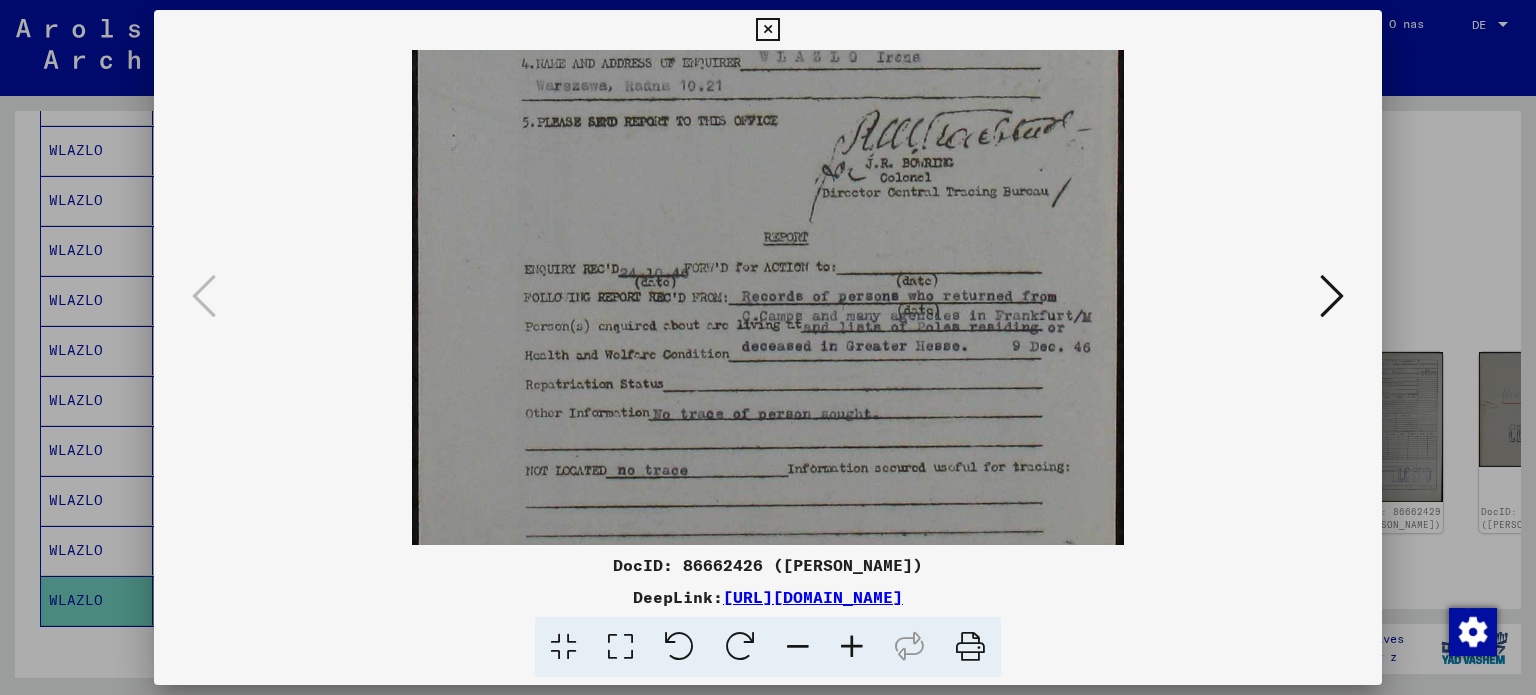 drag, startPoint x: 800, startPoint y: 414, endPoint x: 815, endPoint y: 154, distance: 260.43234 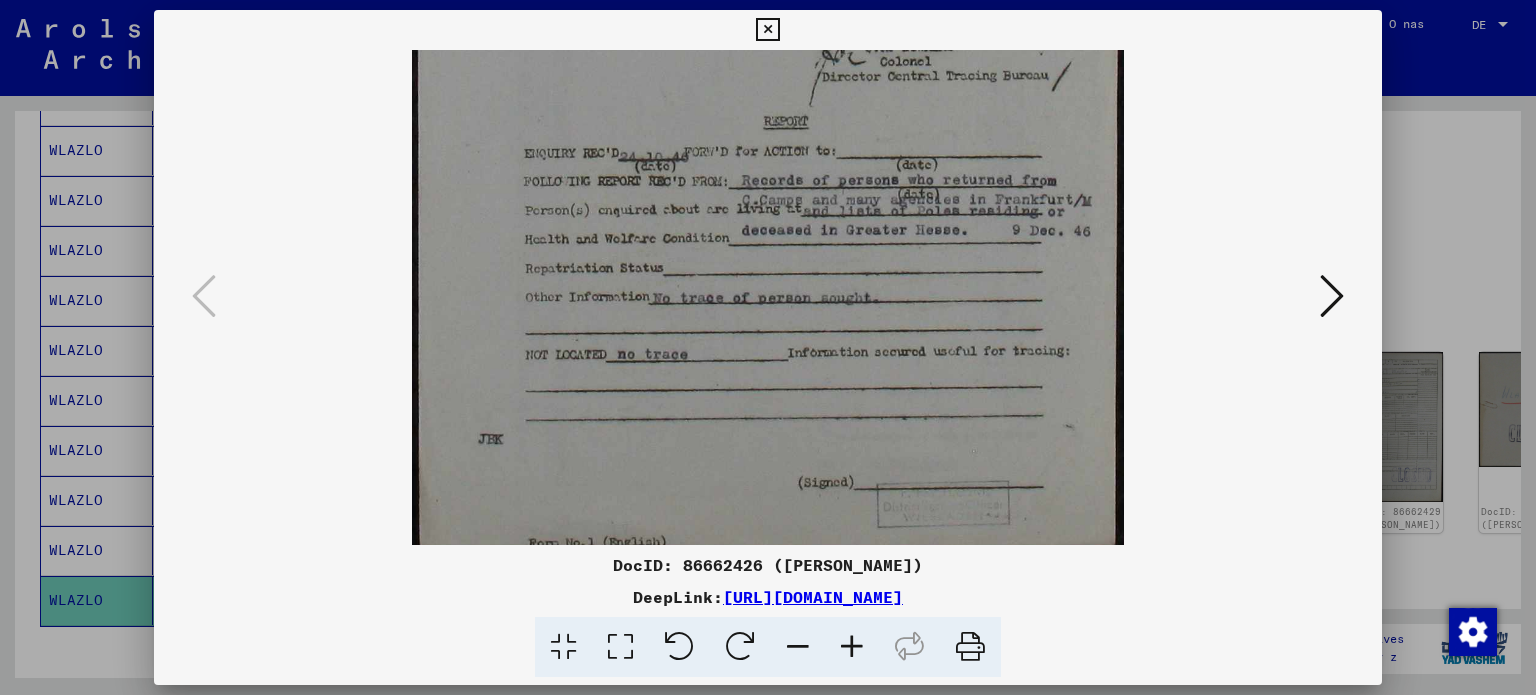 scroll, scrollTop: 649, scrollLeft: 0, axis: vertical 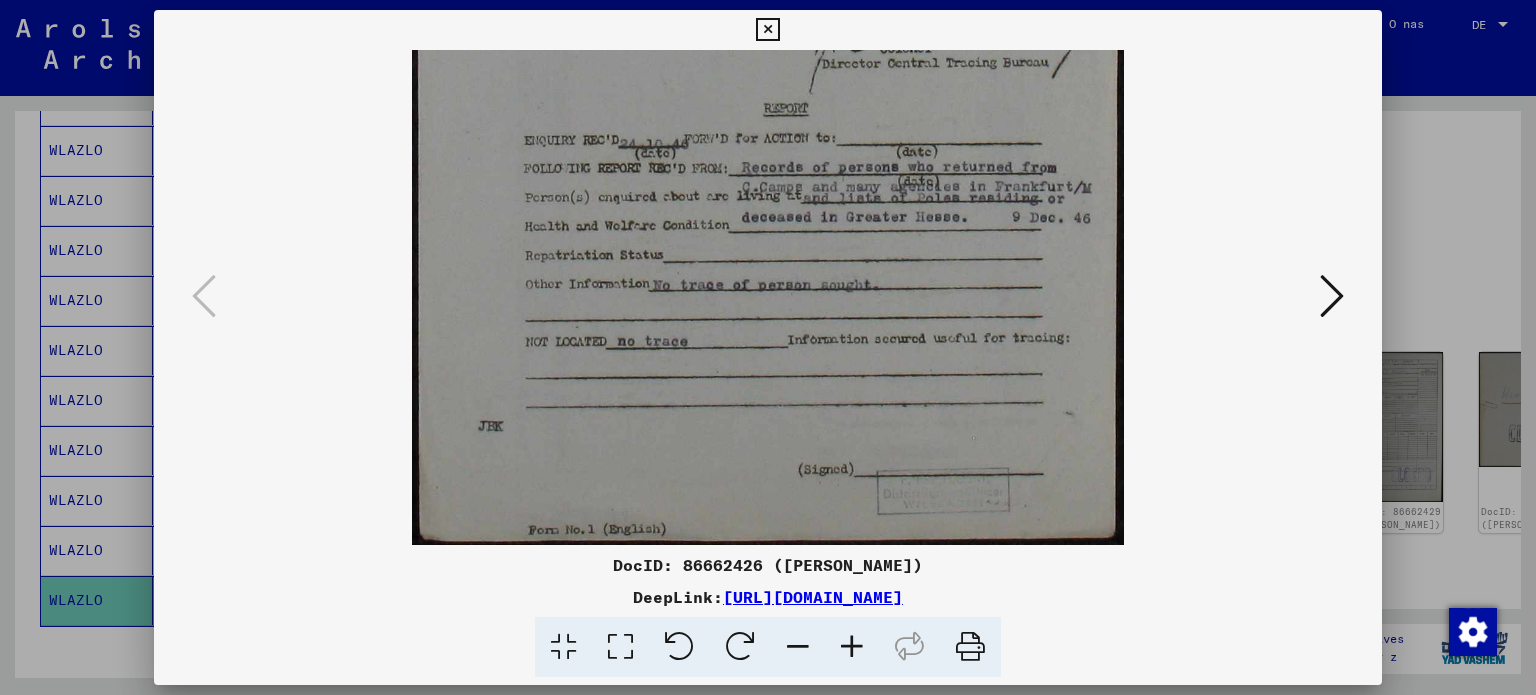 drag, startPoint x: 908, startPoint y: 465, endPoint x: 911, endPoint y: 261, distance: 204.02206 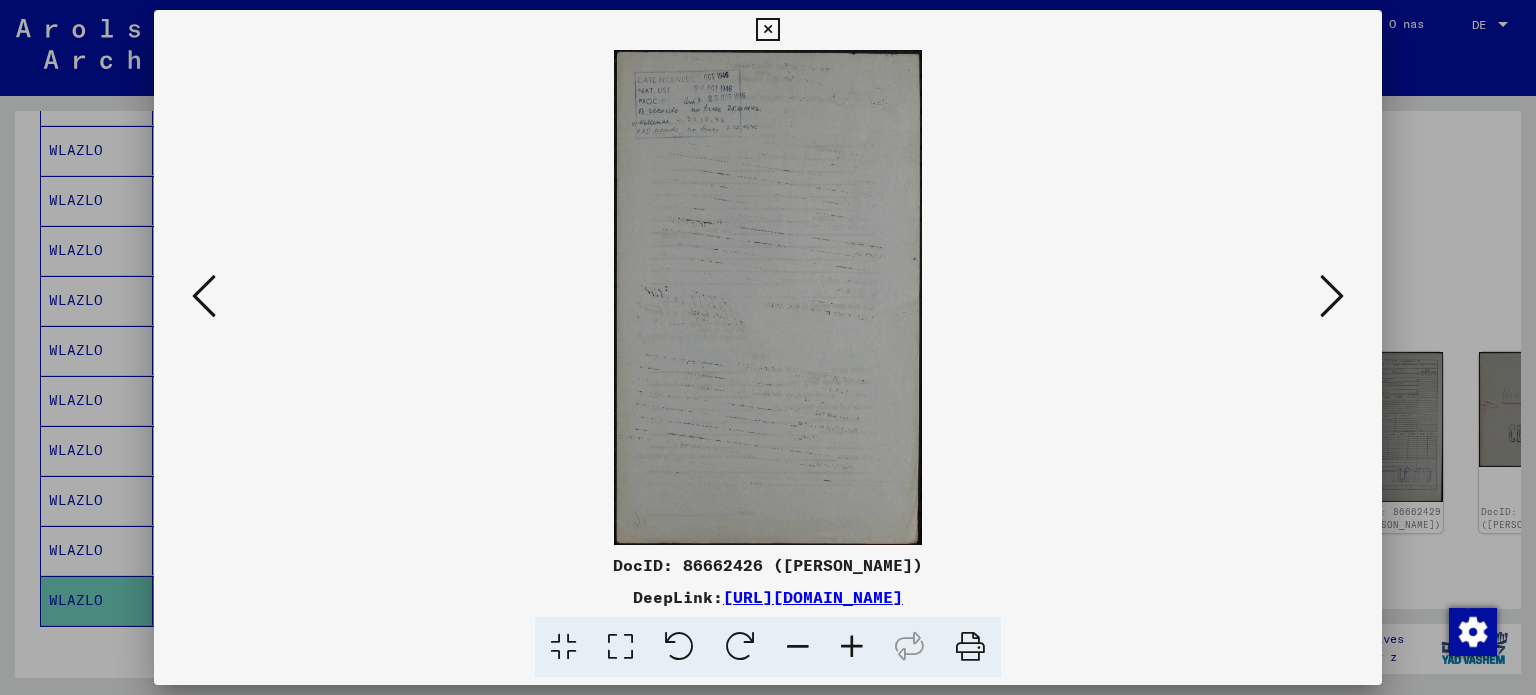 click at bounding box center (1332, 296) 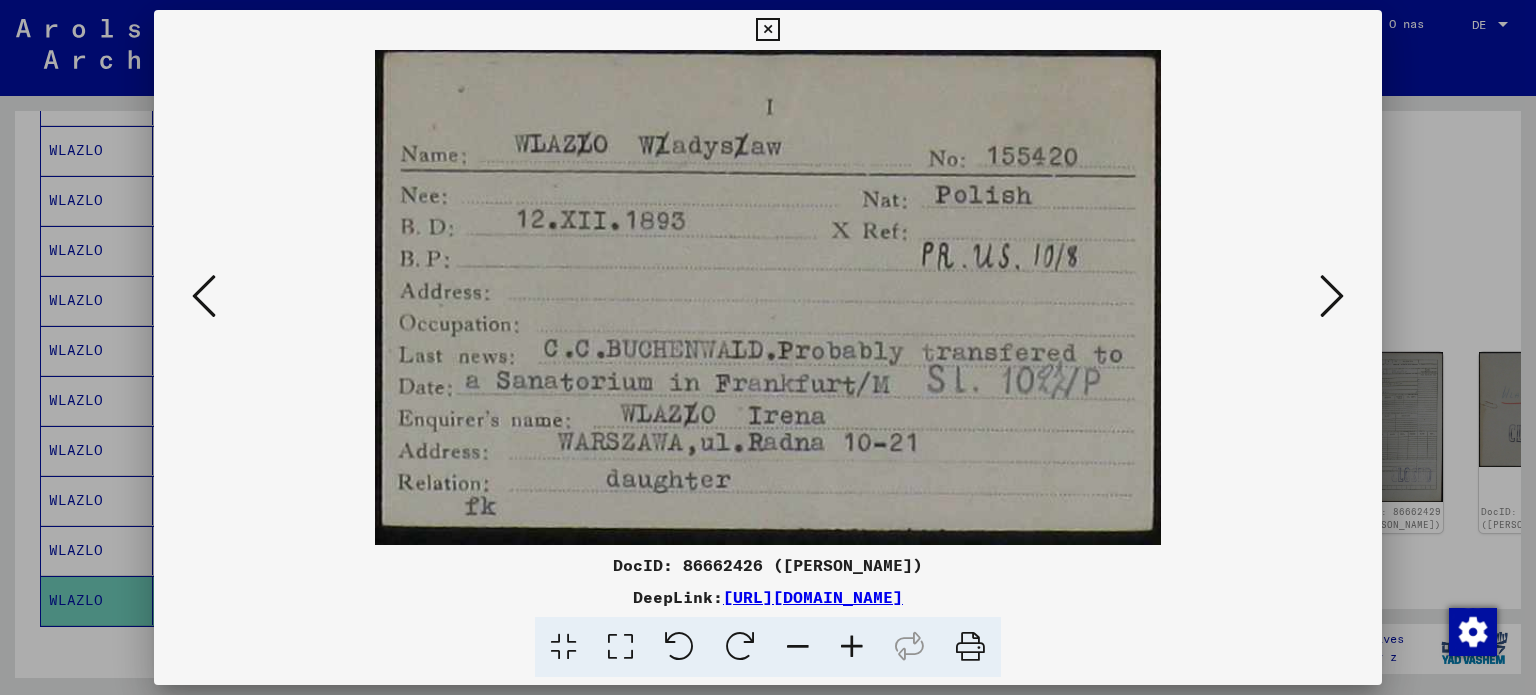 click at bounding box center [1332, 296] 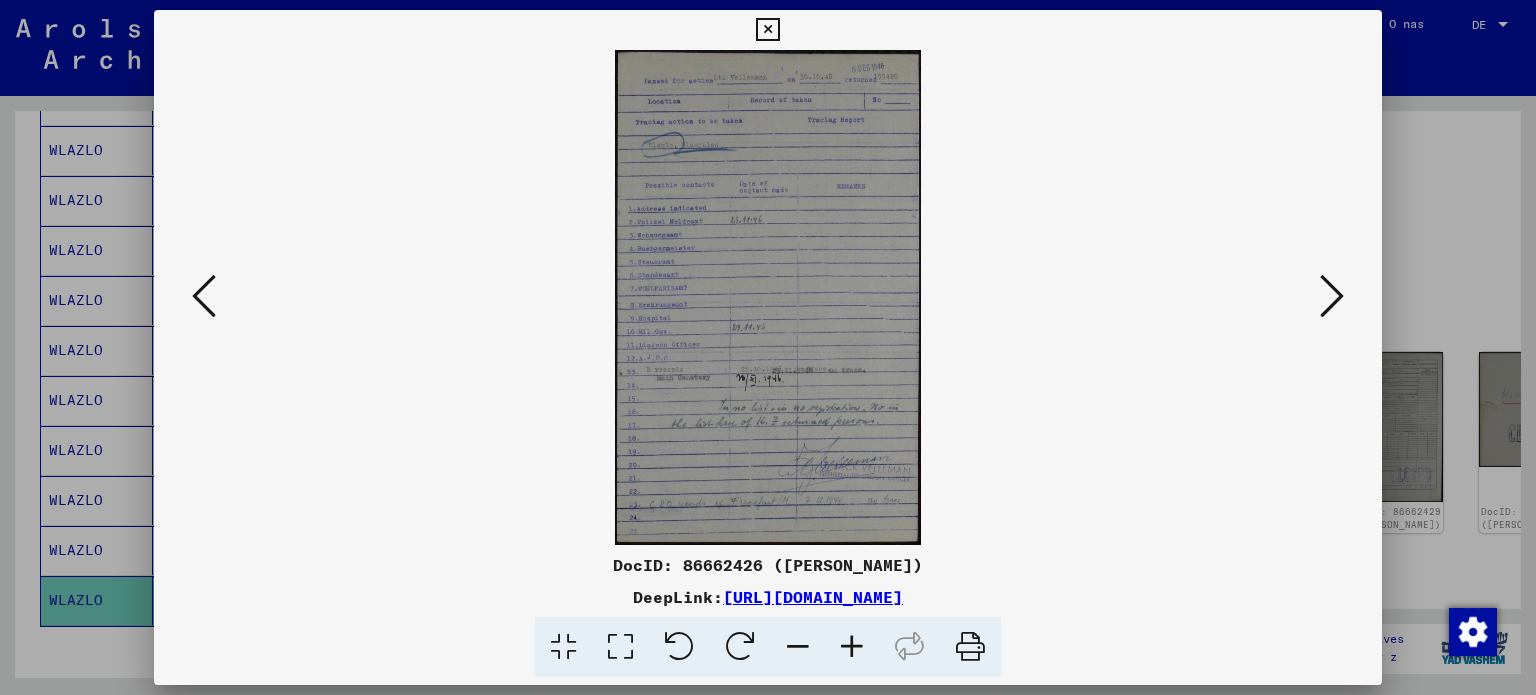 click at bounding box center [852, 647] 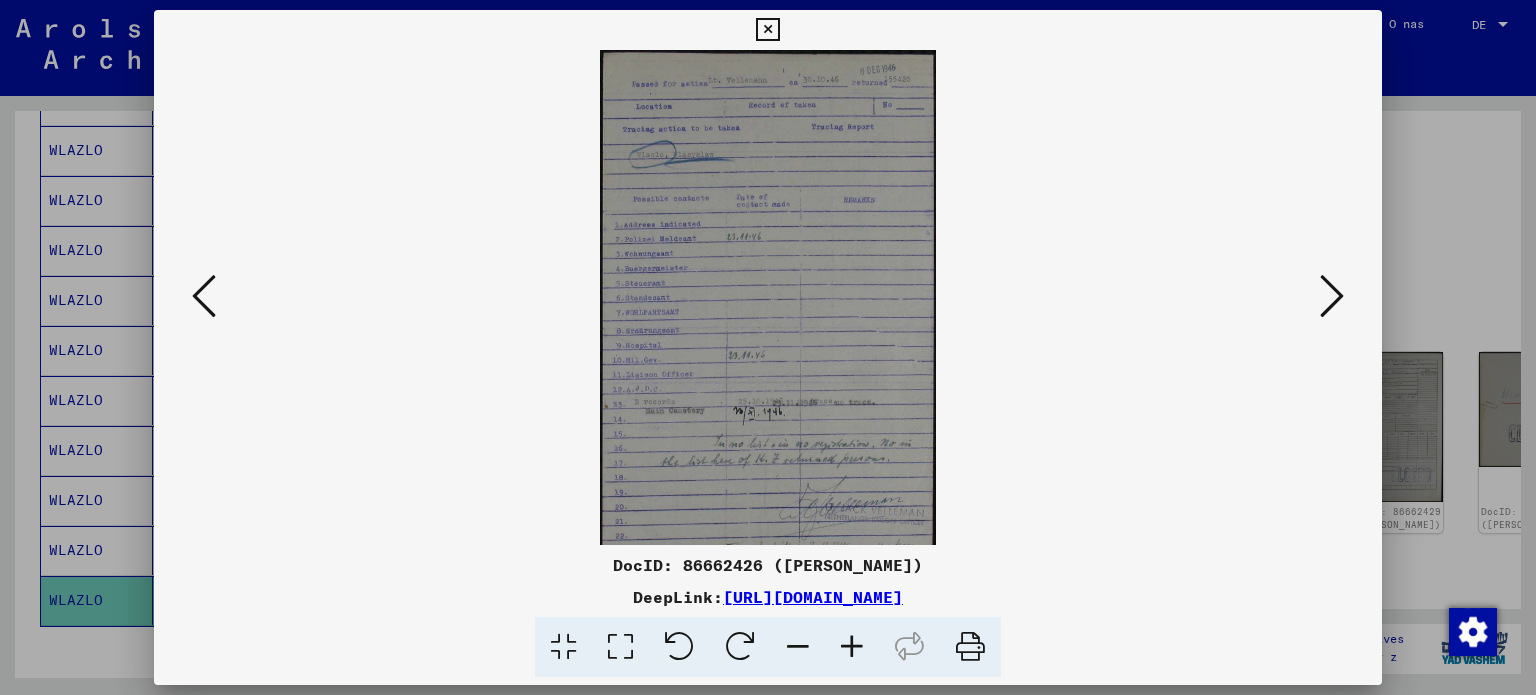 click at bounding box center (852, 647) 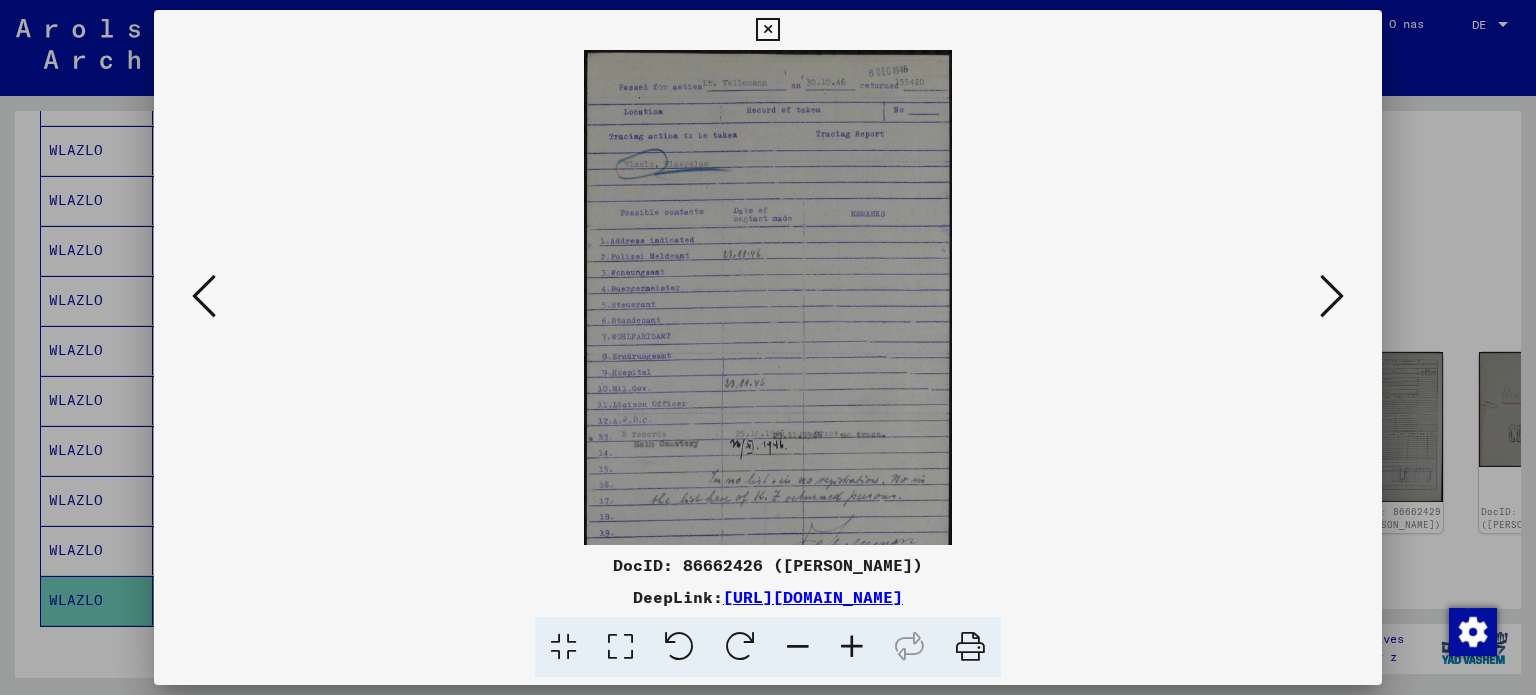 click at bounding box center [852, 647] 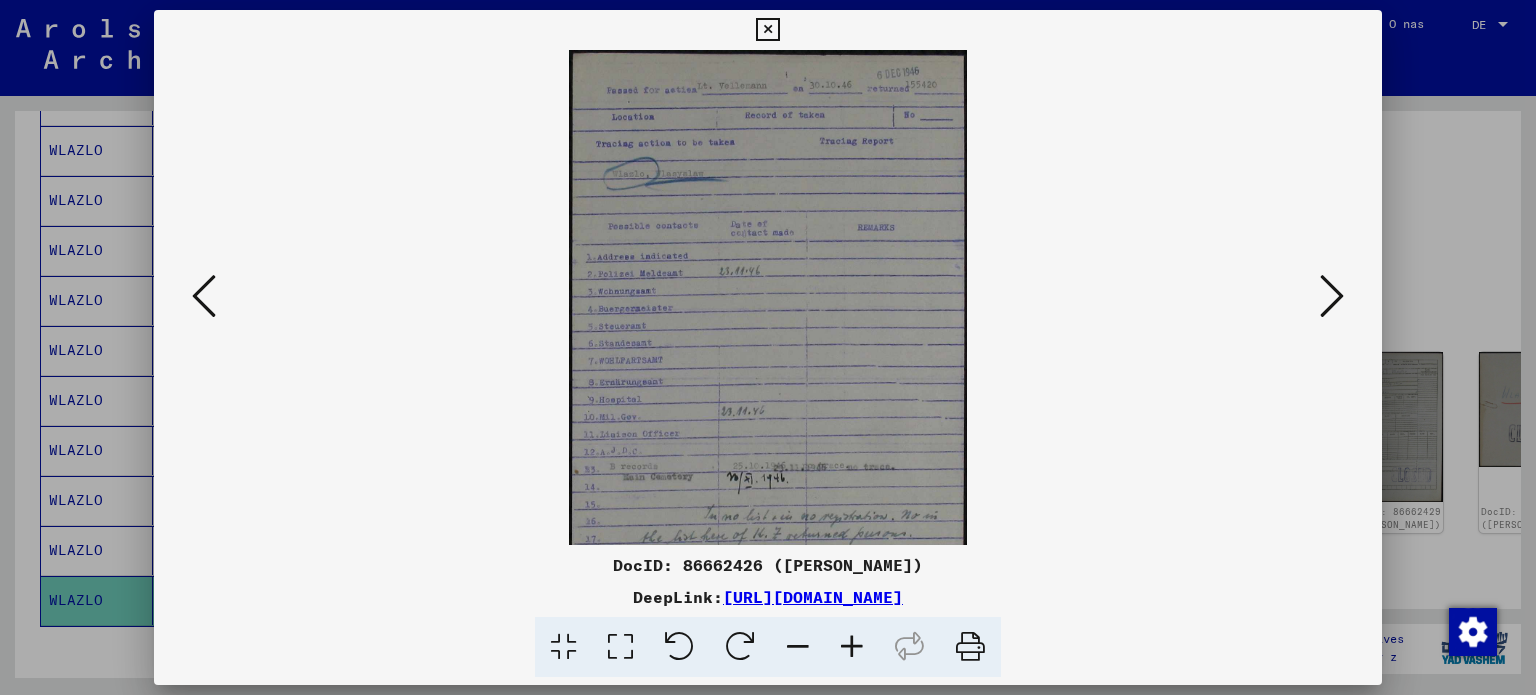 click at bounding box center (852, 647) 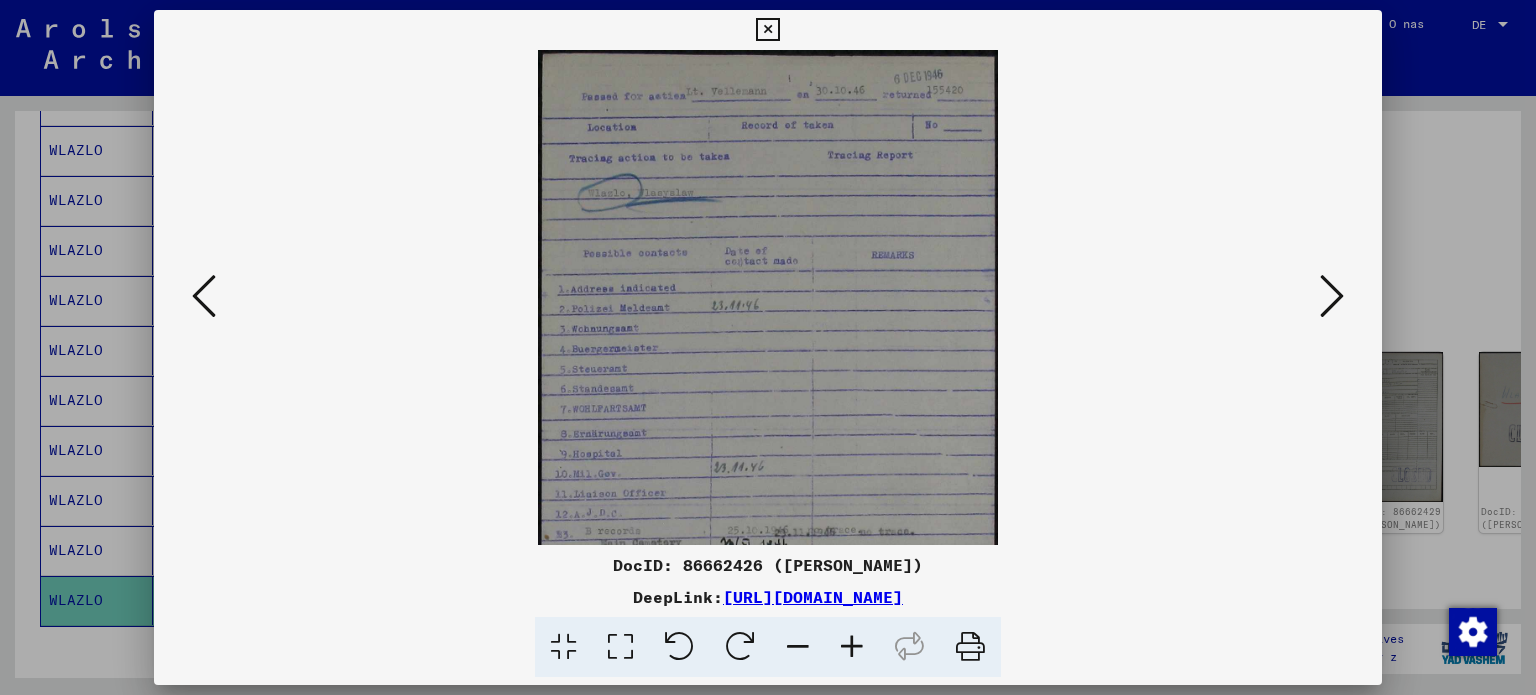 click at bounding box center [852, 647] 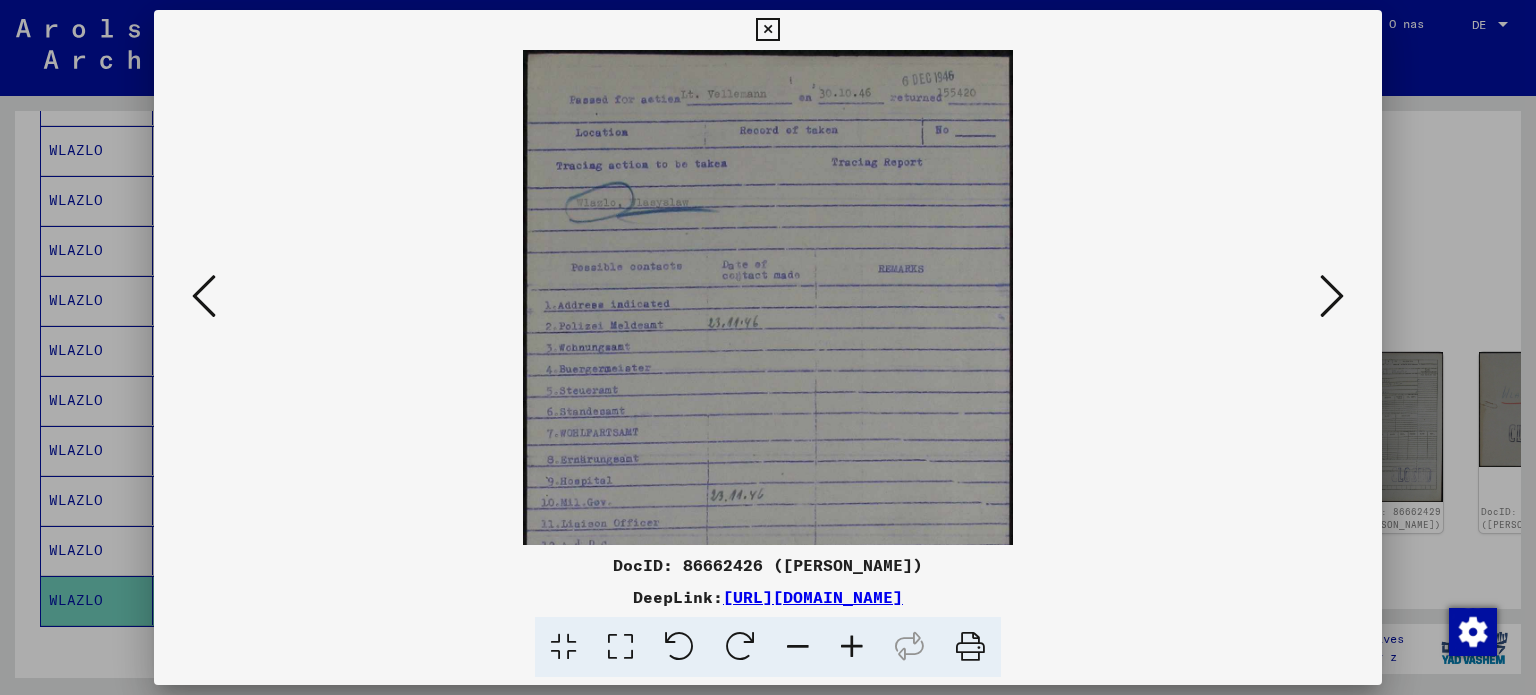 click at bounding box center (852, 647) 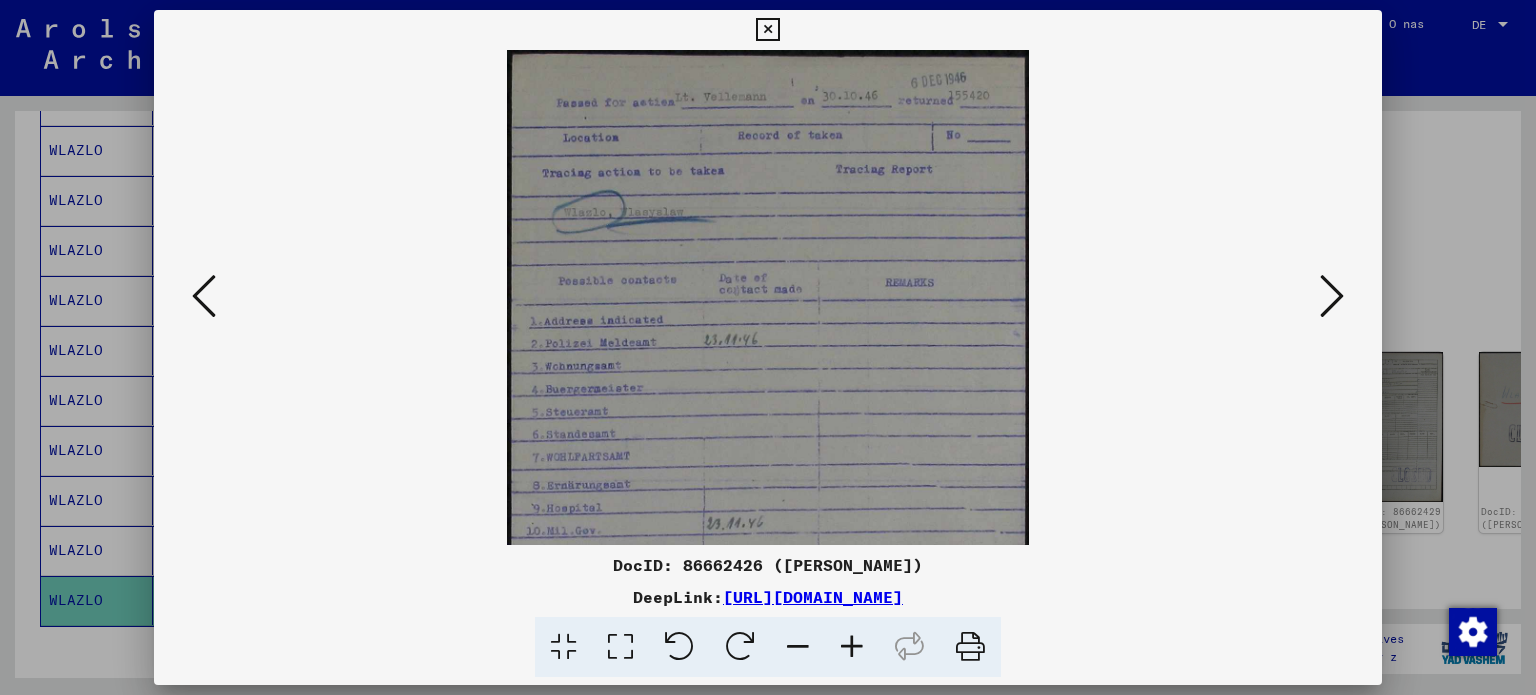 click at bounding box center [852, 647] 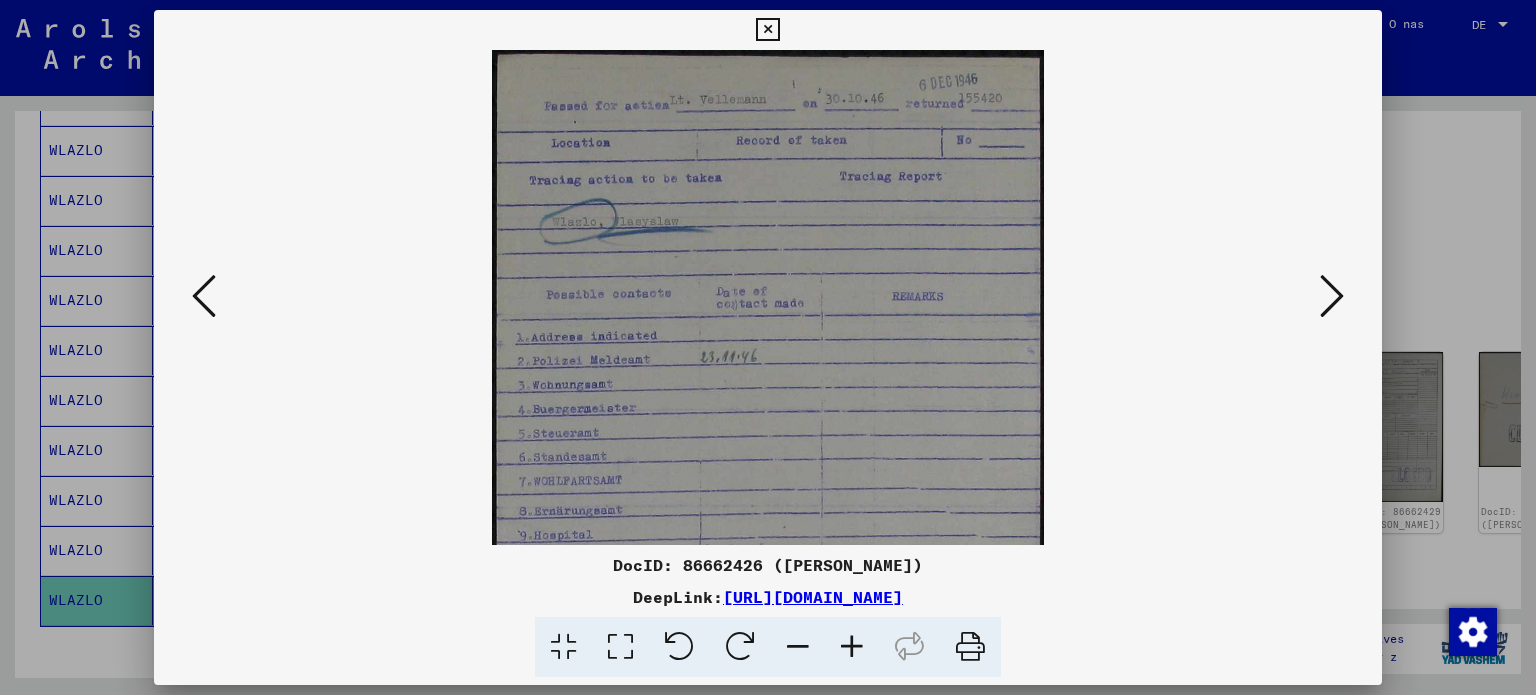 click at bounding box center (852, 647) 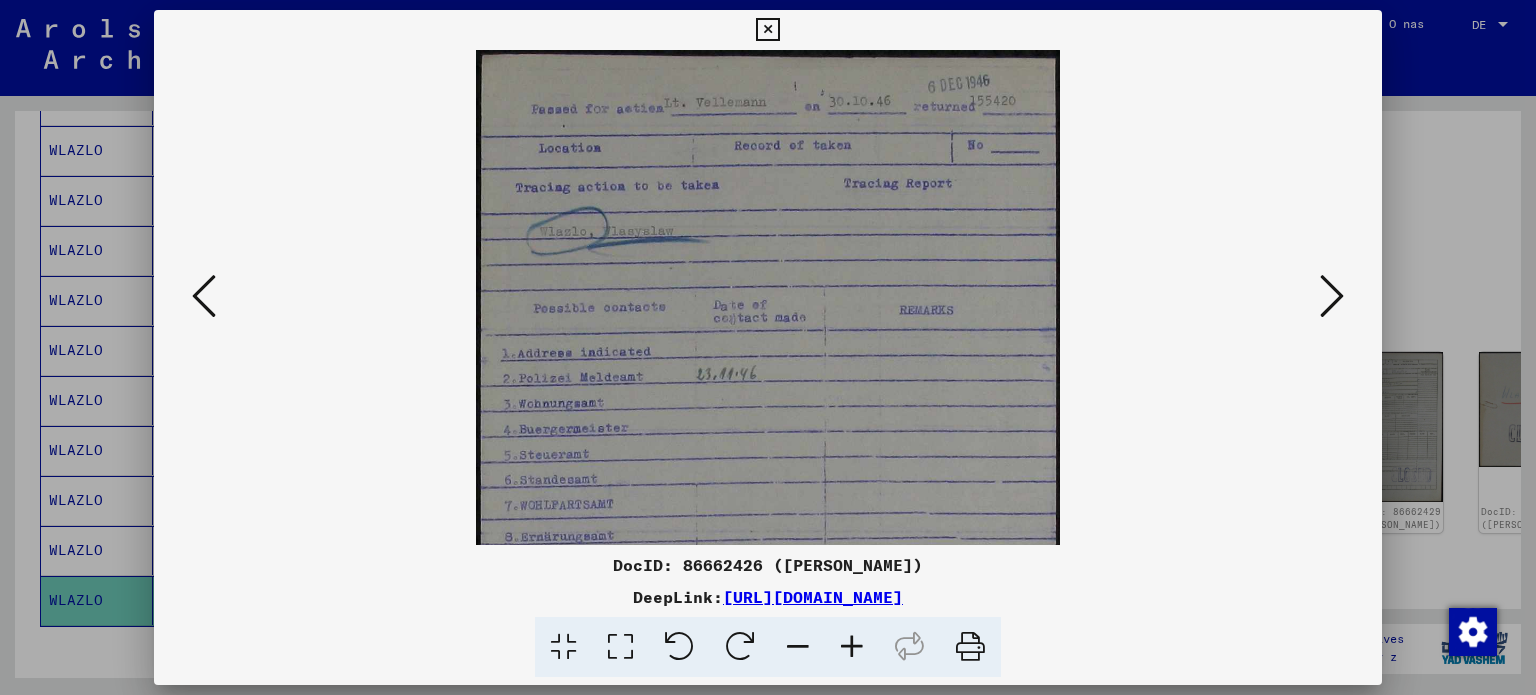 click at bounding box center [852, 647] 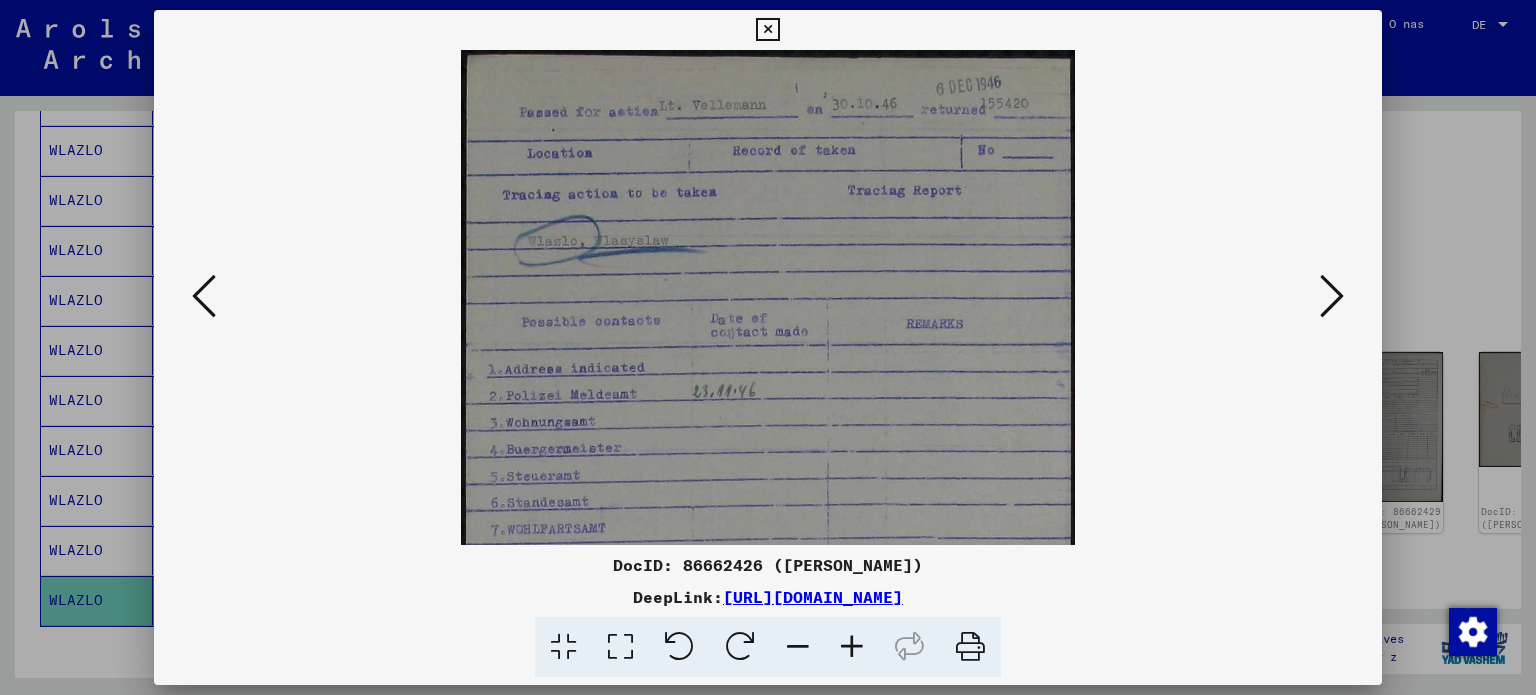 click at bounding box center (852, 647) 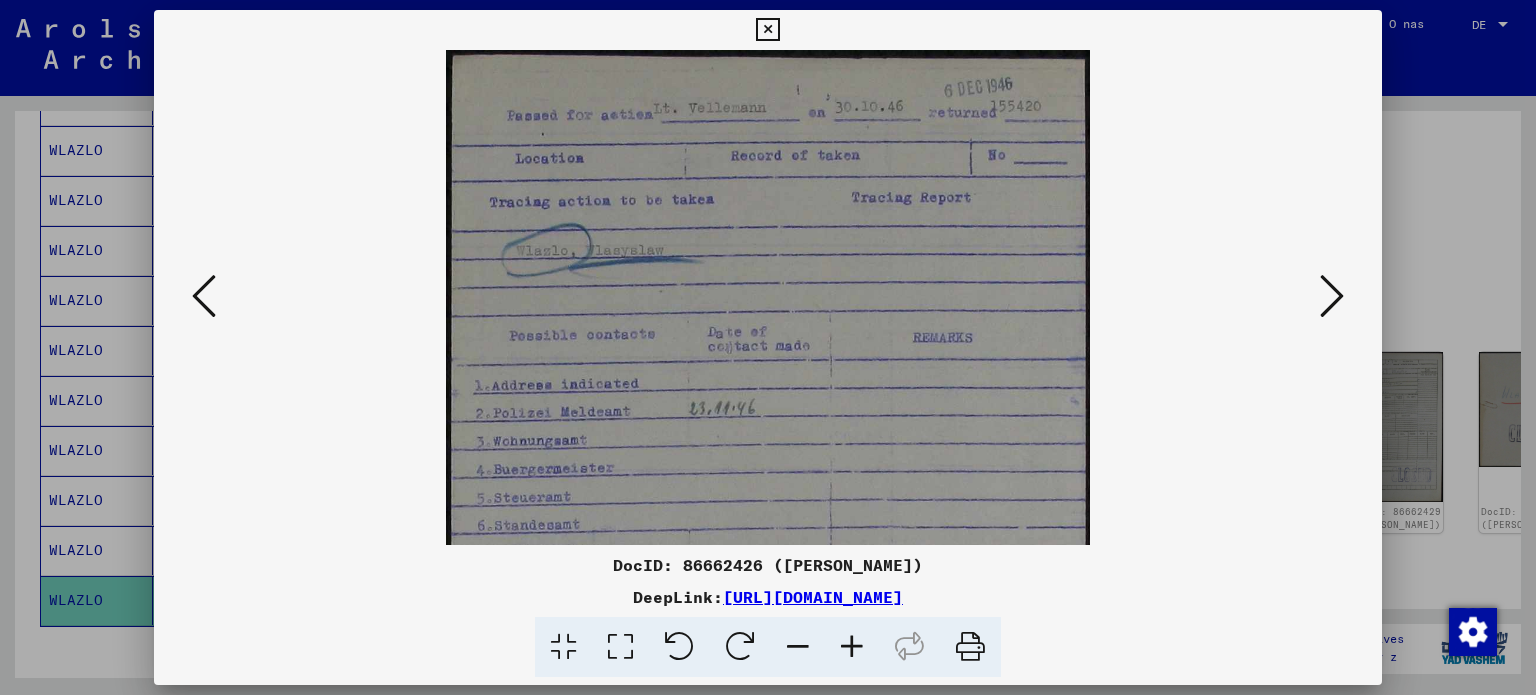 click at bounding box center (852, 647) 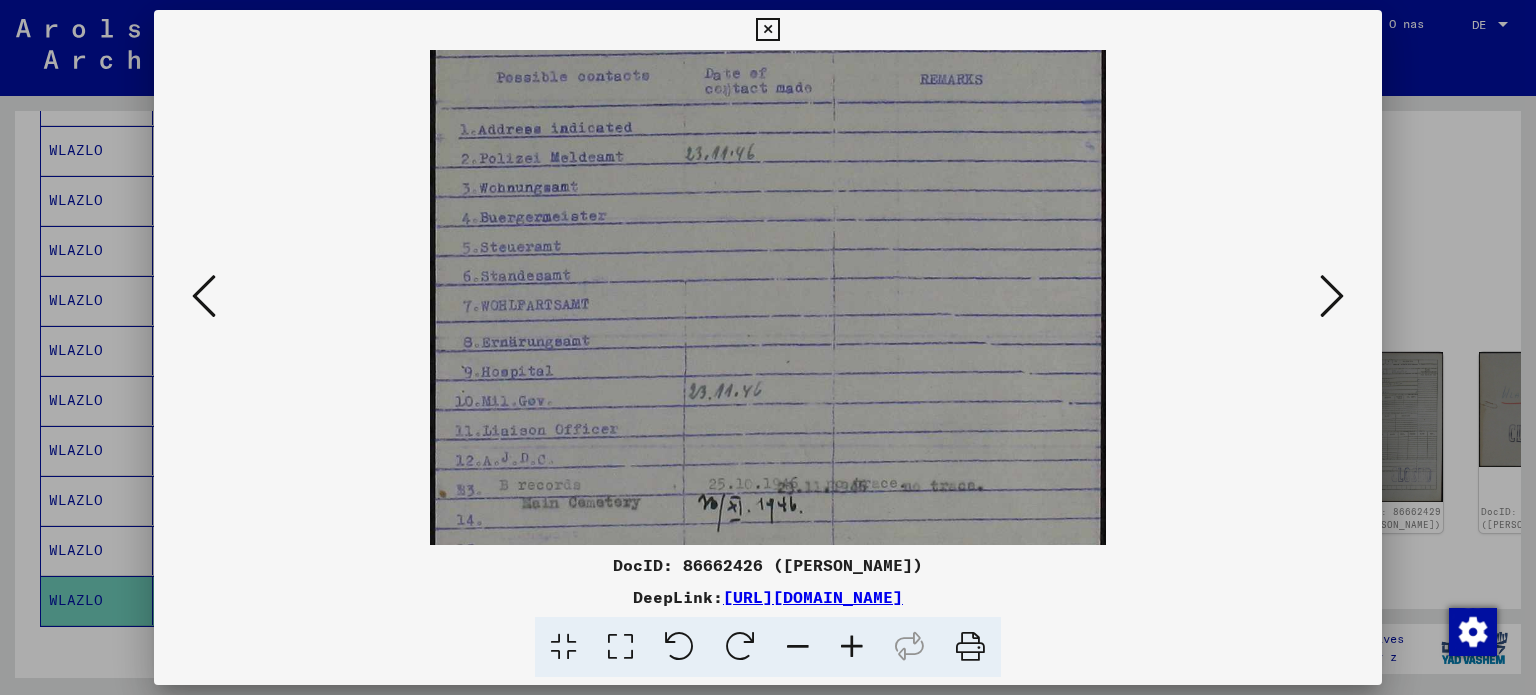 scroll, scrollTop: 291, scrollLeft: 0, axis: vertical 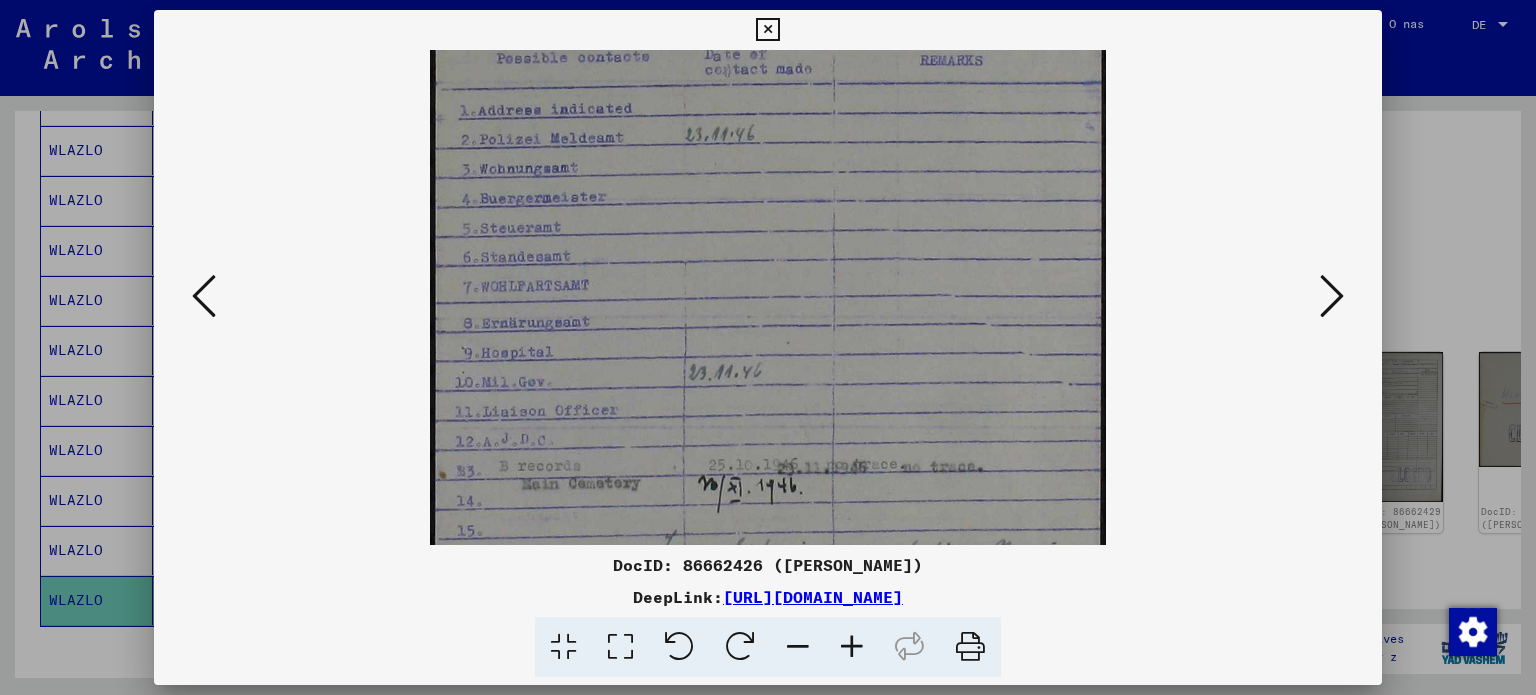 drag, startPoint x: 842, startPoint y: 481, endPoint x: 857, endPoint y: 199, distance: 282.39865 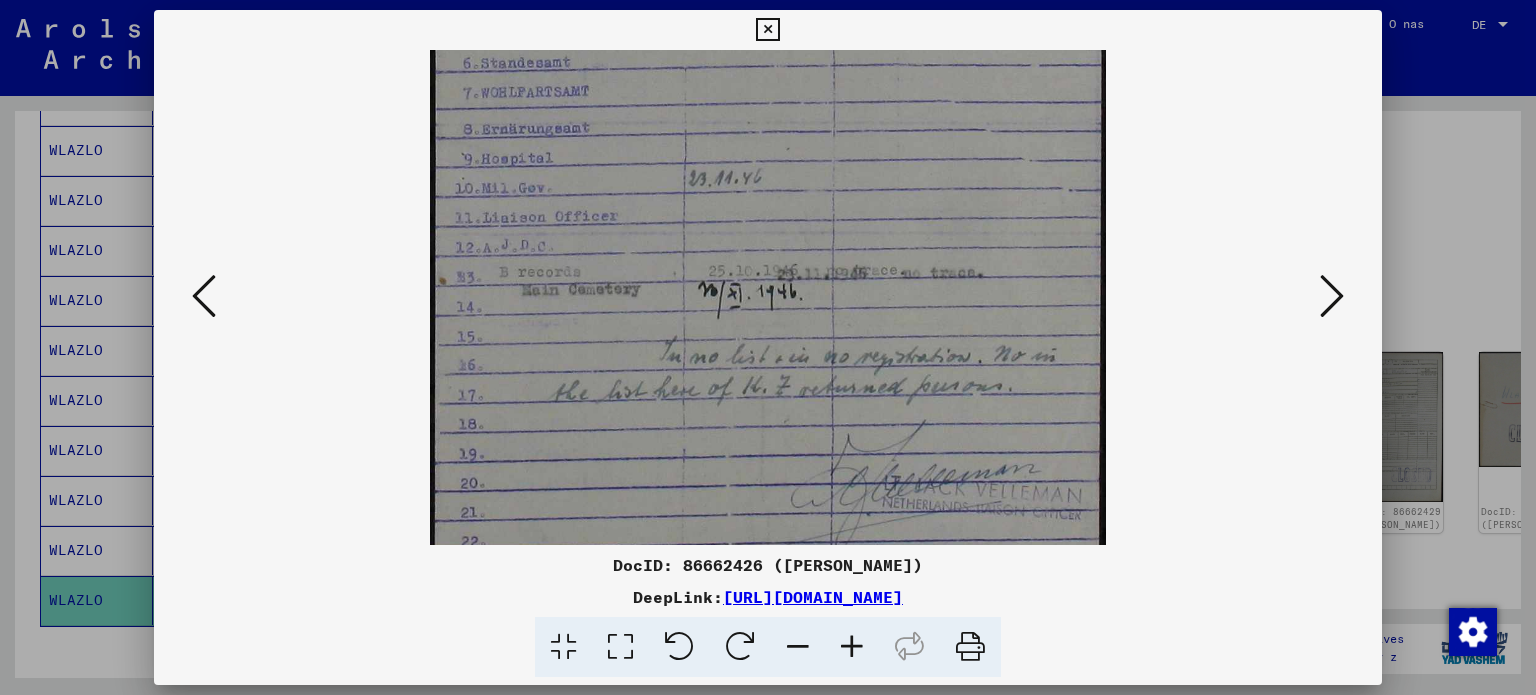 scroll, scrollTop: 487, scrollLeft: 0, axis: vertical 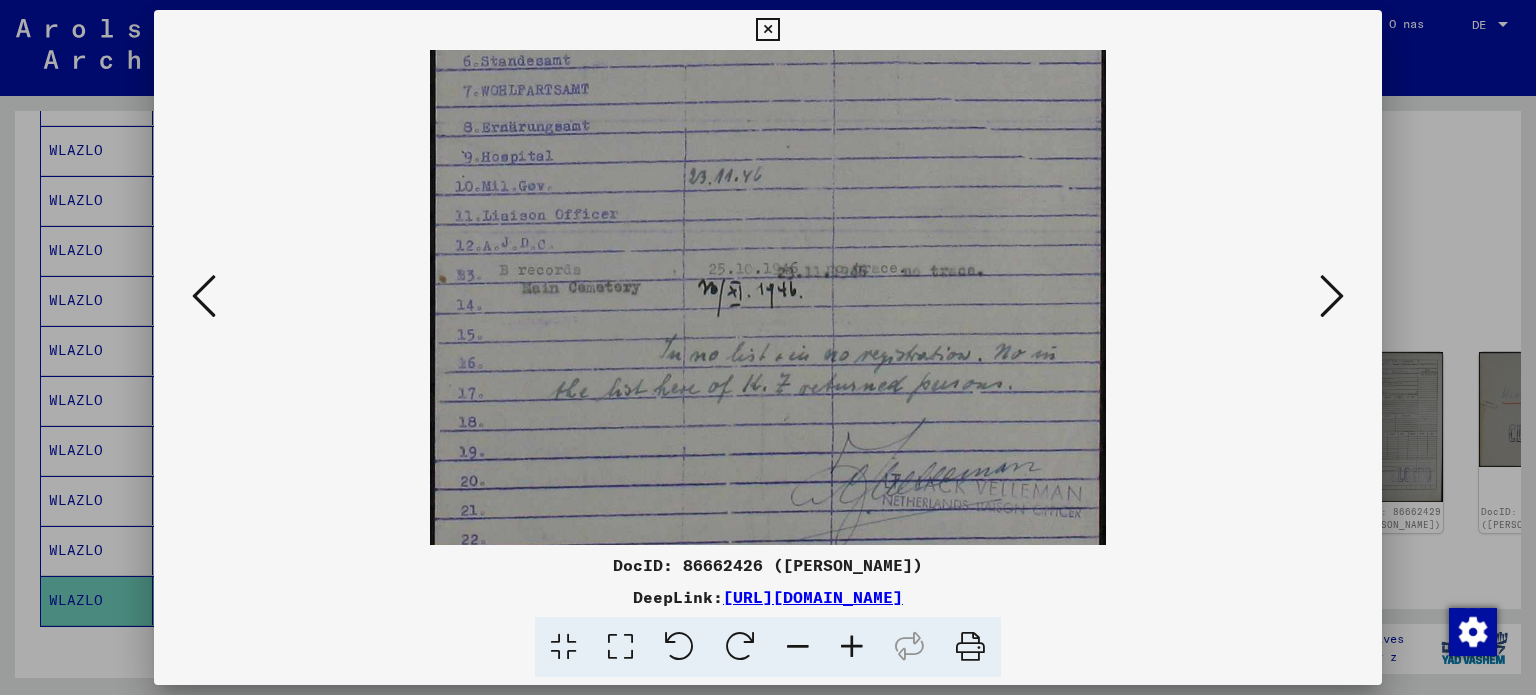 drag, startPoint x: 868, startPoint y: 479, endPoint x: 868, endPoint y: 287, distance: 192 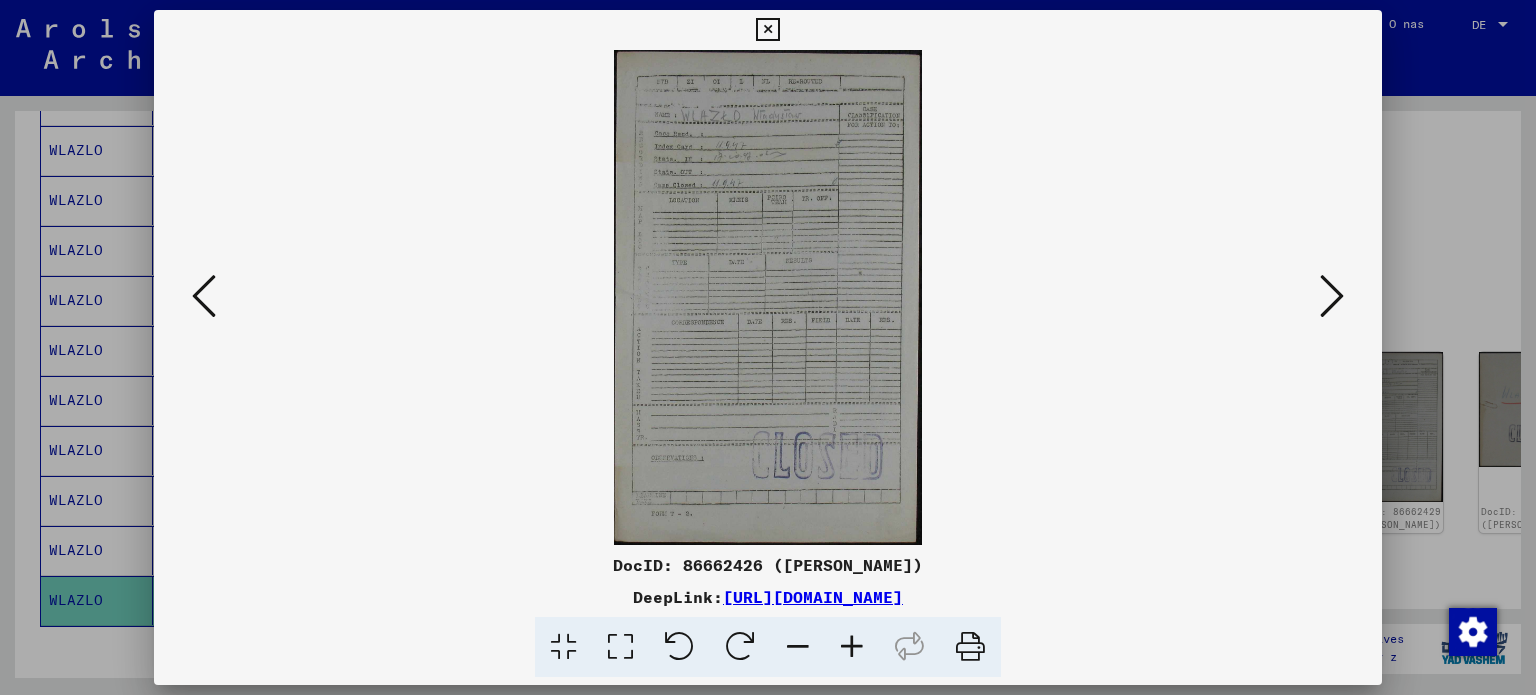 click at bounding box center (768, 297) 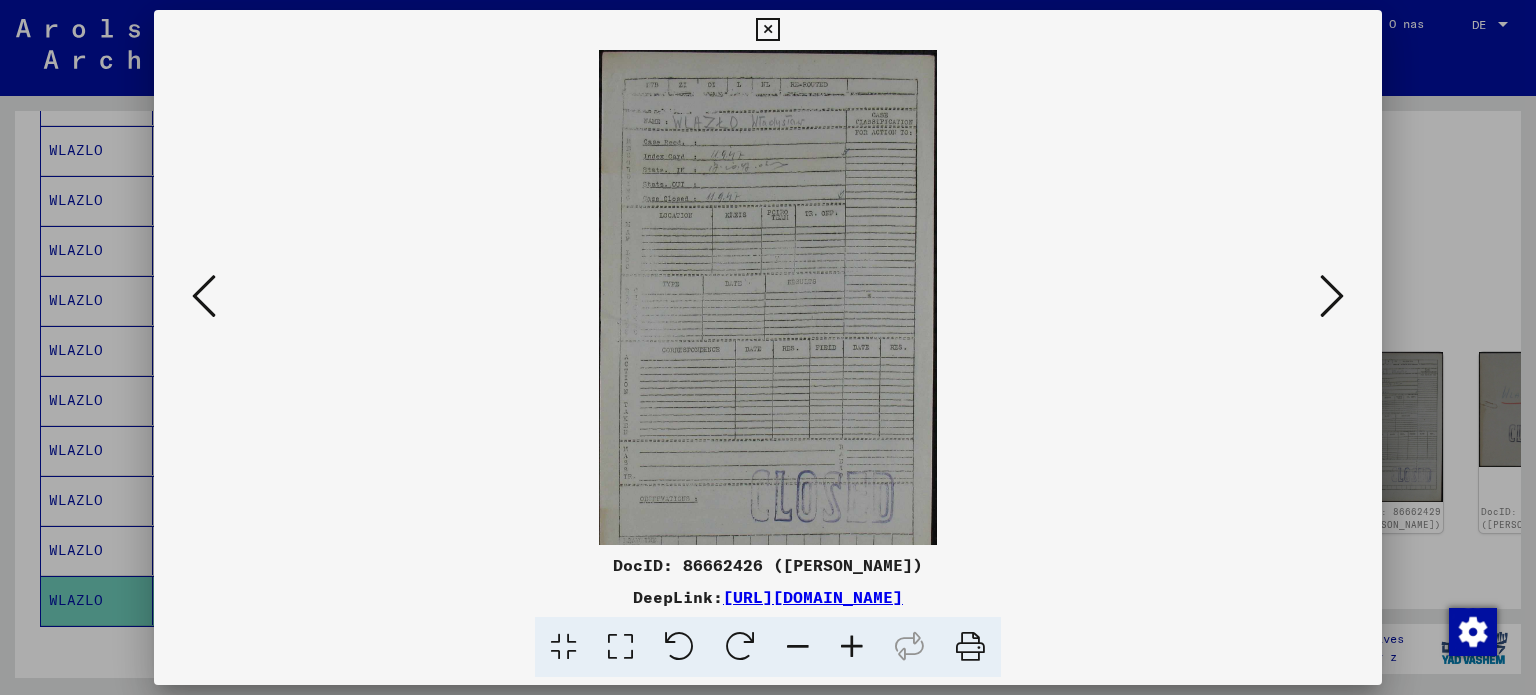 click at bounding box center [852, 647] 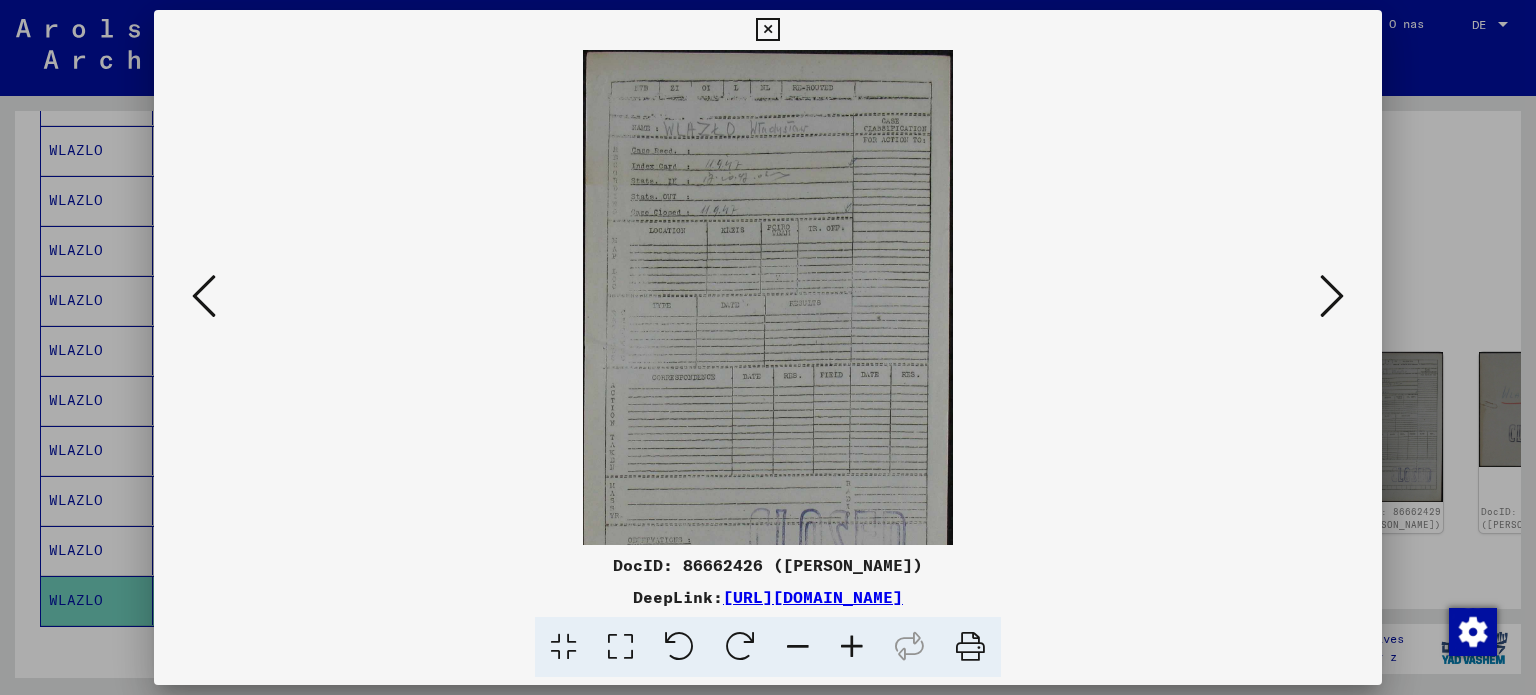 click at bounding box center (852, 647) 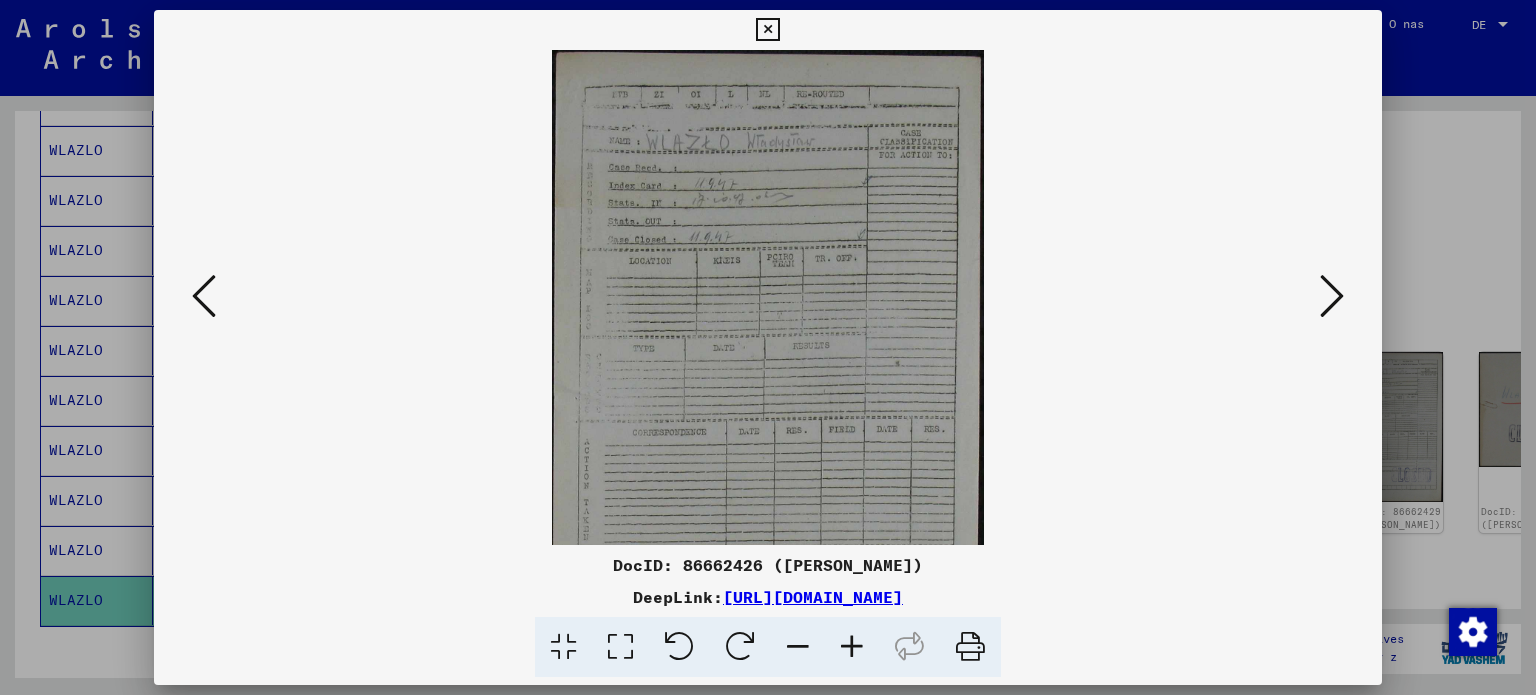 click at bounding box center (852, 647) 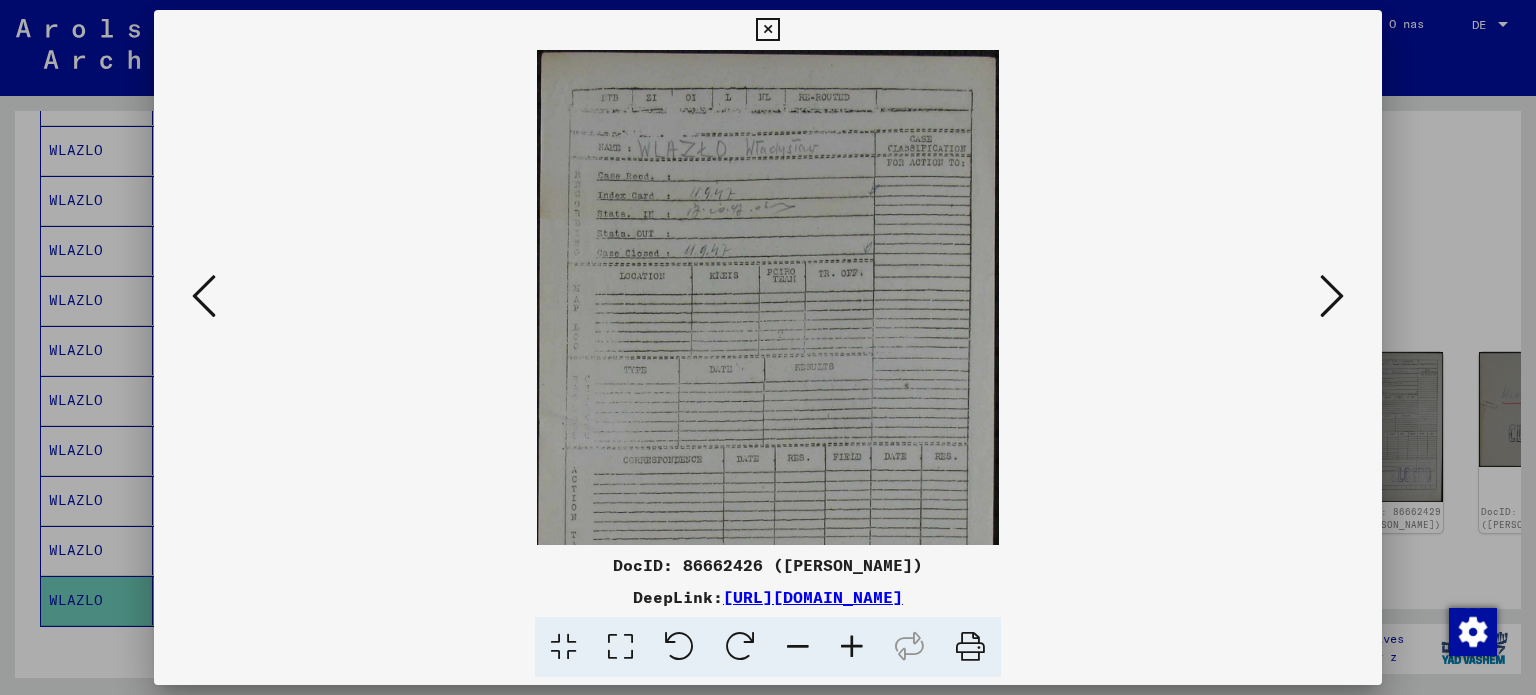 click at bounding box center (852, 647) 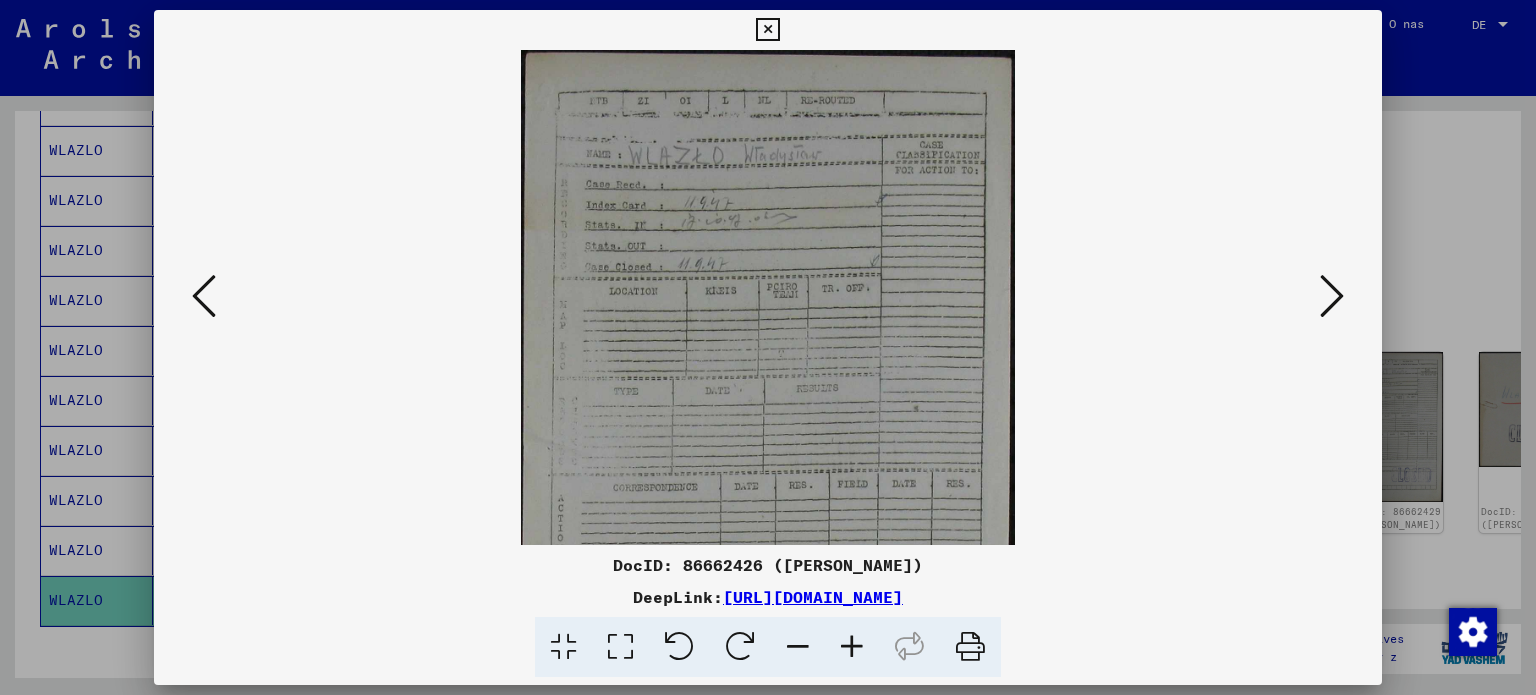 click at bounding box center [852, 647] 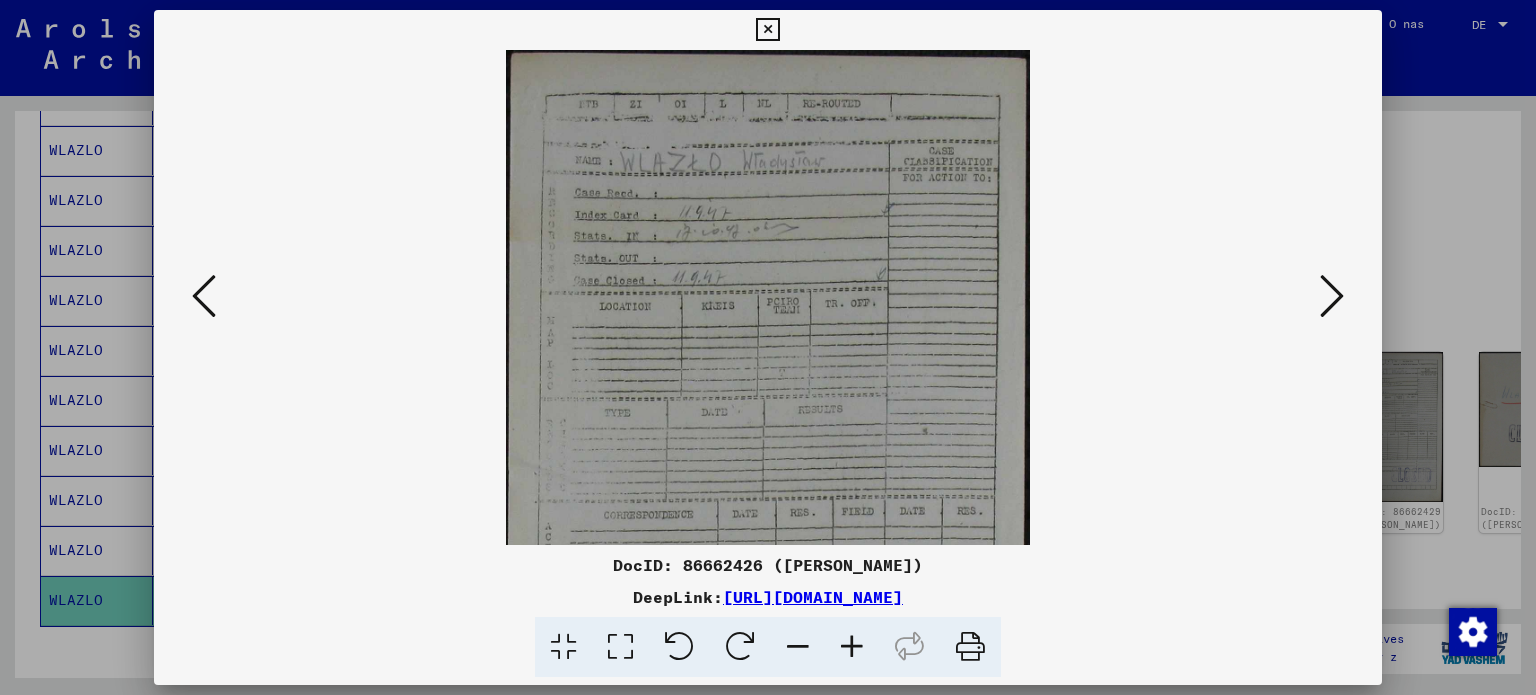 click at bounding box center [852, 647] 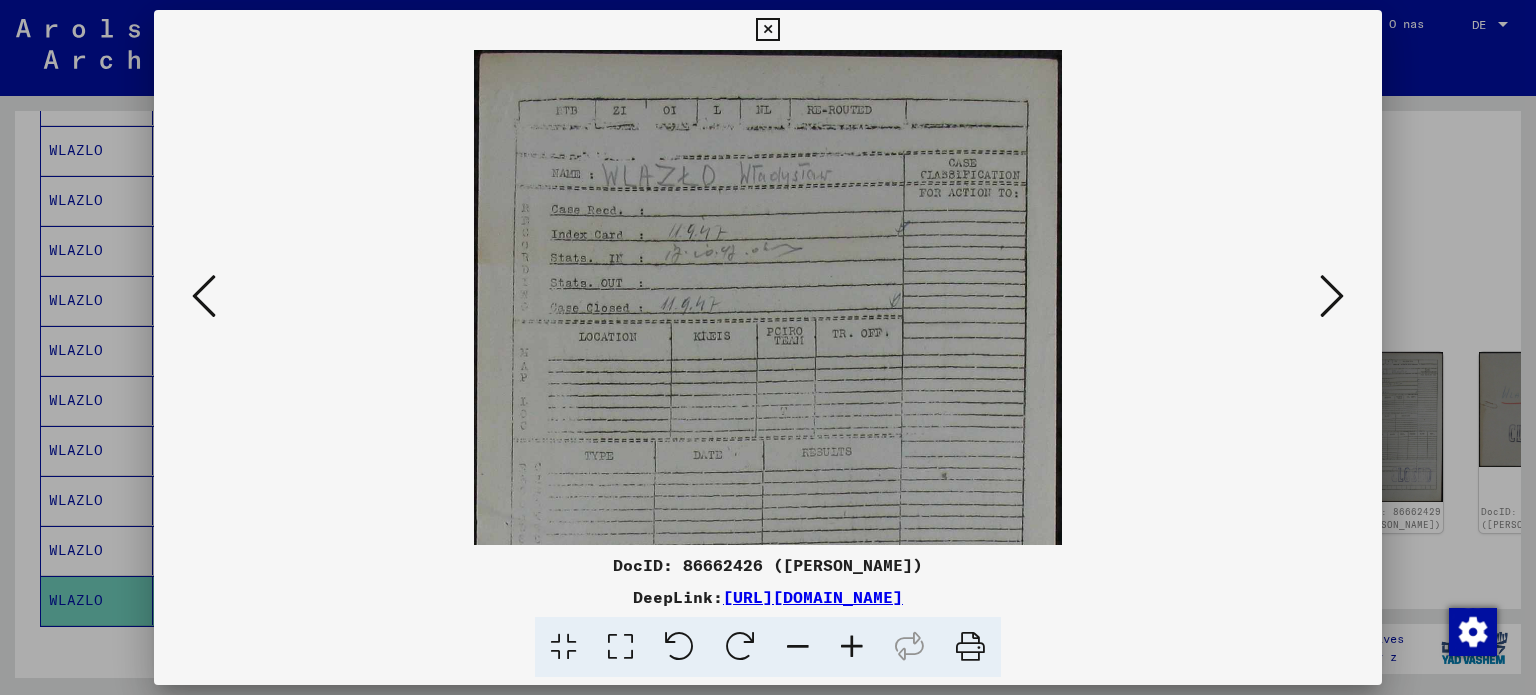 click at bounding box center [852, 647] 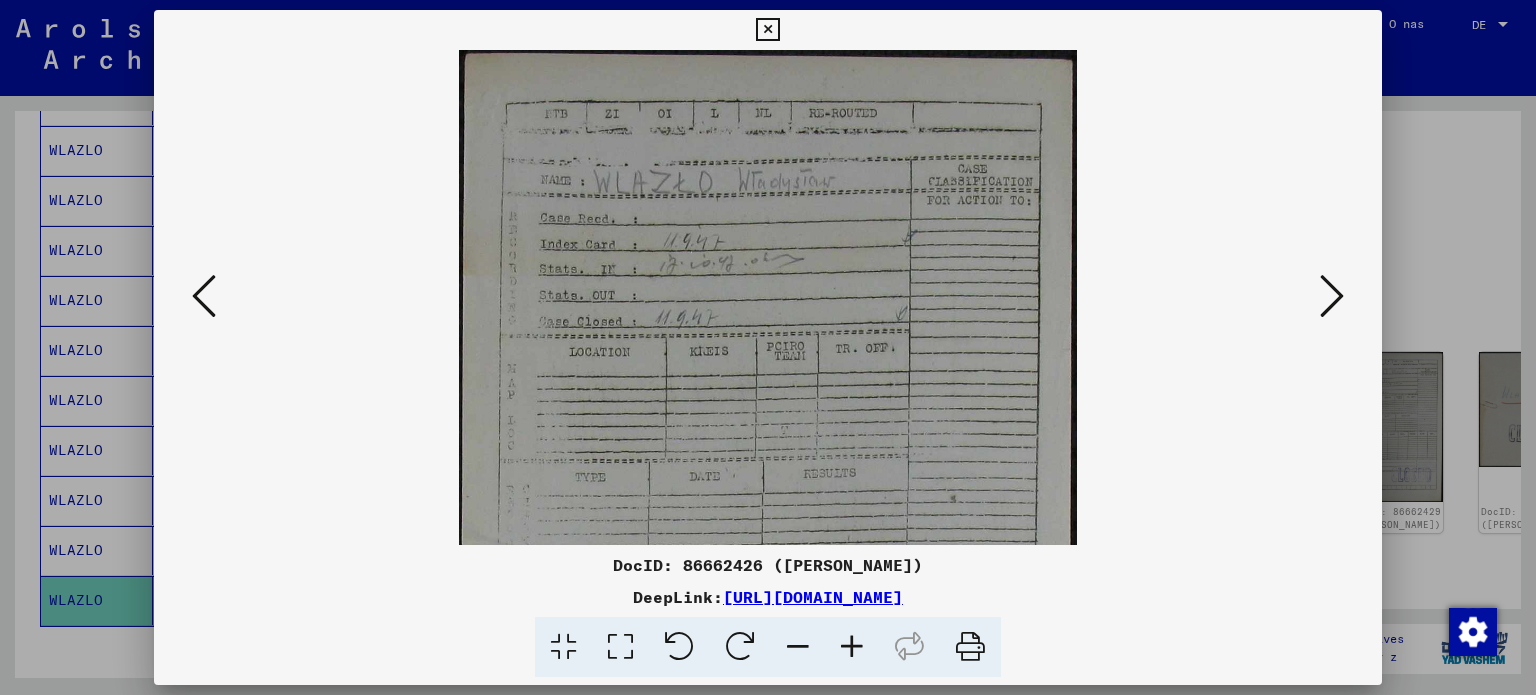 click at bounding box center (1332, 296) 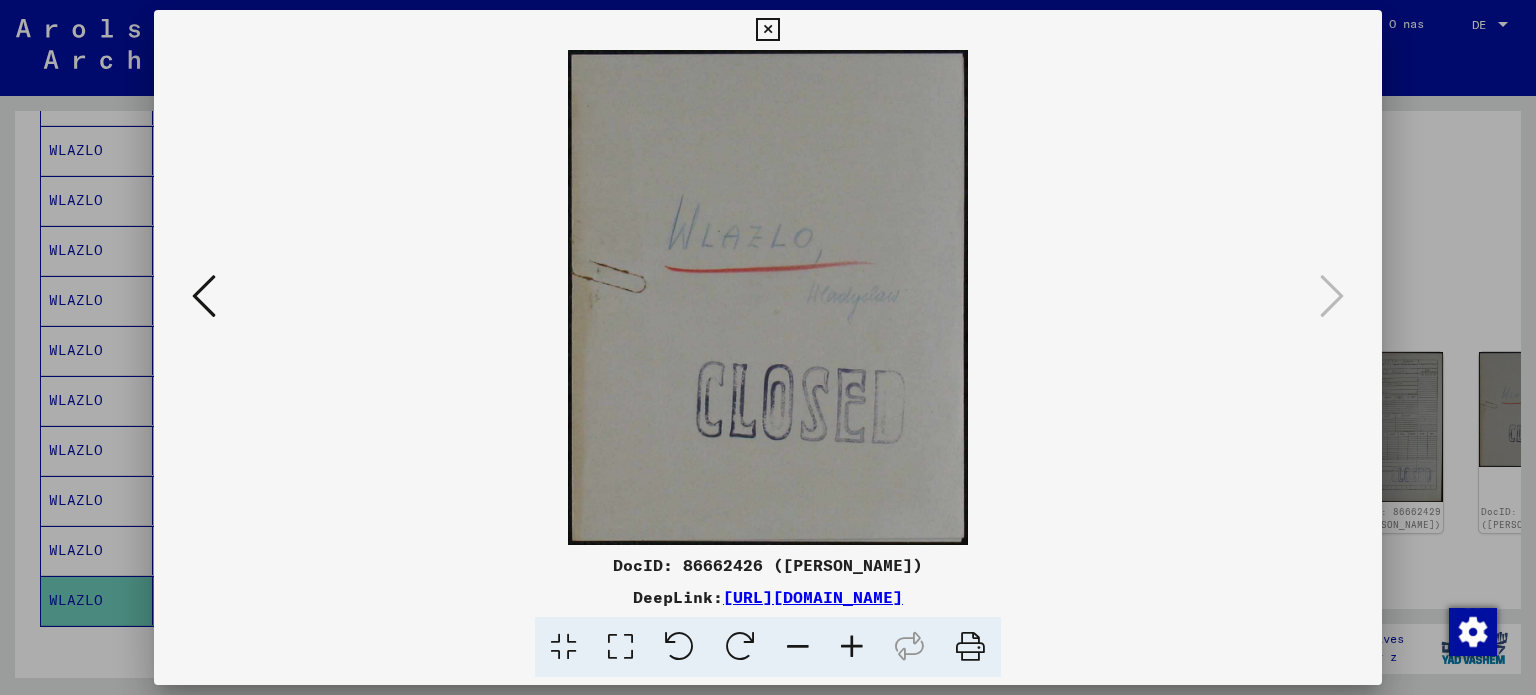 click at bounding box center [767, 30] 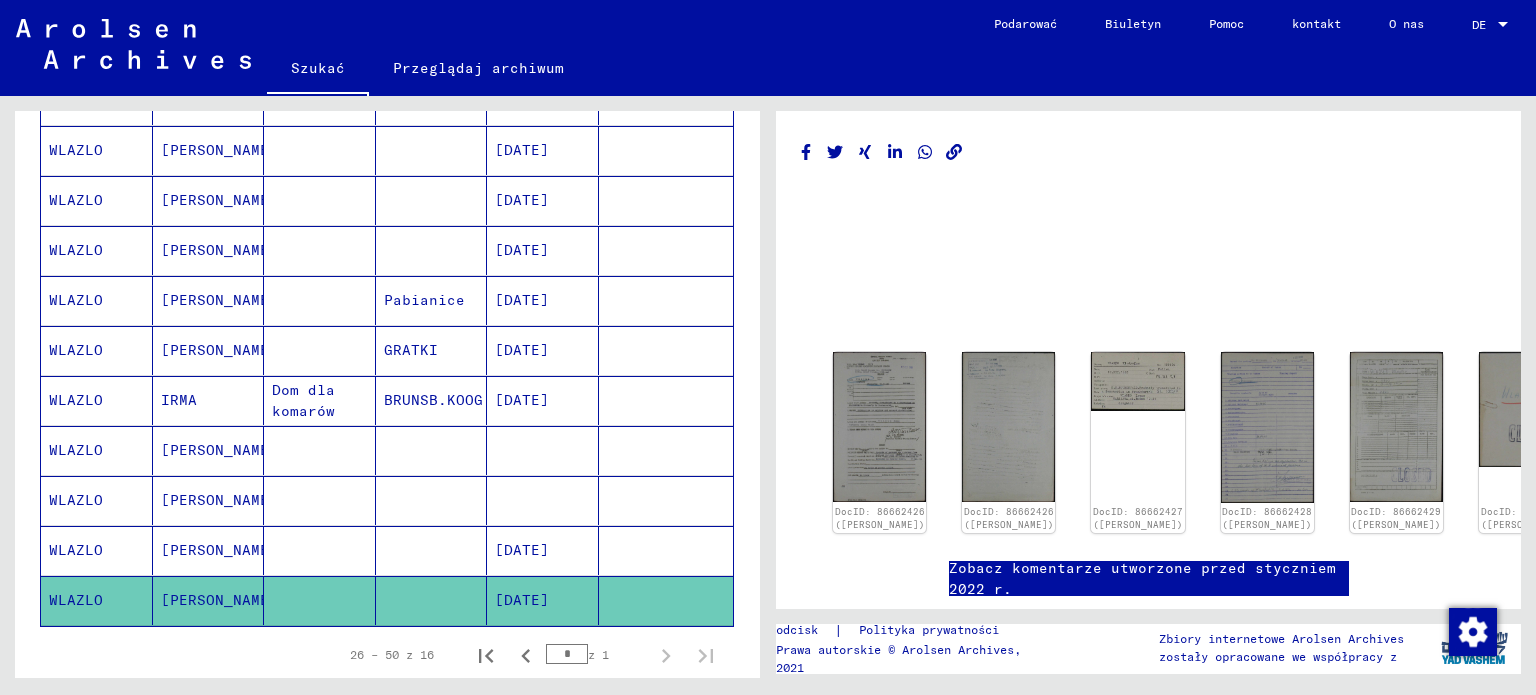 click at bounding box center [543, 550] 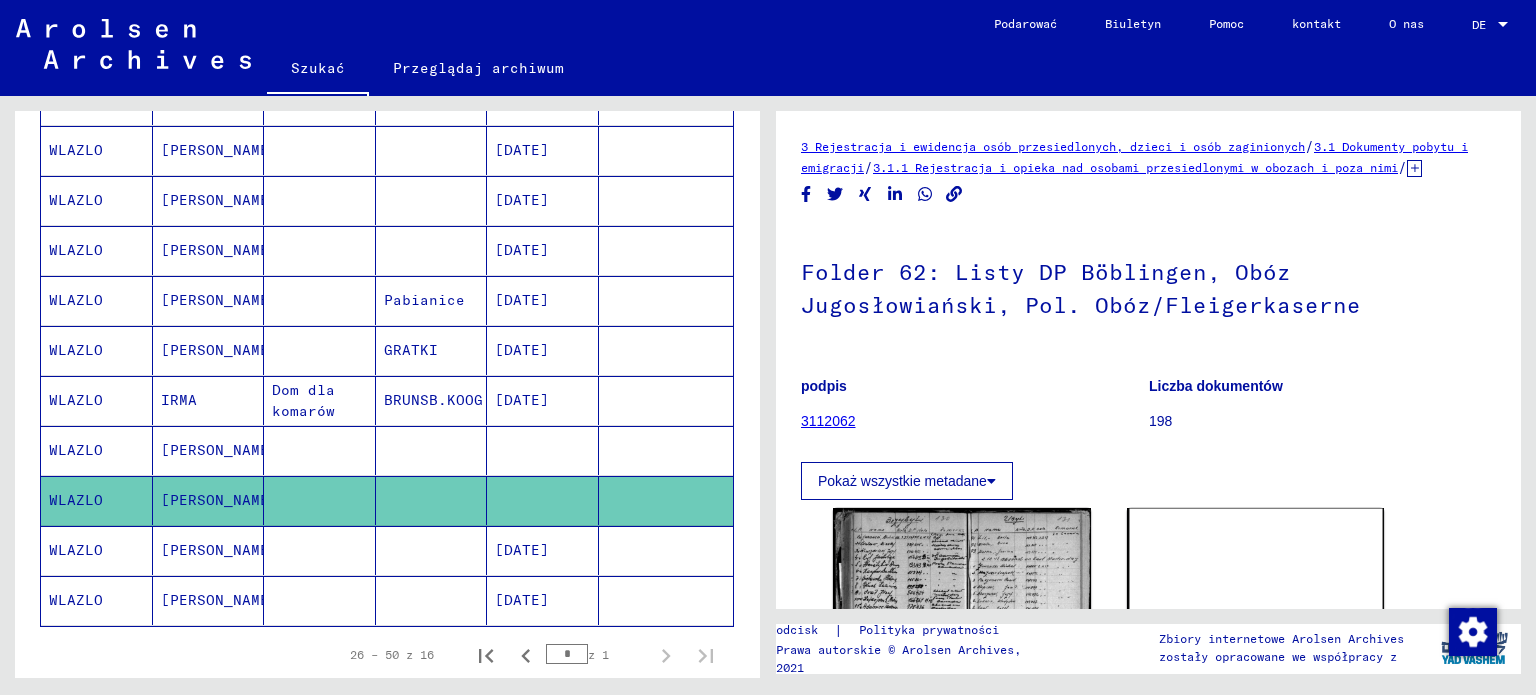 click at bounding box center (543, 500) 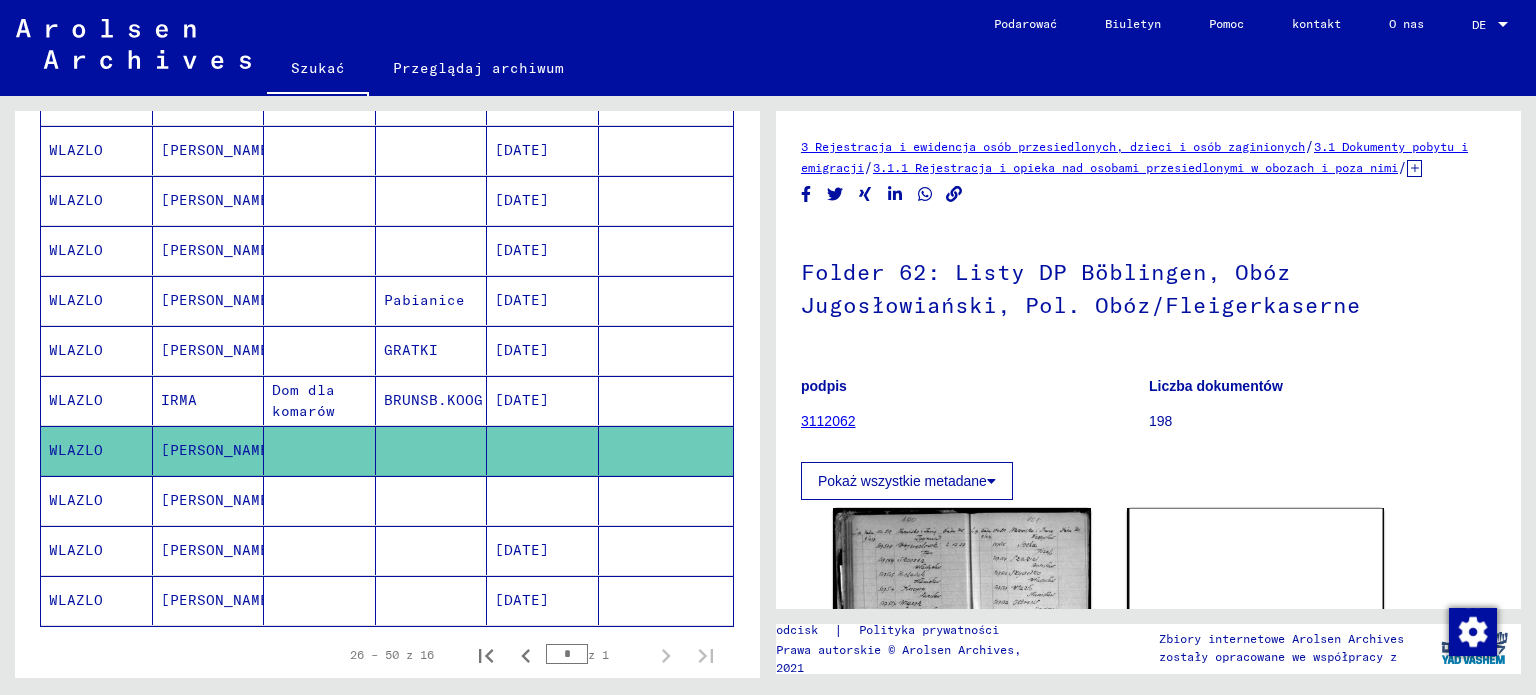 click on "[DATE]" 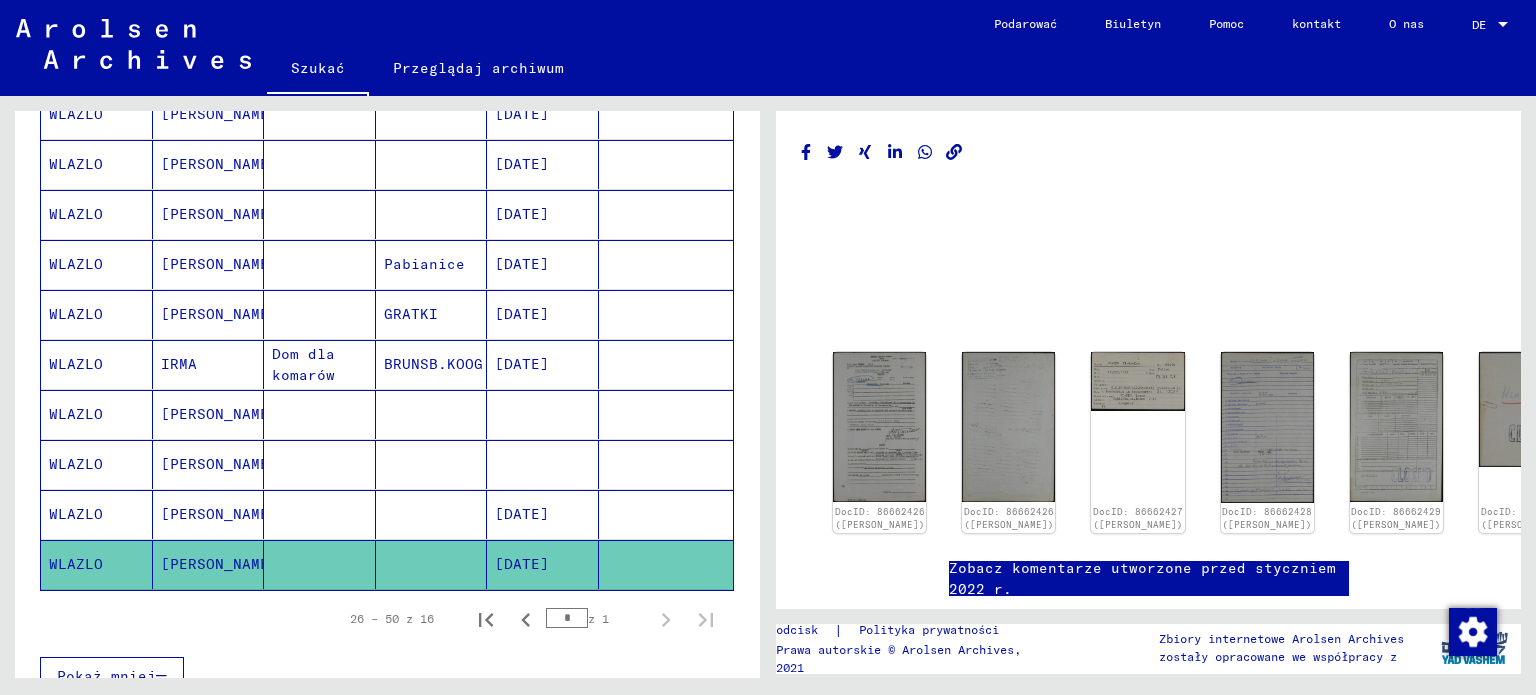 scroll, scrollTop: 700, scrollLeft: 0, axis: vertical 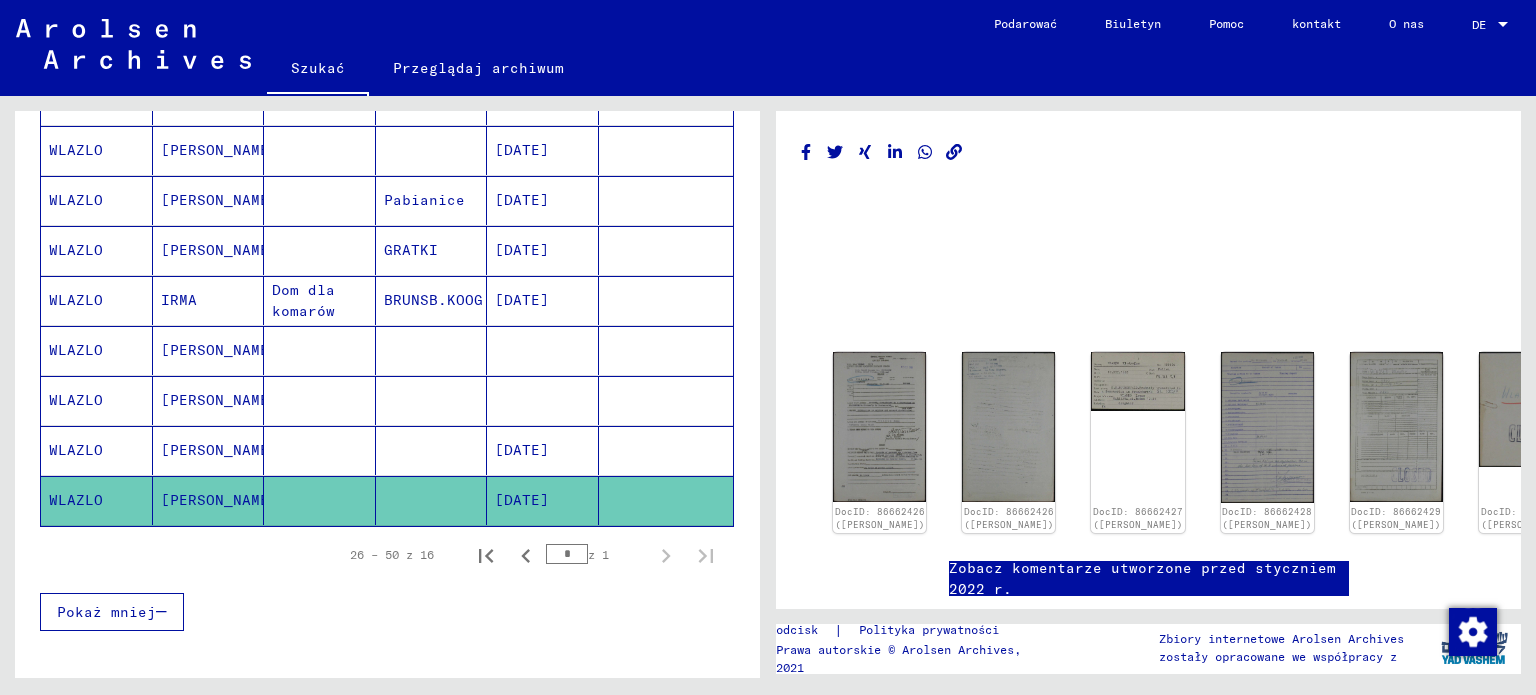 click at bounding box center [543, 400] 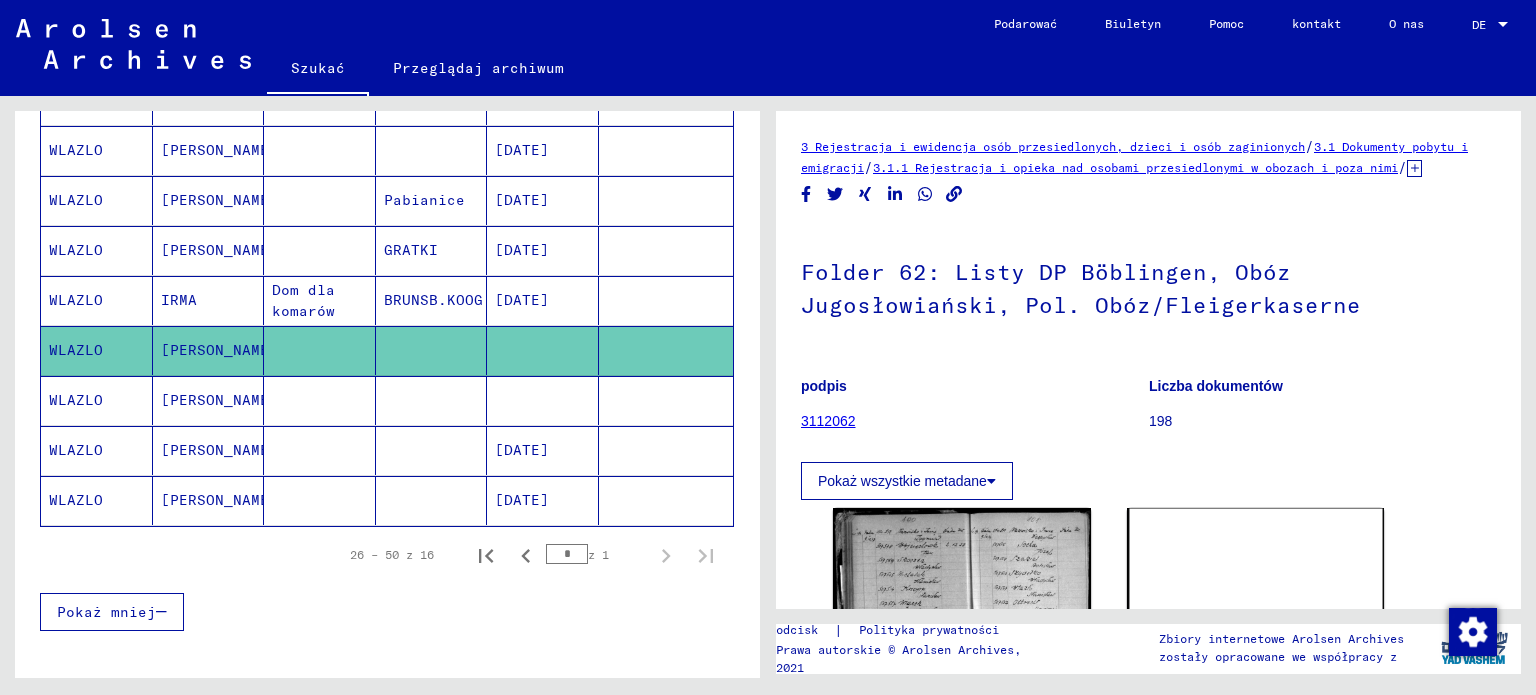 click at bounding box center (543, 450) 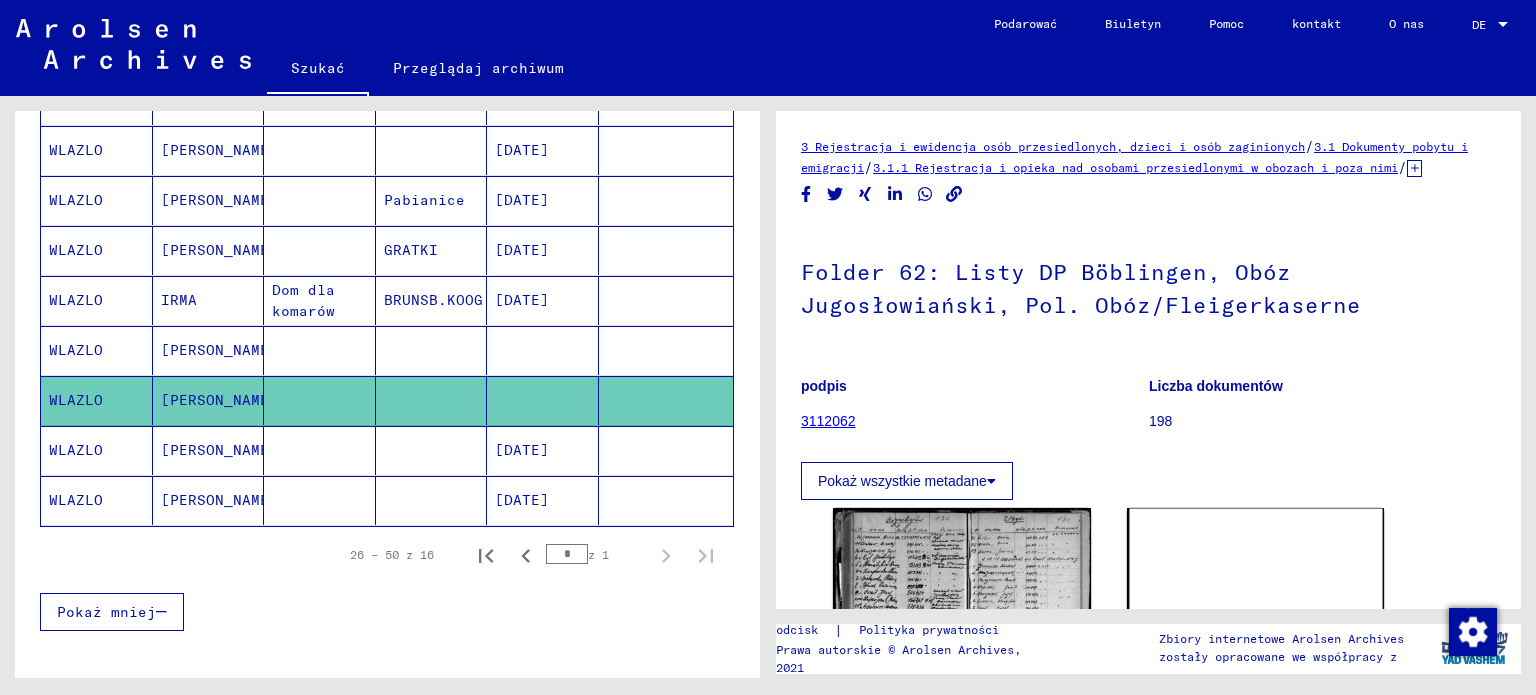 click on "[DATE]" 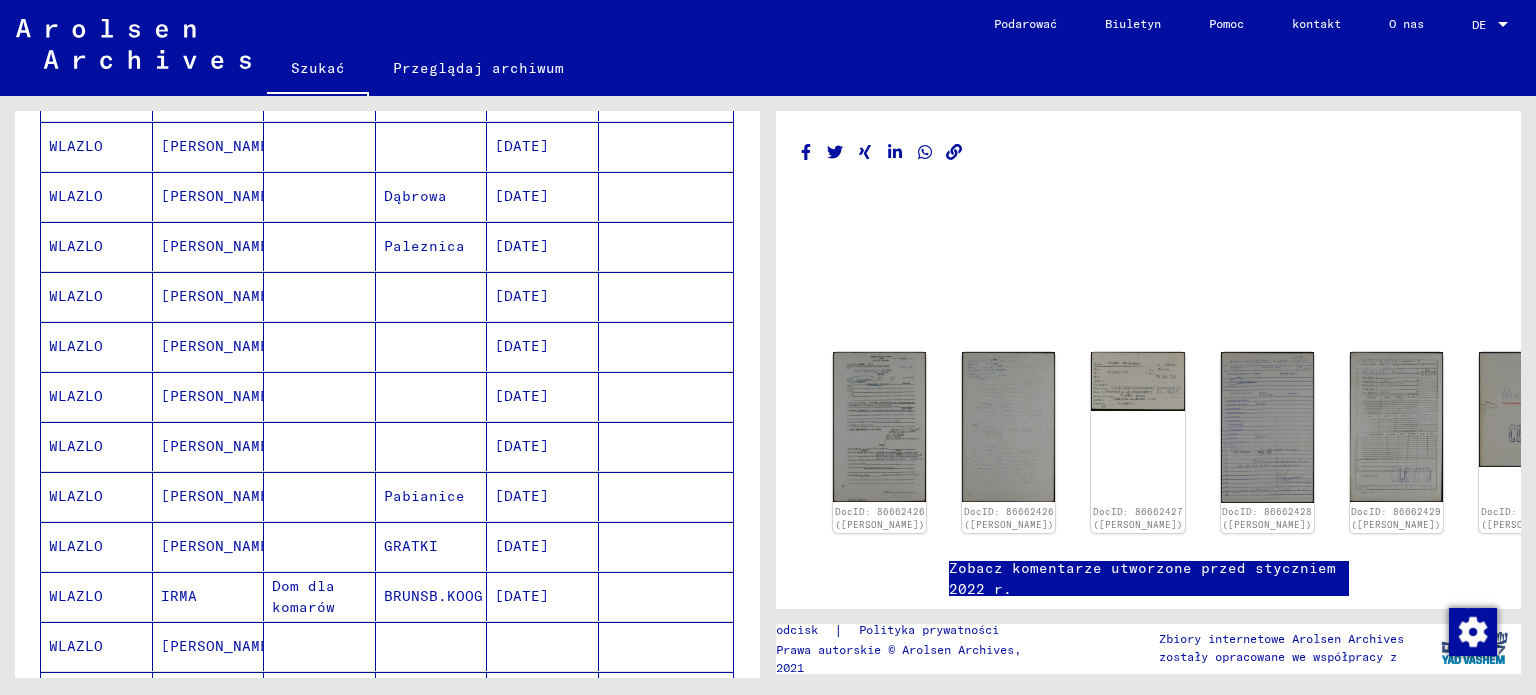 scroll, scrollTop: 400, scrollLeft: 0, axis: vertical 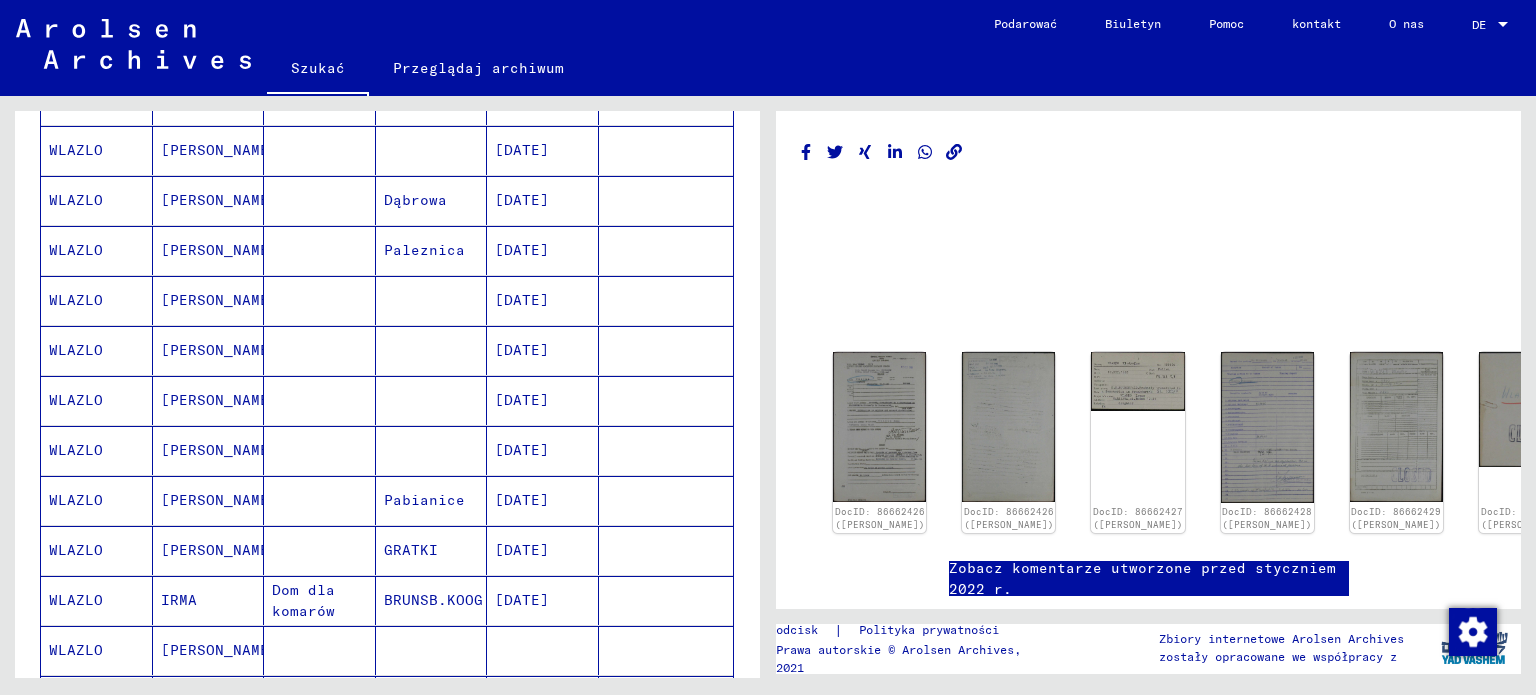 click on "[DATE]" at bounding box center (543, 250) 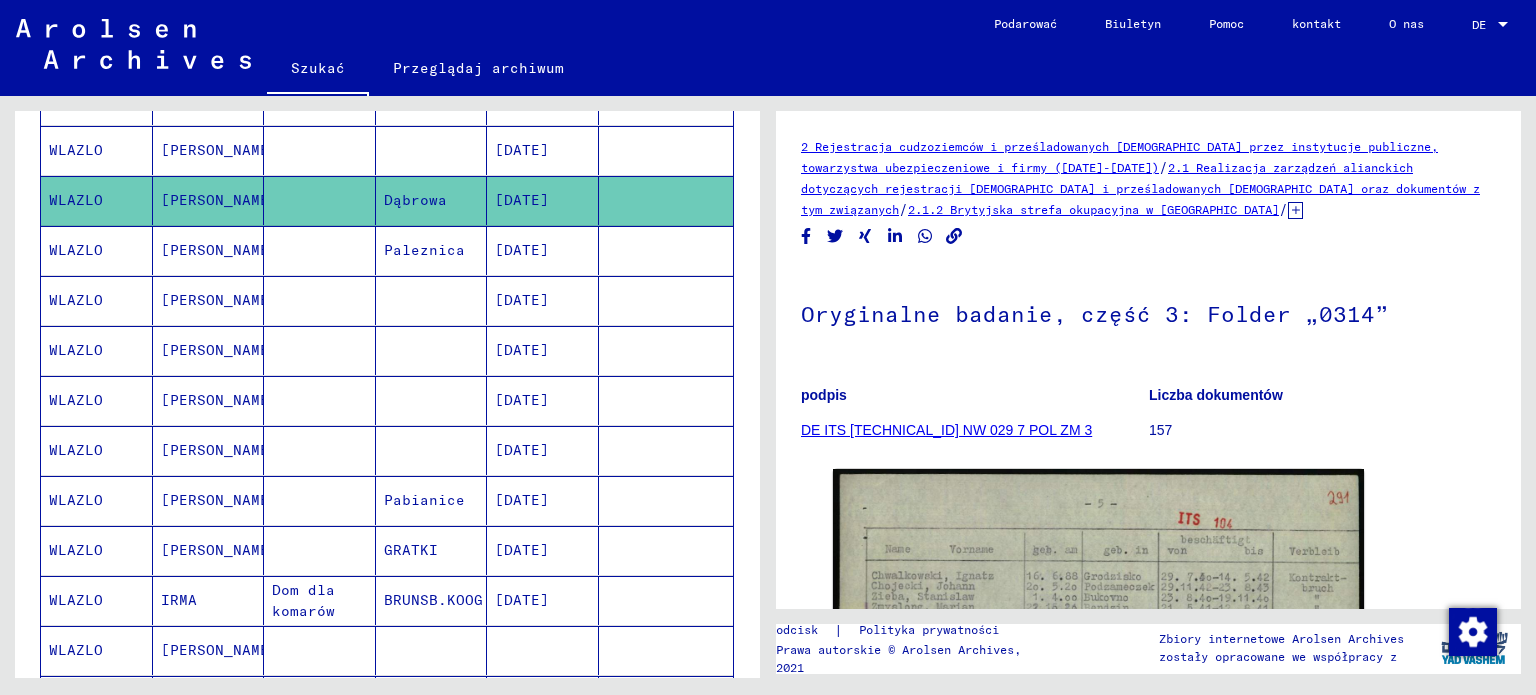 click on "[DATE]" at bounding box center (522, 200) 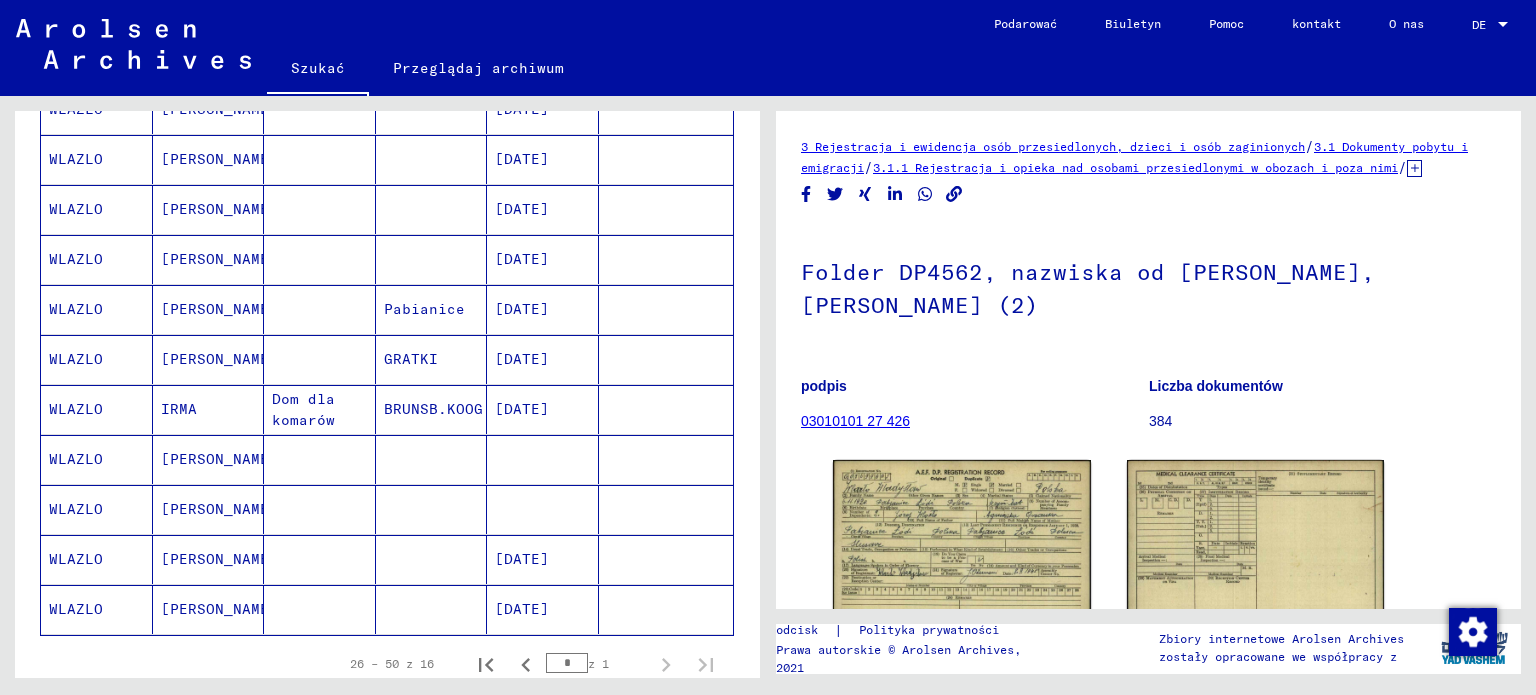 scroll, scrollTop: 600, scrollLeft: 0, axis: vertical 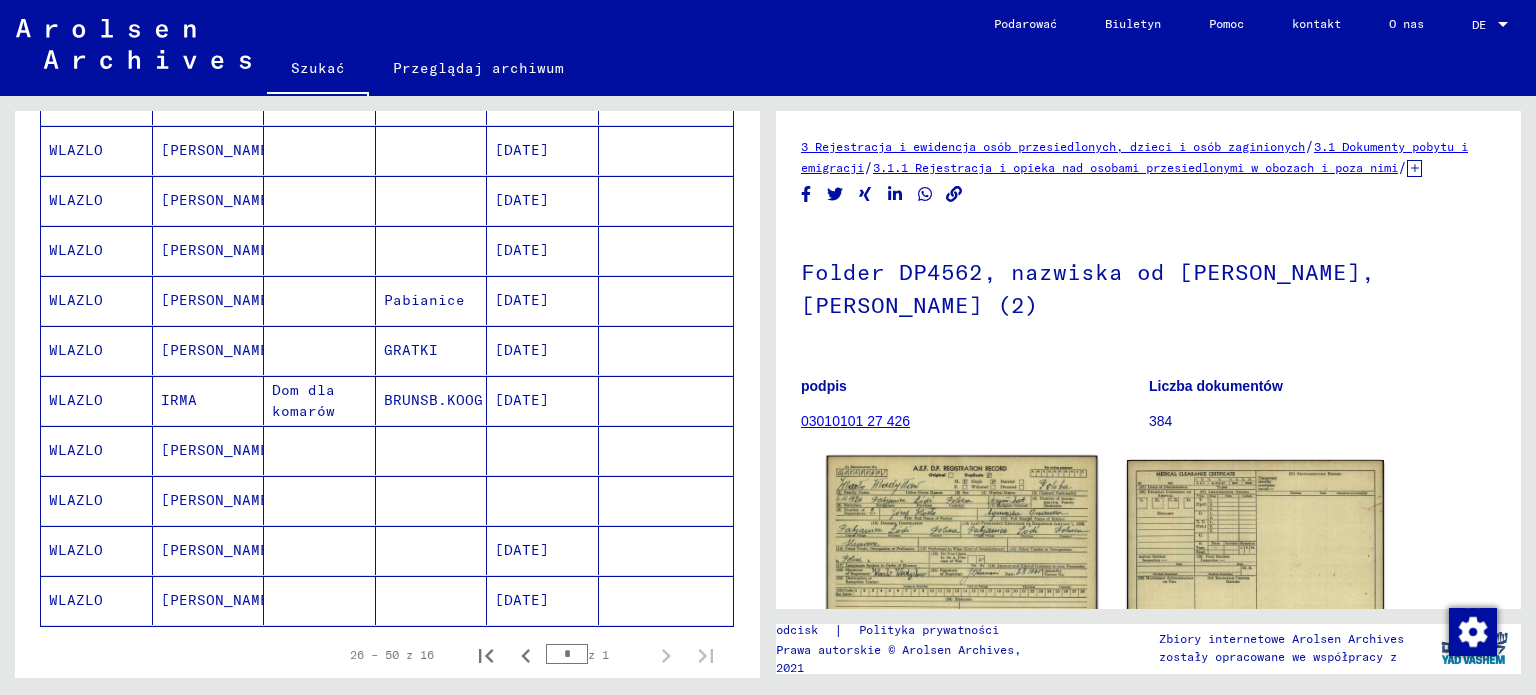 click 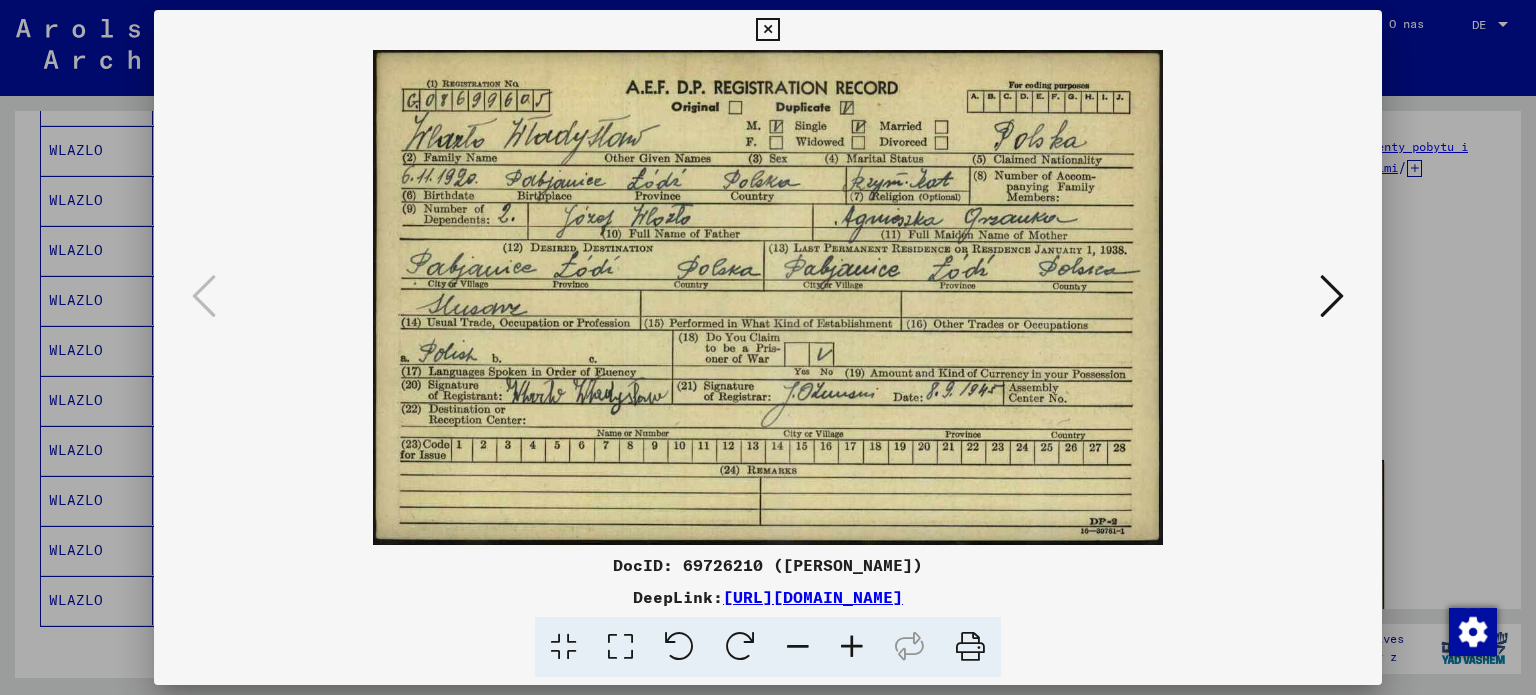 click at bounding box center (1332, 296) 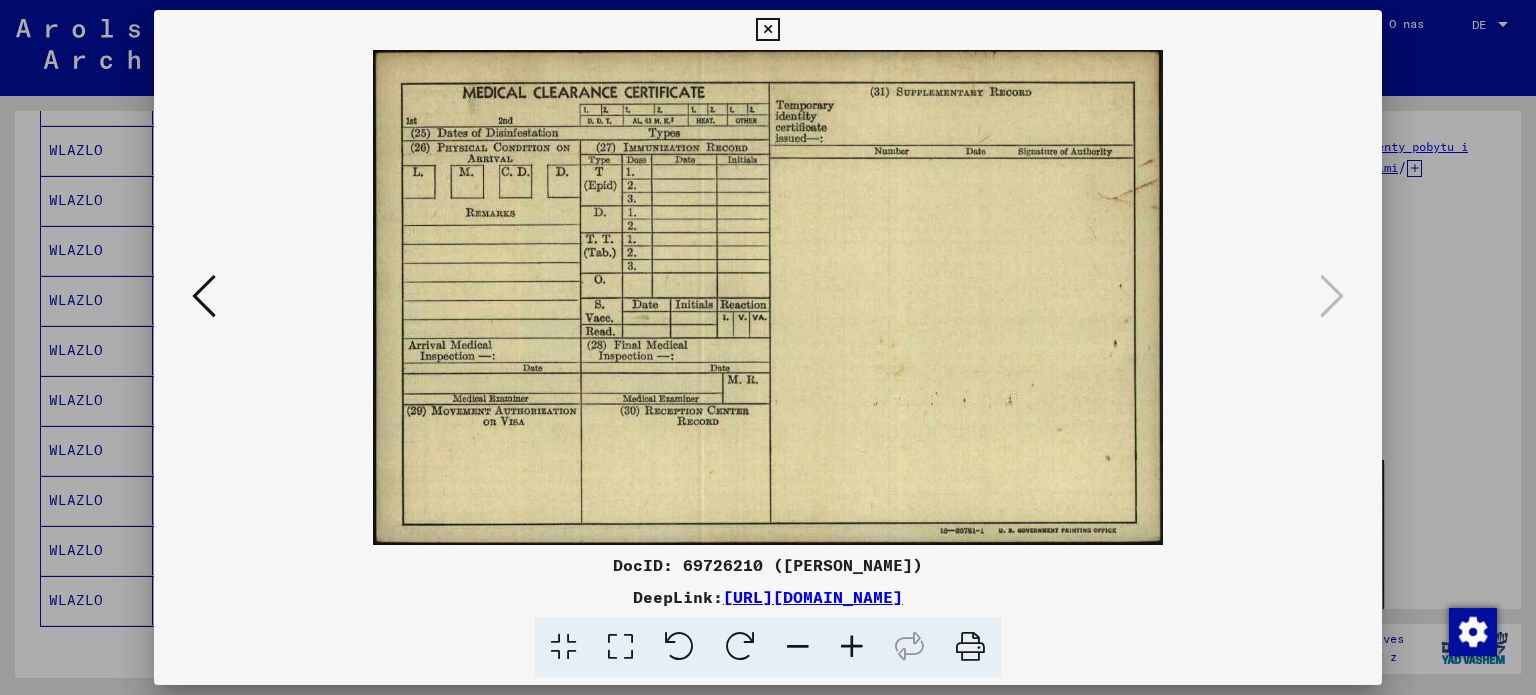 click at bounding box center [767, 30] 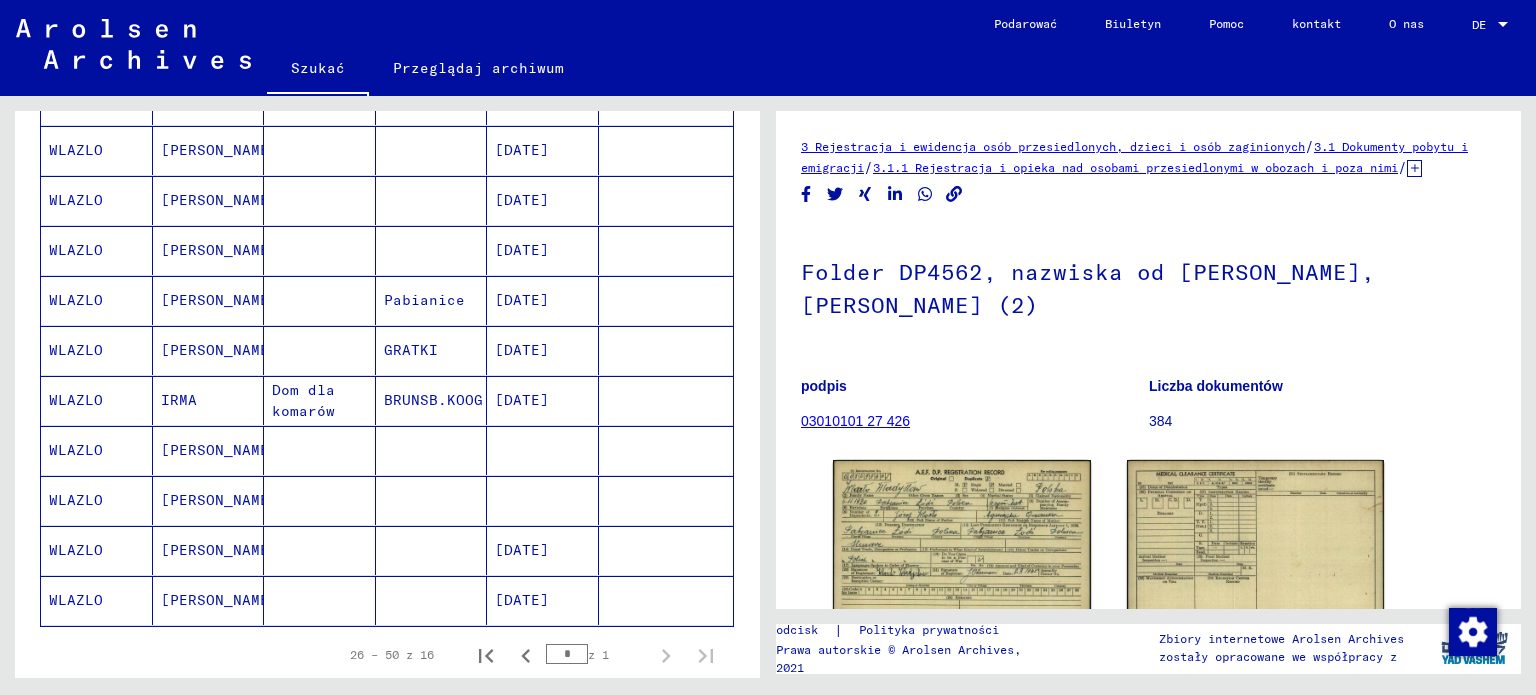 click on "[DATE]" at bounding box center [522, 300] 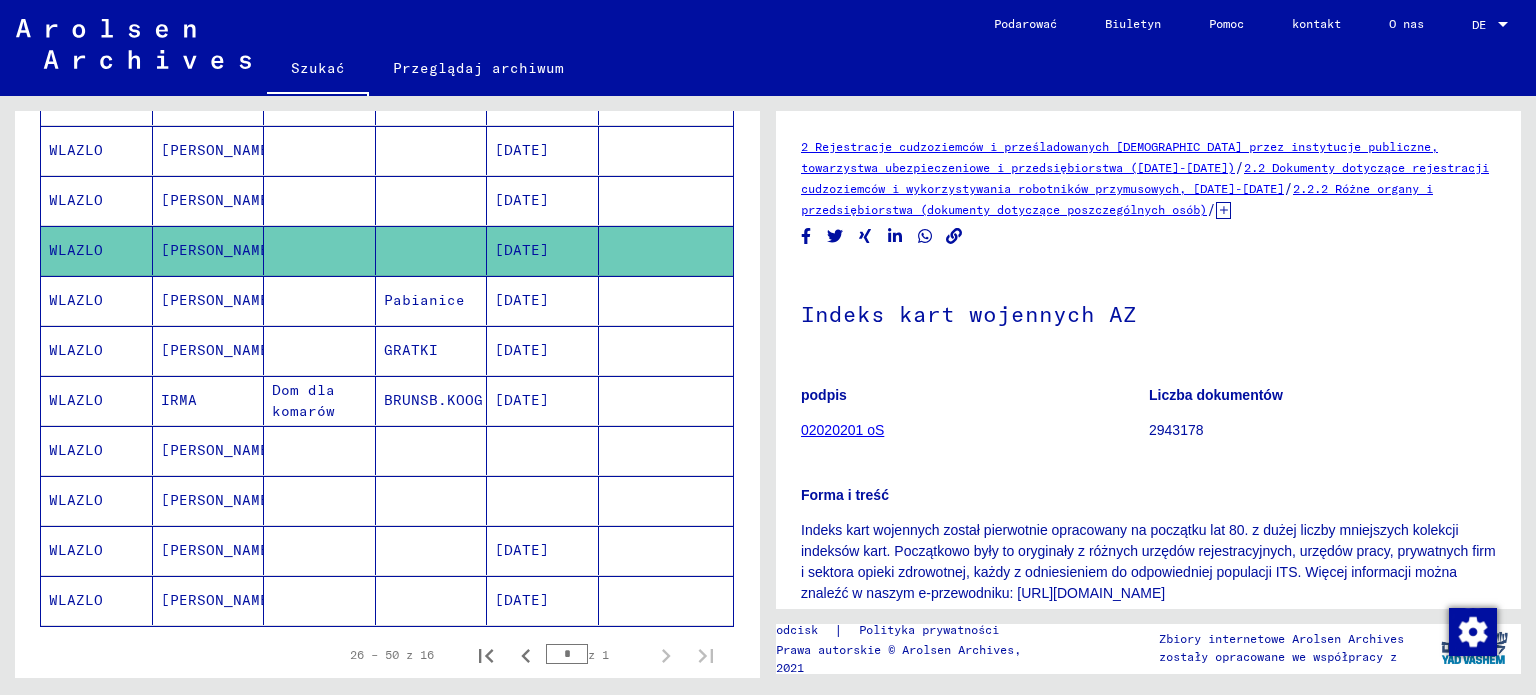 click on "[DATE]" at bounding box center (522, 350) 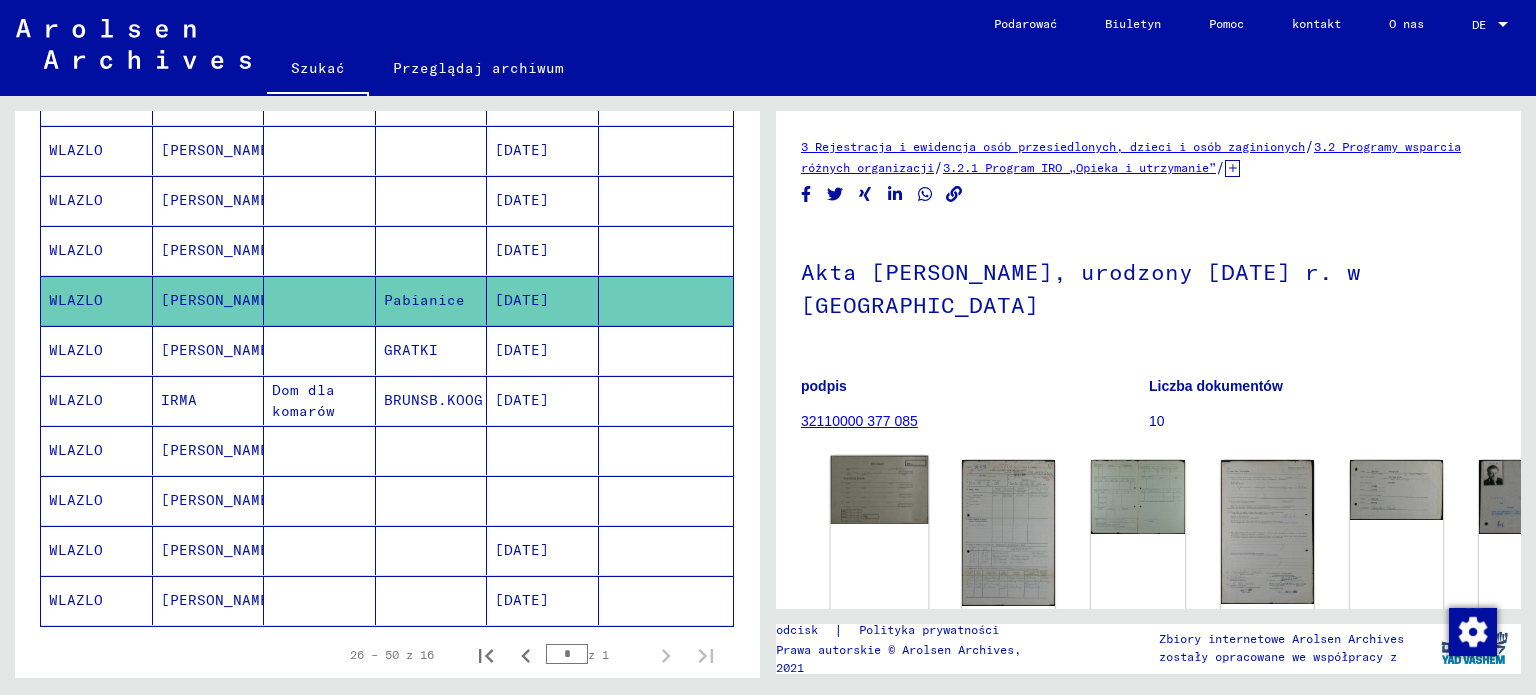 click 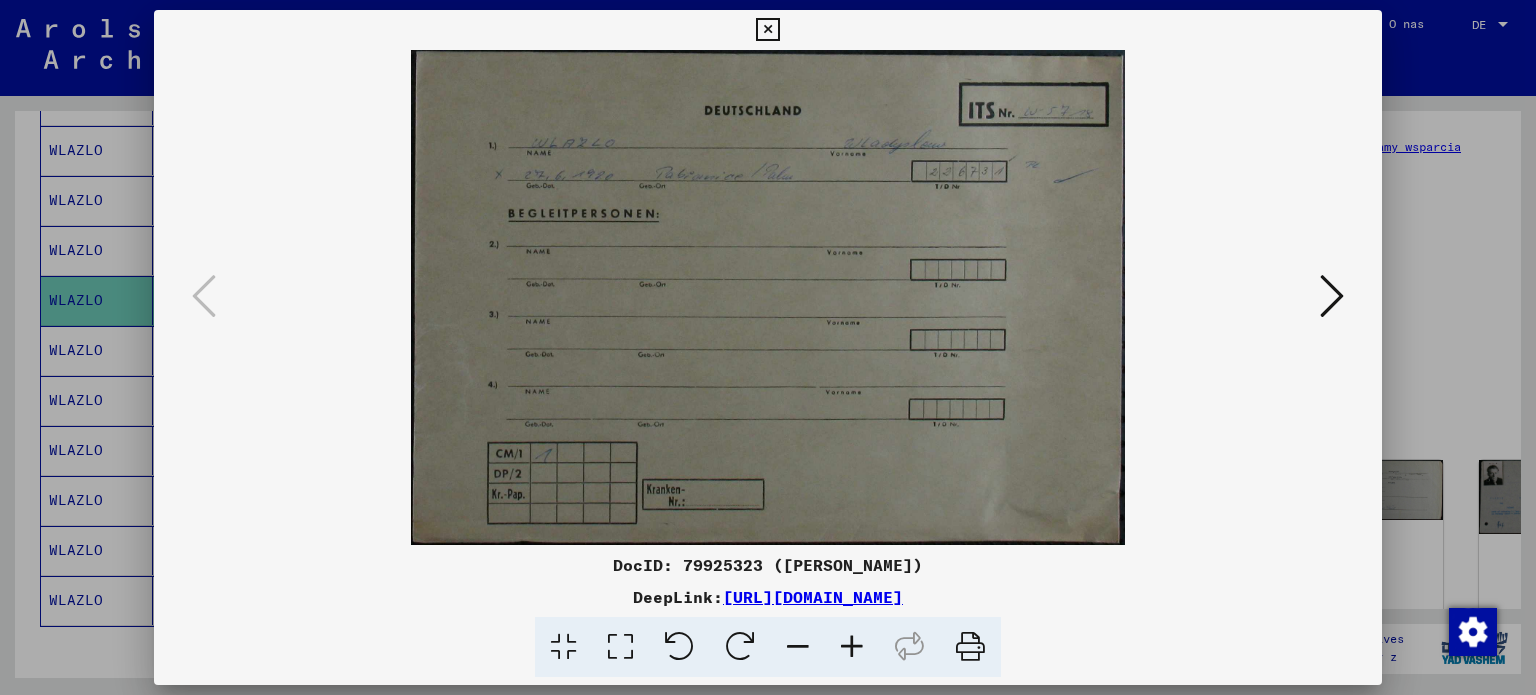 click at bounding box center (1332, 296) 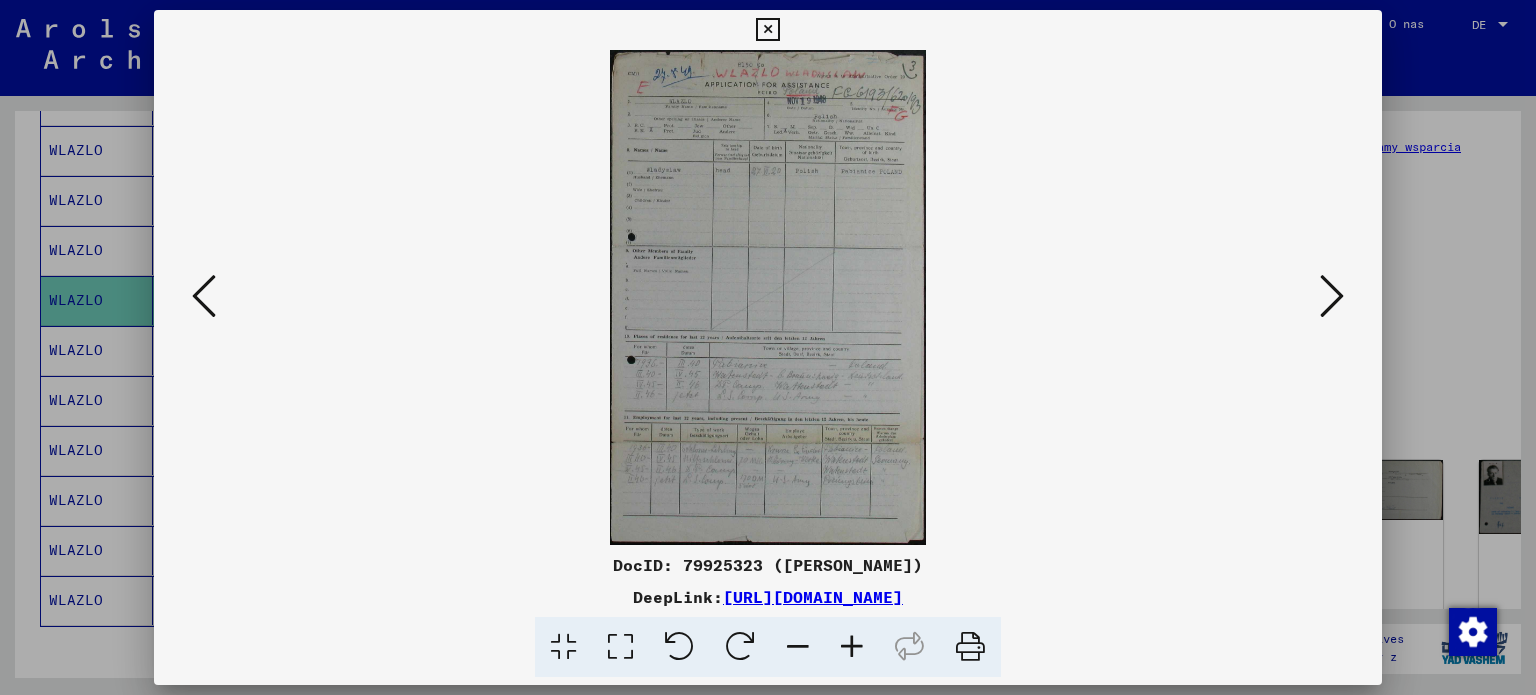 click at bounding box center [1332, 296] 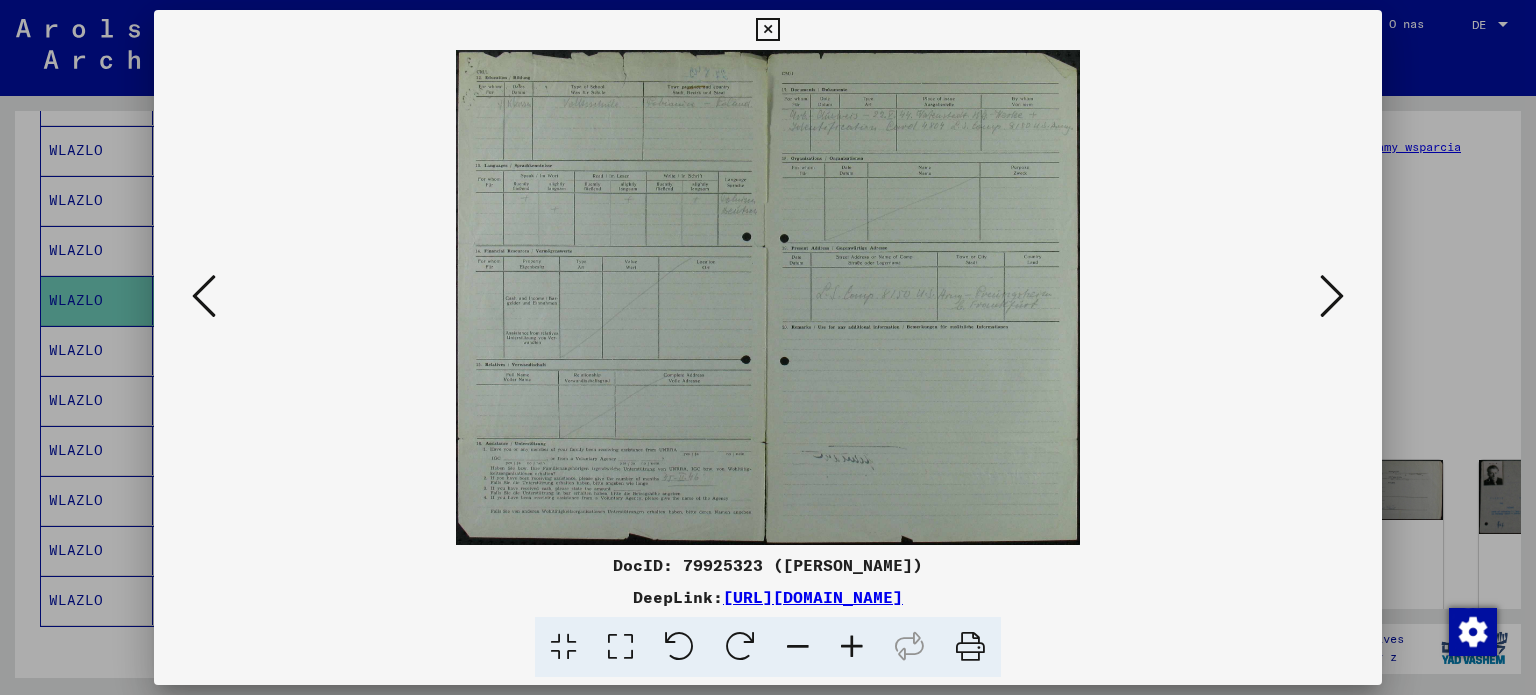 click at bounding box center (1332, 296) 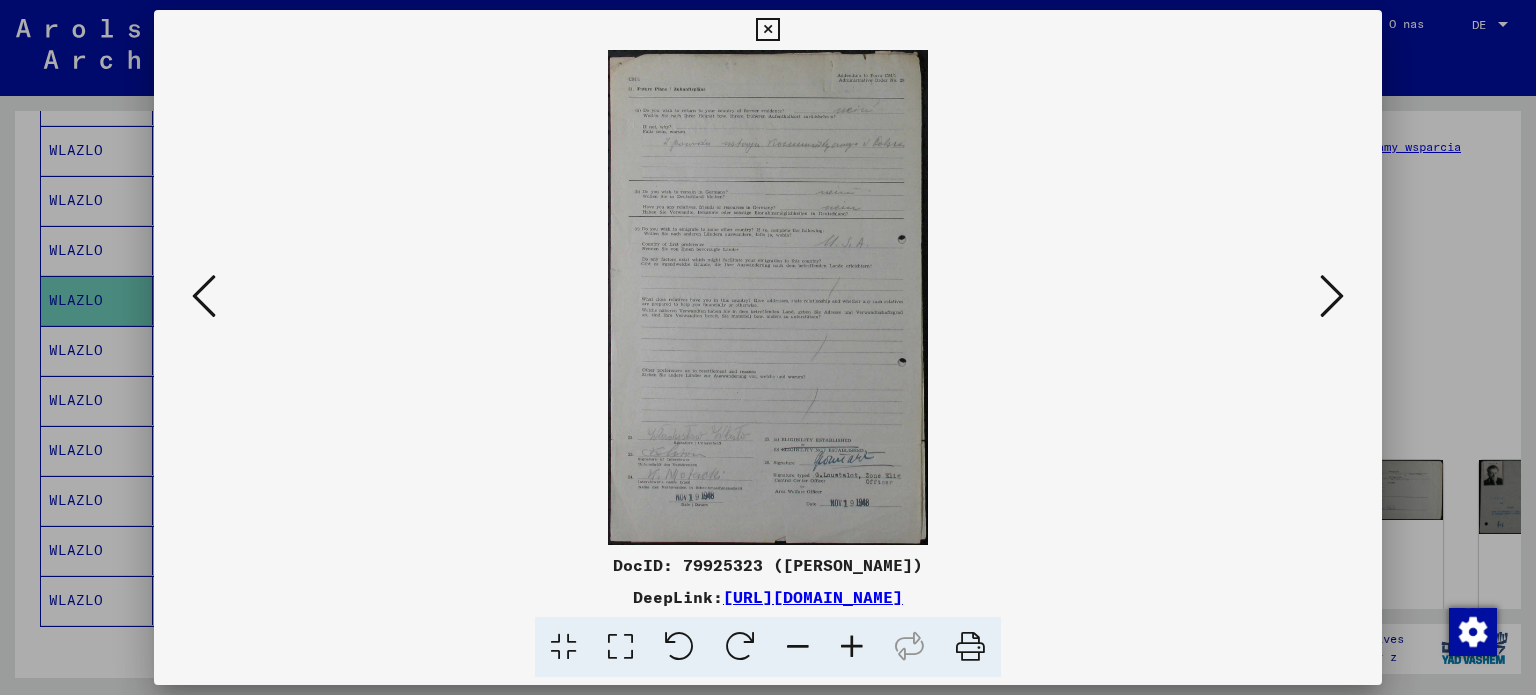 click at bounding box center (1332, 296) 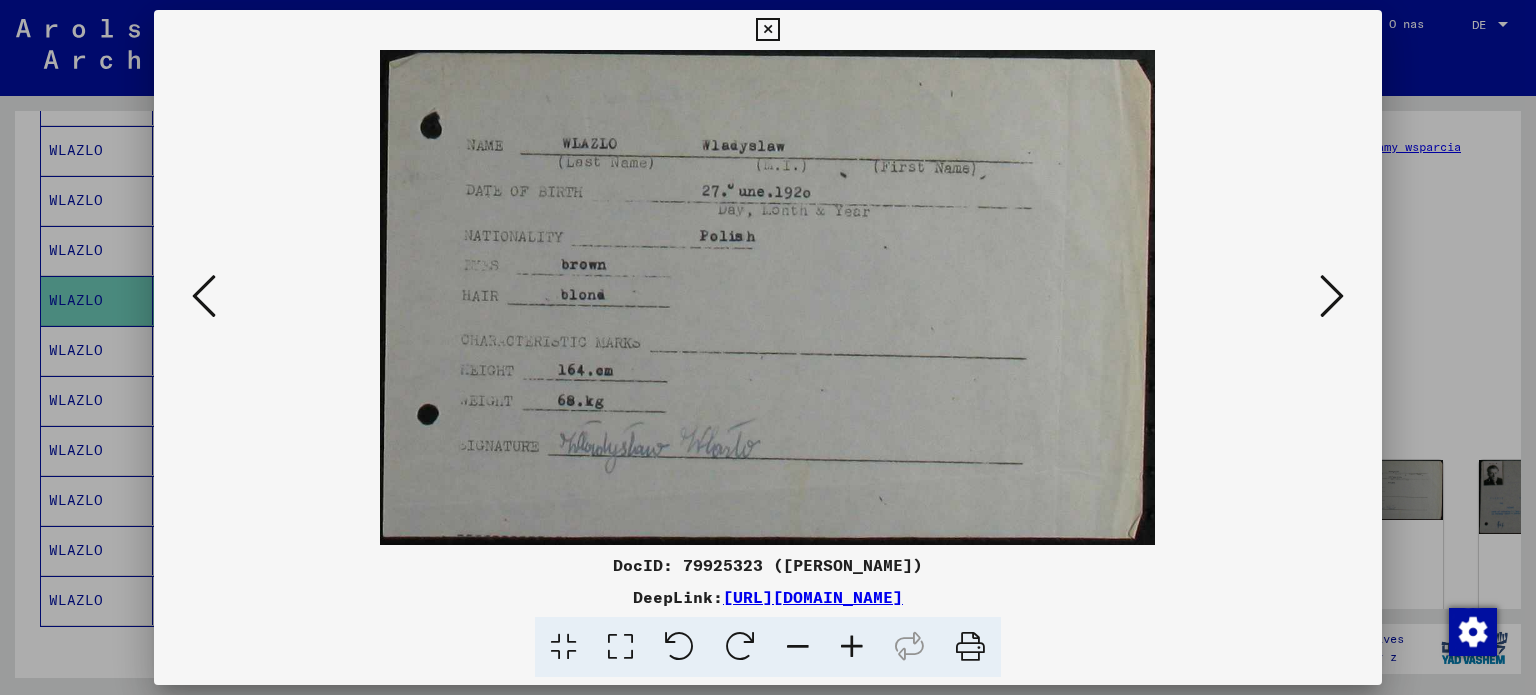 click at bounding box center [1332, 296] 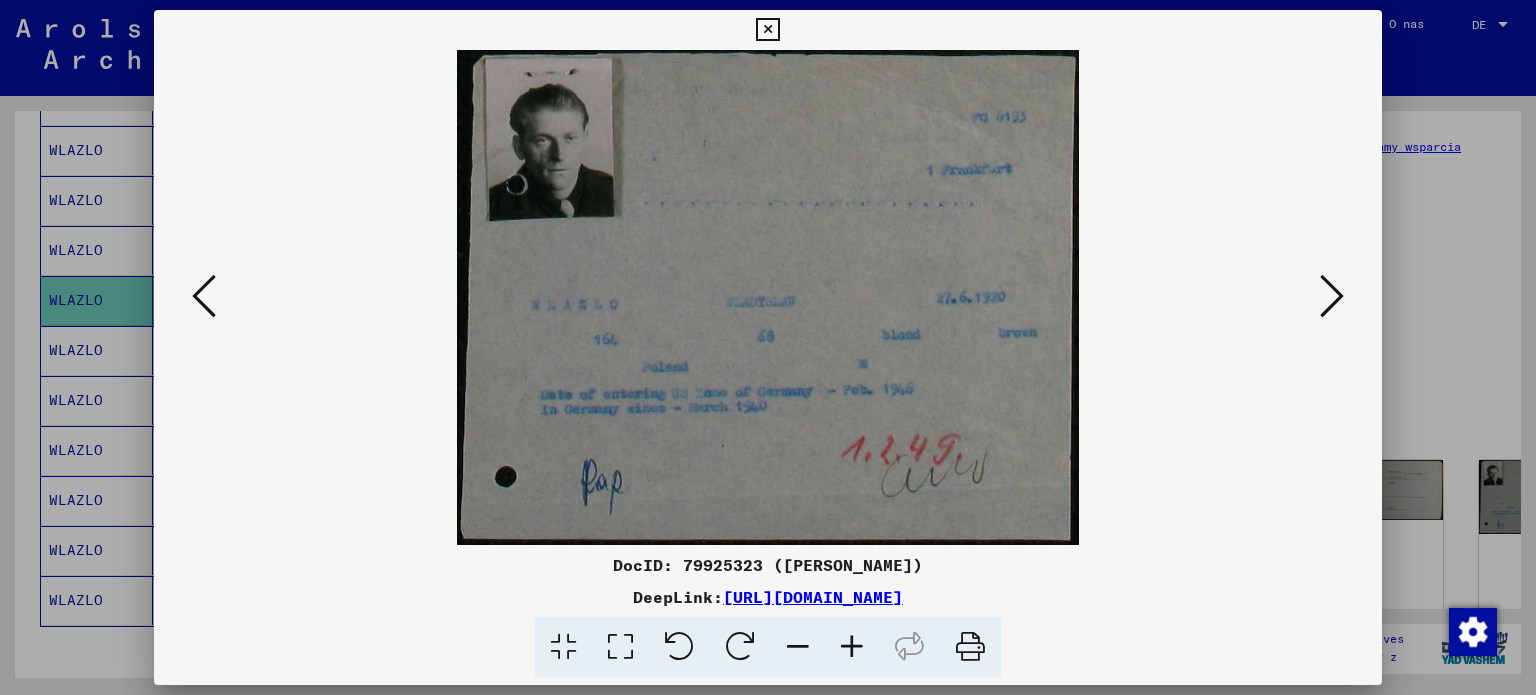click at bounding box center [1332, 296] 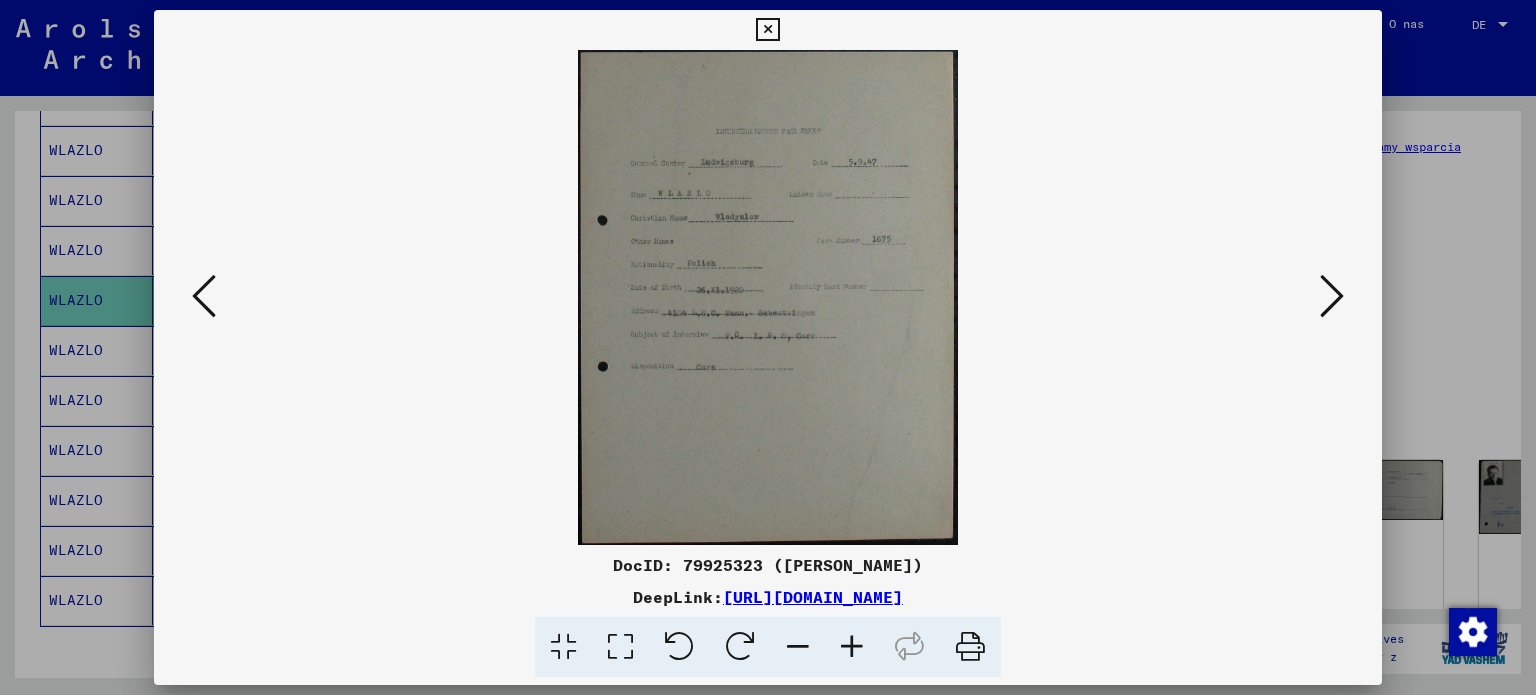 click at bounding box center [1332, 296] 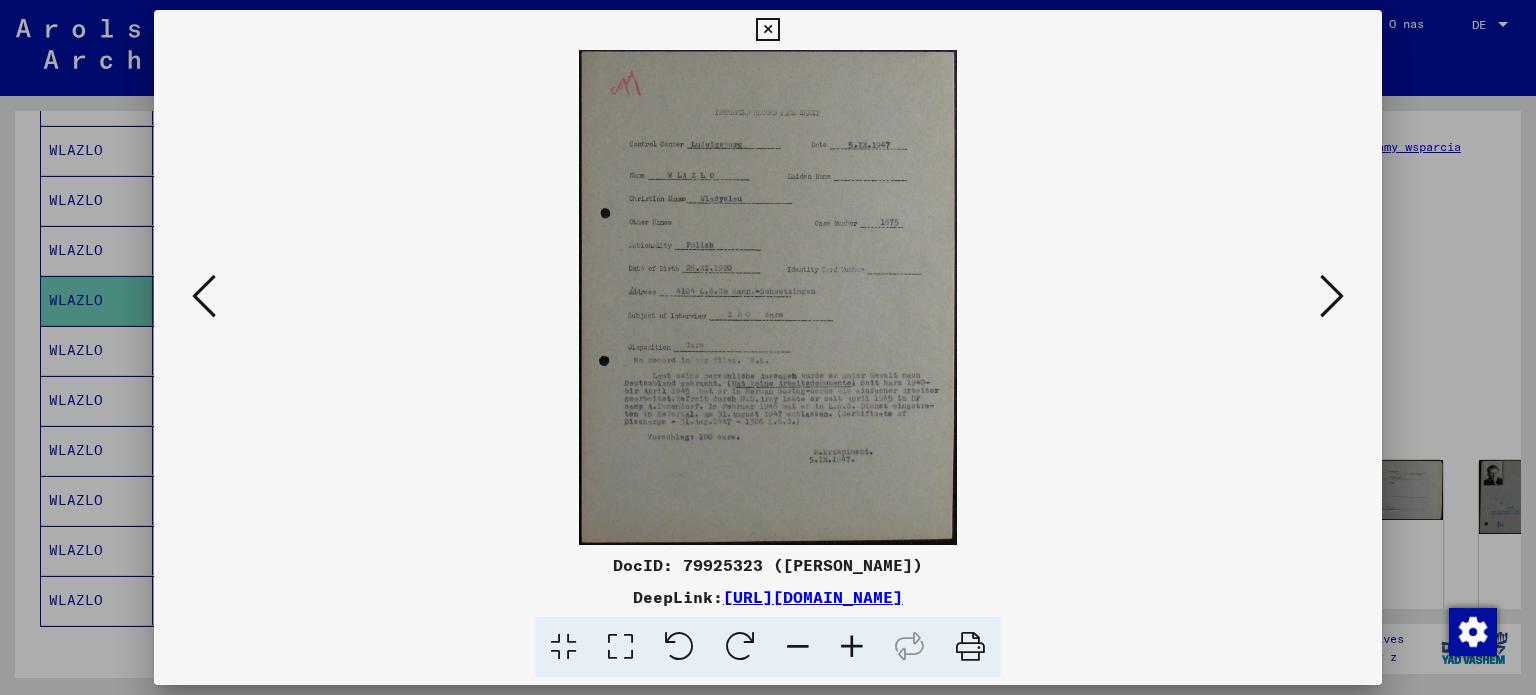 click at bounding box center [1332, 296] 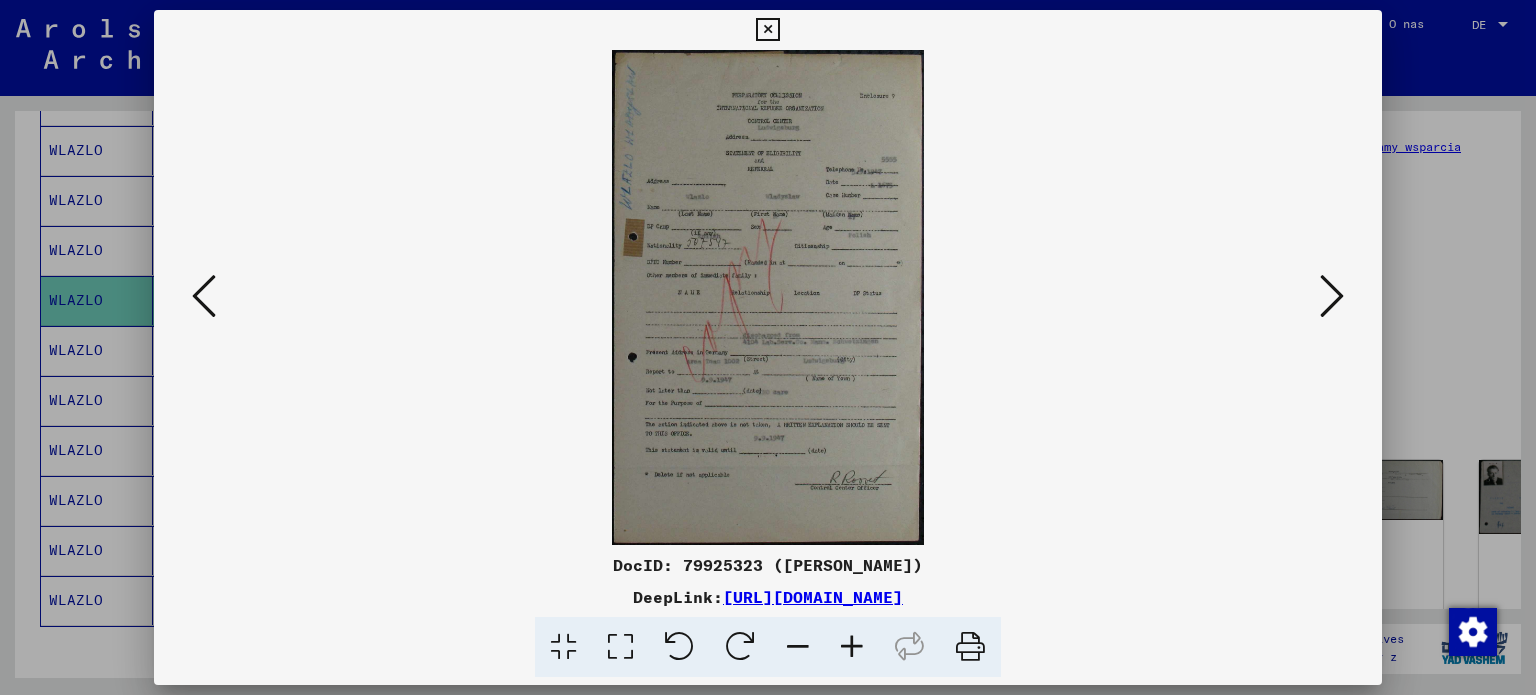click on "DocID: 79925323 ([PERSON_NAME]) DeepLink:  [URL][DOMAIN_NAME]" at bounding box center [768, 344] 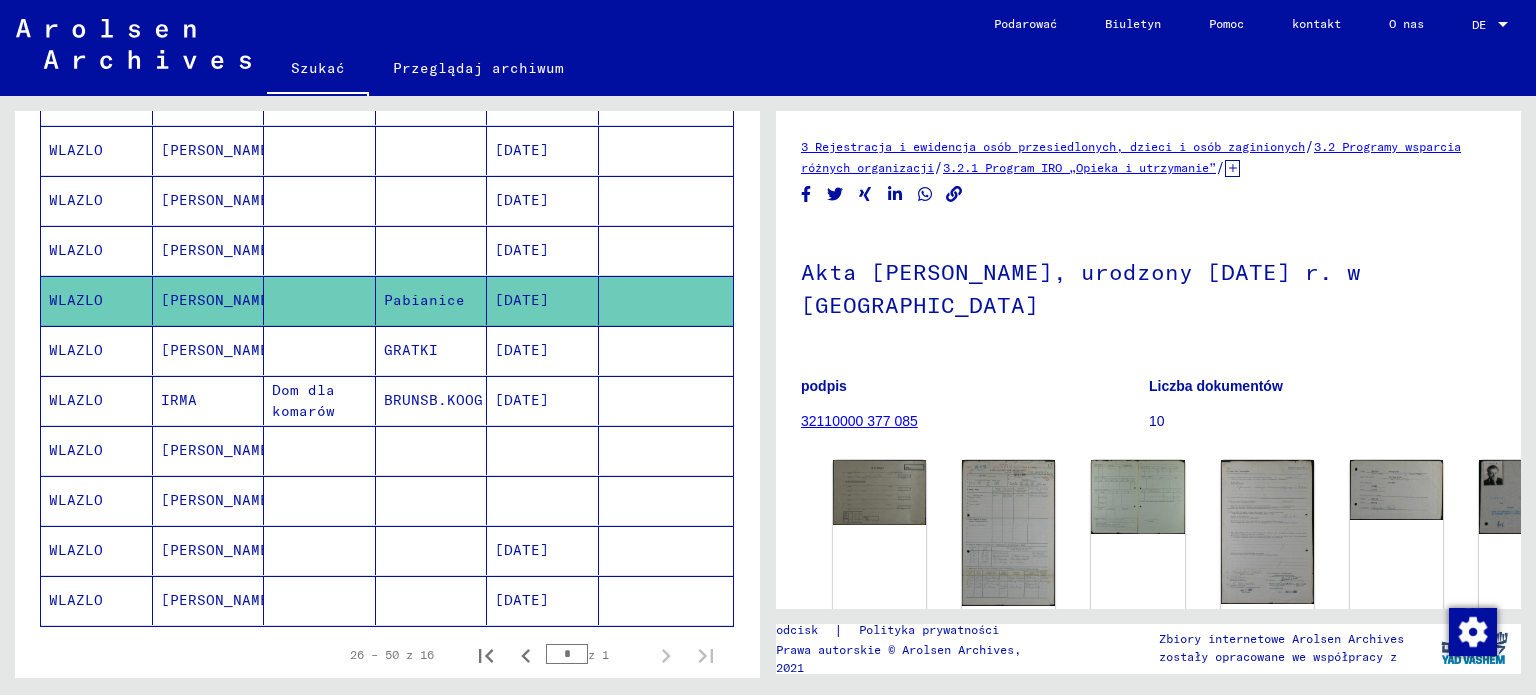 click on "[DATE]" at bounding box center (543, 250) 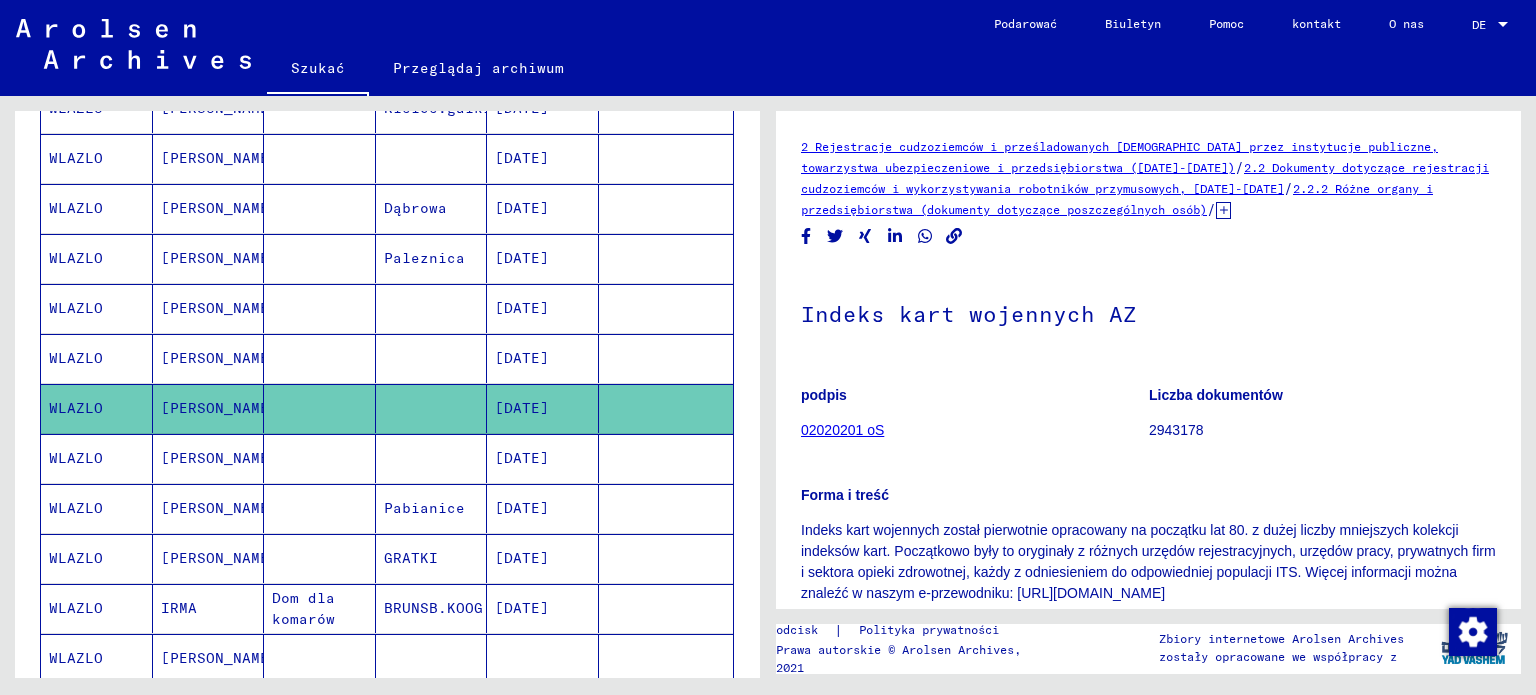 scroll, scrollTop: 0, scrollLeft: 0, axis: both 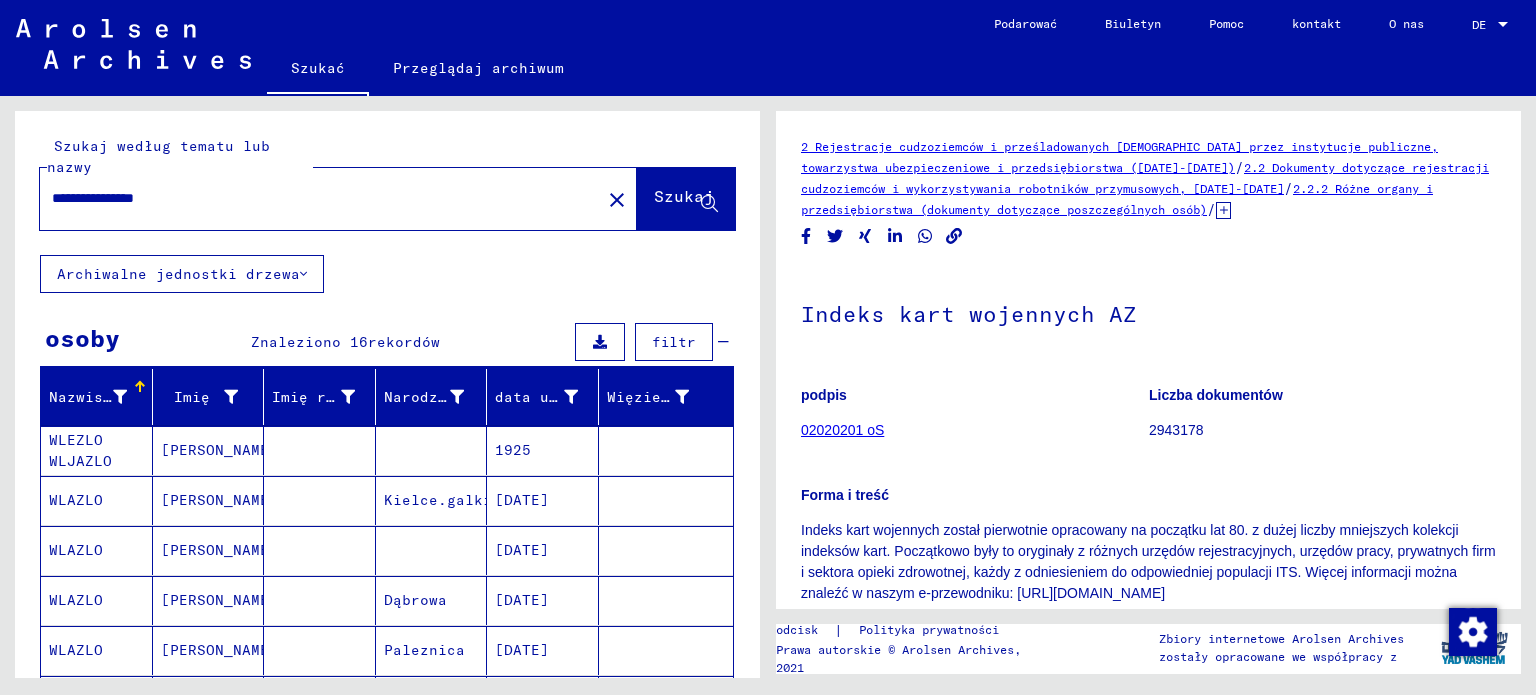 click on "1925" at bounding box center [522, 500] 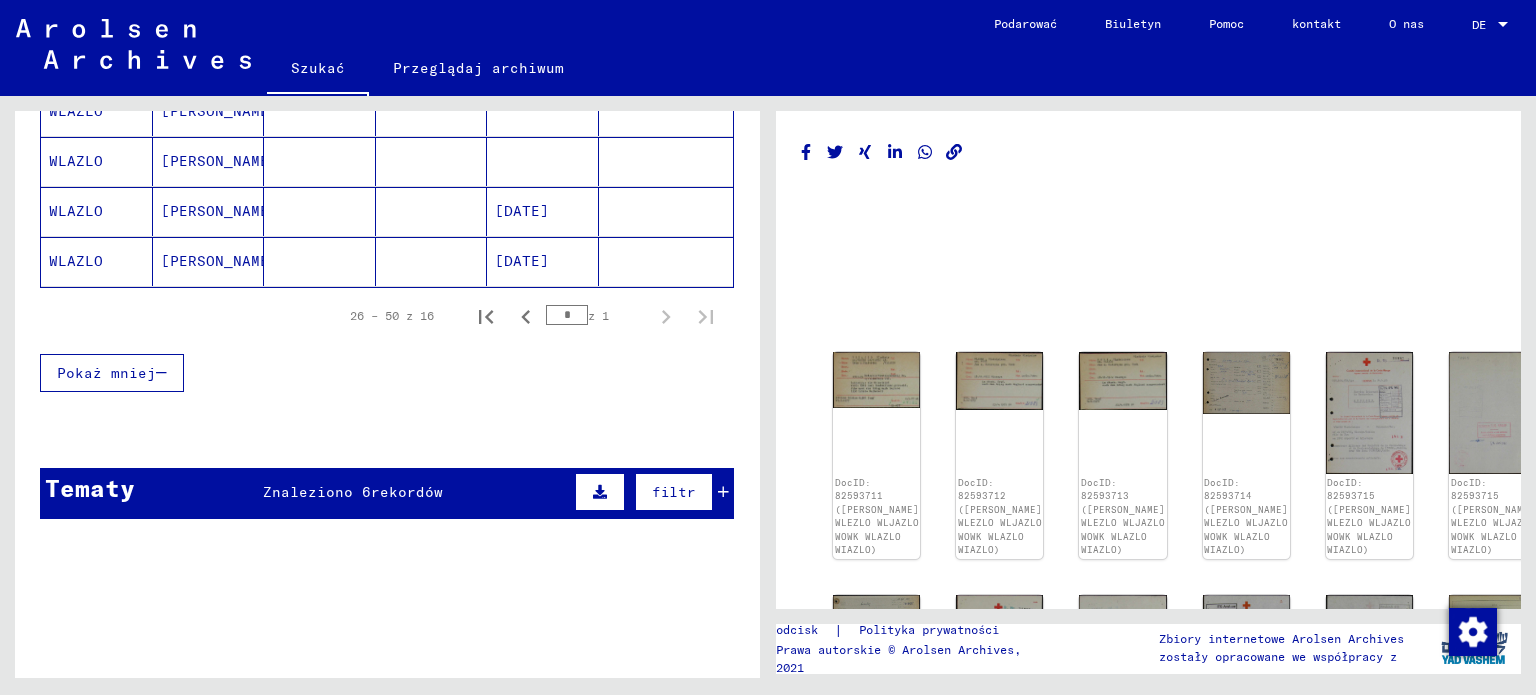 scroll, scrollTop: 900, scrollLeft: 0, axis: vertical 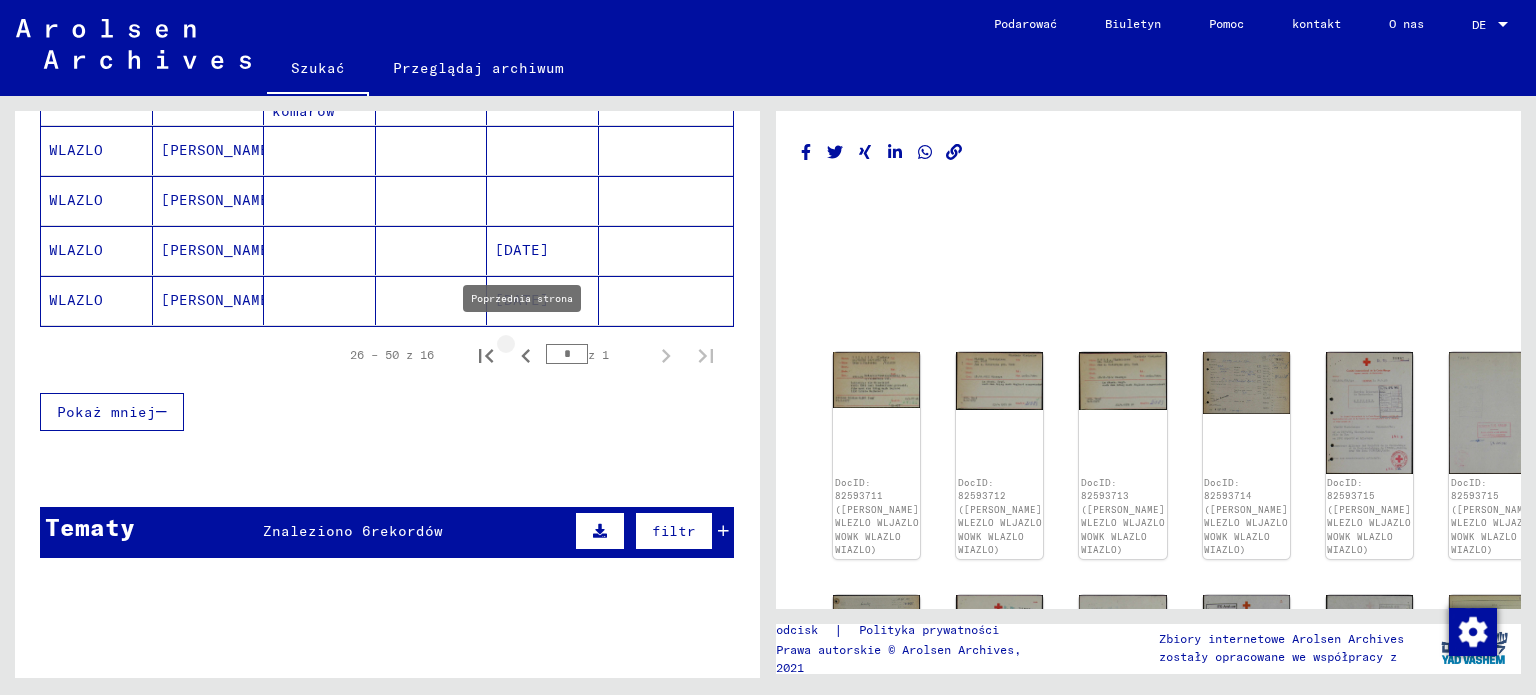 click 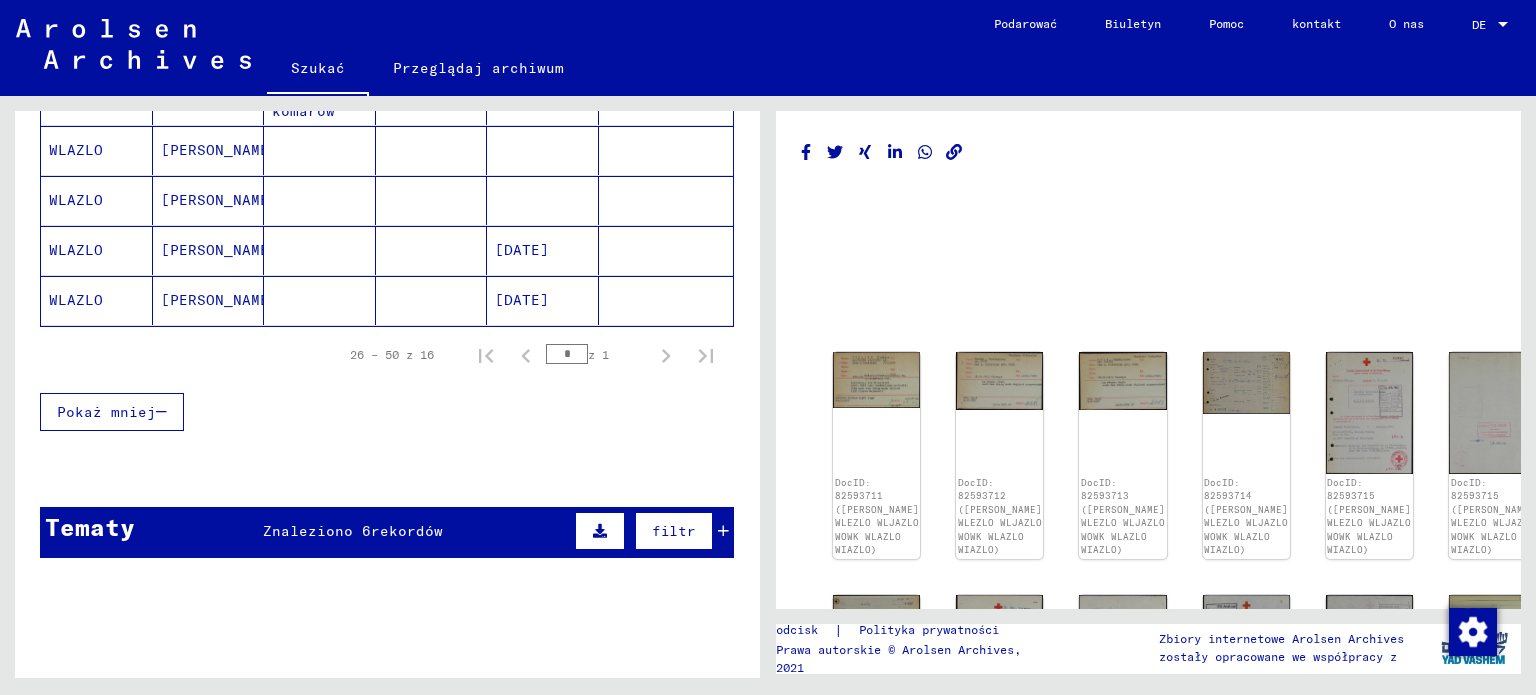 click on "[DATE]" 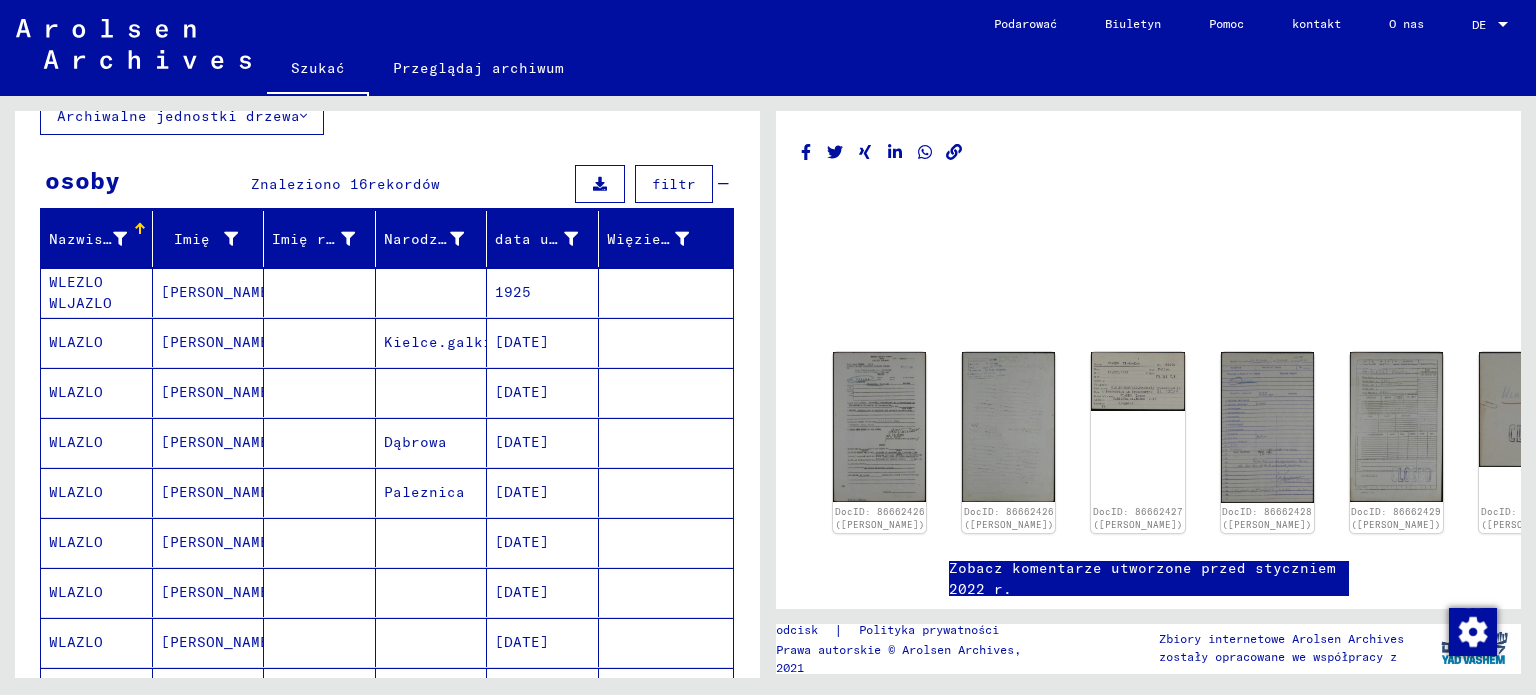 scroll, scrollTop: 0, scrollLeft: 0, axis: both 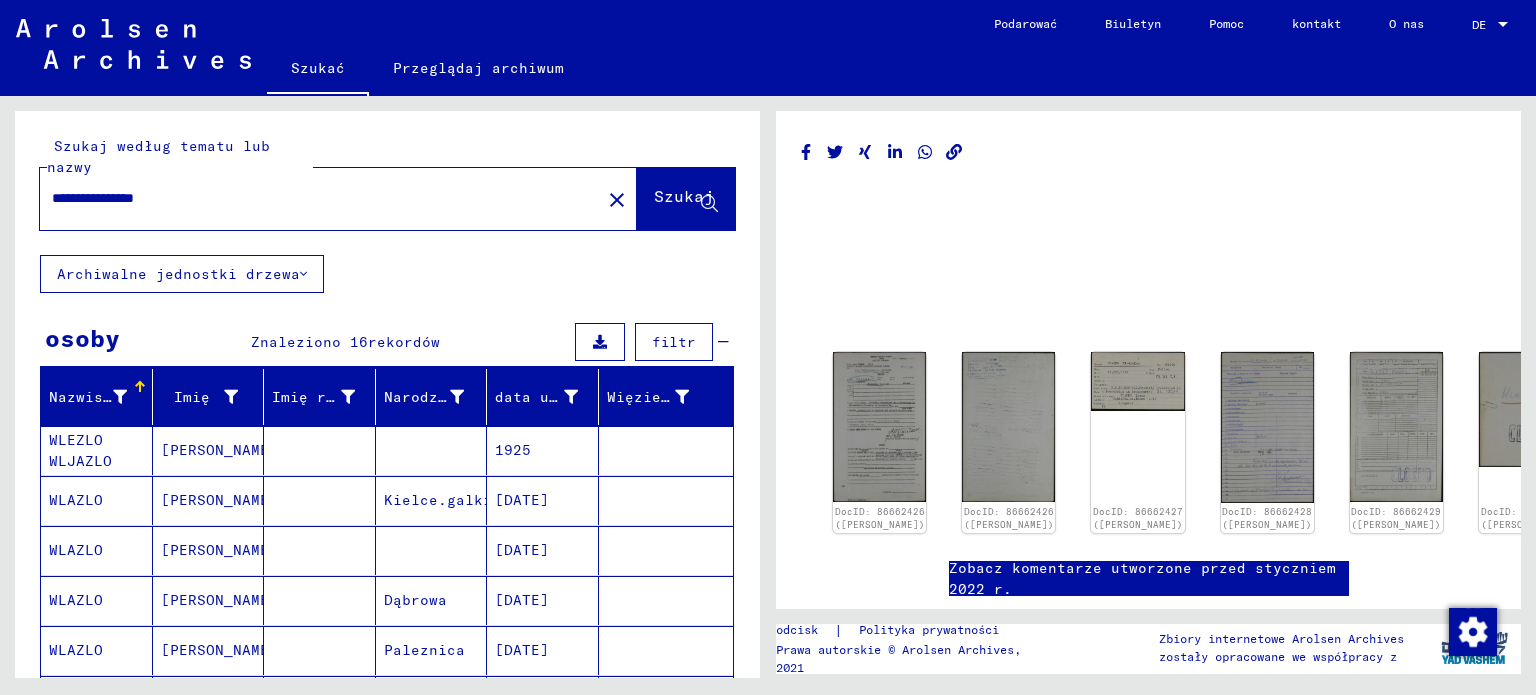 drag, startPoint x: 136, startPoint y: 198, endPoint x: 4, endPoint y: 199, distance: 132.00378 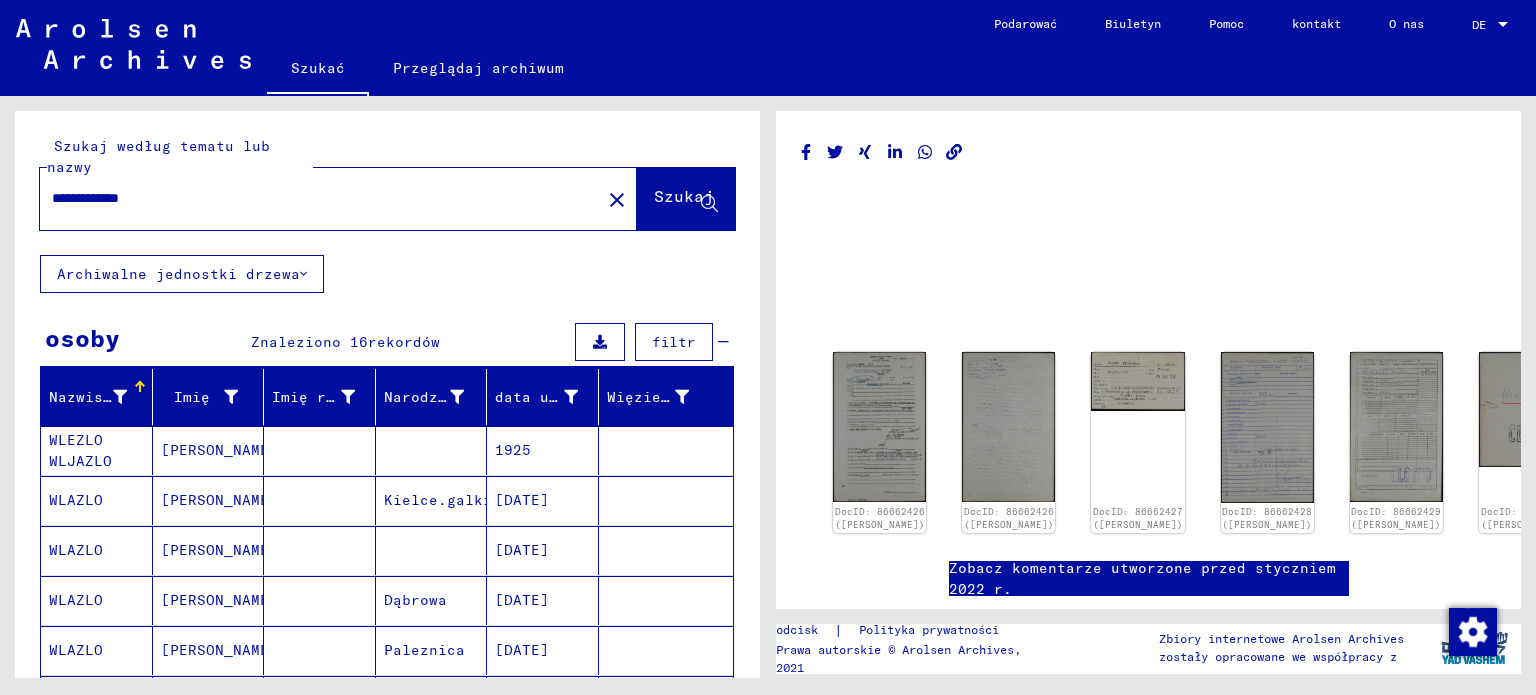 click on "Szukaj" 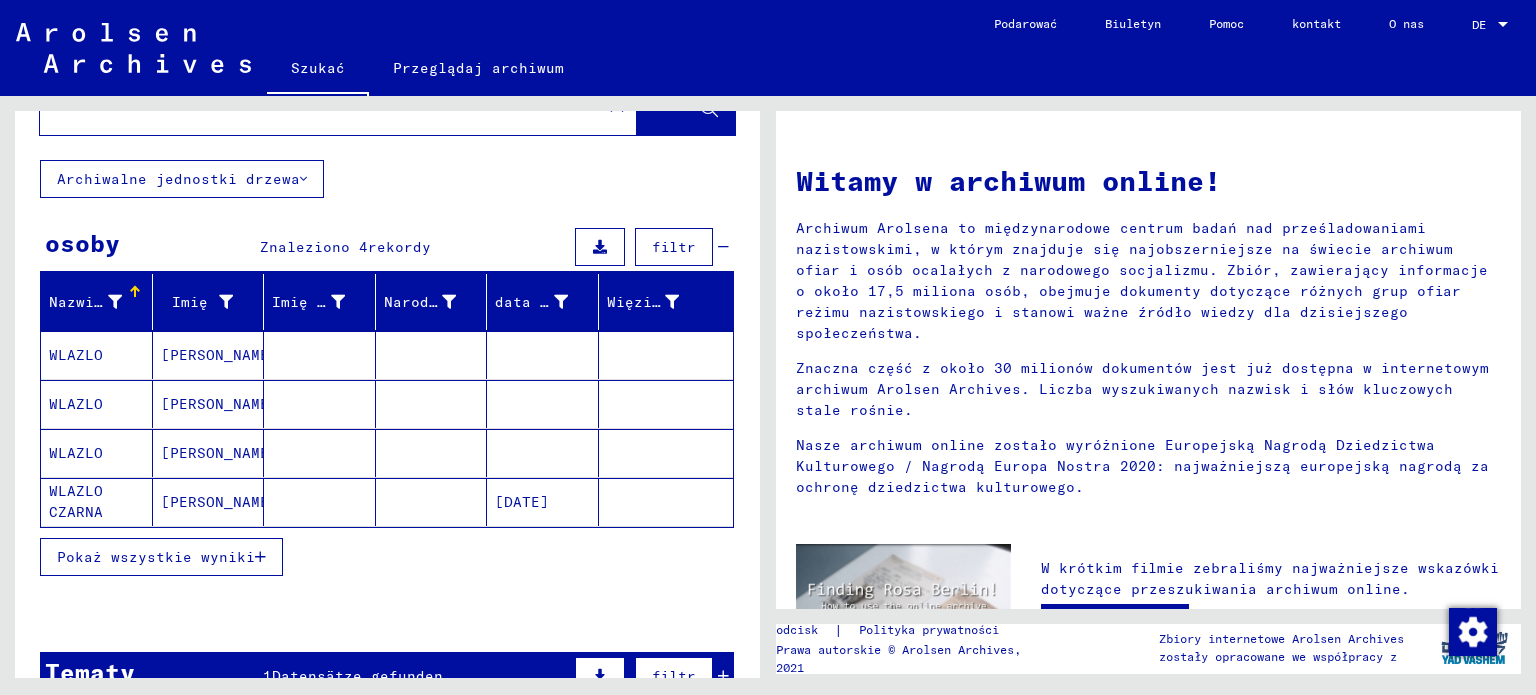 scroll, scrollTop: 100, scrollLeft: 0, axis: vertical 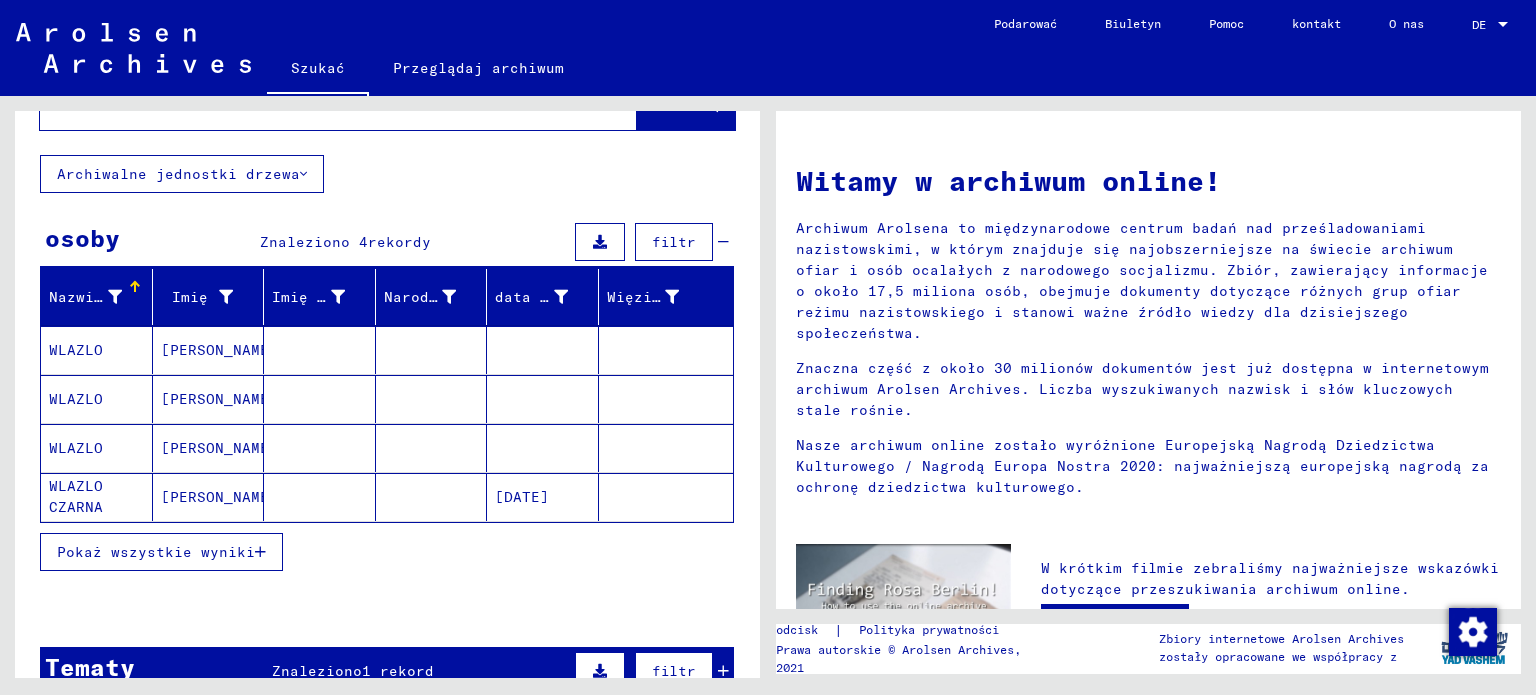 click 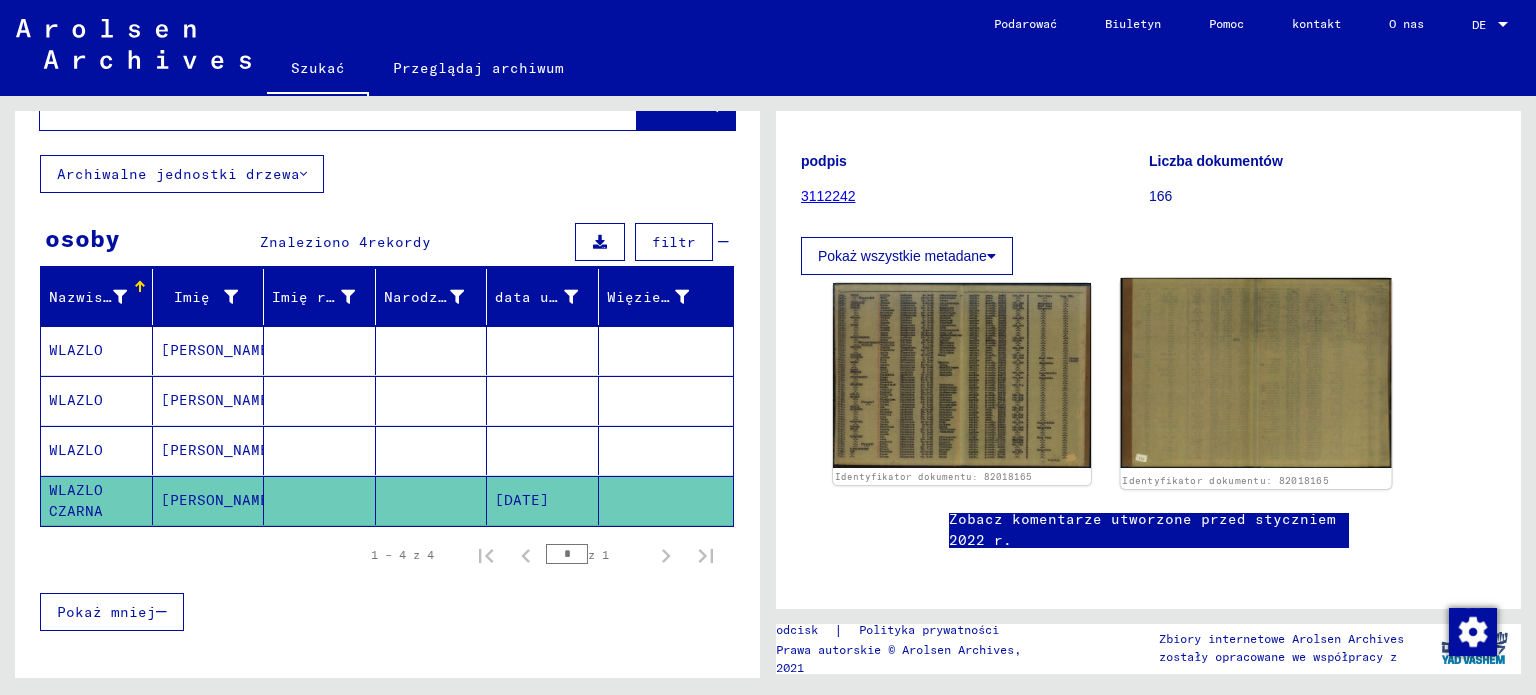 scroll, scrollTop: 200, scrollLeft: 0, axis: vertical 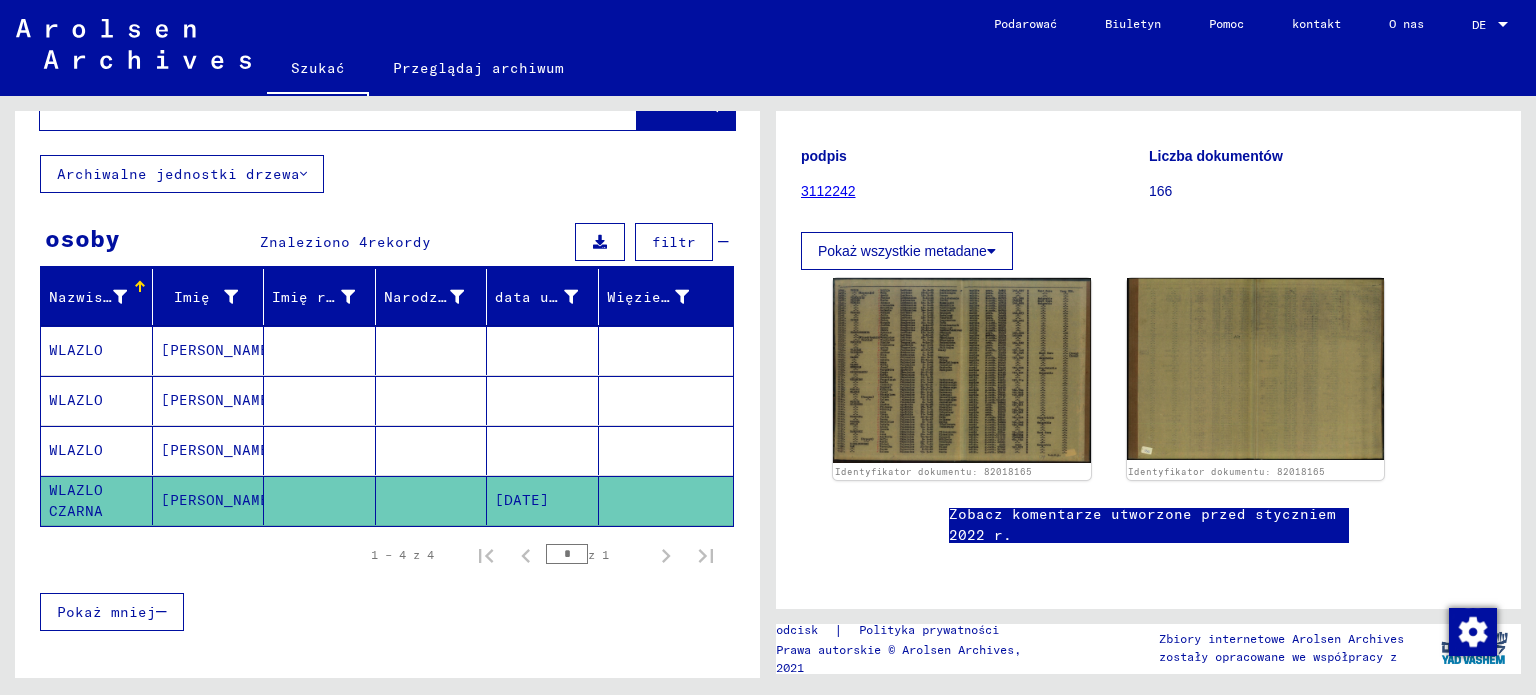 click at bounding box center [543, 500] 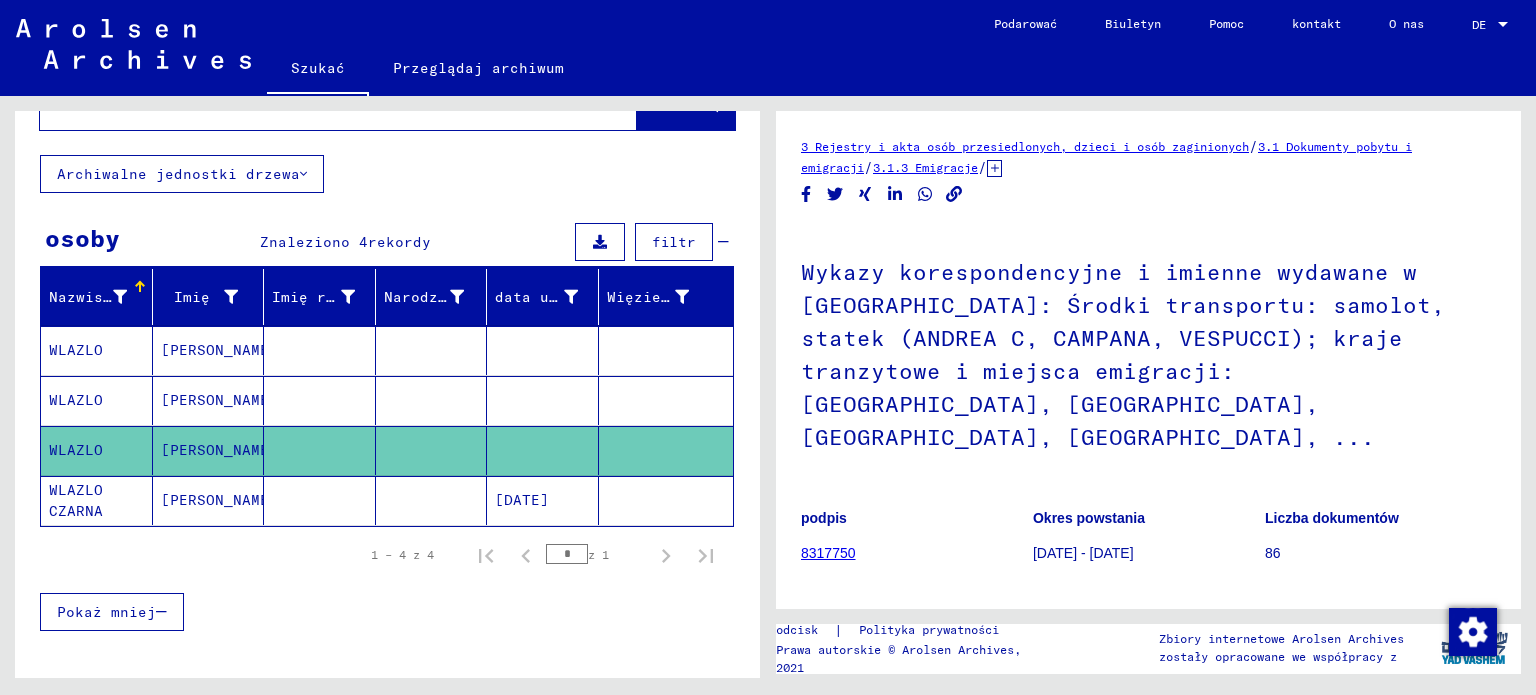 click at bounding box center (543, 450) 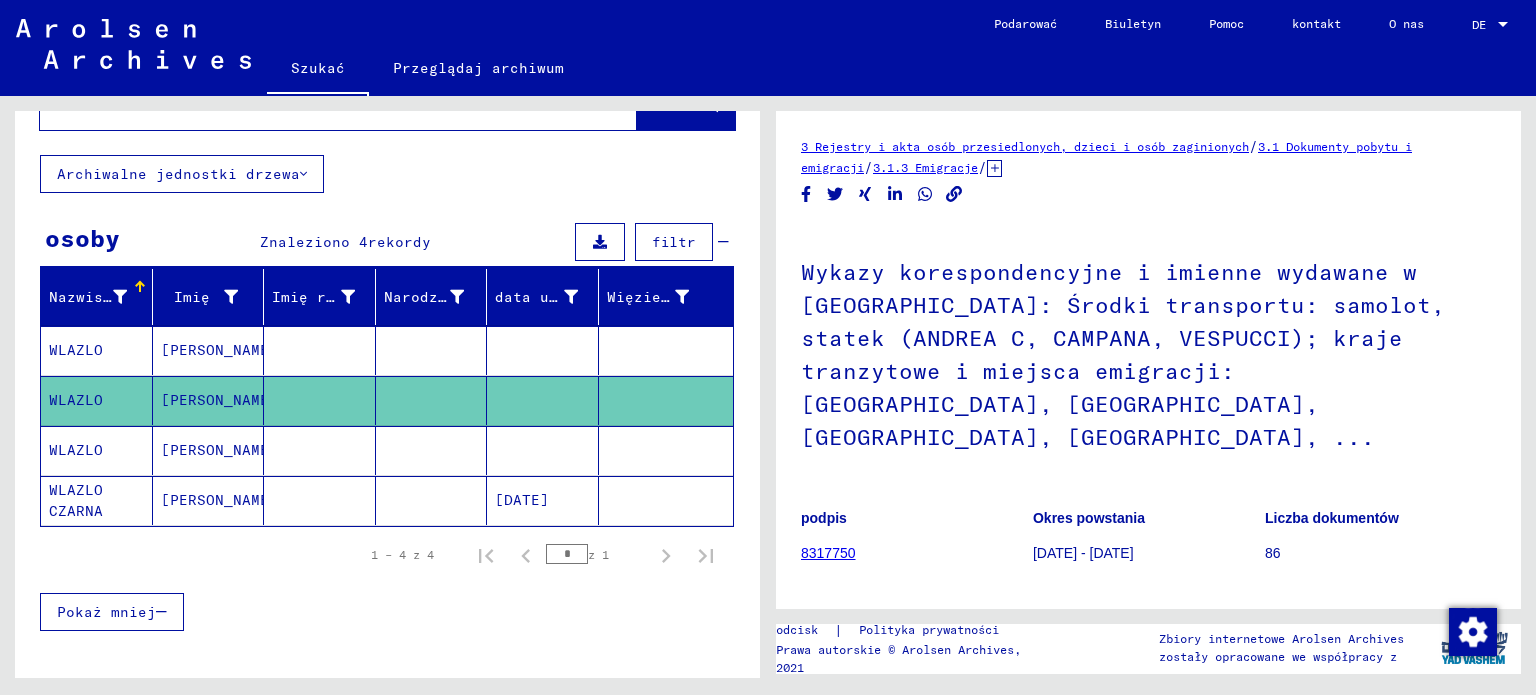 click at bounding box center [543, 400] 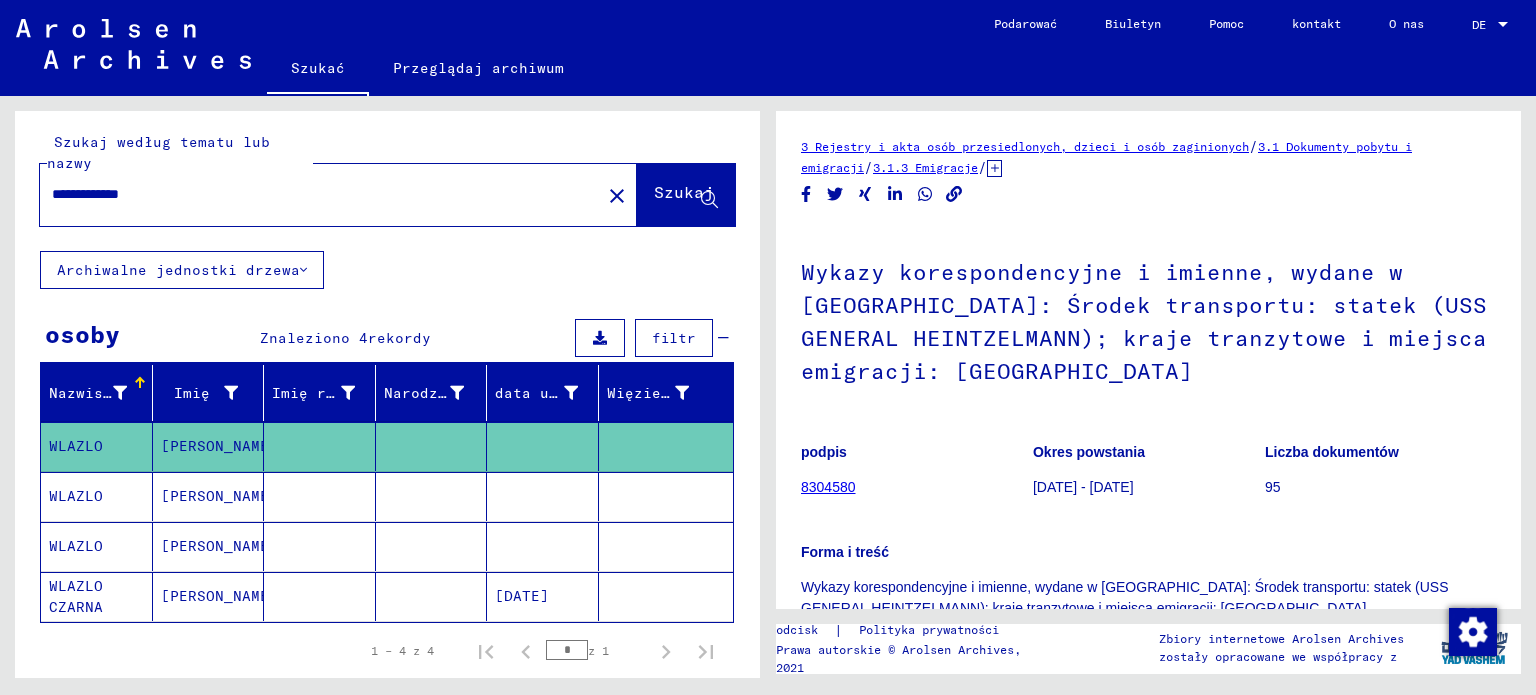 scroll, scrollTop: 0, scrollLeft: 0, axis: both 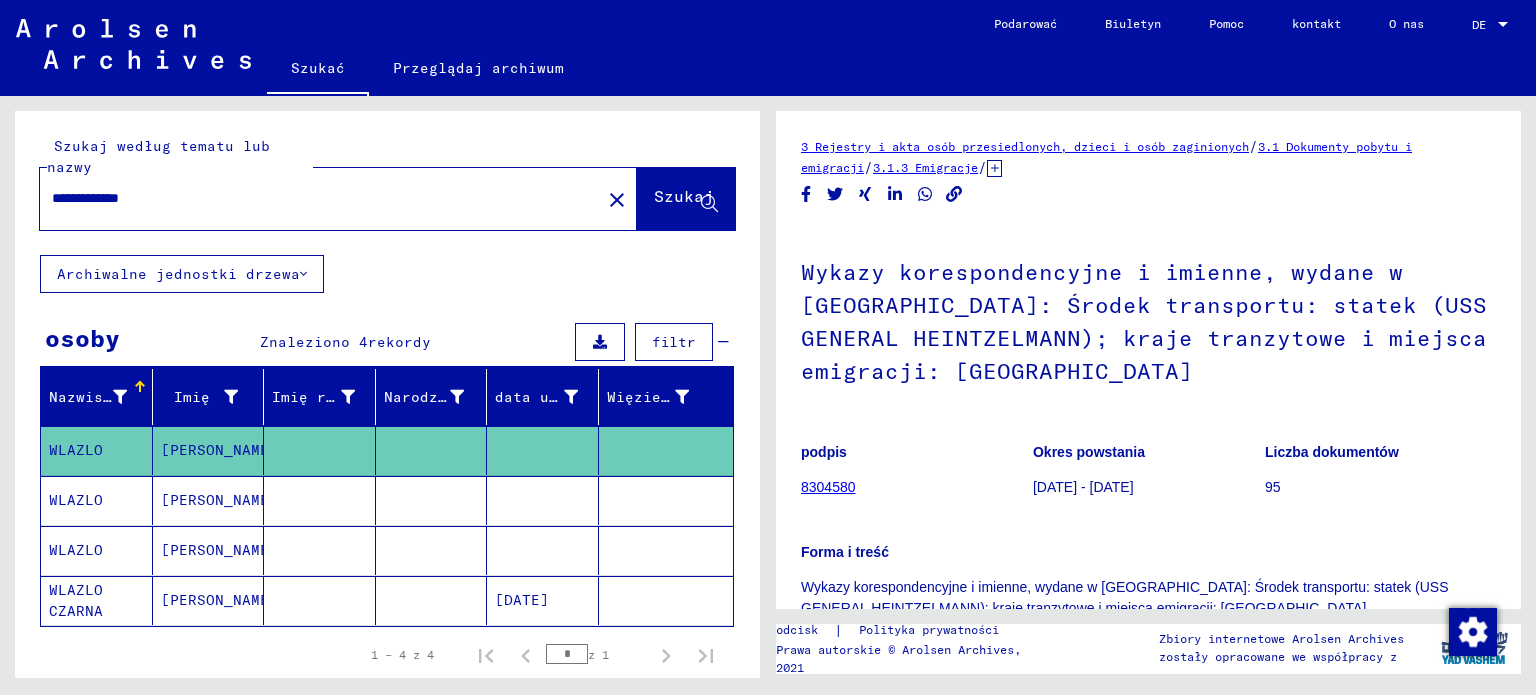 drag, startPoint x: 98, startPoint y: 189, endPoint x: 39, endPoint y: 177, distance: 60.207973 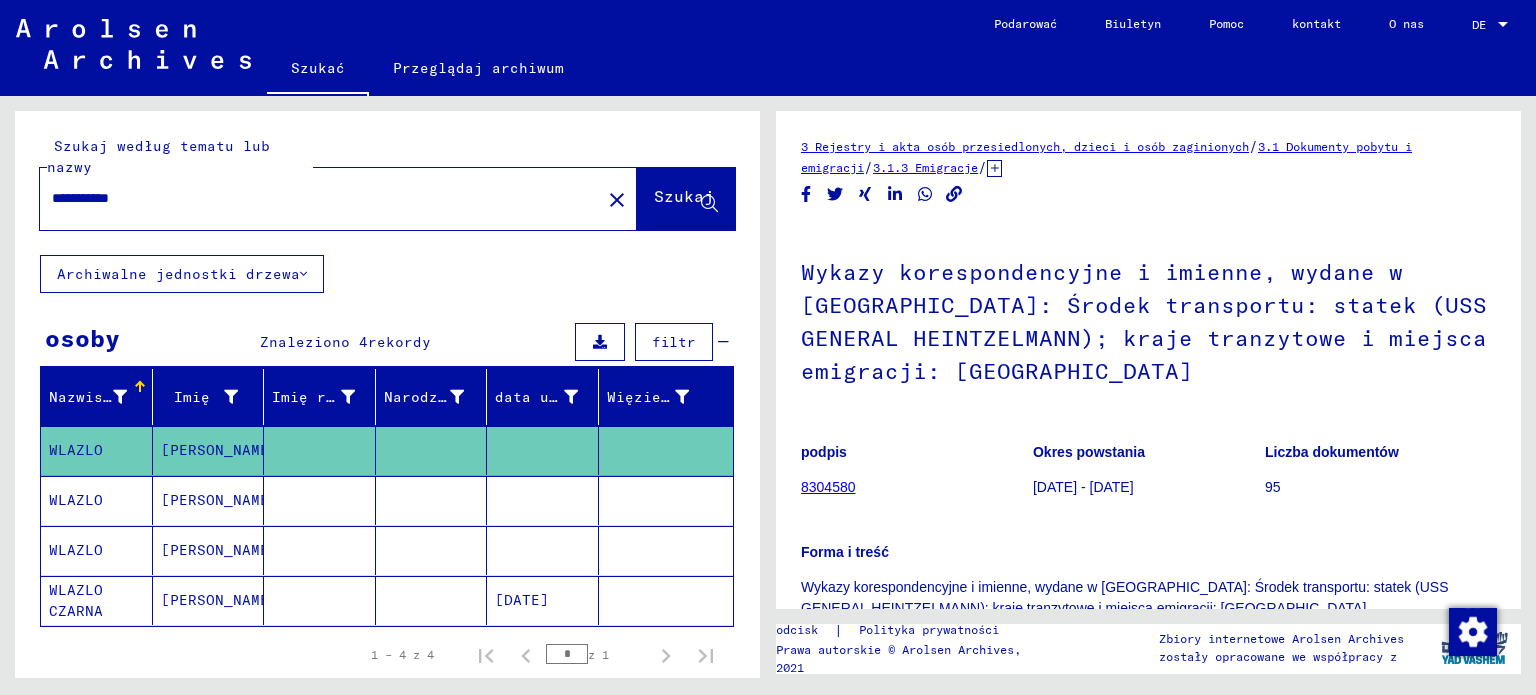 click on "Szukaj" 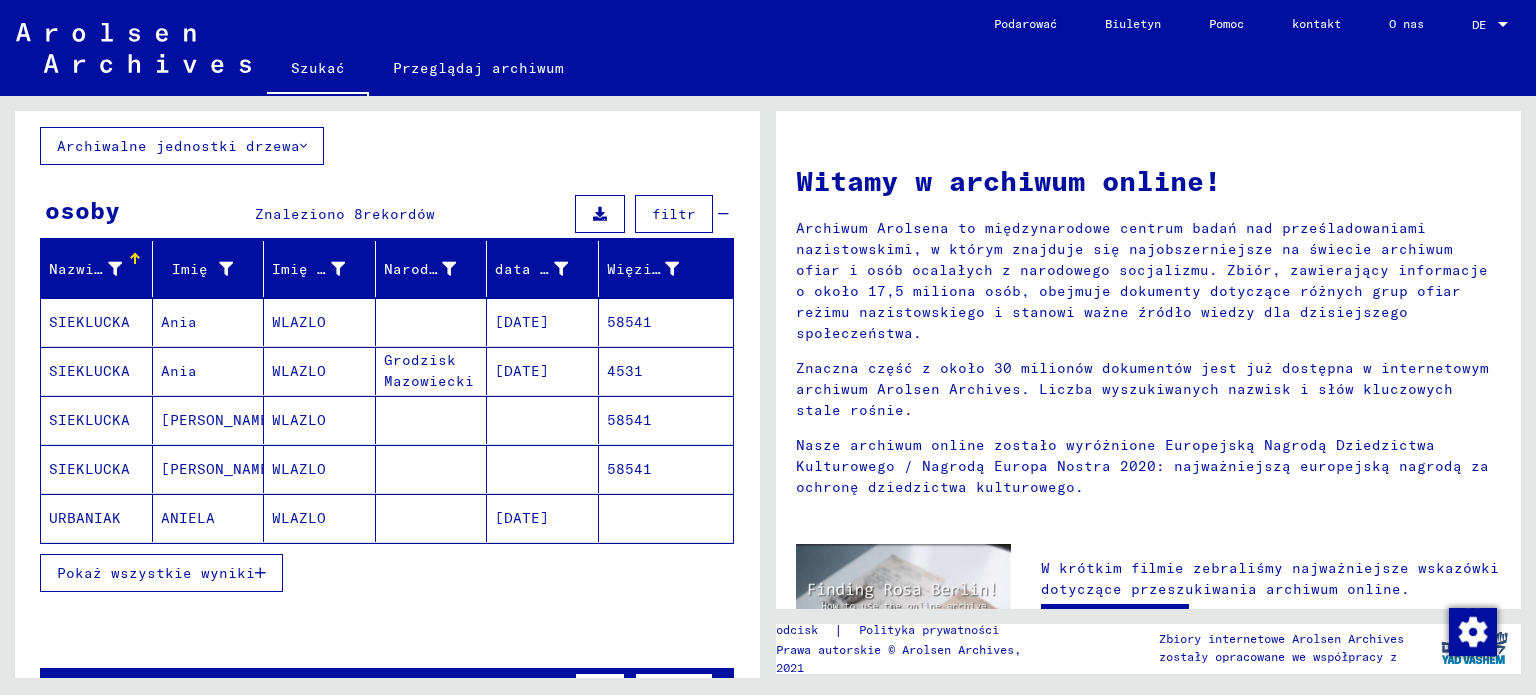 scroll, scrollTop: 200, scrollLeft: 0, axis: vertical 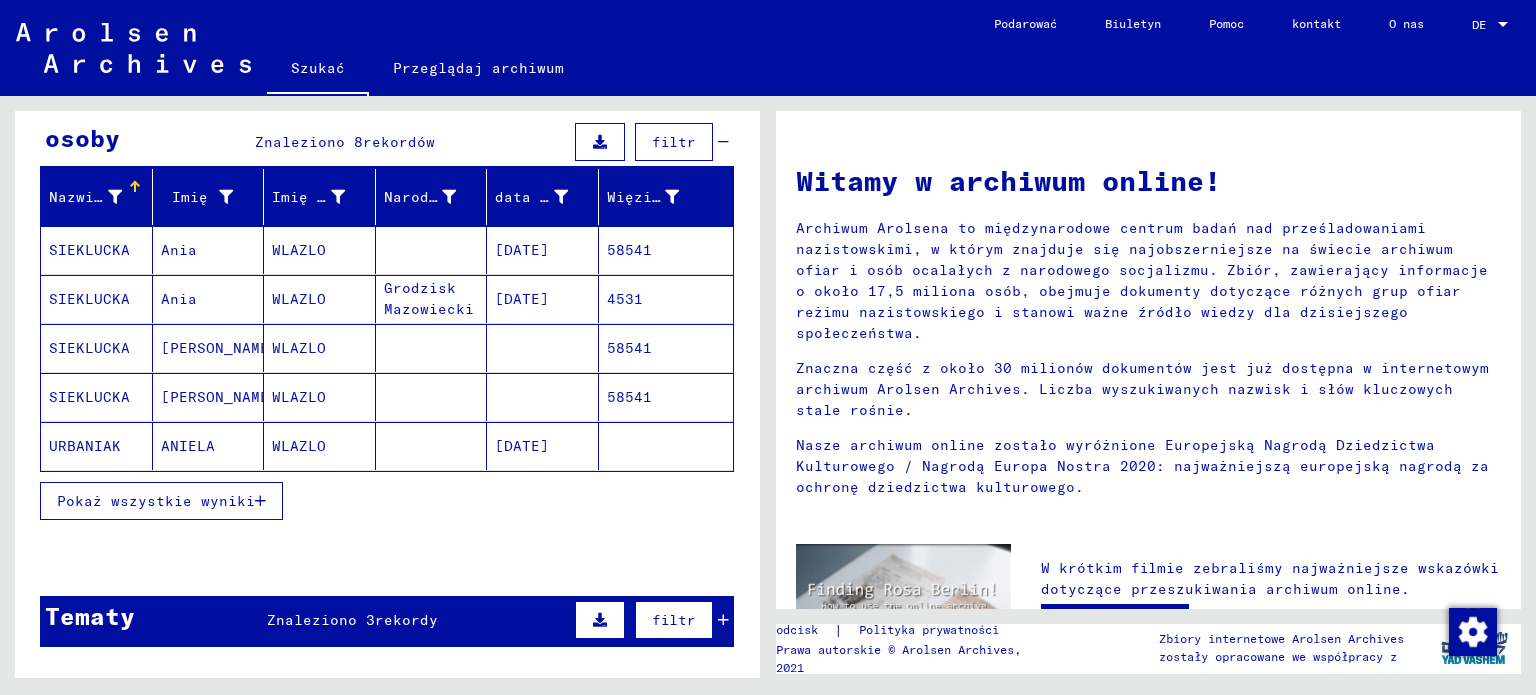 click on "Pokaż wszystkie wyniki" at bounding box center [156, 501] 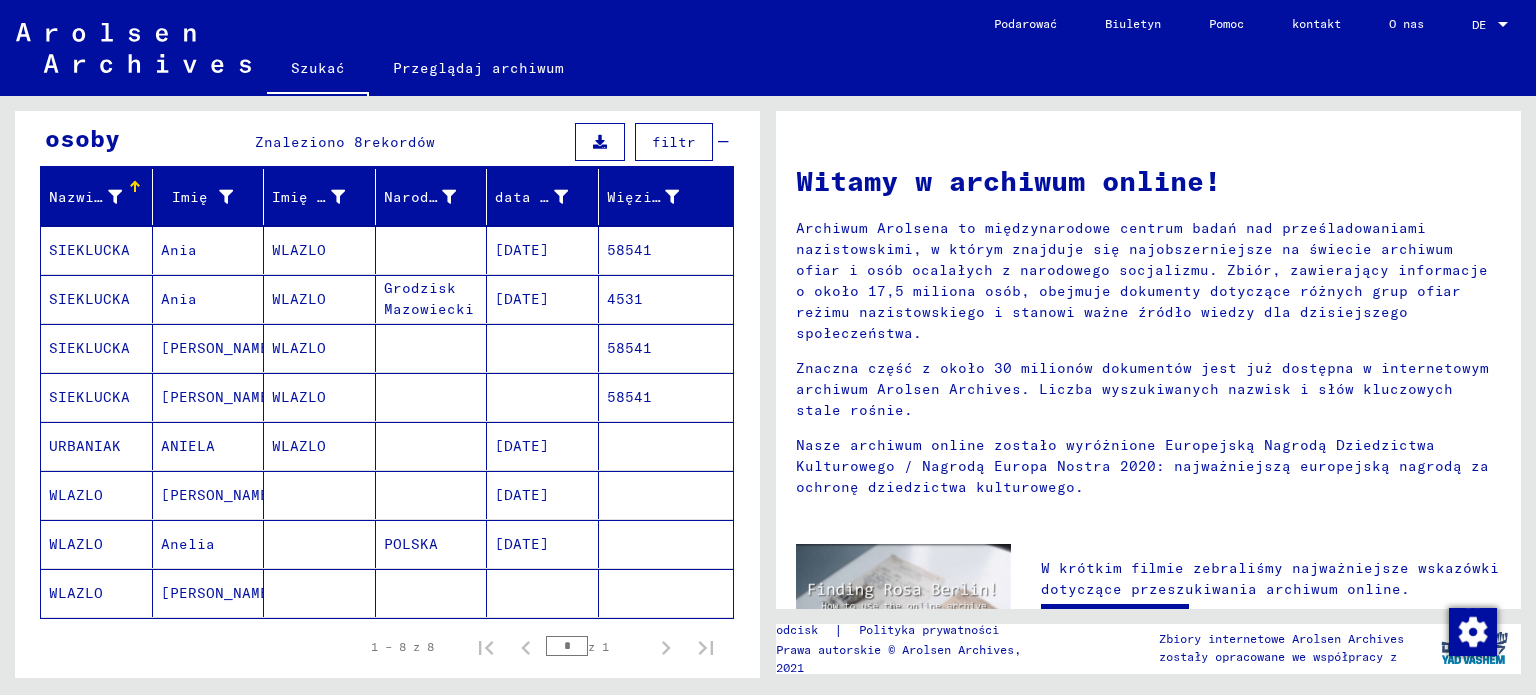 click at bounding box center [432, 544] 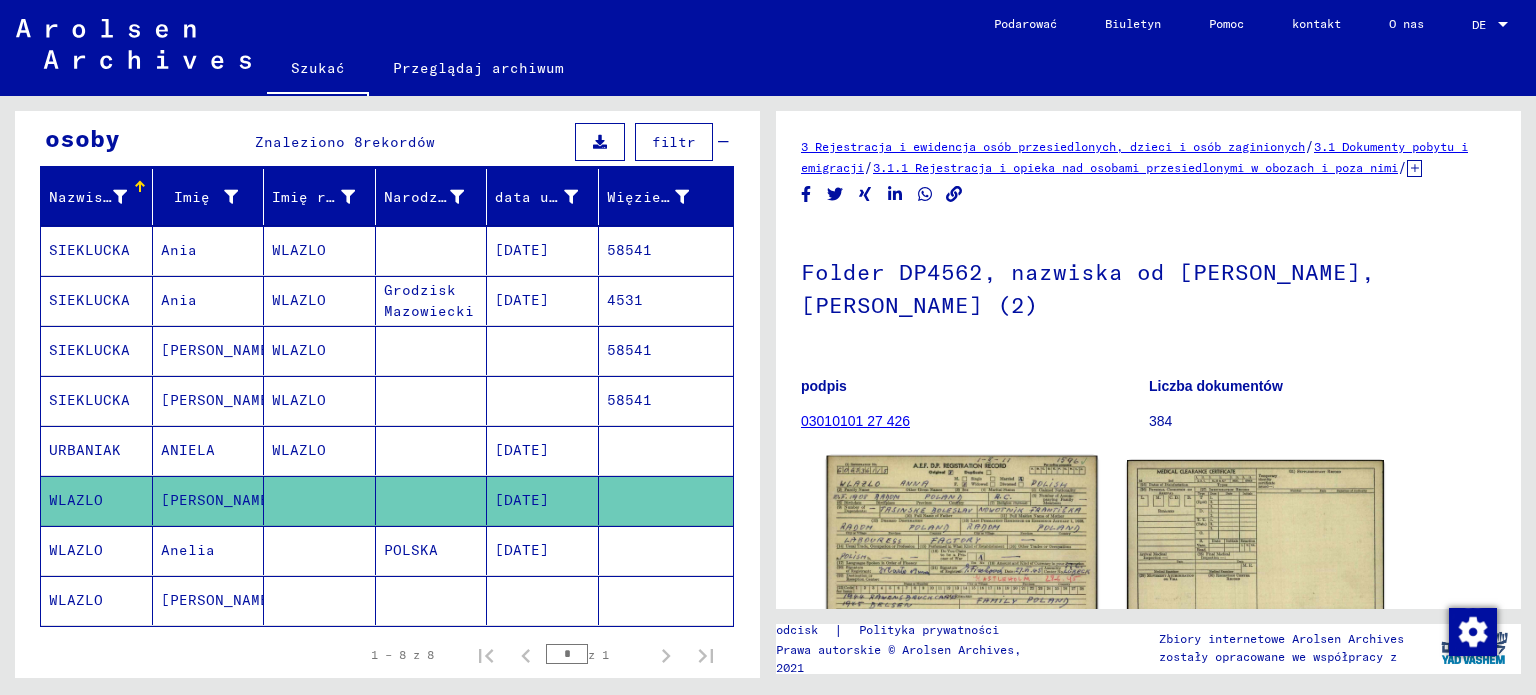 click 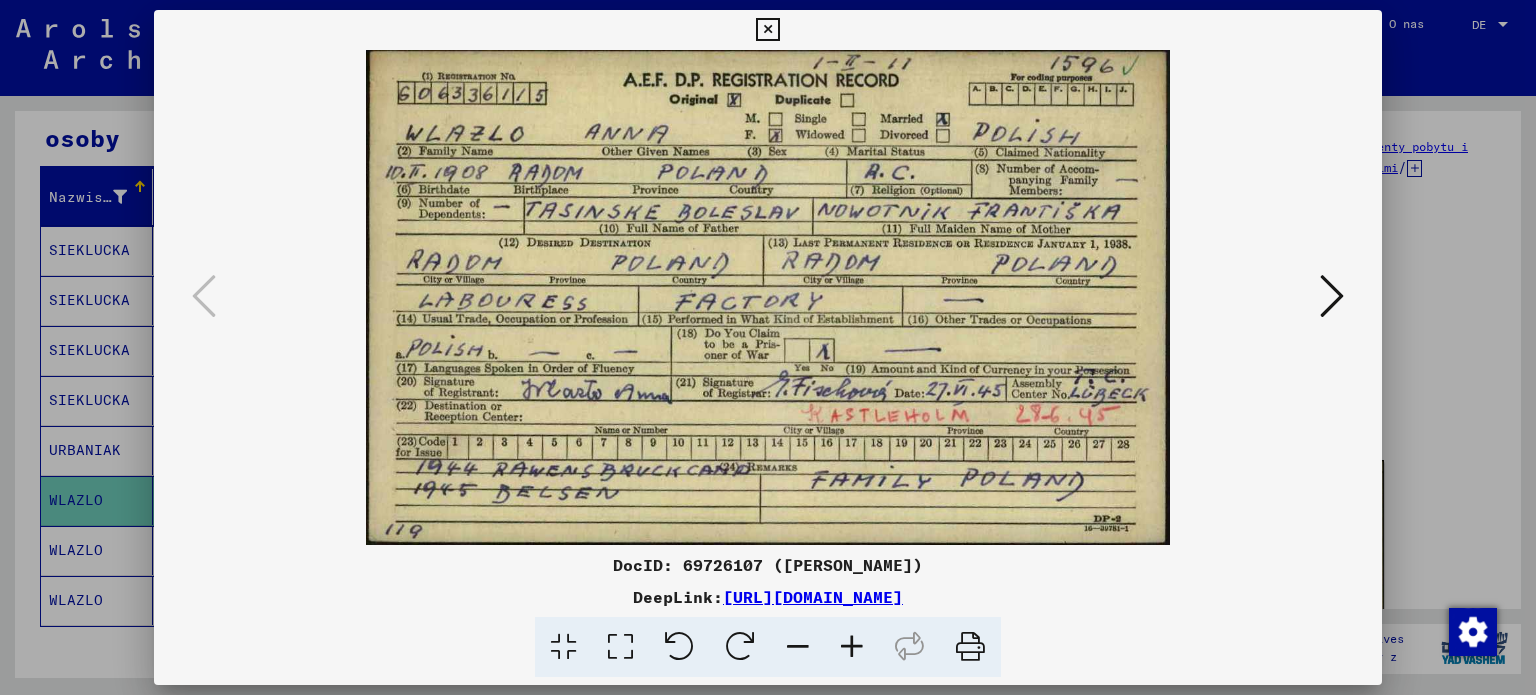 click at bounding box center (767, 30) 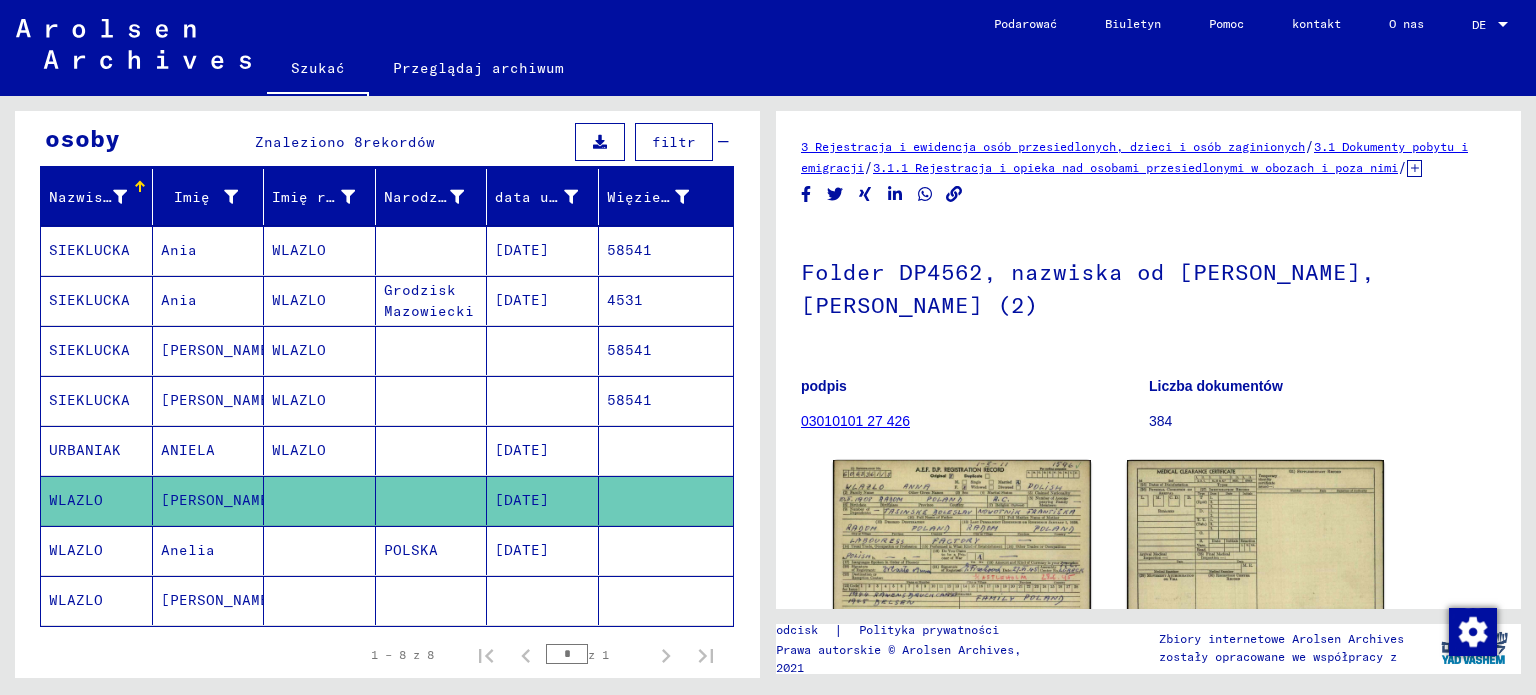 click 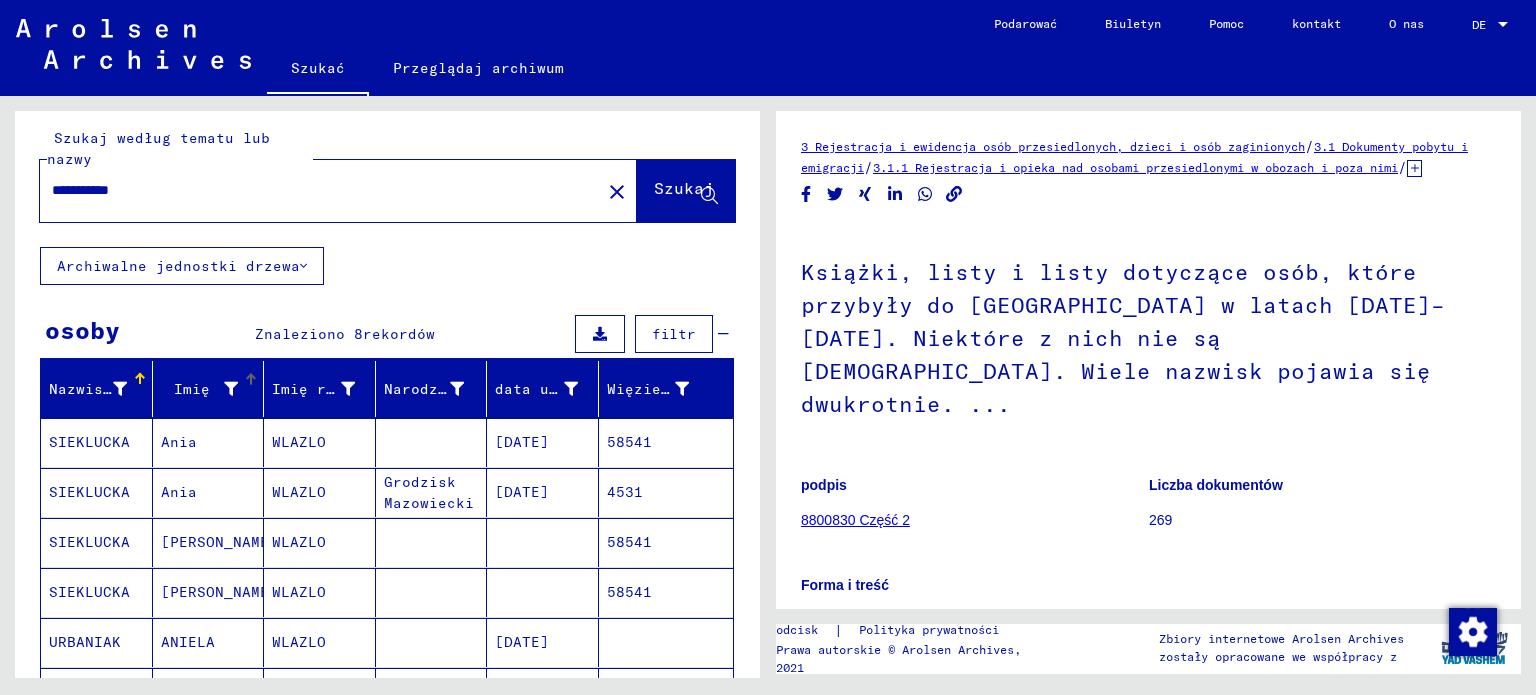 scroll, scrollTop: 0, scrollLeft: 0, axis: both 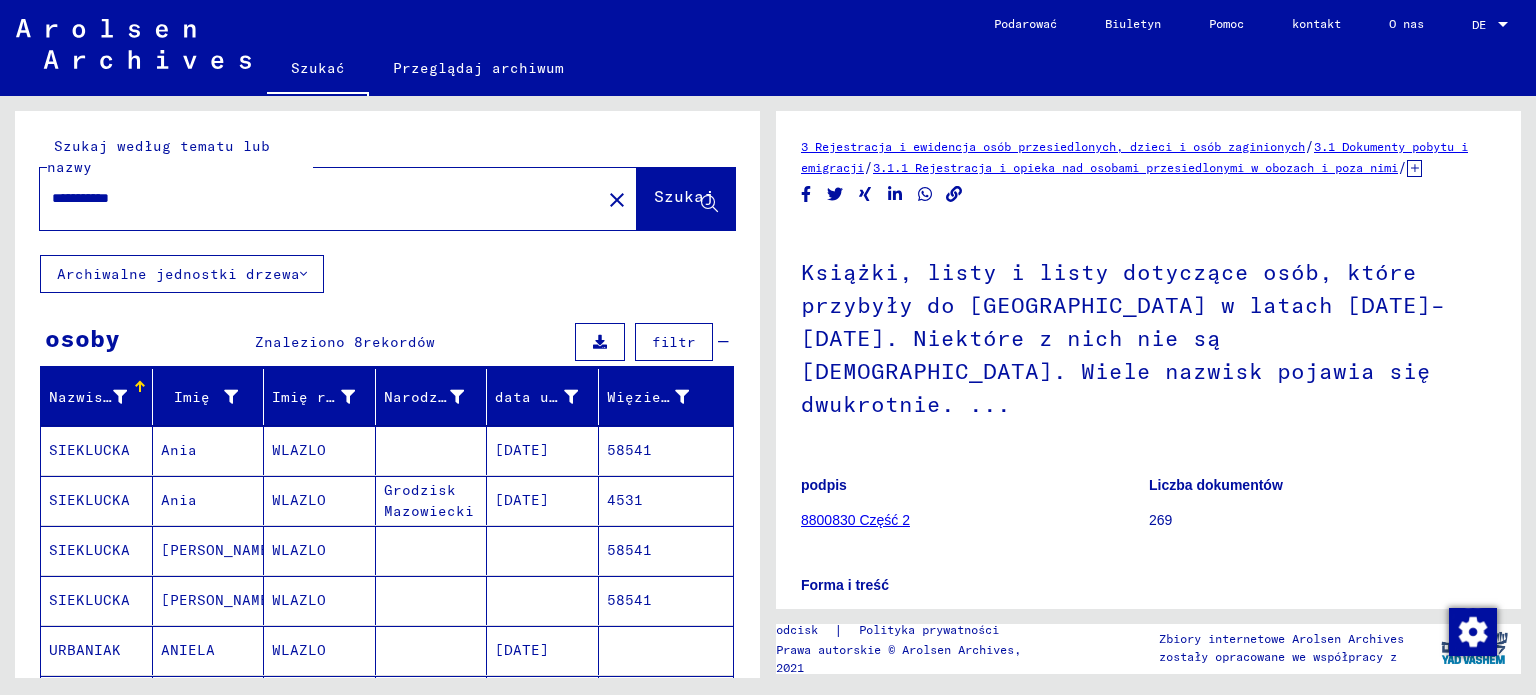 drag, startPoint x: 180, startPoint y: 195, endPoint x: 96, endPoint y: 169, distance: 87.93179 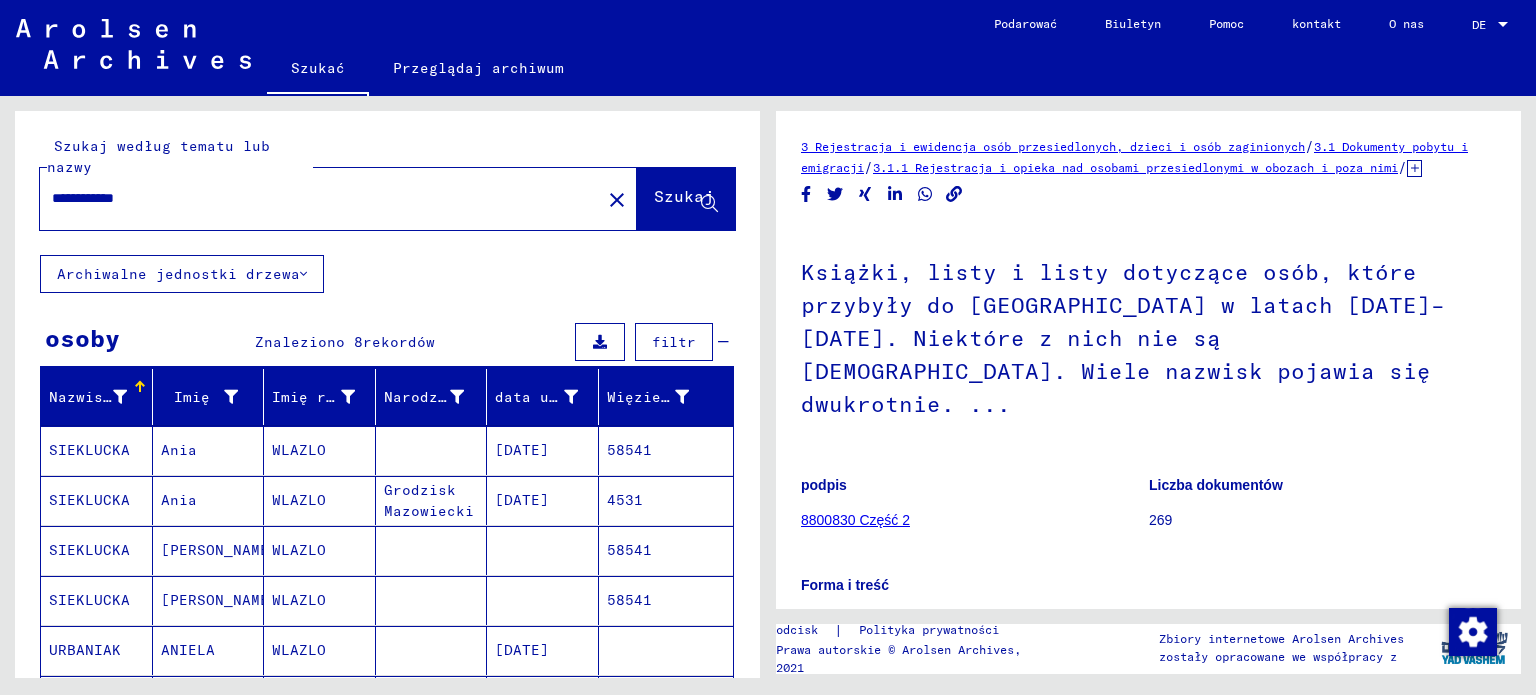 type on "**********" 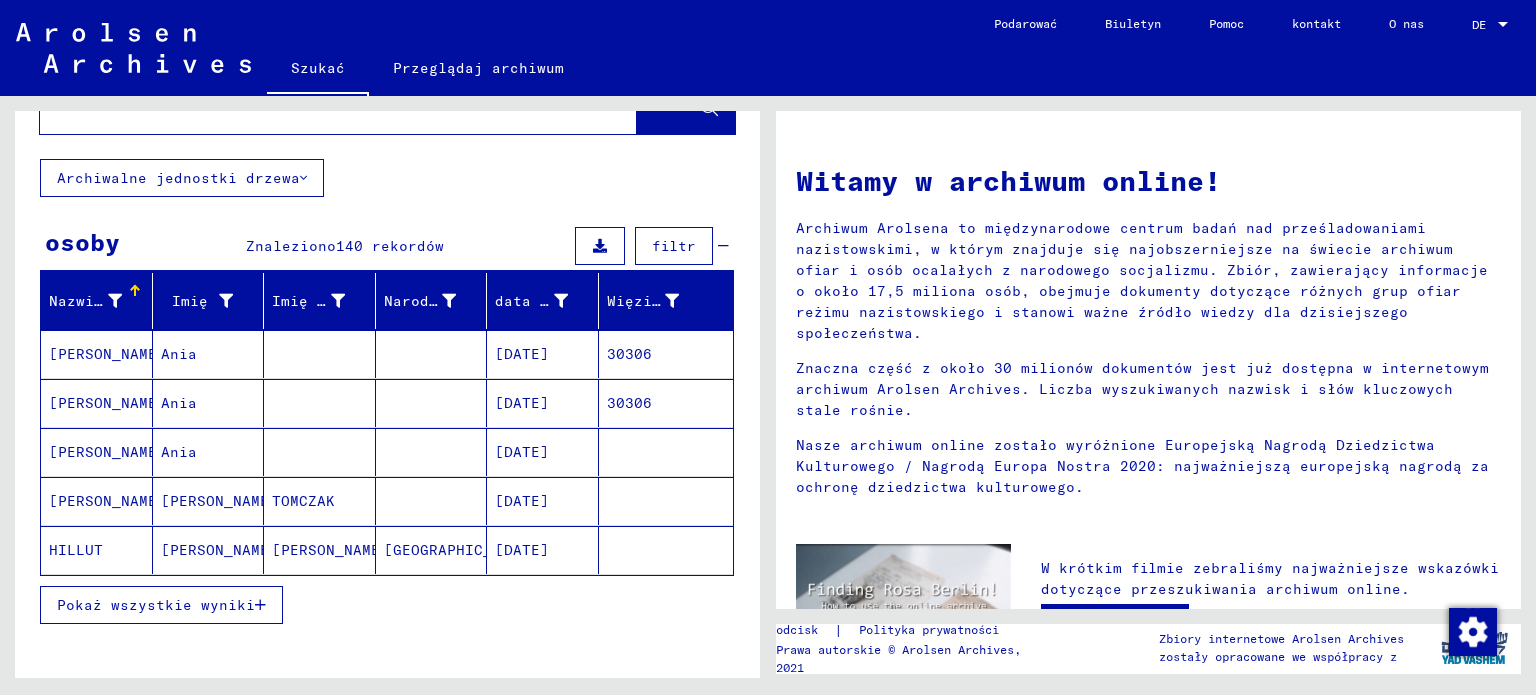 scroll, scrollTop: 100, scrollLeft: 0, axis: vertical 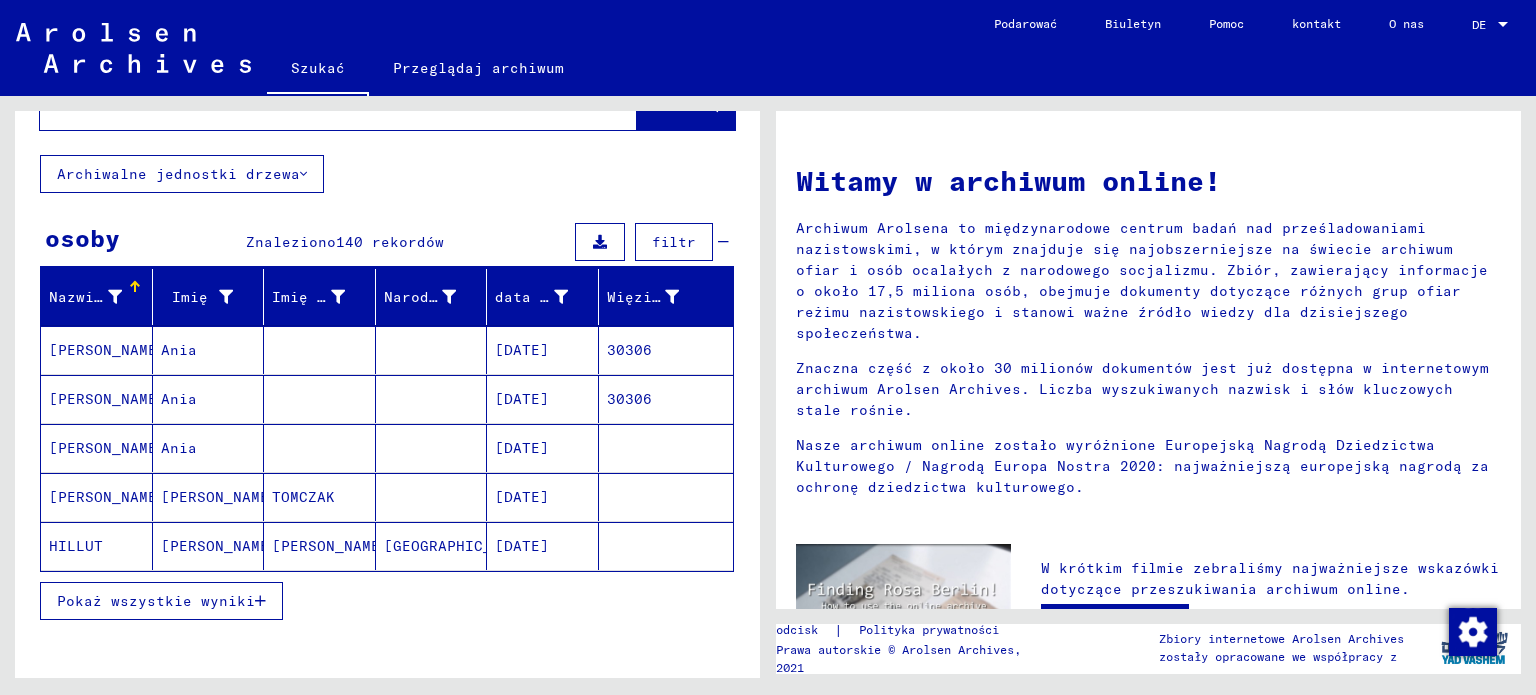 click on "Pokaż wszystkie wyniki" at bounding box center (161, 601) 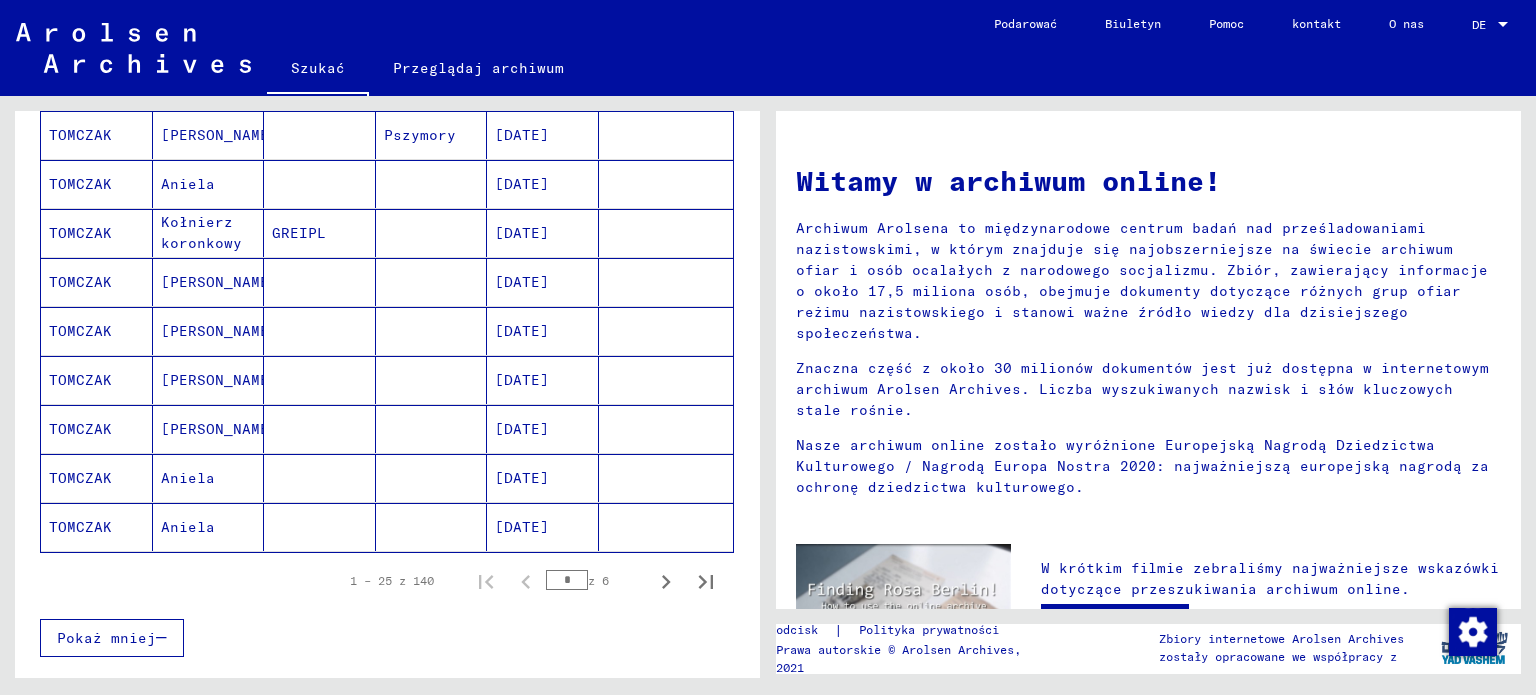 scroll, scrollTop: 1100, scrollLeft: 0, axis: vertical 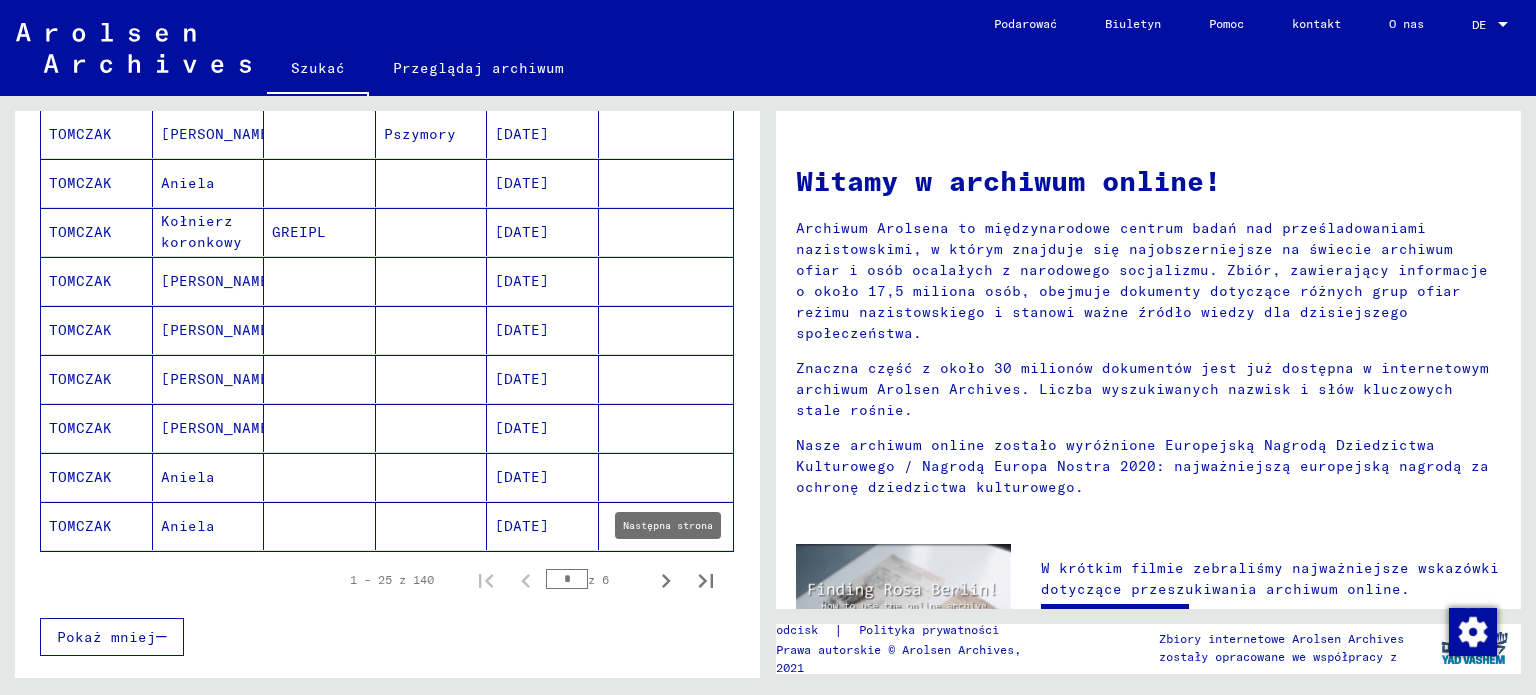click 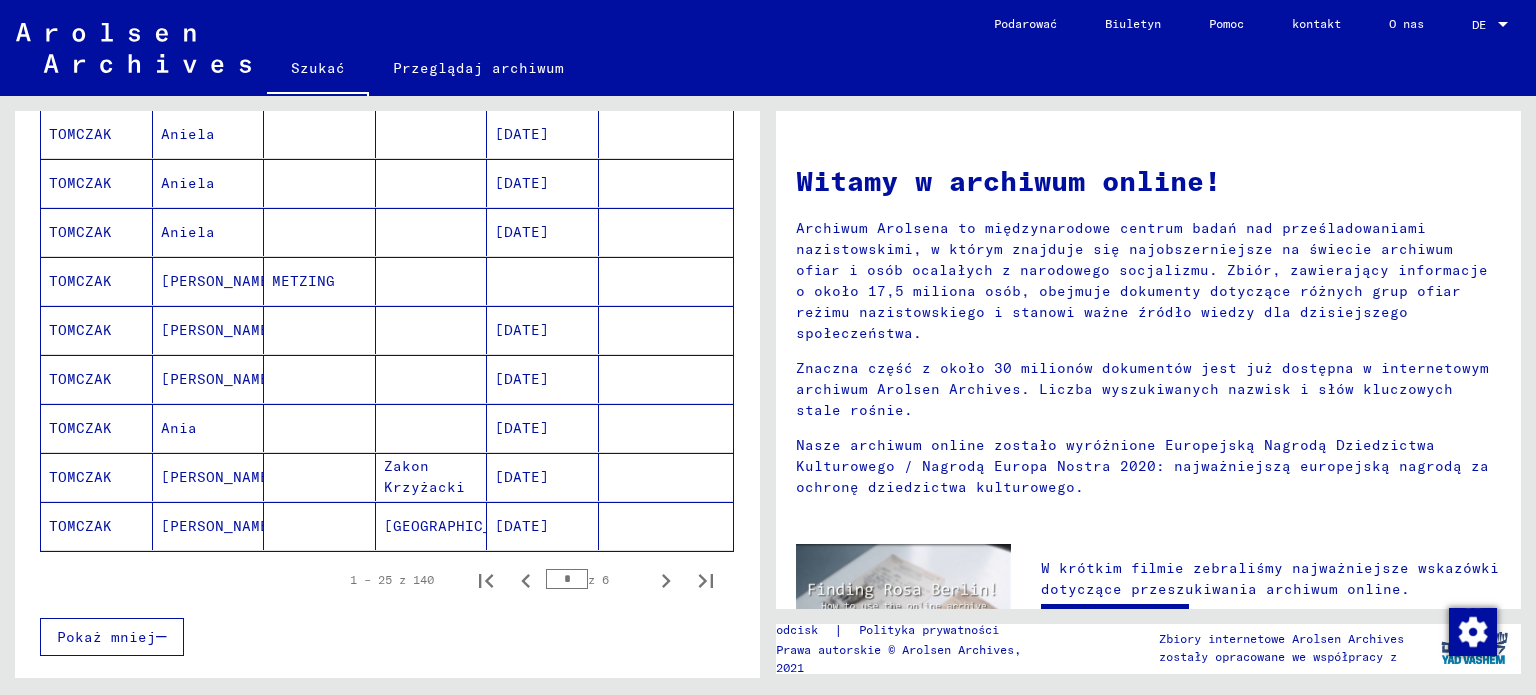 click on "Zakon Krzyżacki" at bounding box center (460, 526) 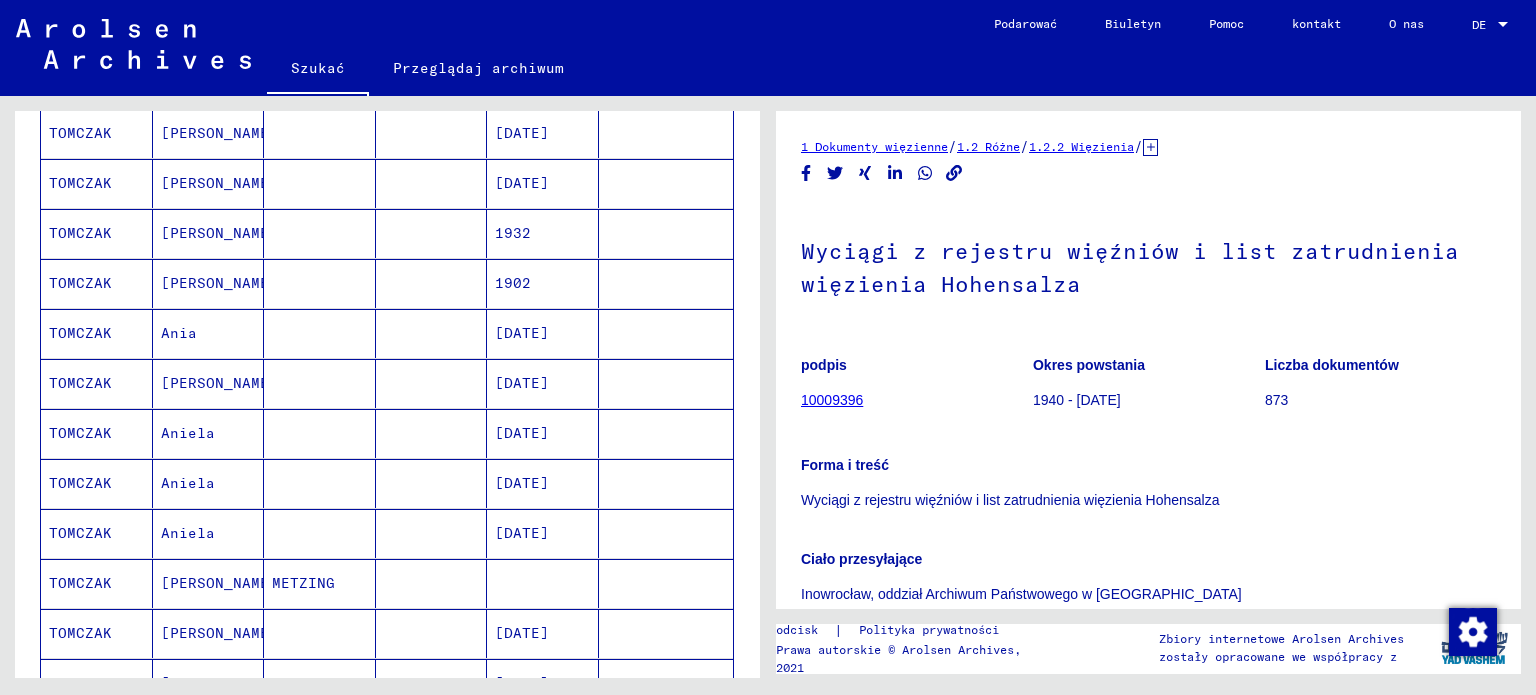 scroll, scrollTop: 812, scrollLeft: 0, axis: vertical 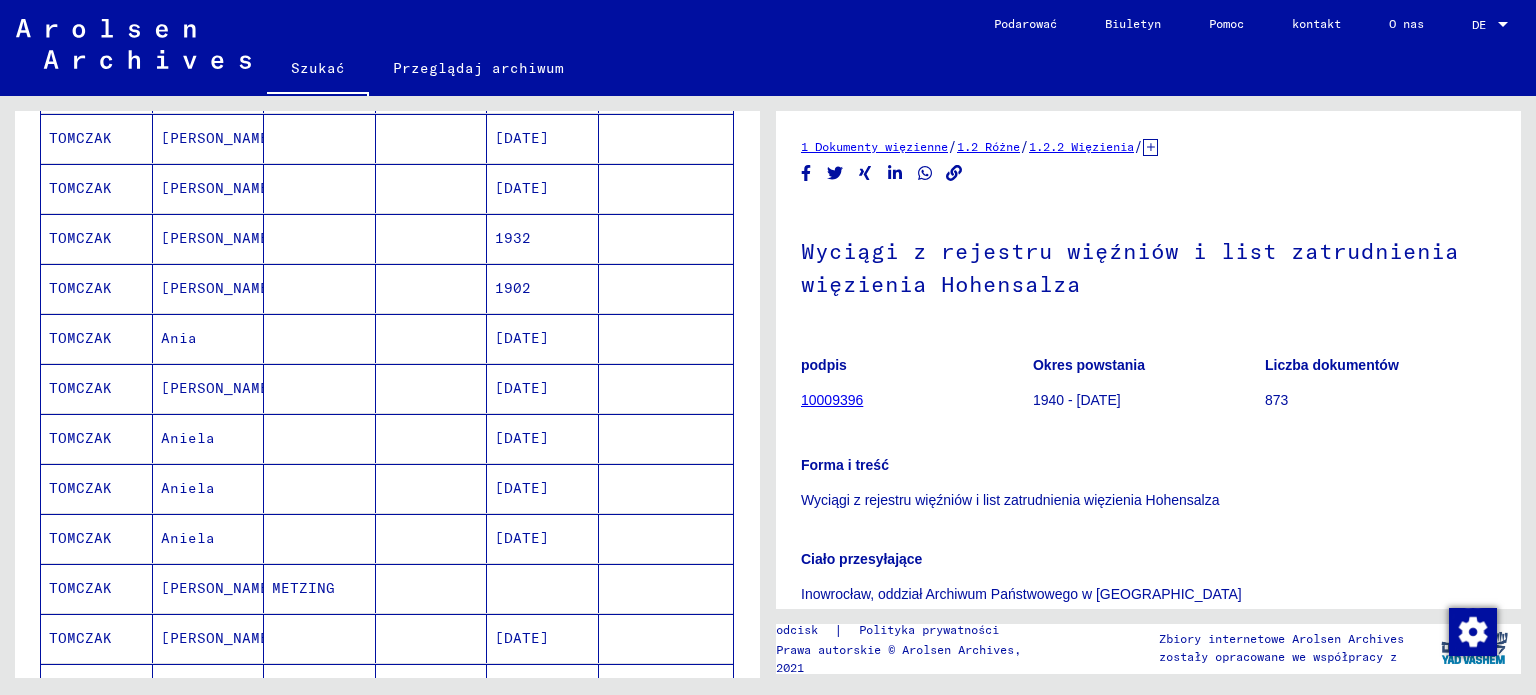click on "[DATE]" at bounding box center (522, 438) 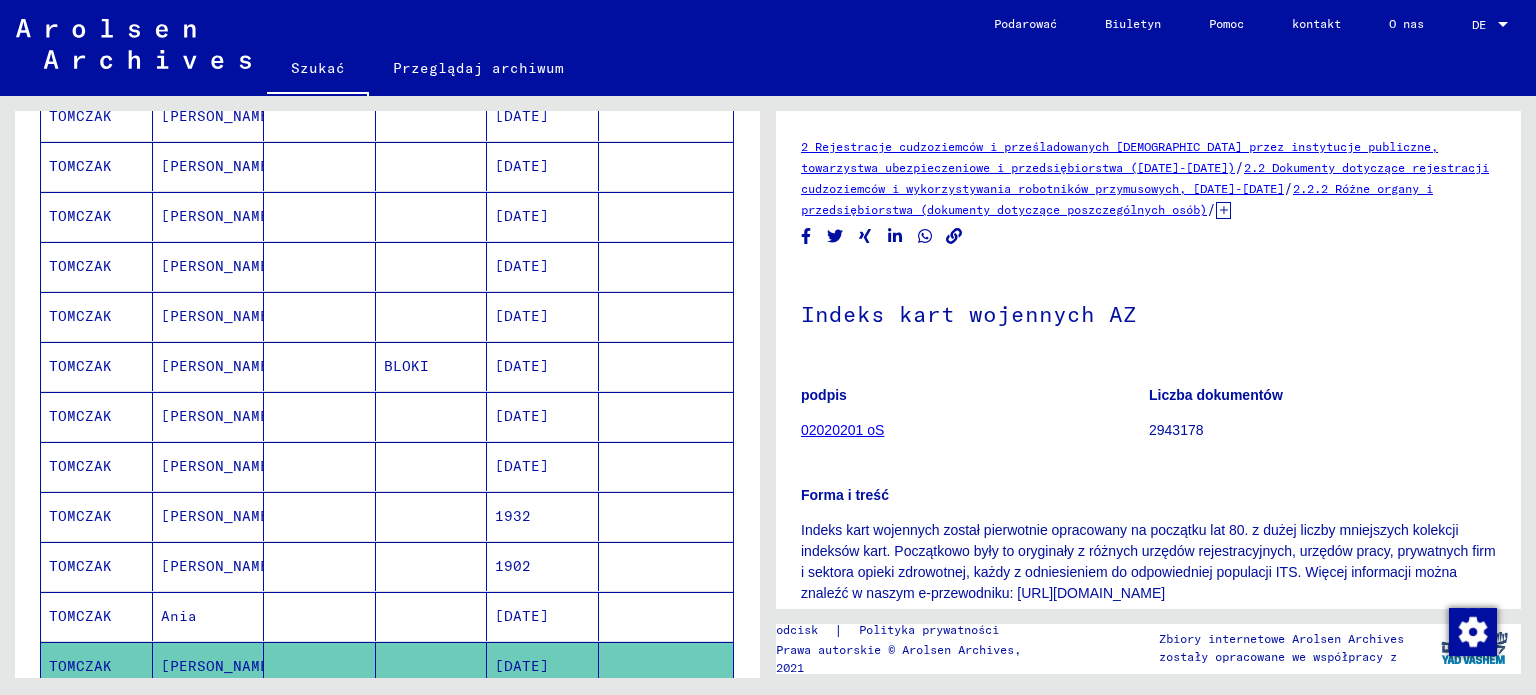 scroll, scrollTop: 512, scrollLeft: 0, axis: vertical 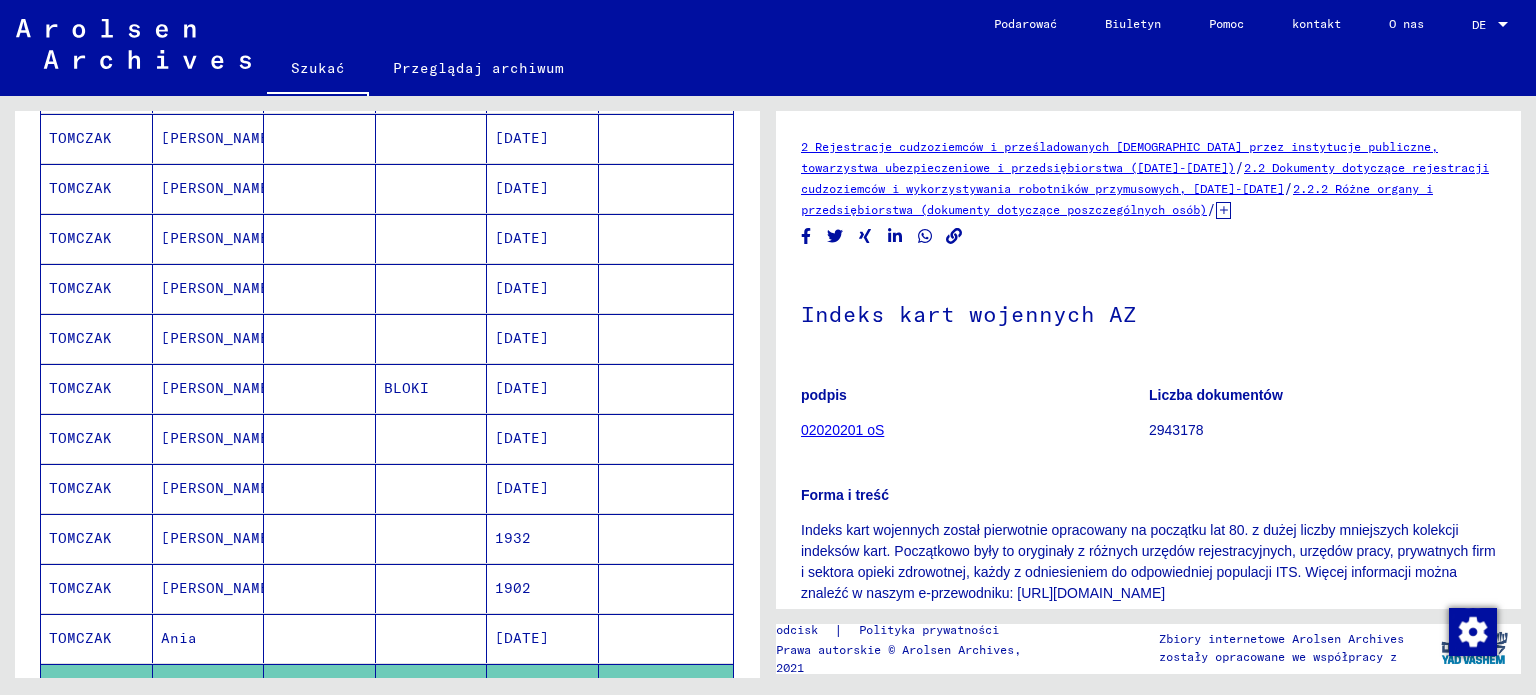 click on "[DATE]" at bounding box center (522, 438) 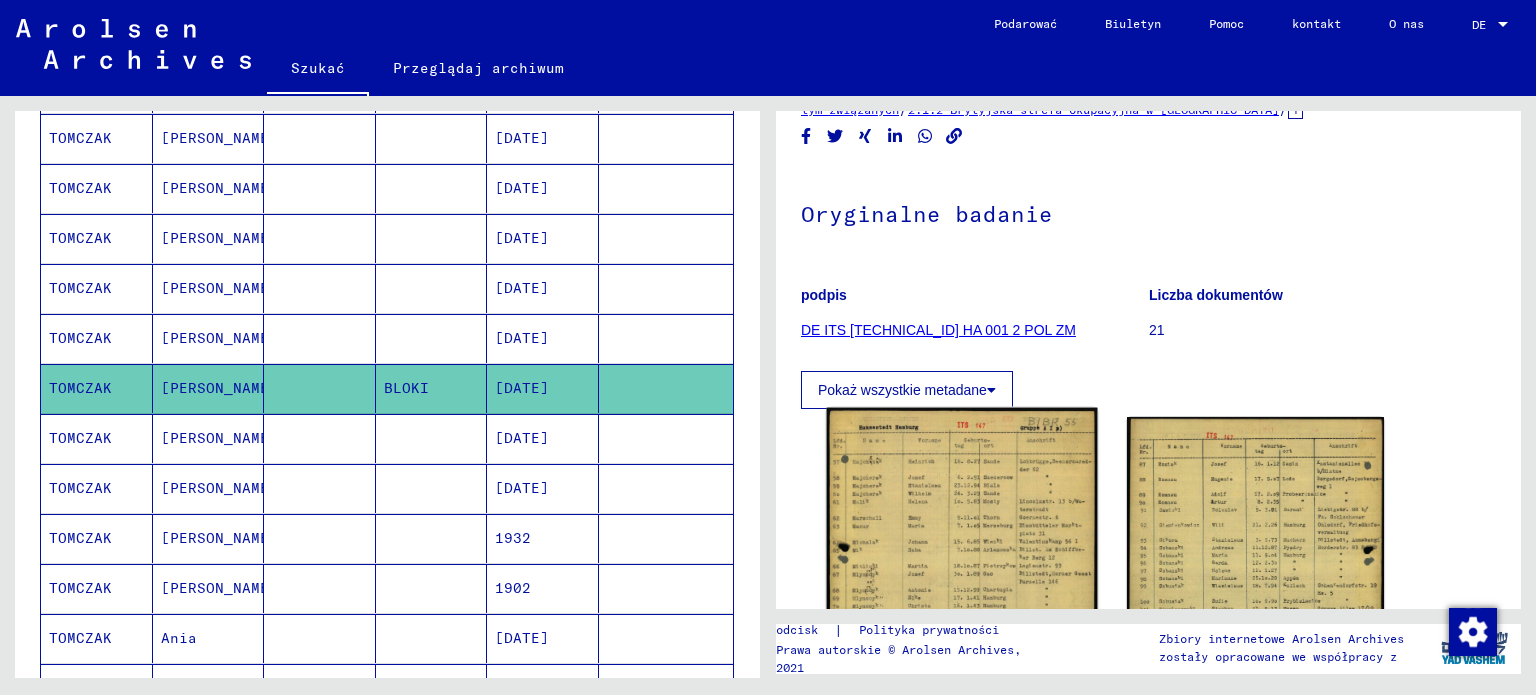 scroll, scrollTop: 200, scrollLeft: 0, axis: vertical 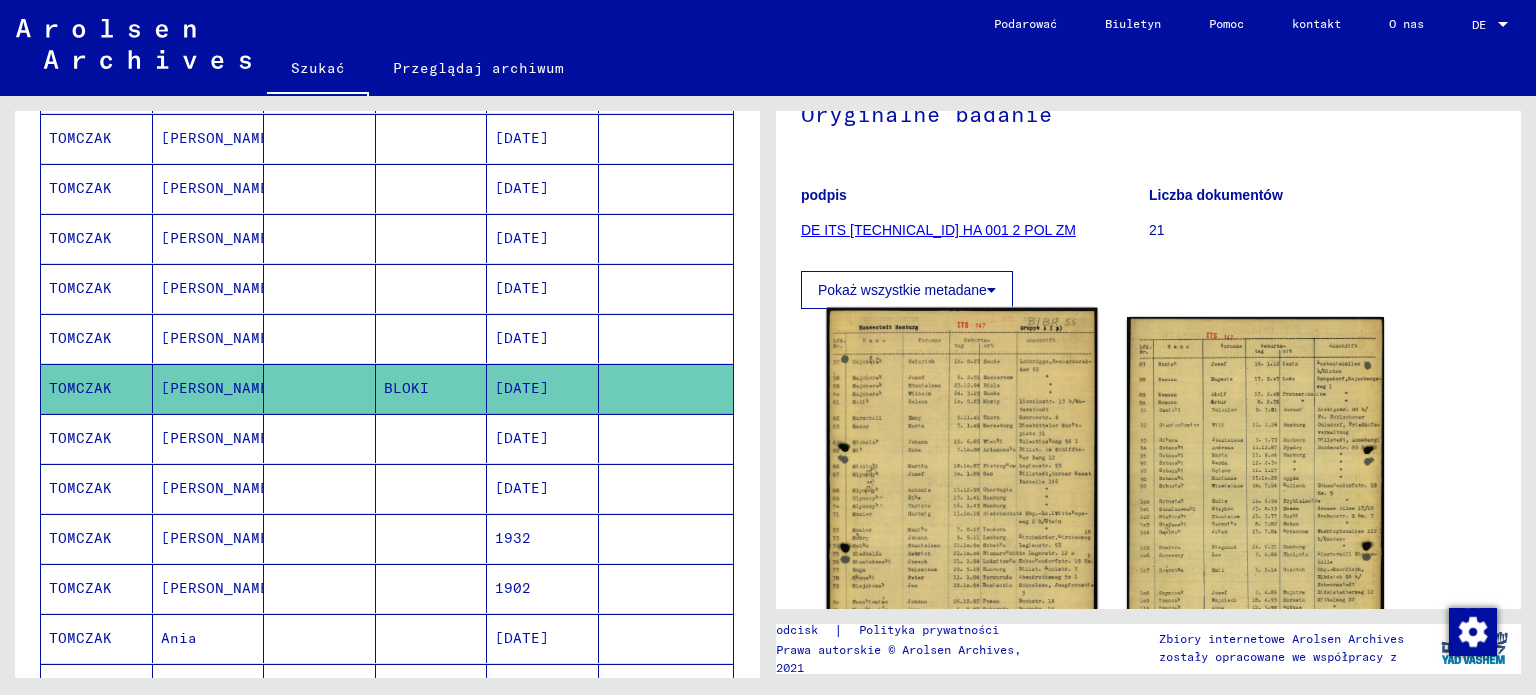 click 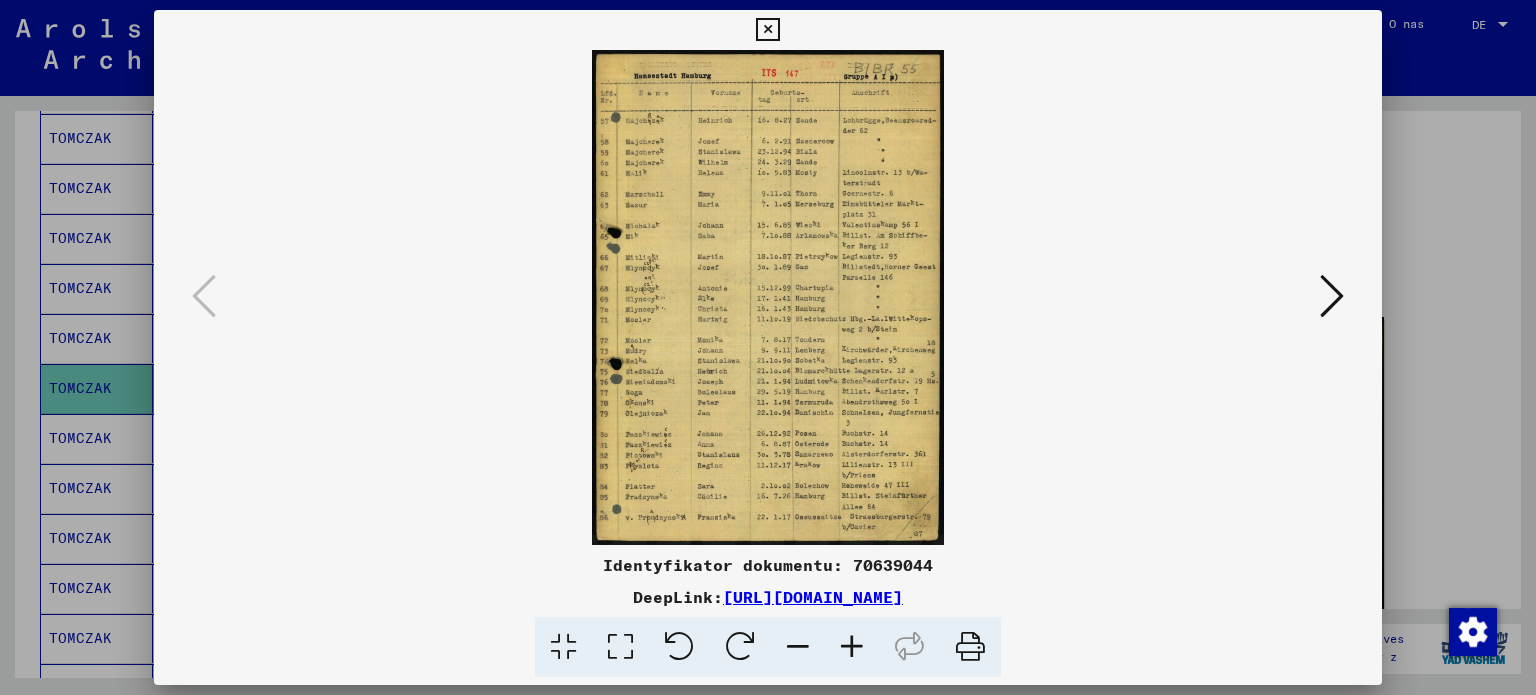 click at bounding box center [852, 647] 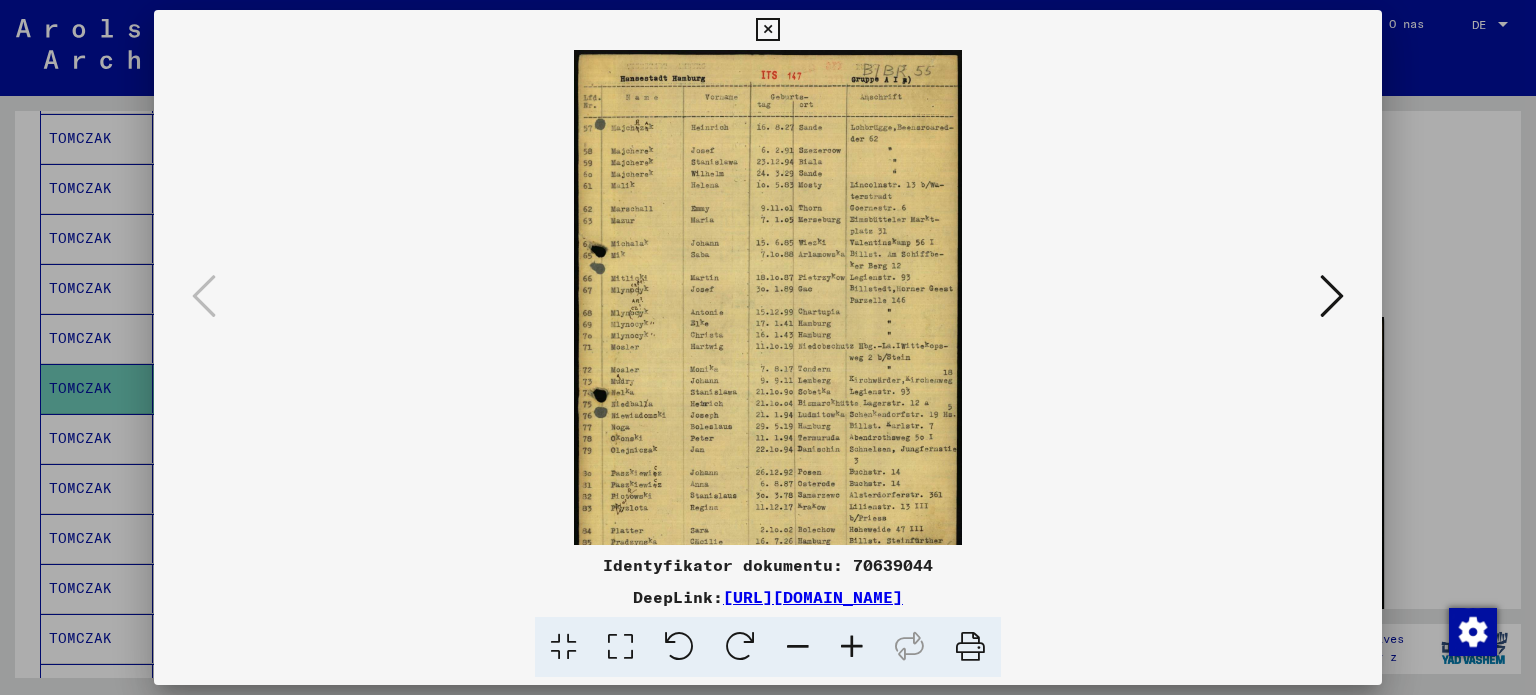 click at bounding box center [852, 647] 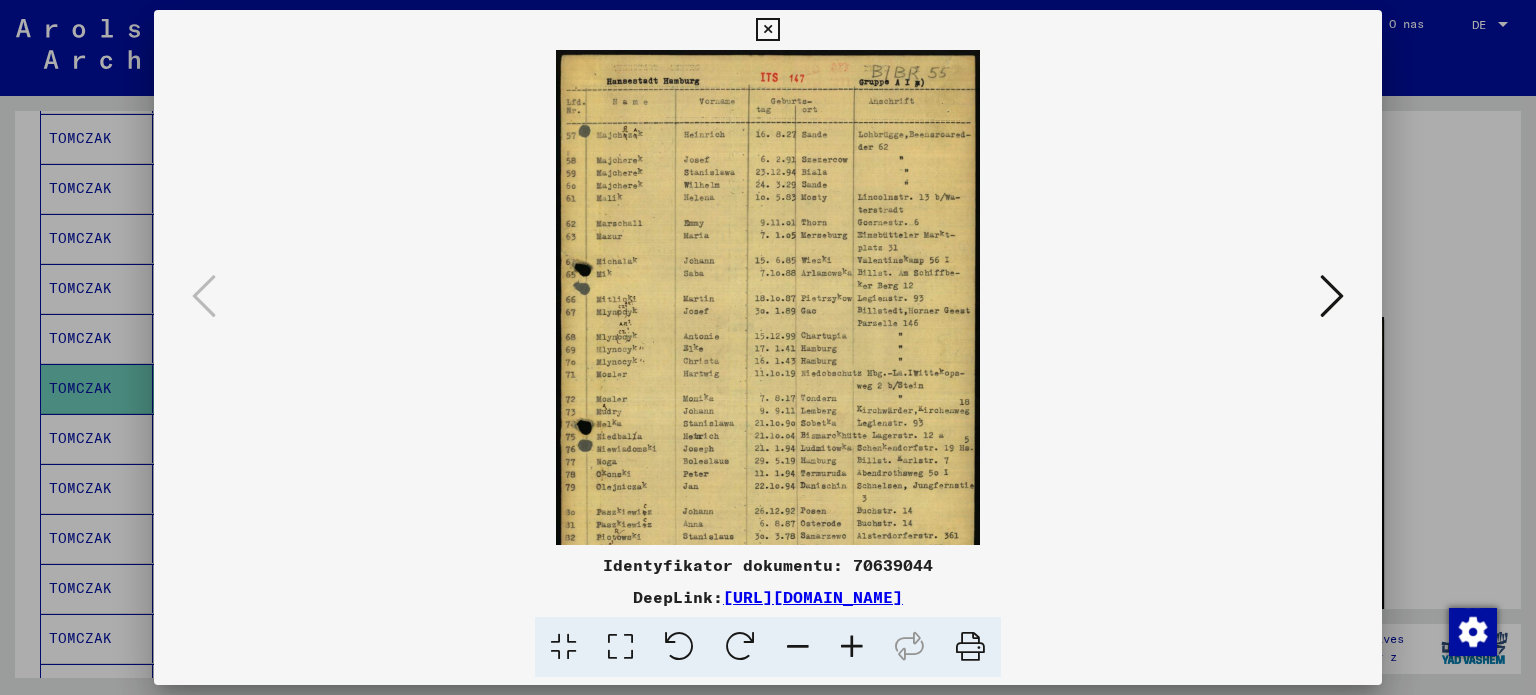 click at bounding box center (852, 647) 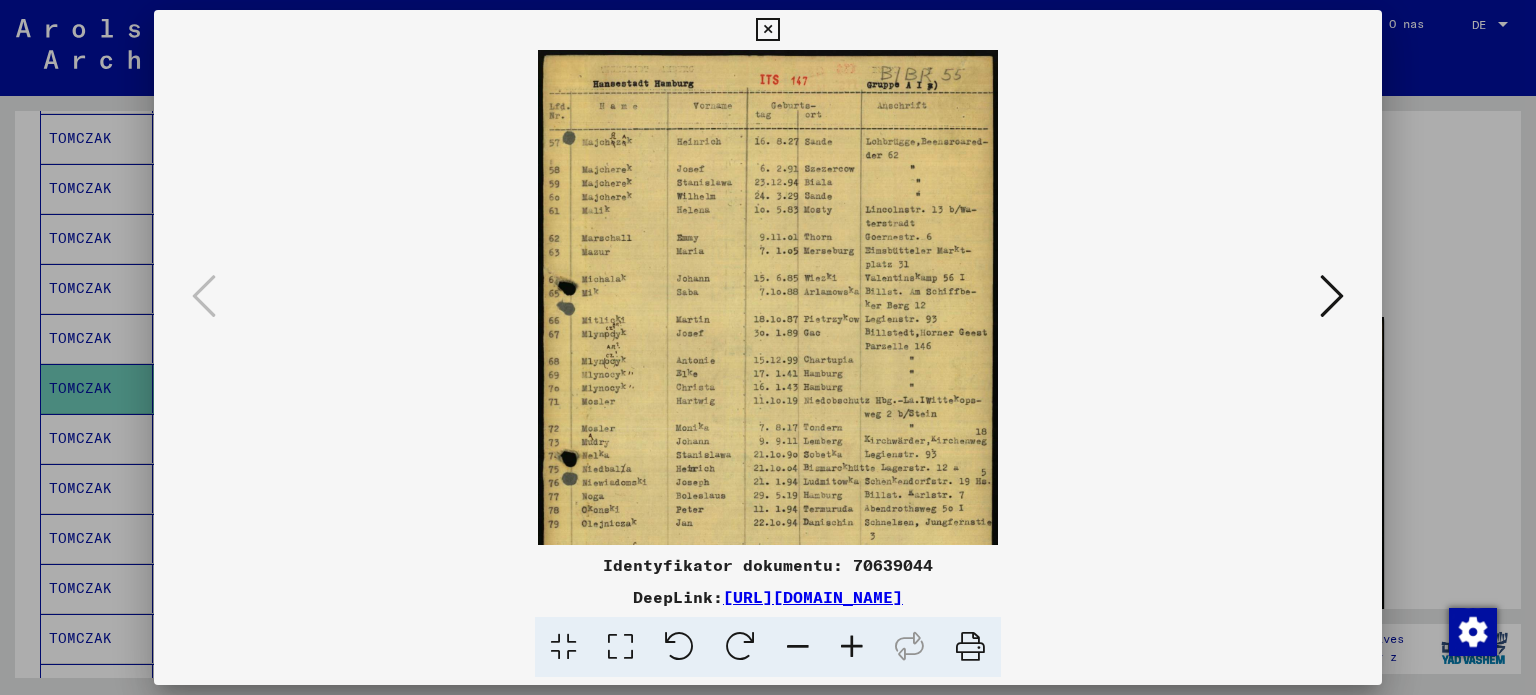 click at bounding box center (852, 647) 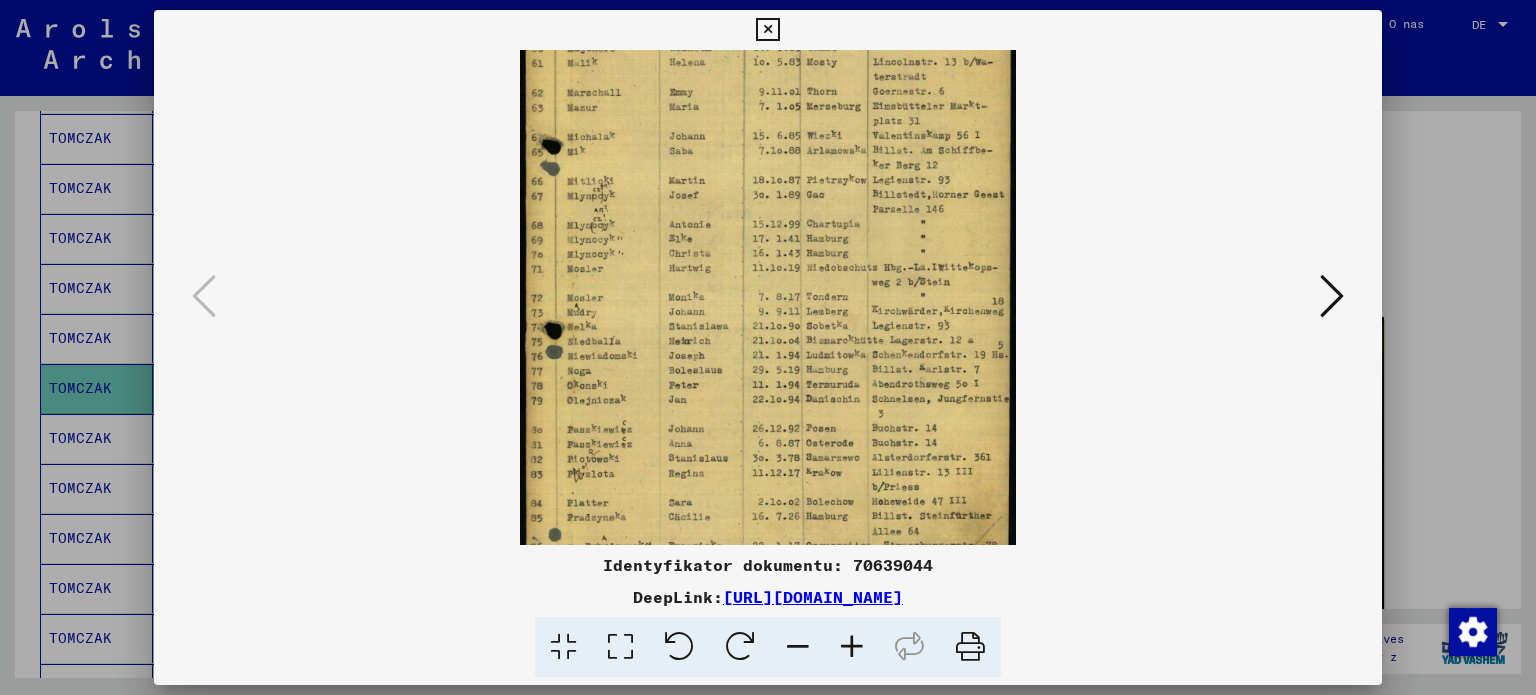 scroll, scrollTop: 200, scrollLeft: 0, axis: vertical 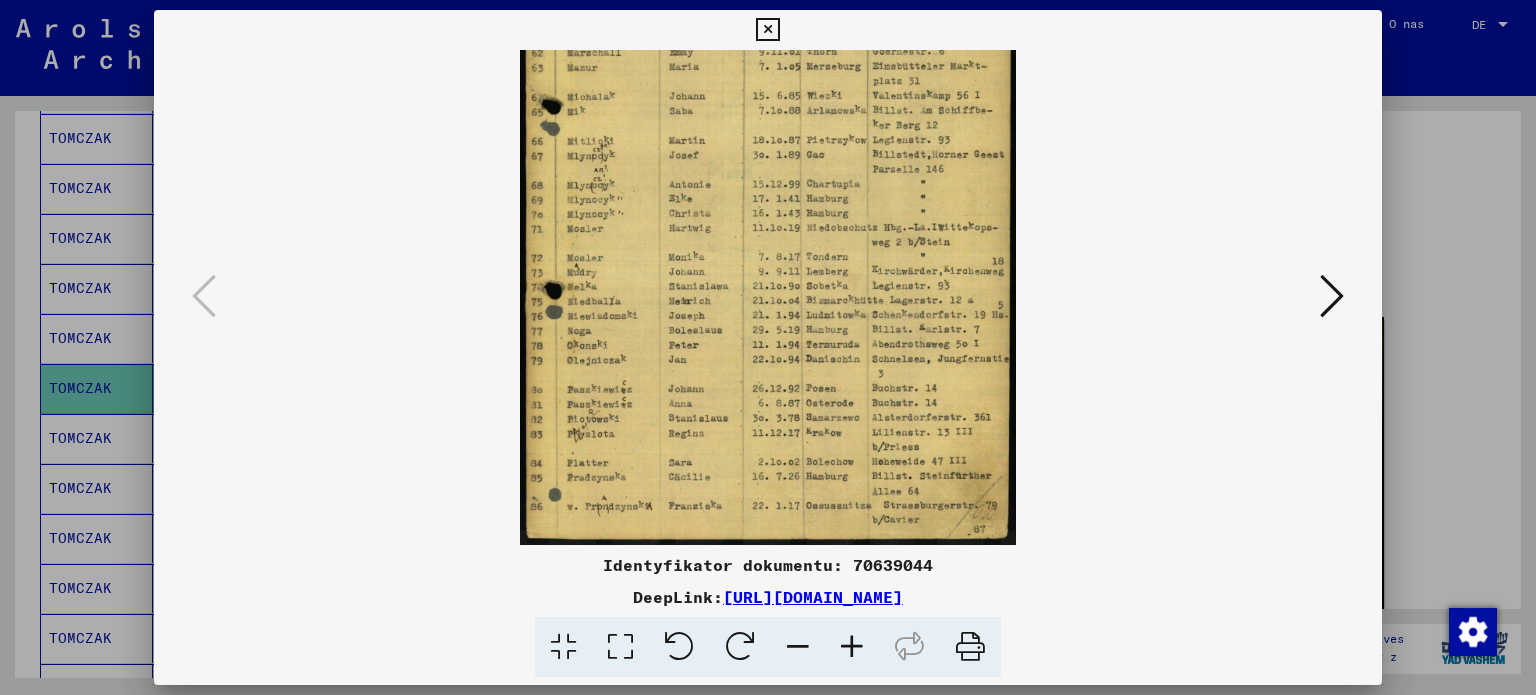 drag, startPoint x: 752, startPoint y: 444, endPoint x: 844, endPoint y: 176, distance: 283.35138 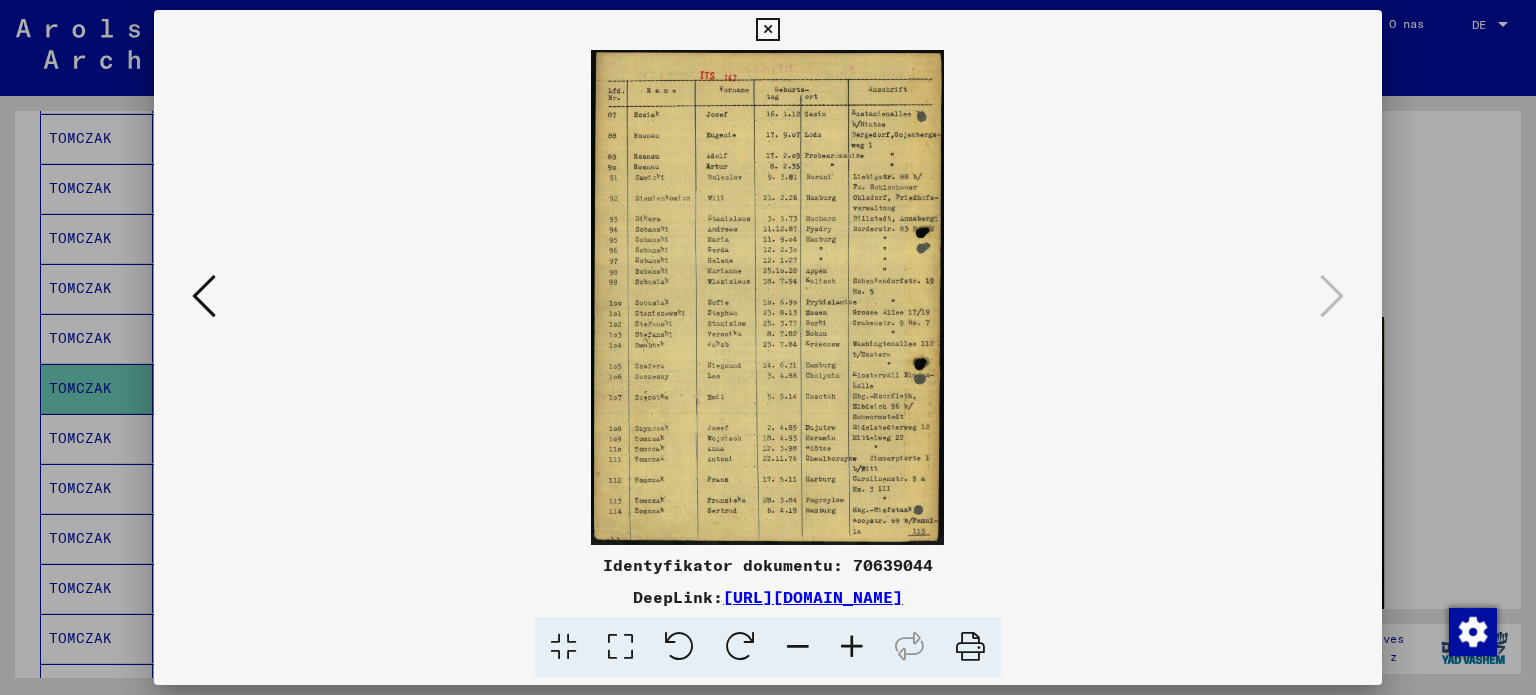 click at bounding box center (852, 647) 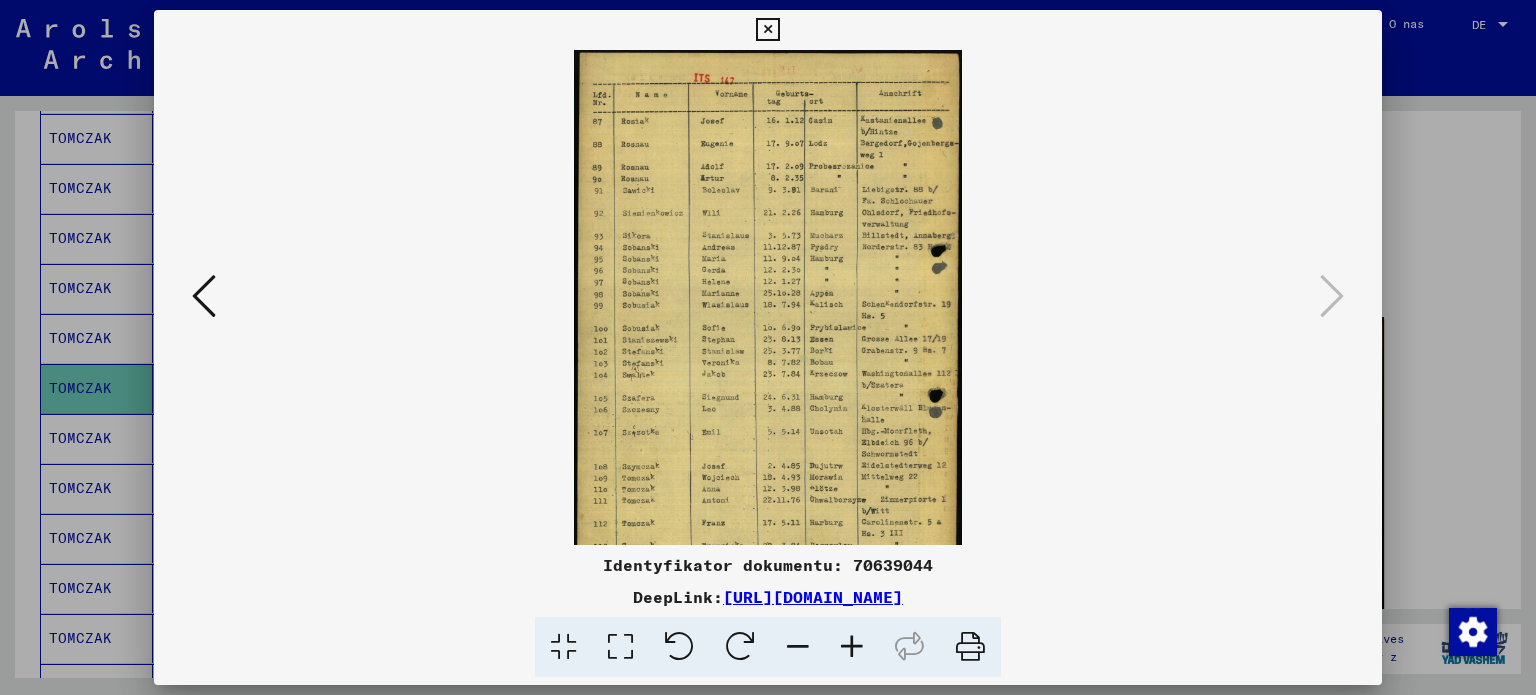 click at bounding box center [852, 647] 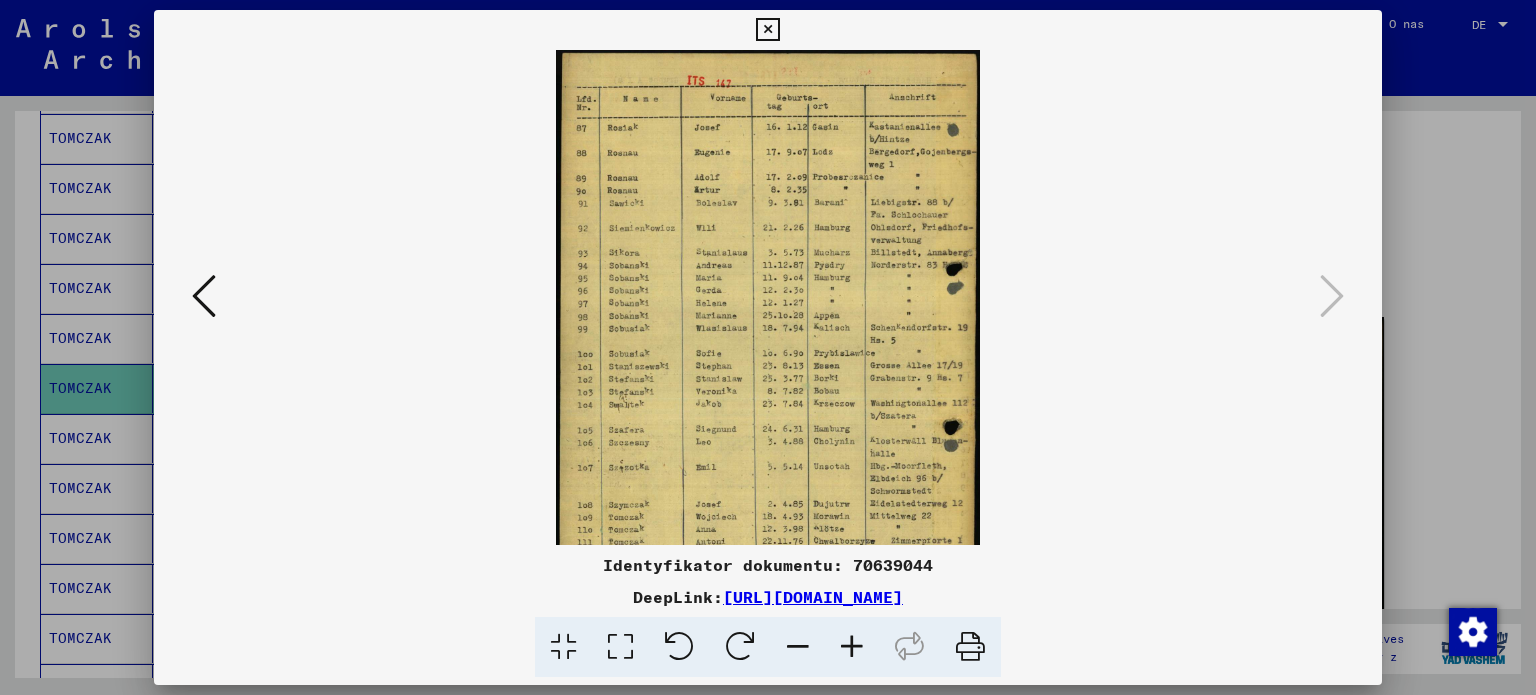 click at bounding box center [852, 647] 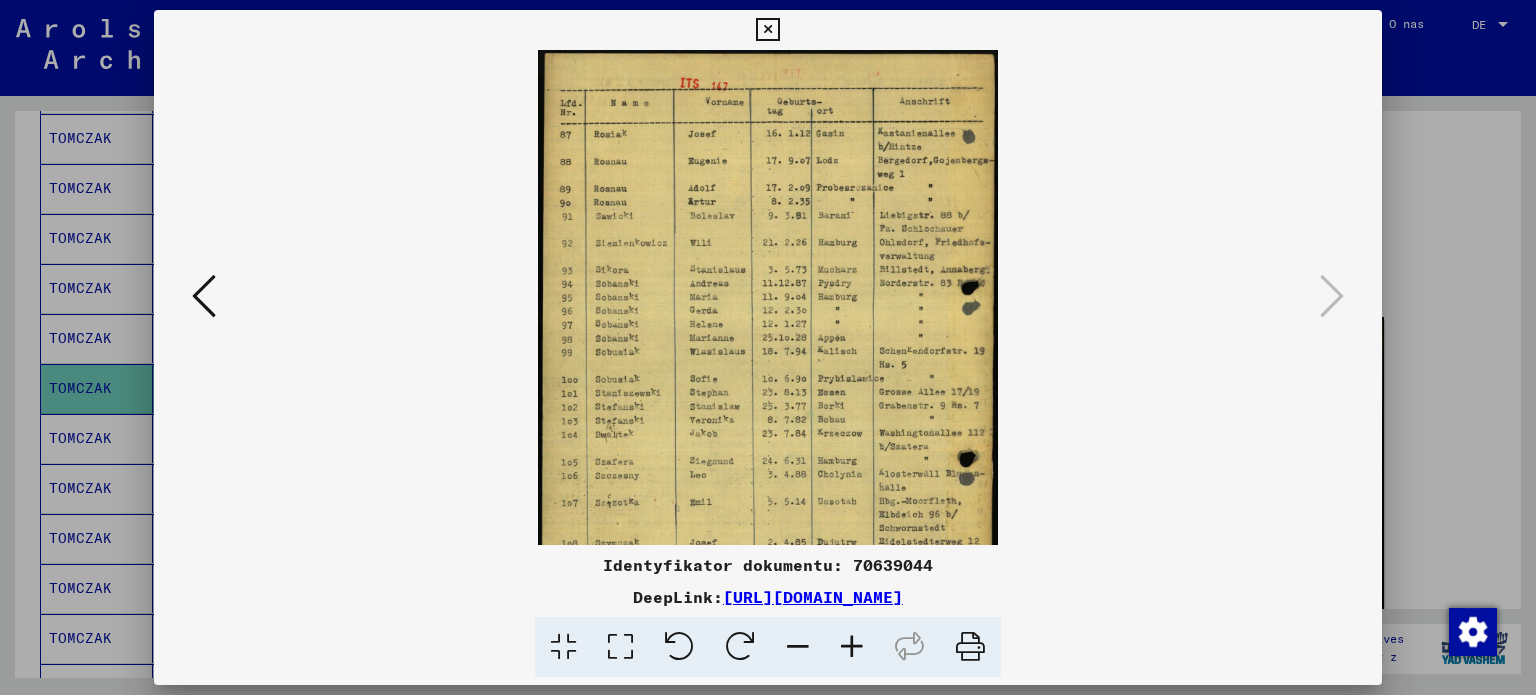 click at bounding box center (852, 647) 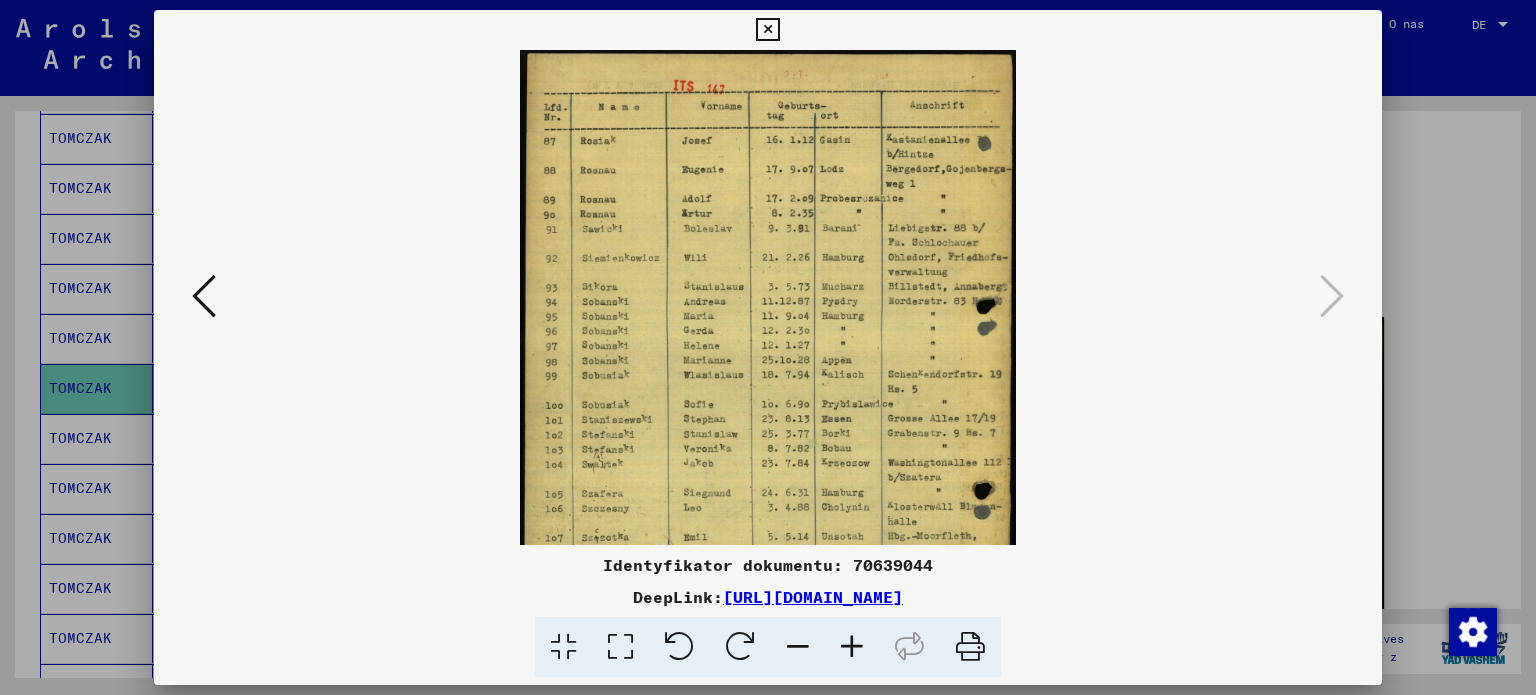click at bounding box center [852, 647] 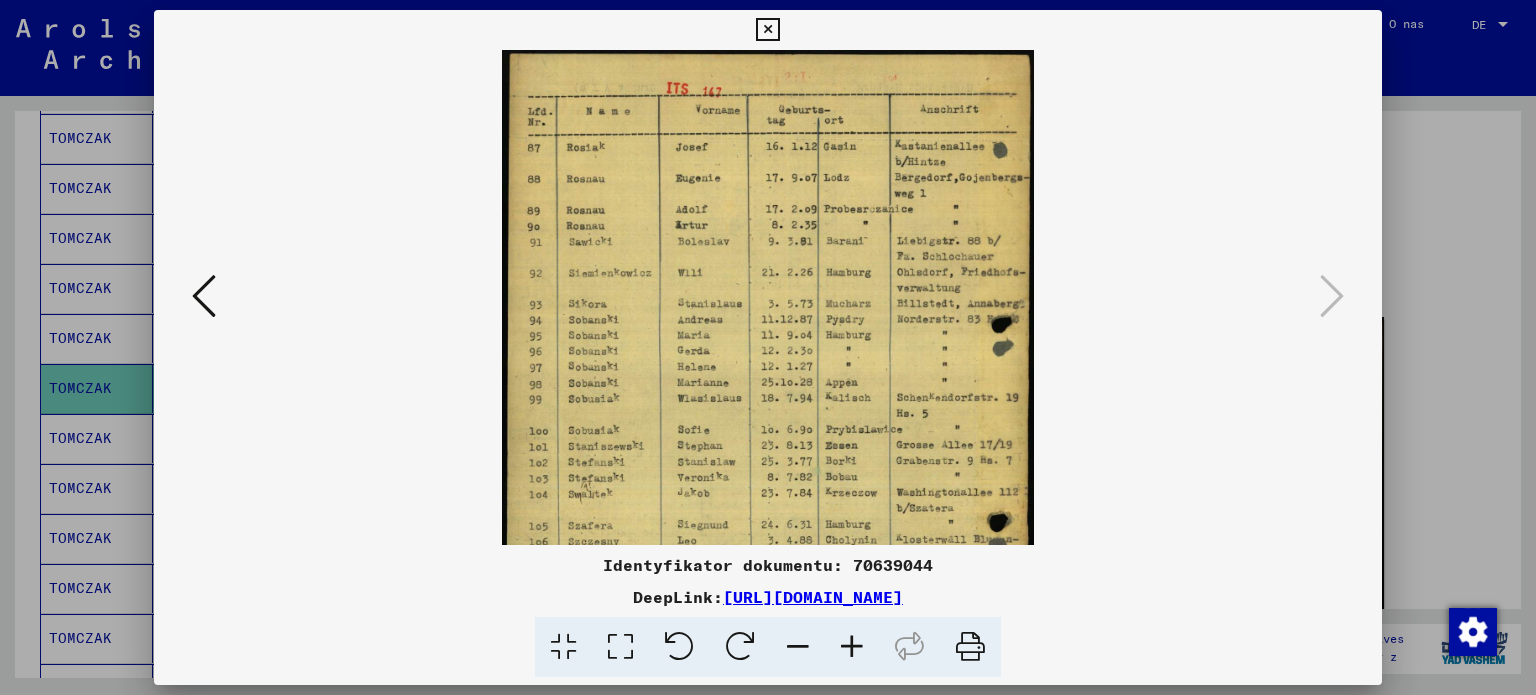click at bounding box center [852, 647] 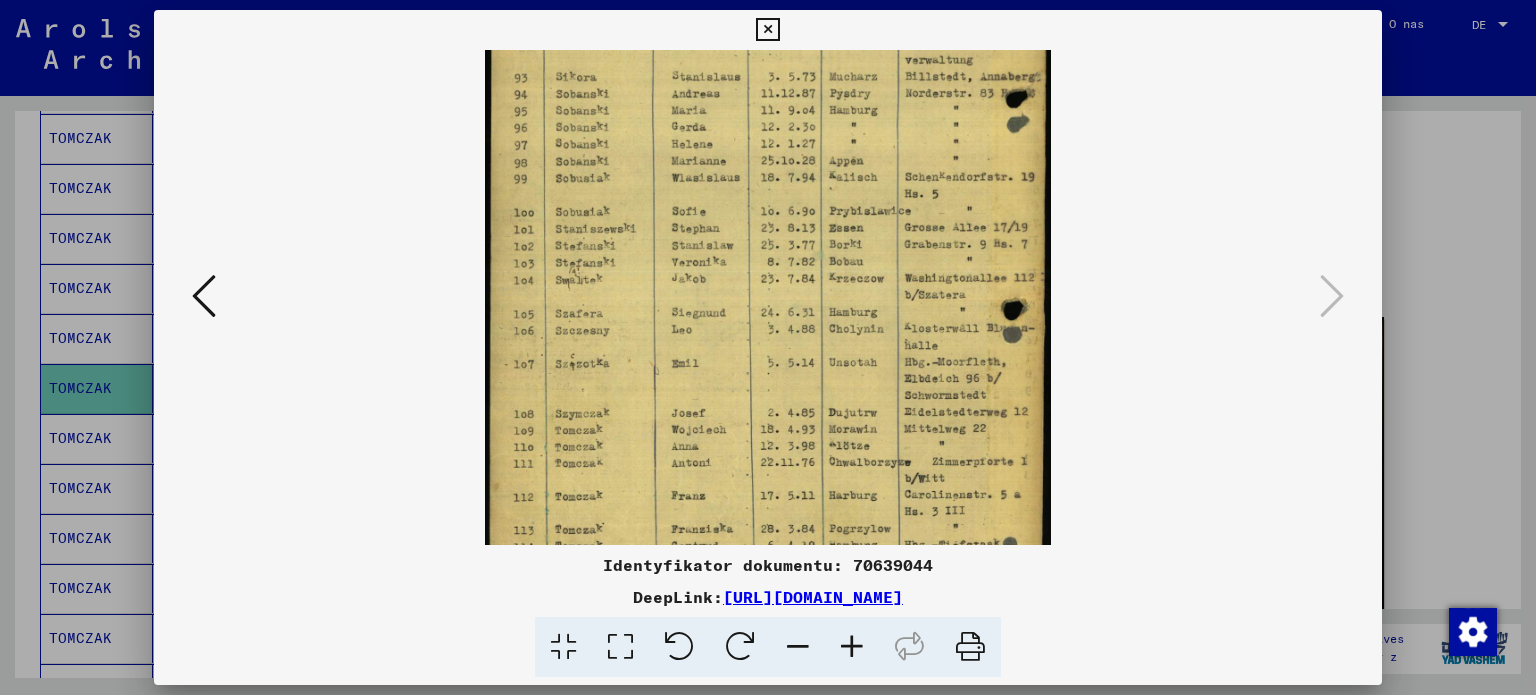 scroll, scrollTop: 256, scrollLeft: 0, axis: vertical 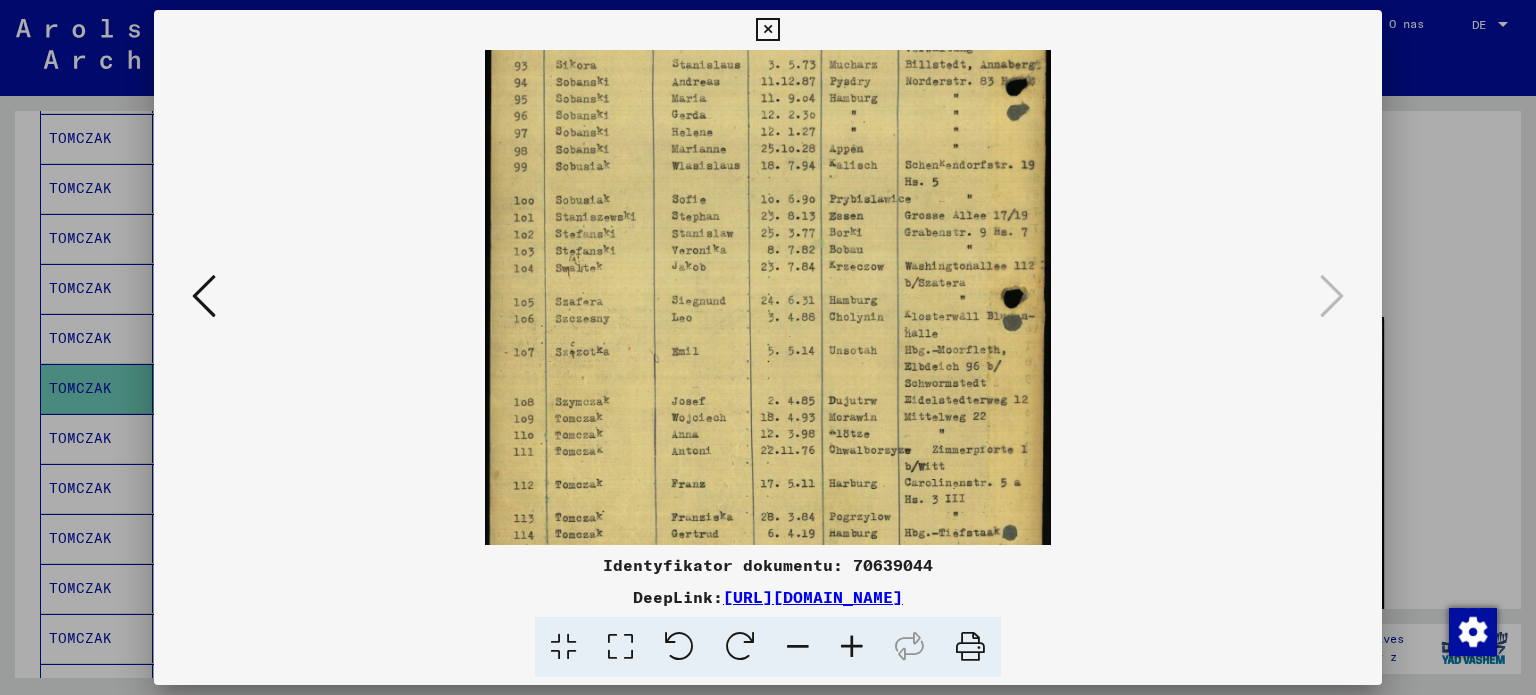 drag, startPoint x: 849, startPoint y: 467, endPoint x: 841, endPoint y: 215, distance: 252.12695 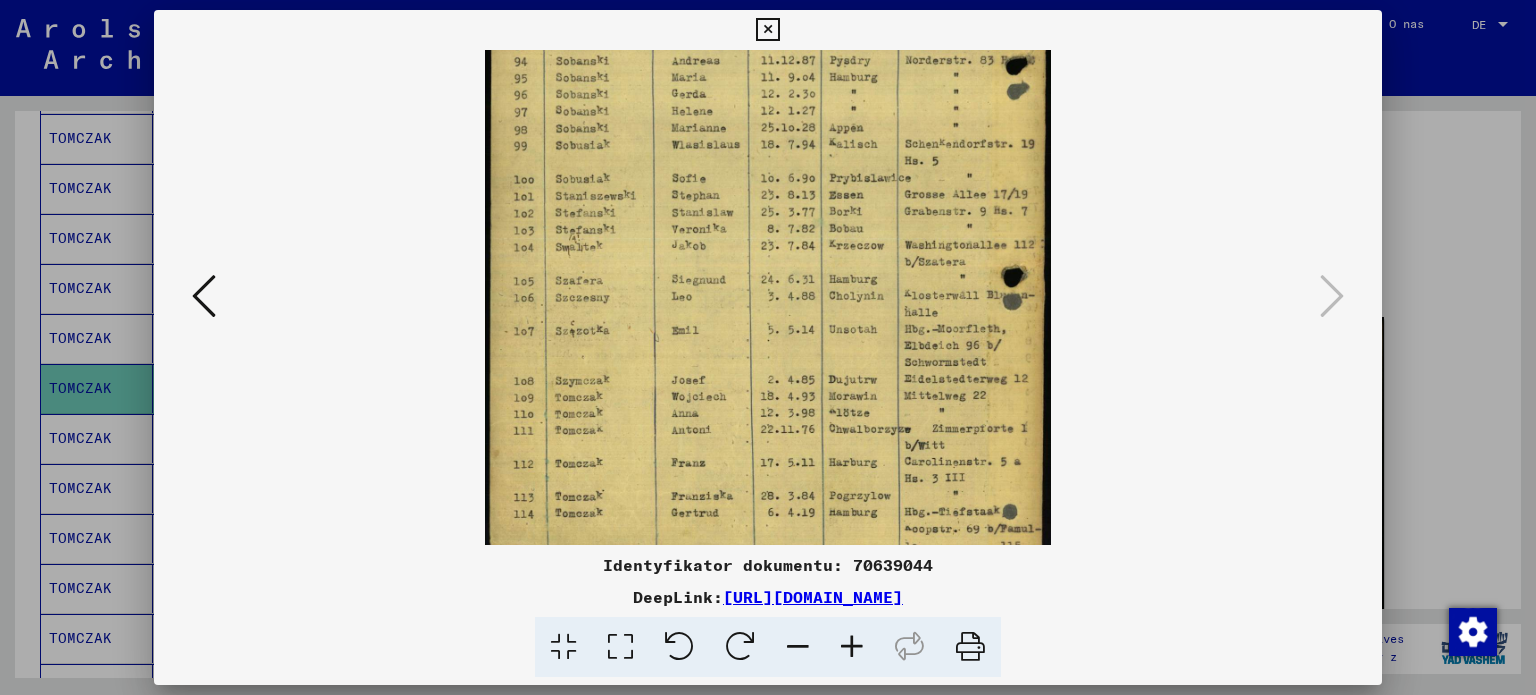 scroll, scrollTop: 300, scrollLeft: 0, axis: vertical 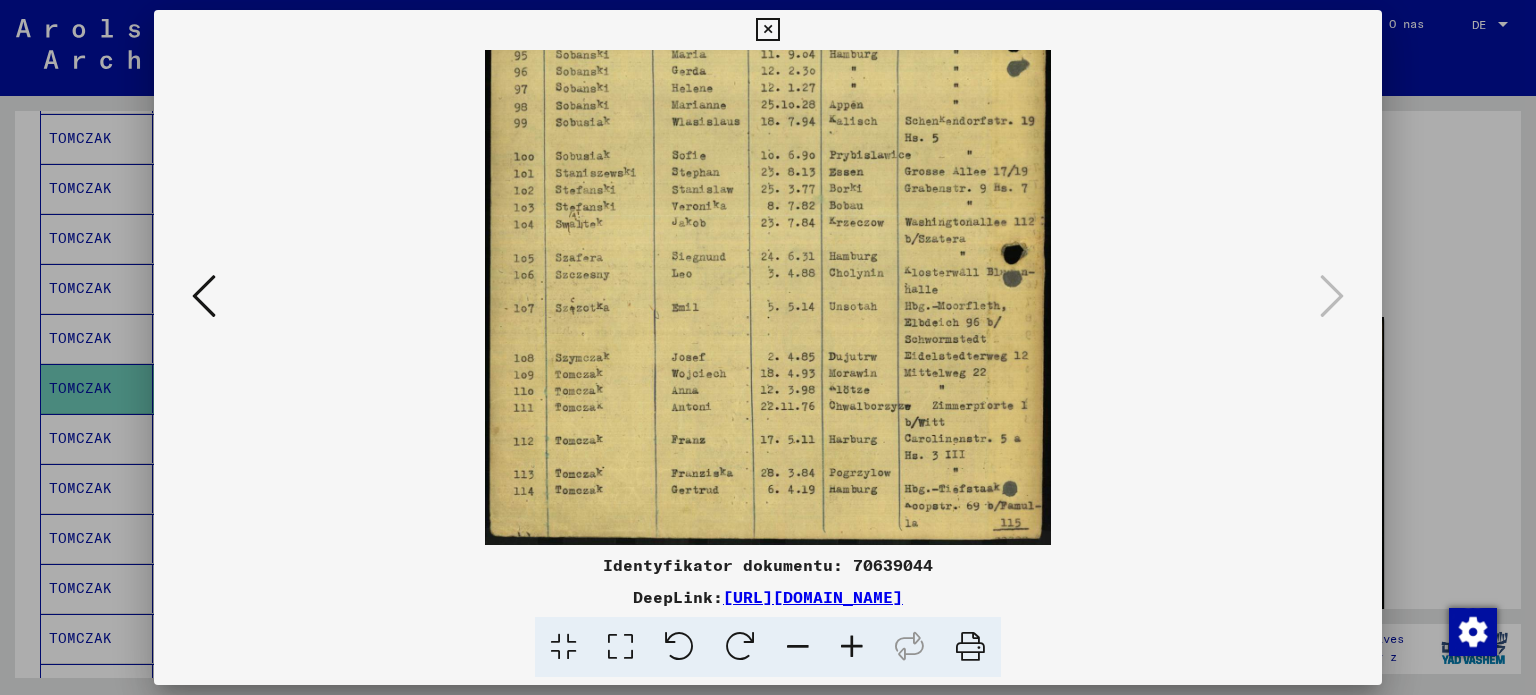 drag, startPoint x: 723, startPoint y: 496, endPoint x: 732, endPoint y: 395, distance: 101.4002 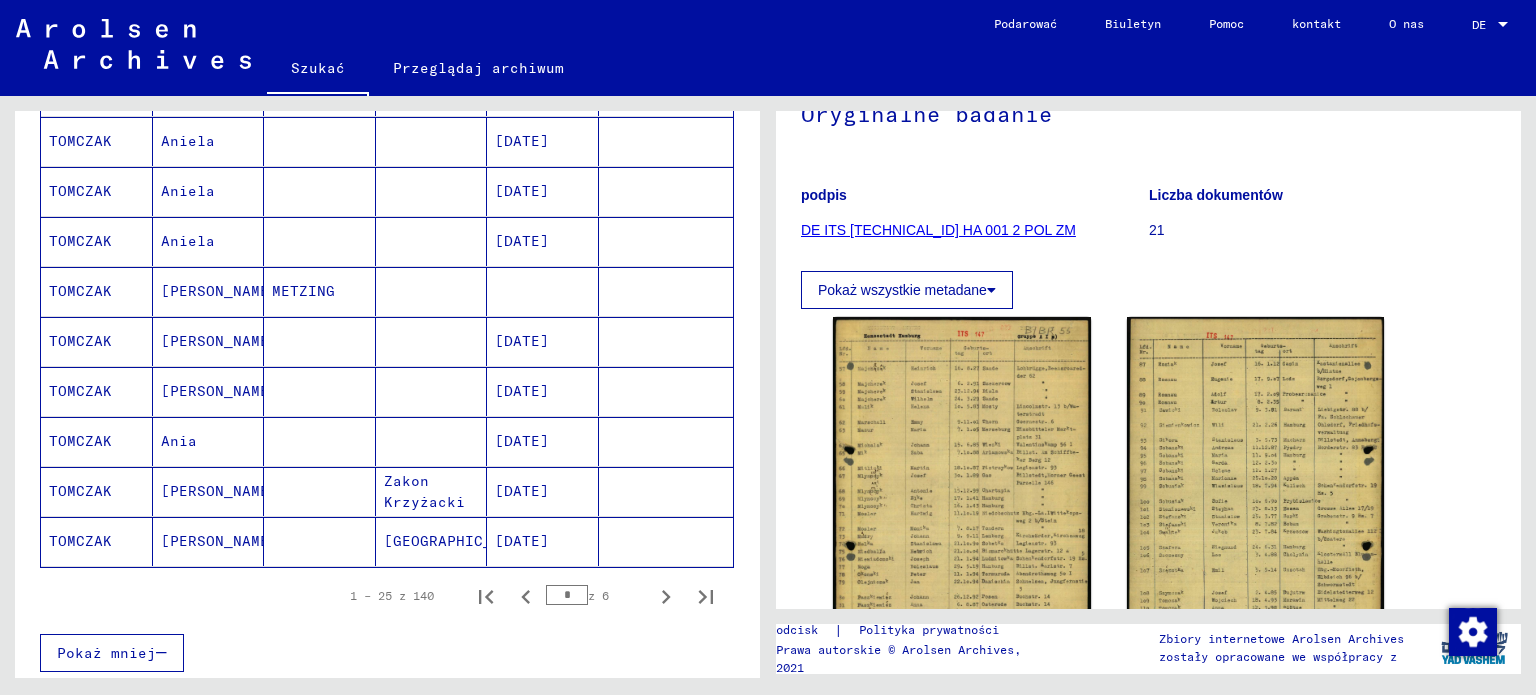 scroll, scrollTop: 1112, scrollLeft: 0, axis: vertical 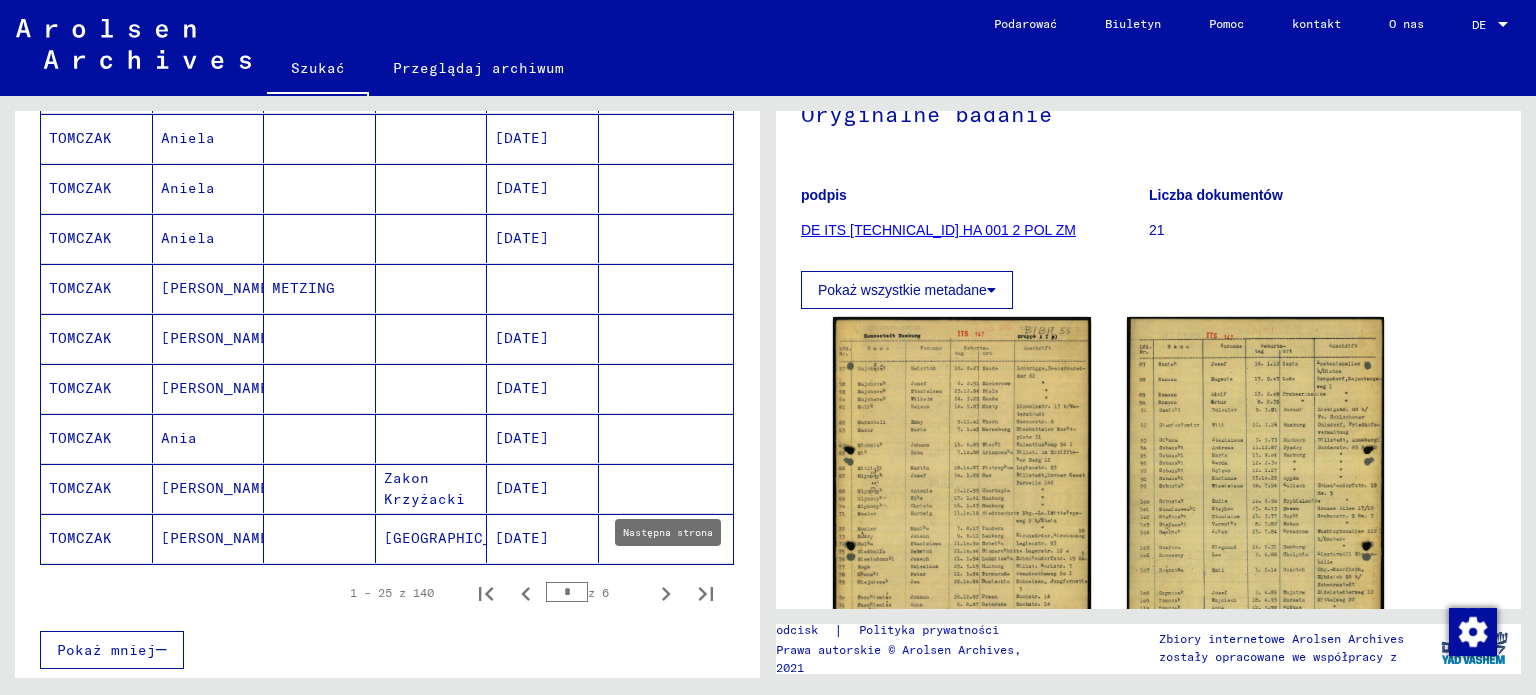 click 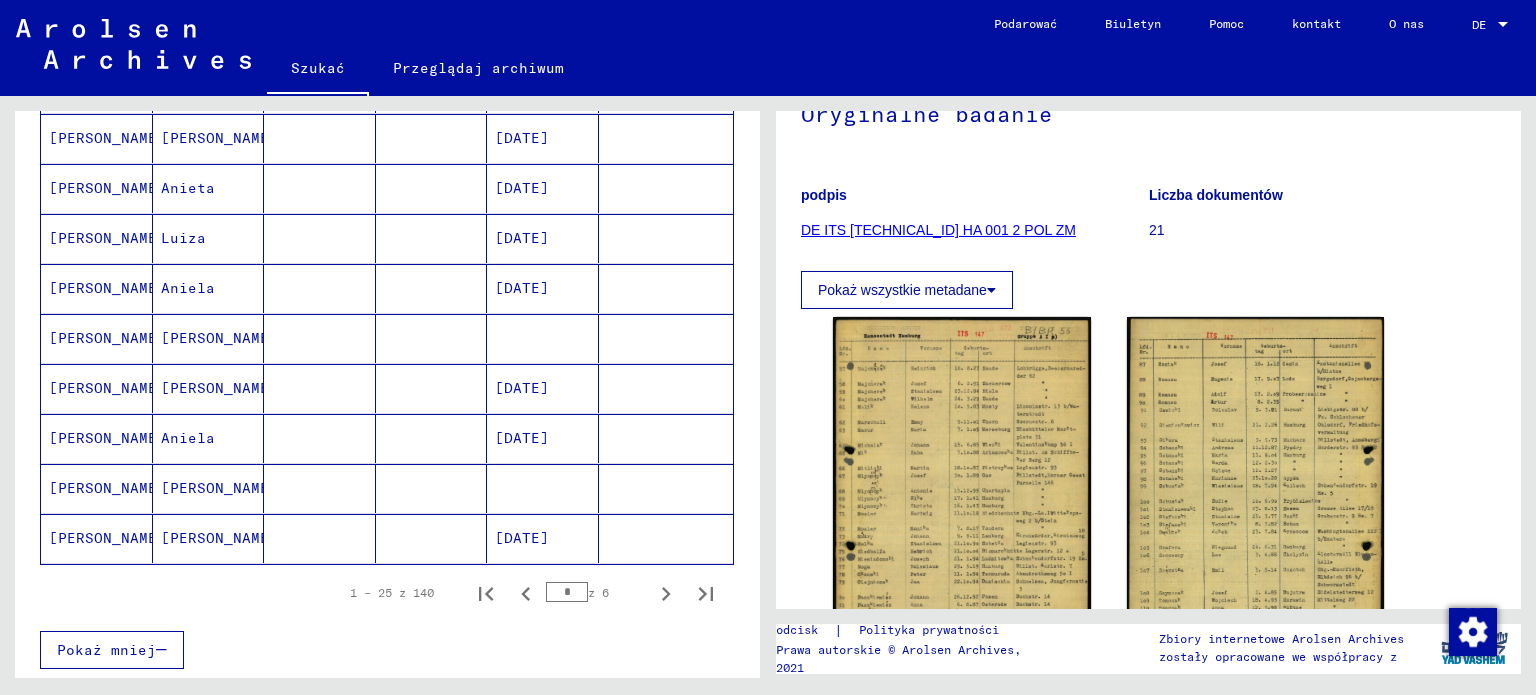 click at bounding box center (543, 538) 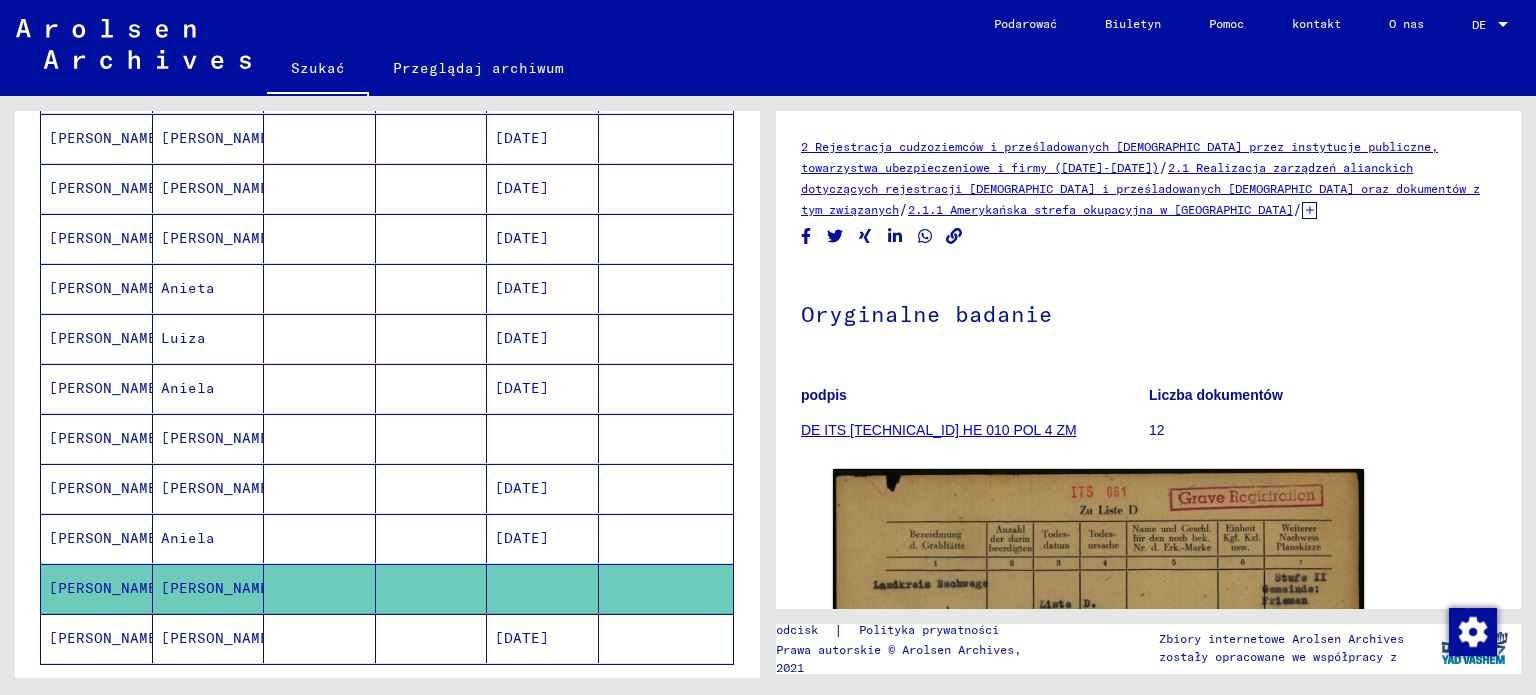 scroll, scrollTop: 912, scrollLeft: 0, axis: vertical 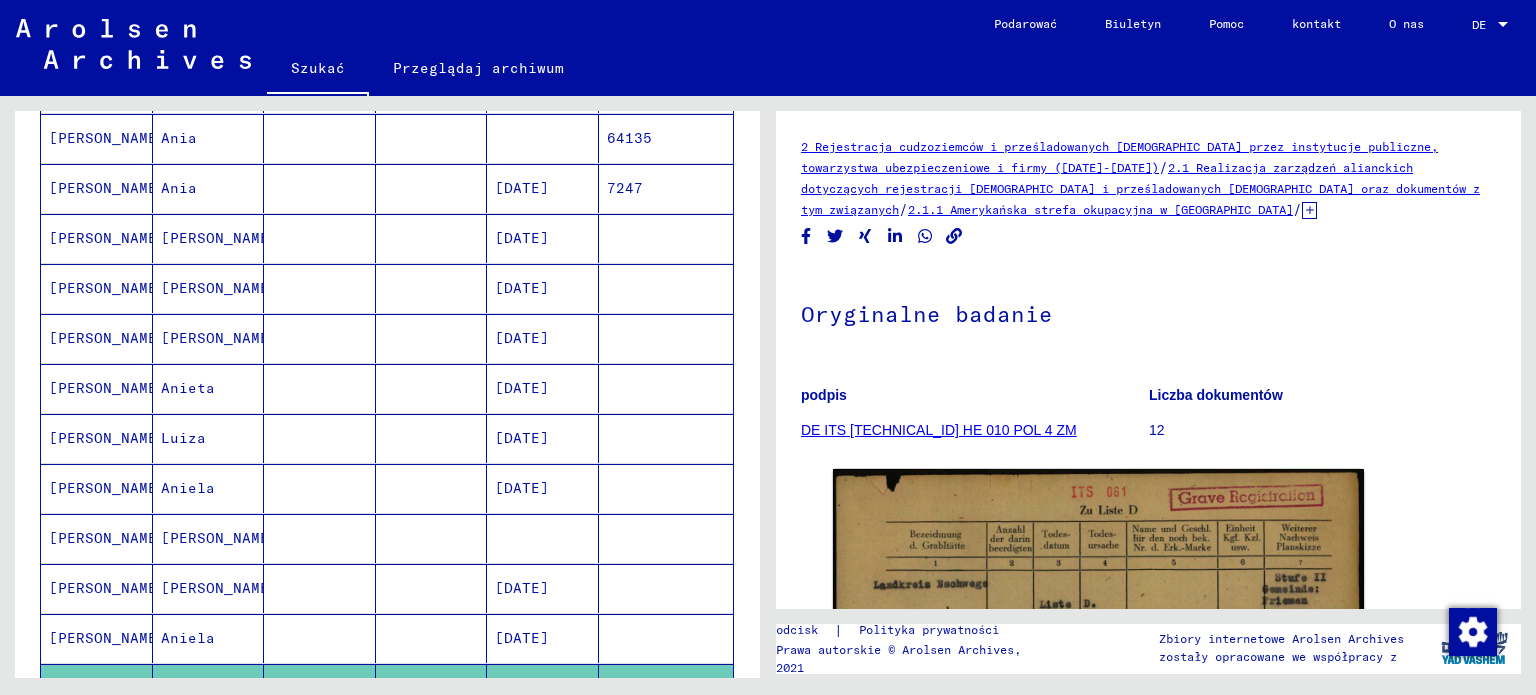 click at bounding box center [543, 588] 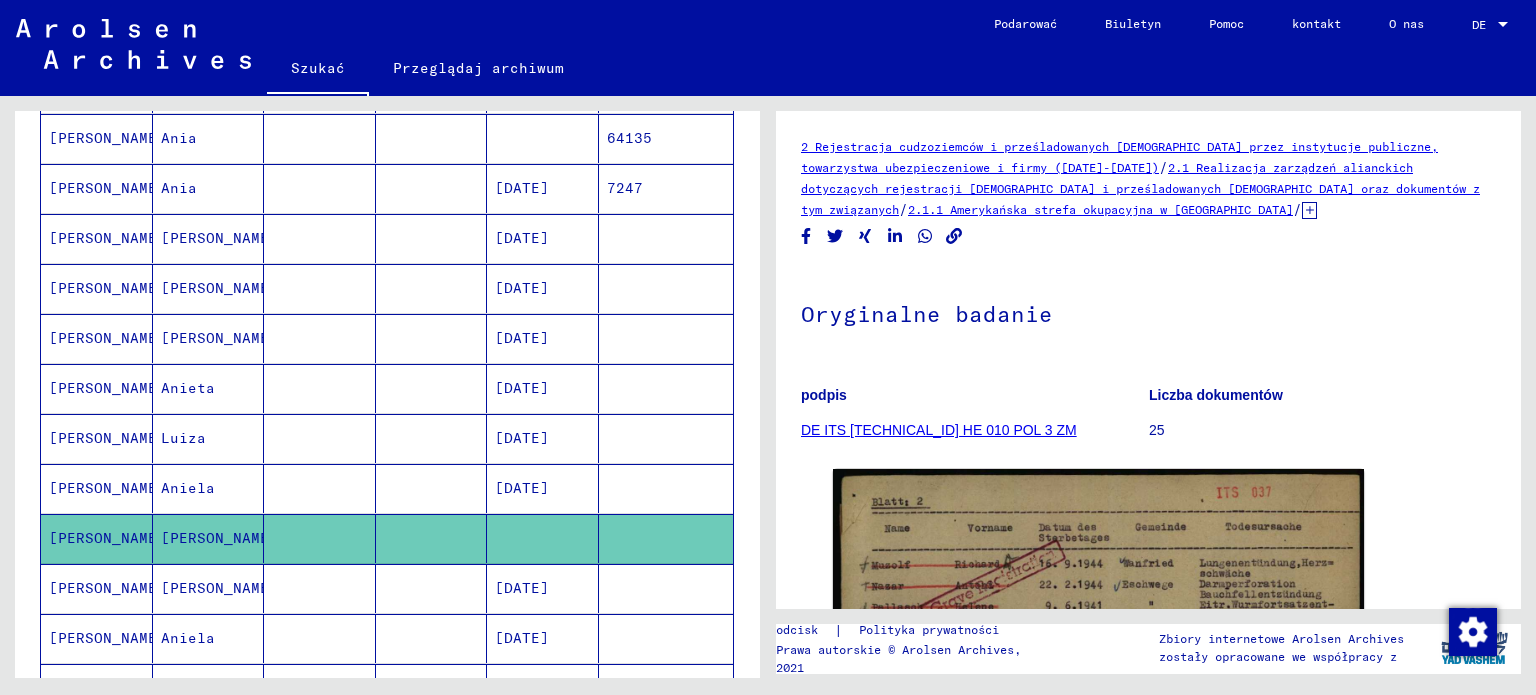 click on "[DATE]" at bounding box center (522, 238) 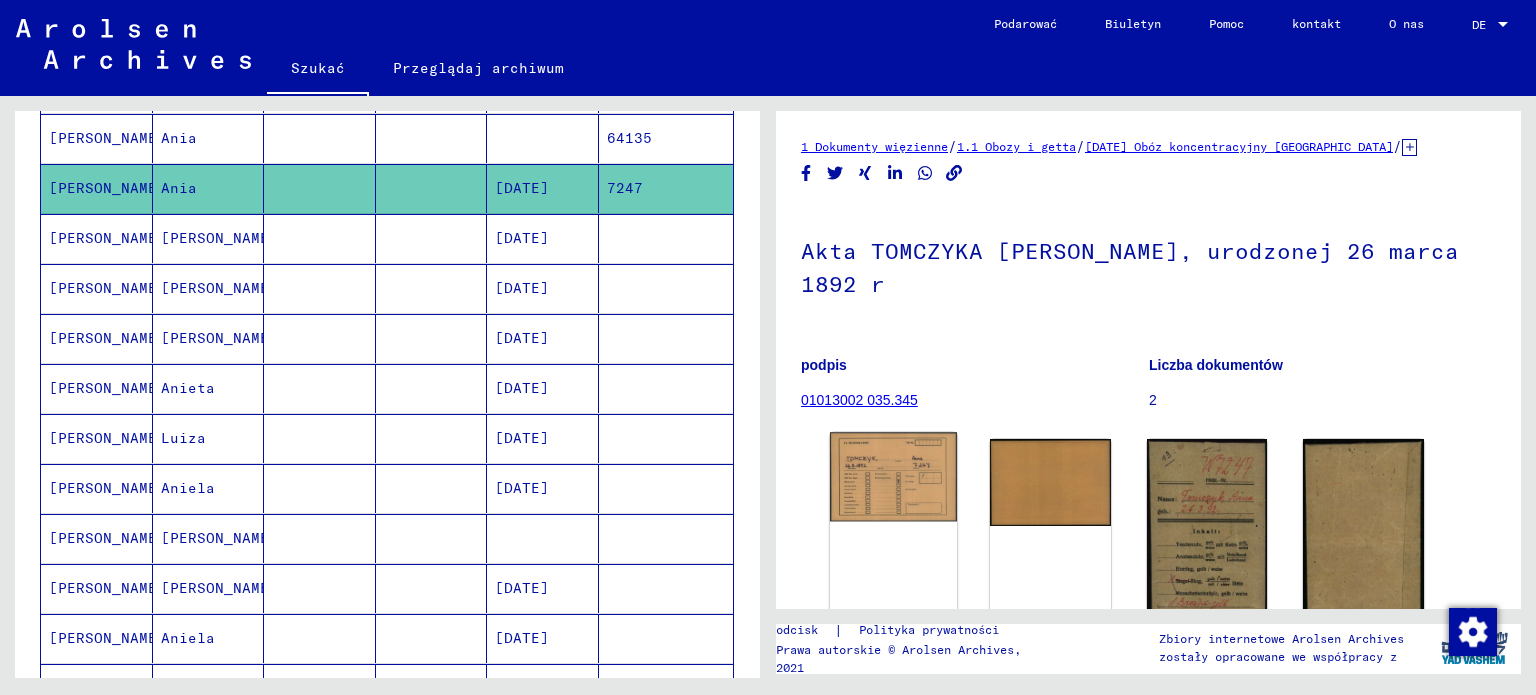 click 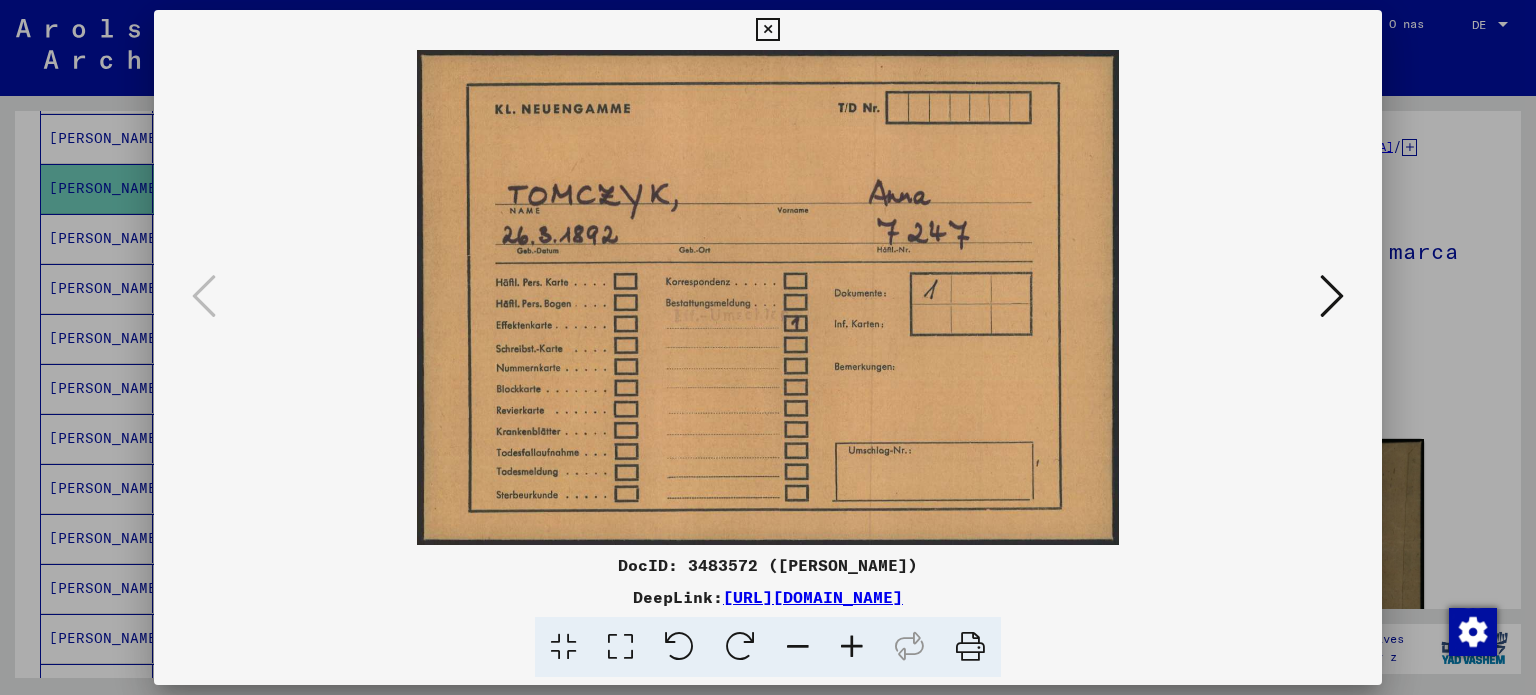 click at bounding box center (1332, 296) 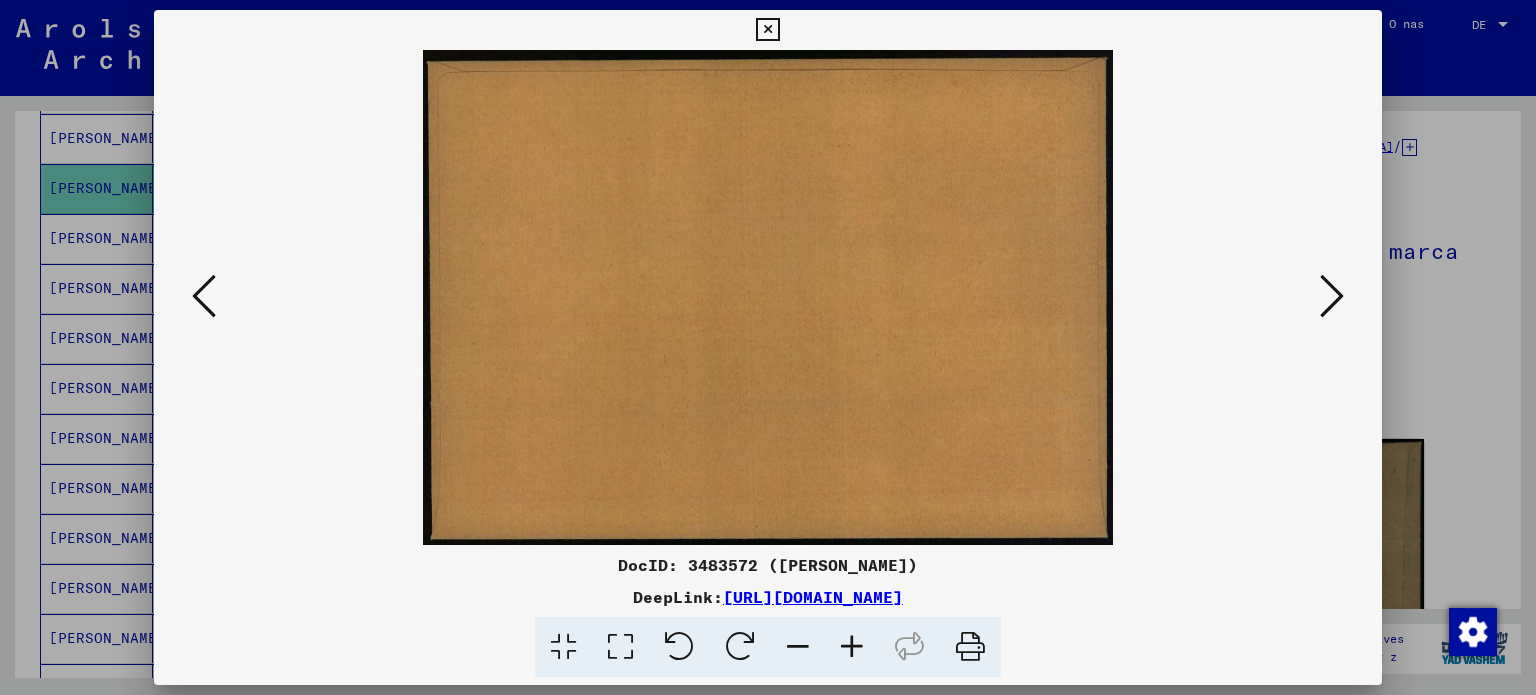 click at bounding box center [1332, 296] 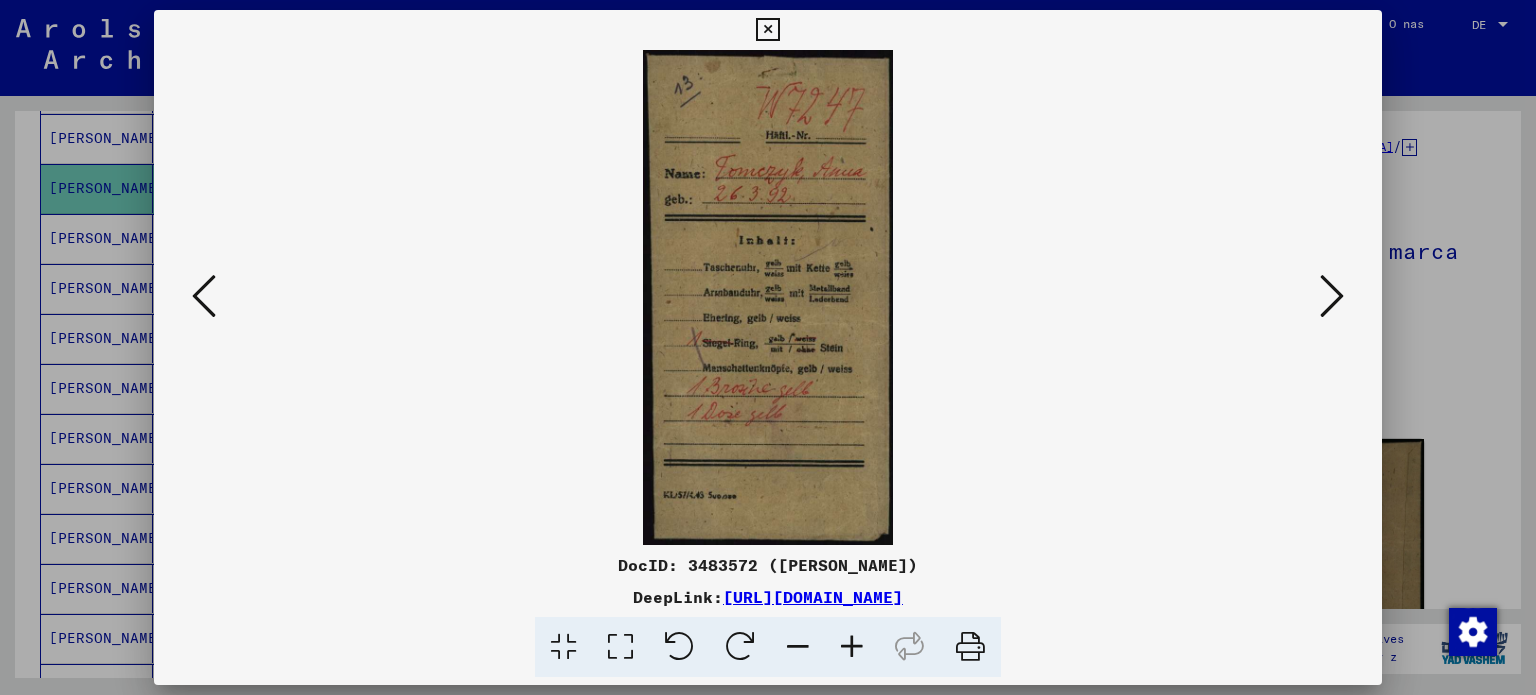click at bounding box center [1332, 296] 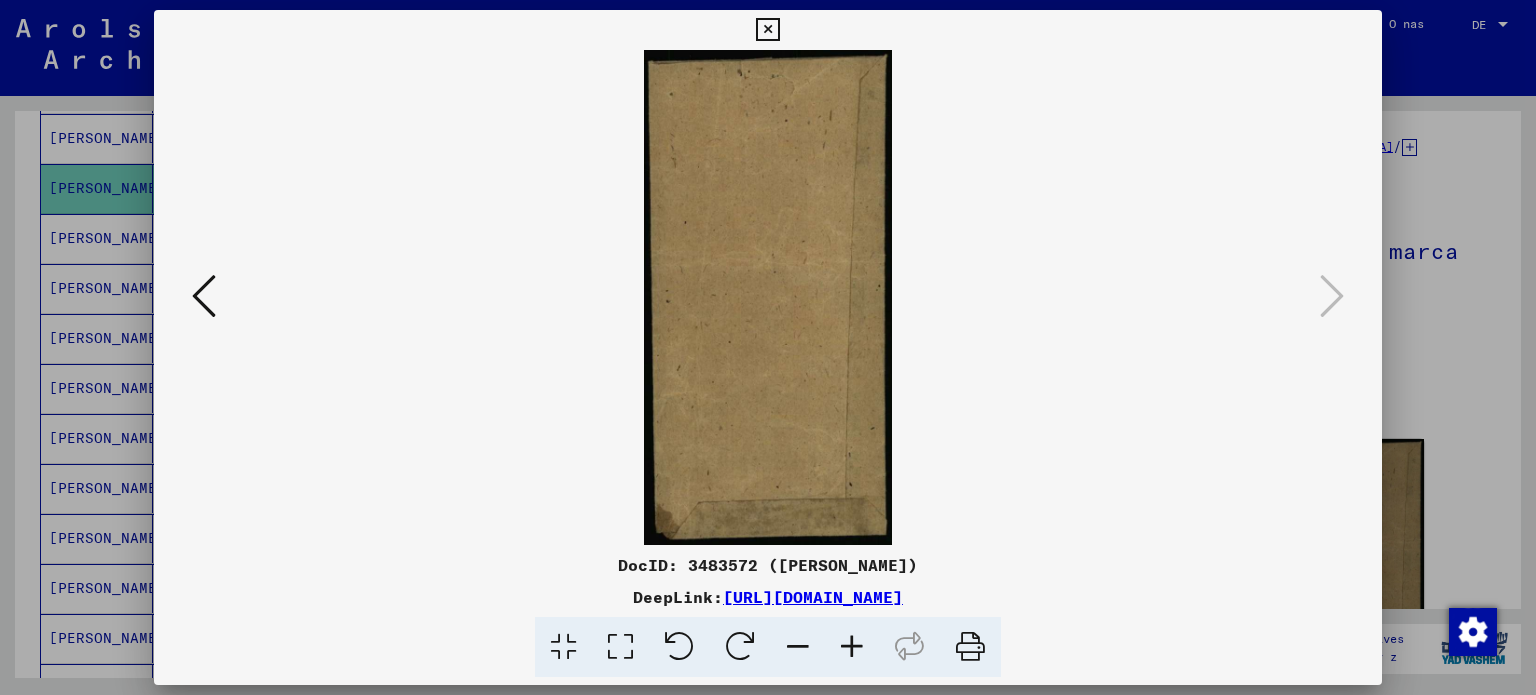 click at bounding box center [767, 30] 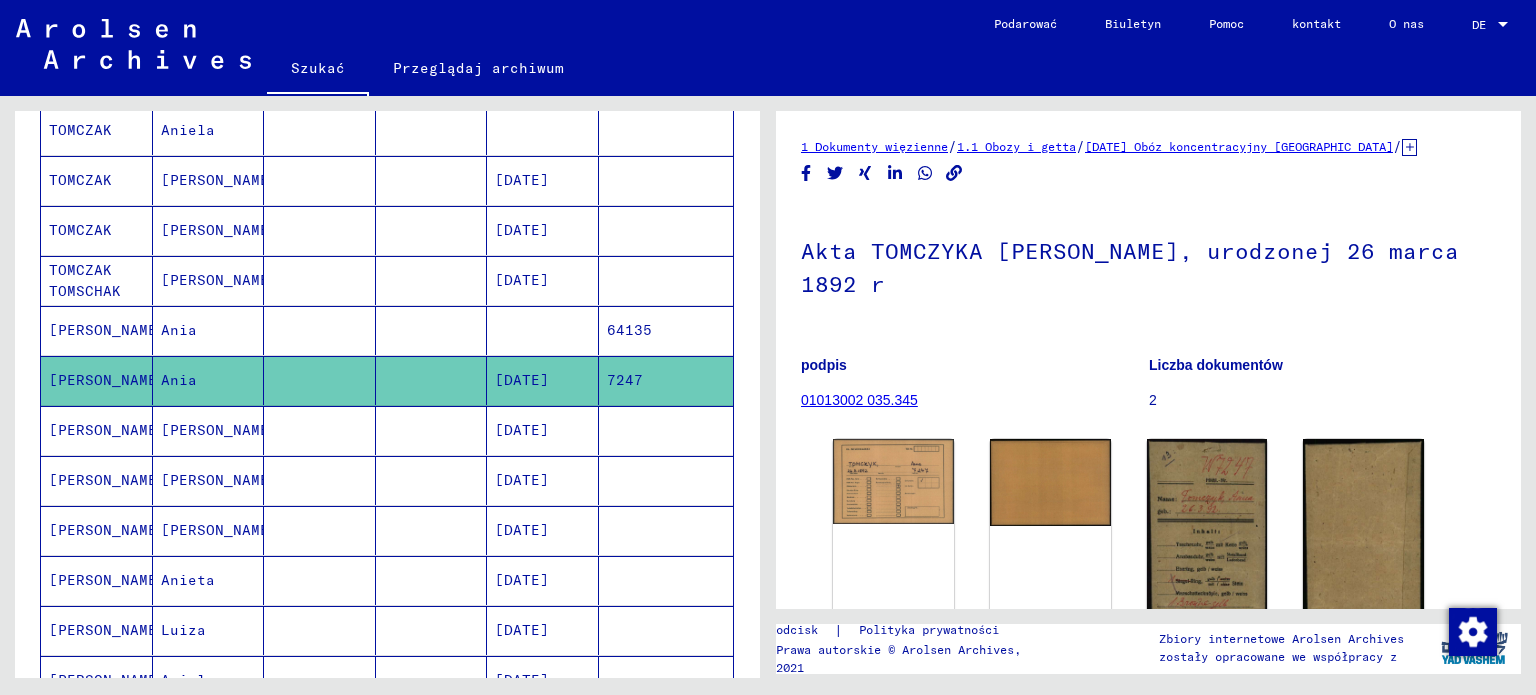scroll, scrollTop: 712, scrollLeft: 0, axis: vertical 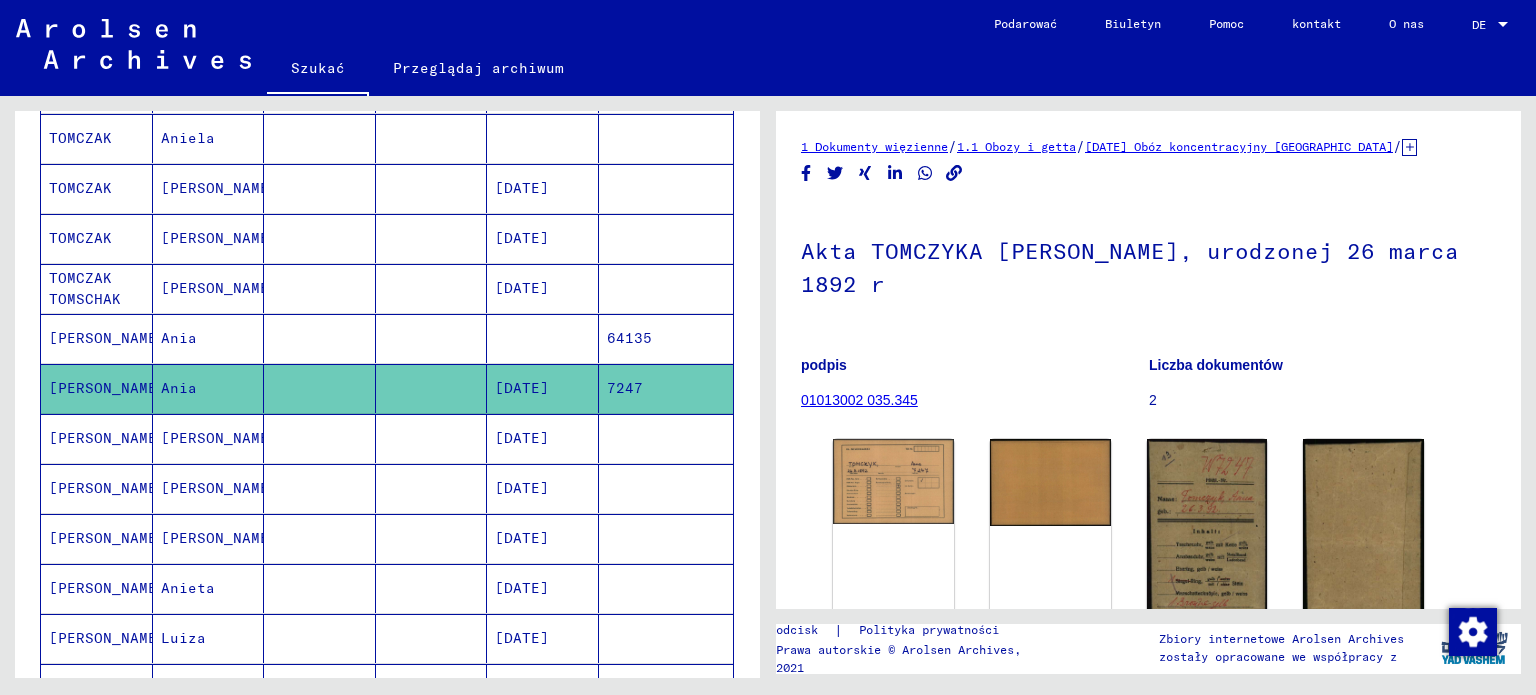 click at bounding box center [543, 388] 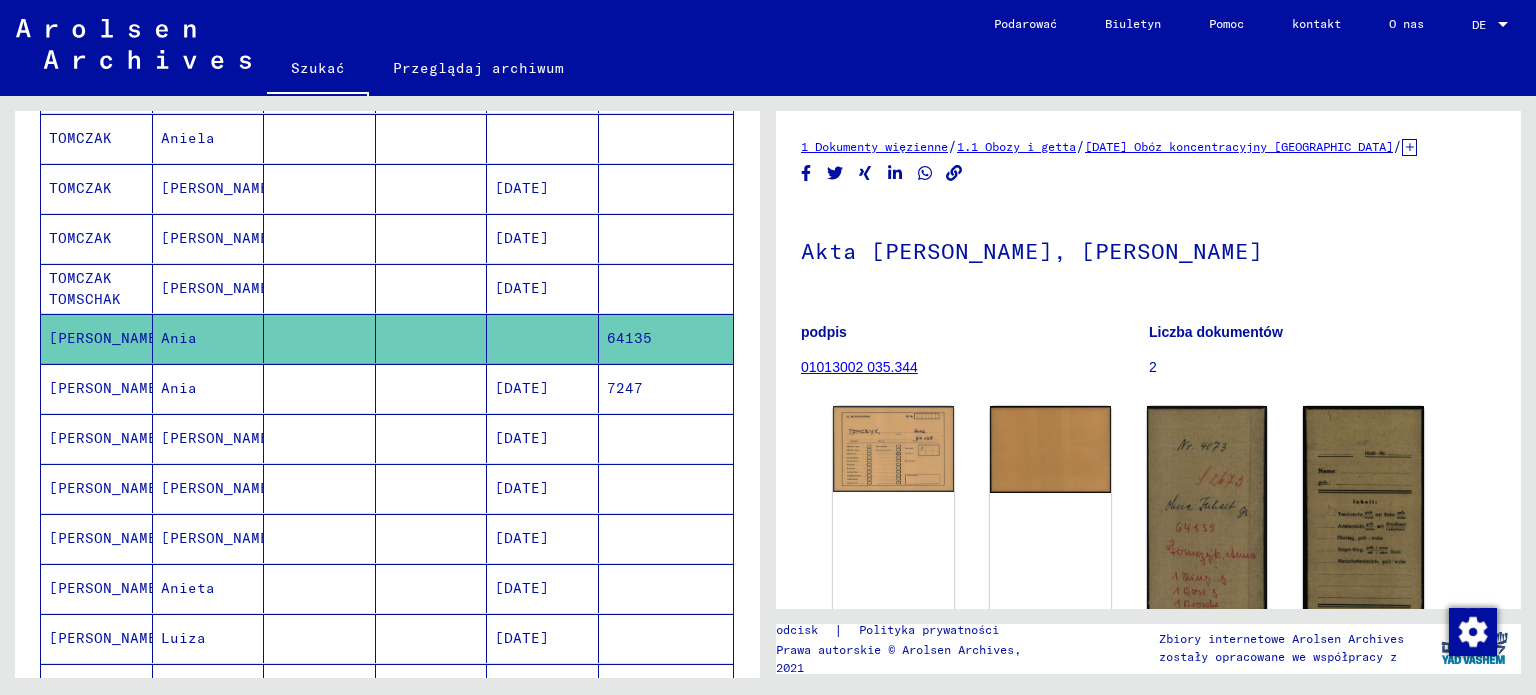 click on "DocID: 3483569 ([PERSON_NAME]) DocID: 3483569 ([PERSON_NAME]) DocID: 3483570 ([PERSON_NAME]) DocID: 3483570 ([PERSON_NAME])" 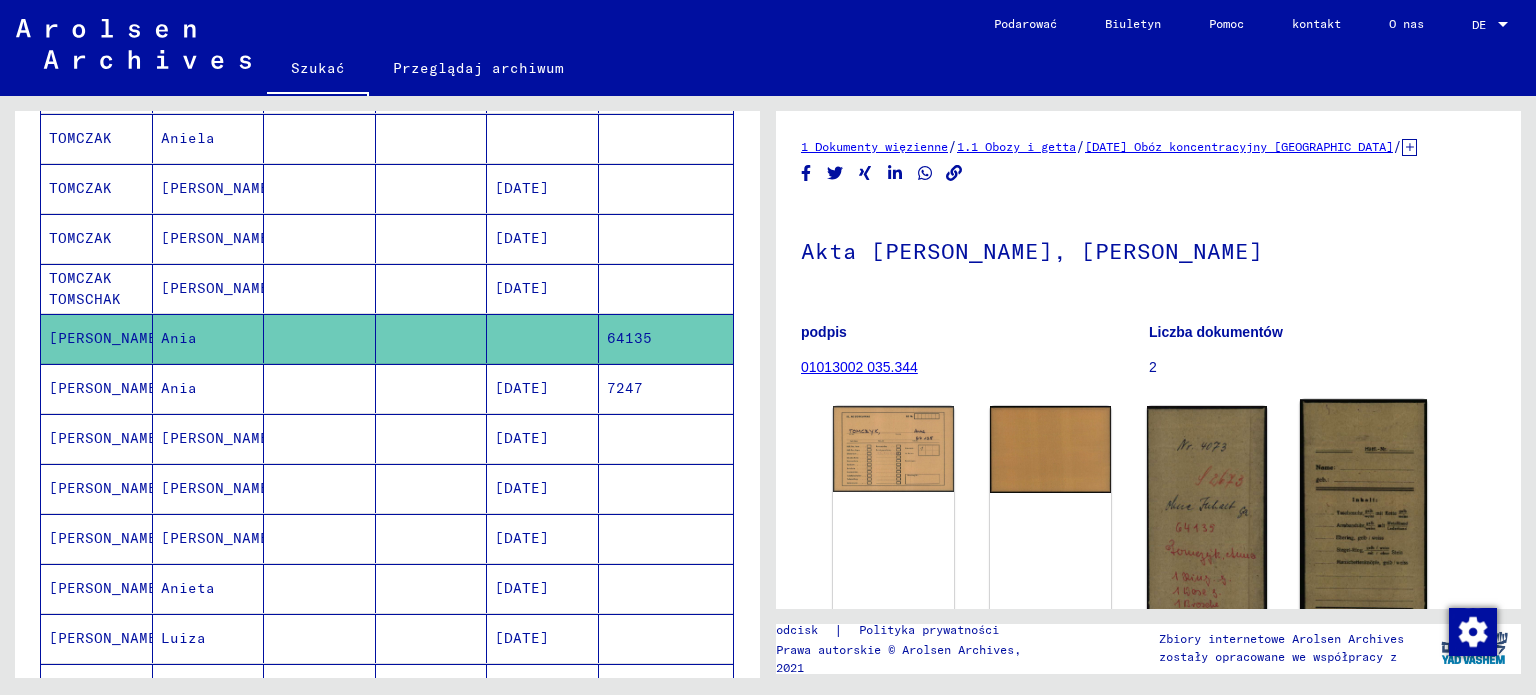 click 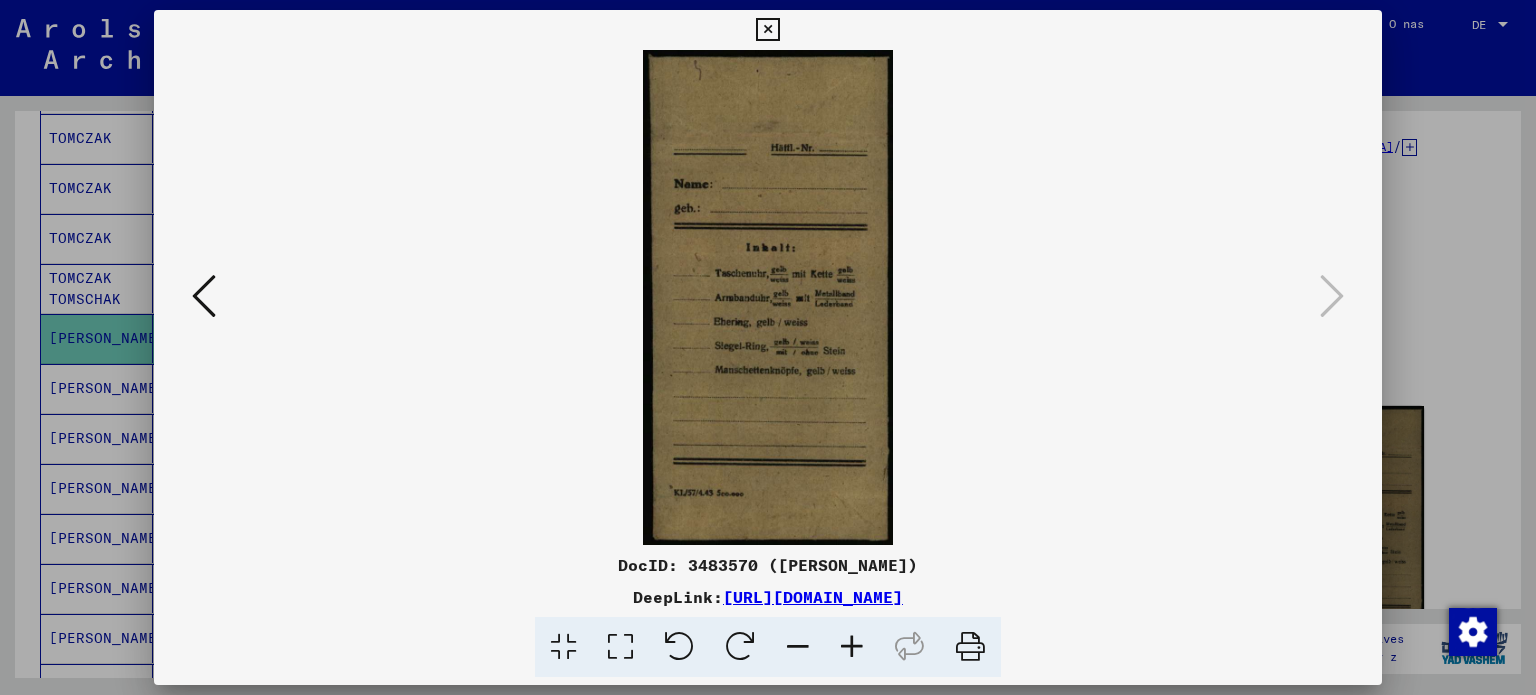click at bounding box center [204, 297] 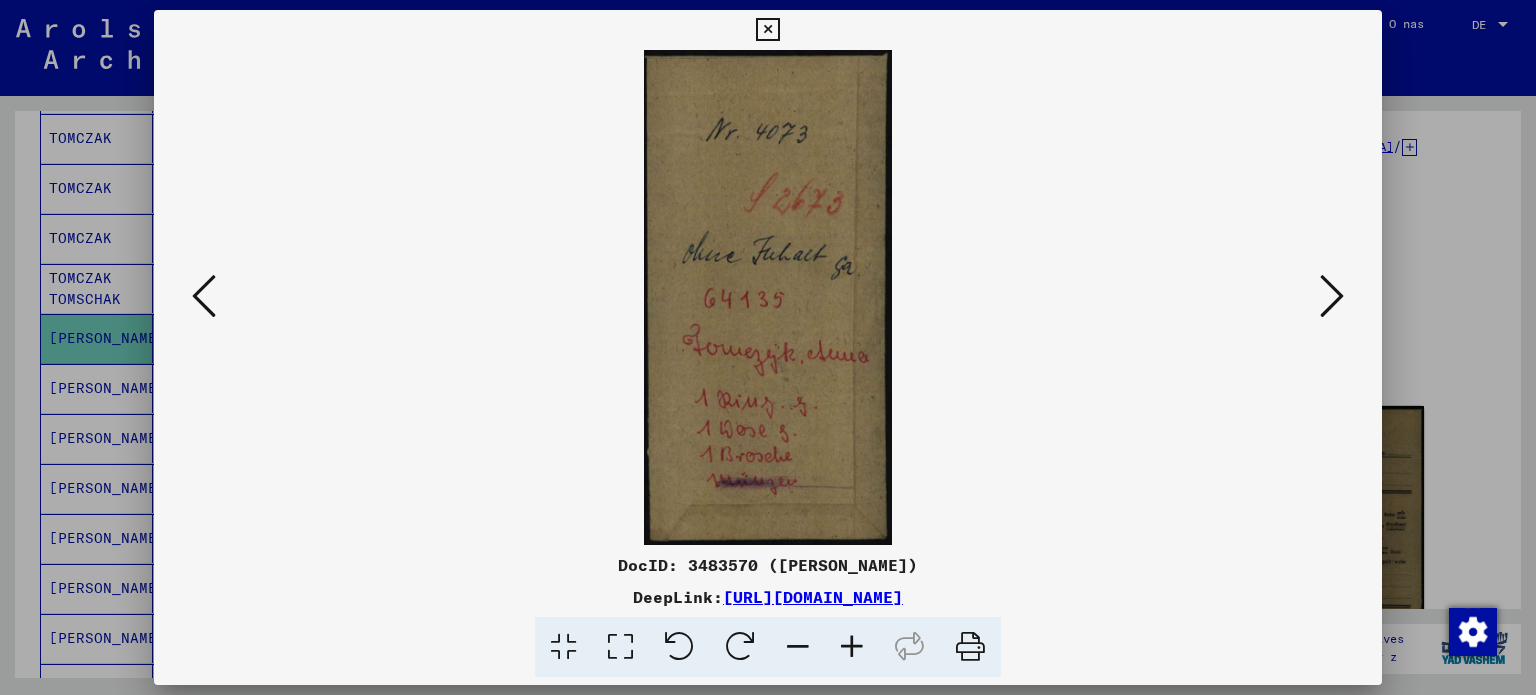 click at bounding box center [204, 296] 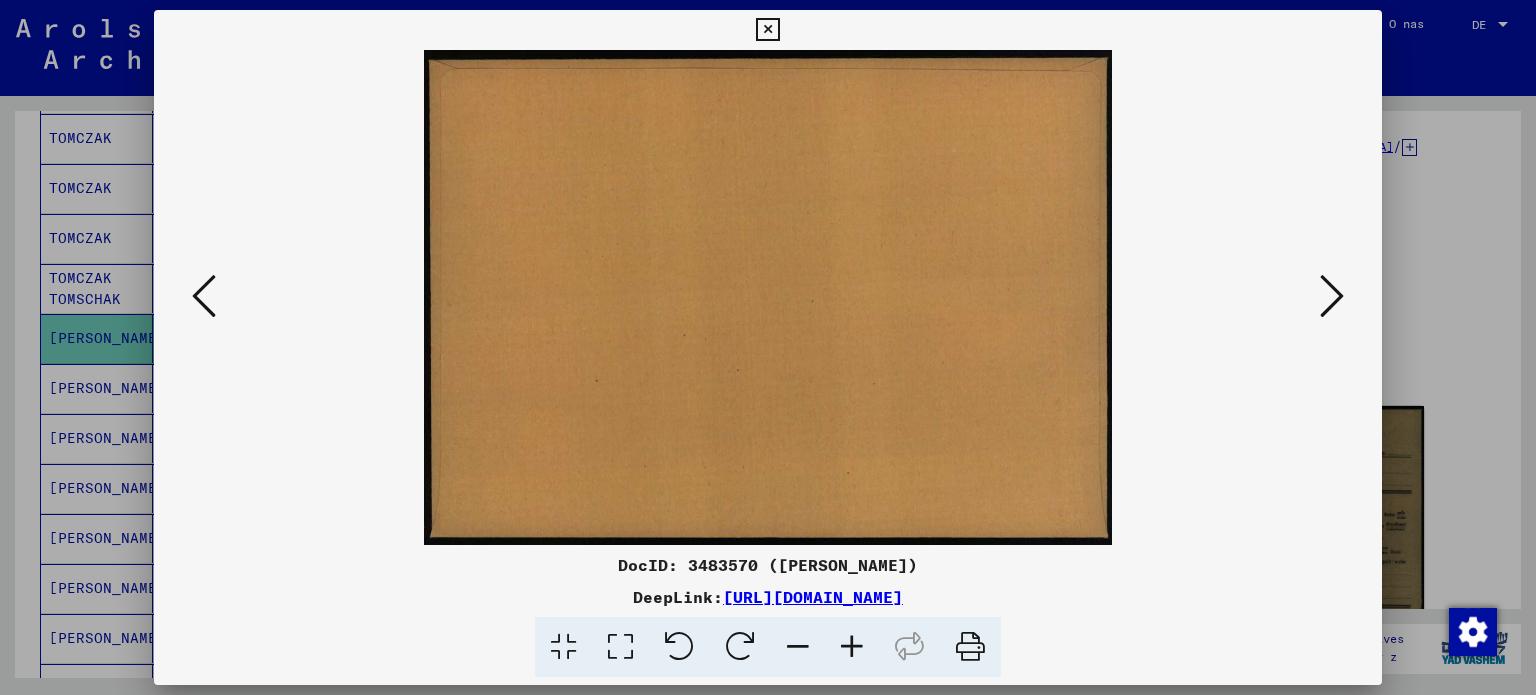 click at bounding box center [767, 30] 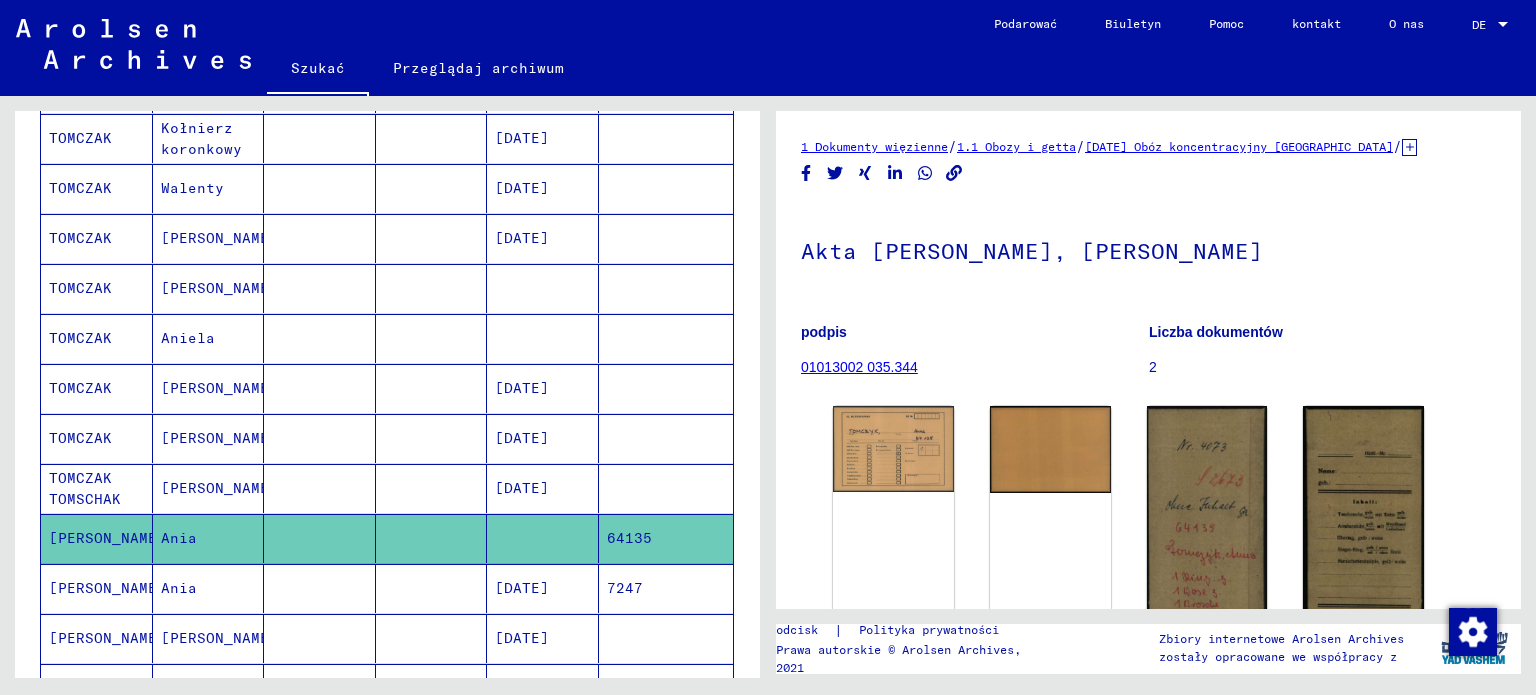 scroll, scrollTop: 412, scrollLeft: 0, axis: vertical 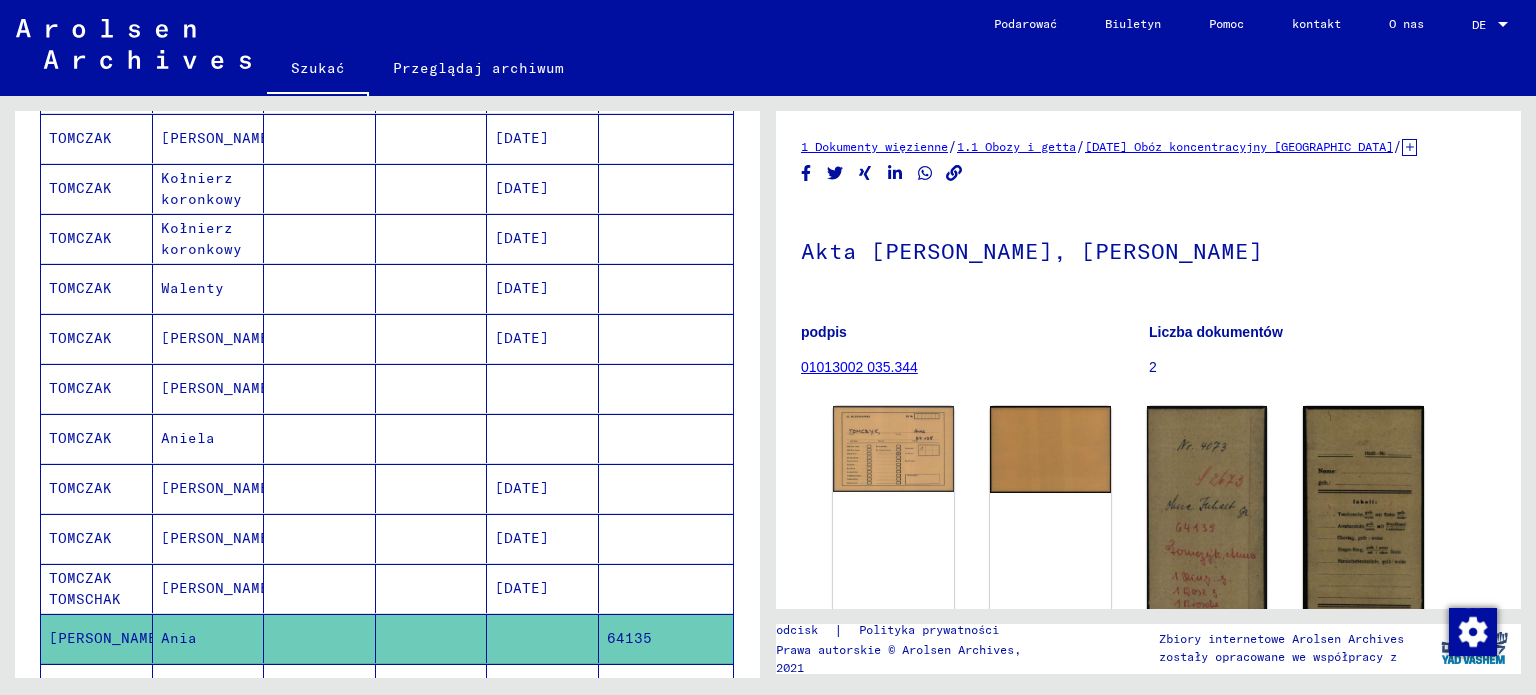 click on "[DATE]" at bounding box center [522, 288] 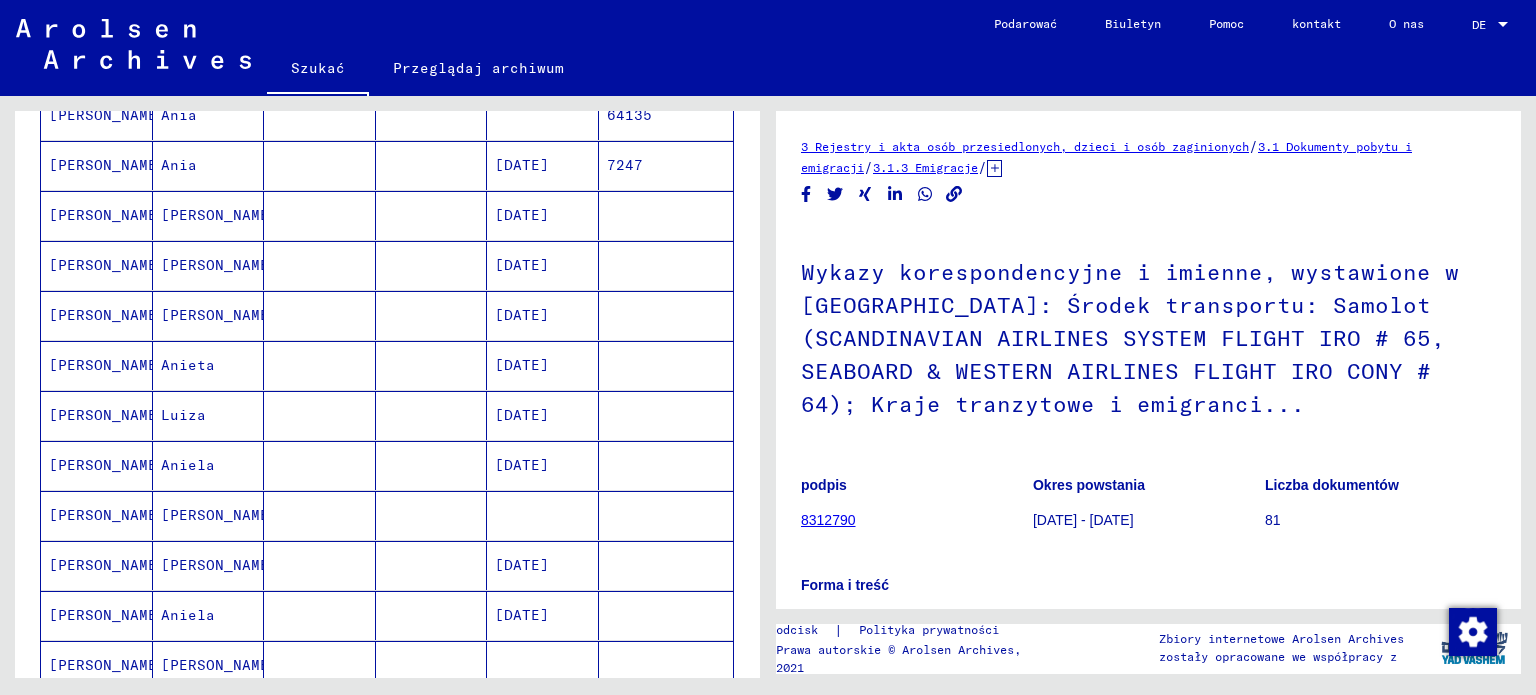 scroll, scrollTop: 1212, scrollLeft: 0, axis: vertical 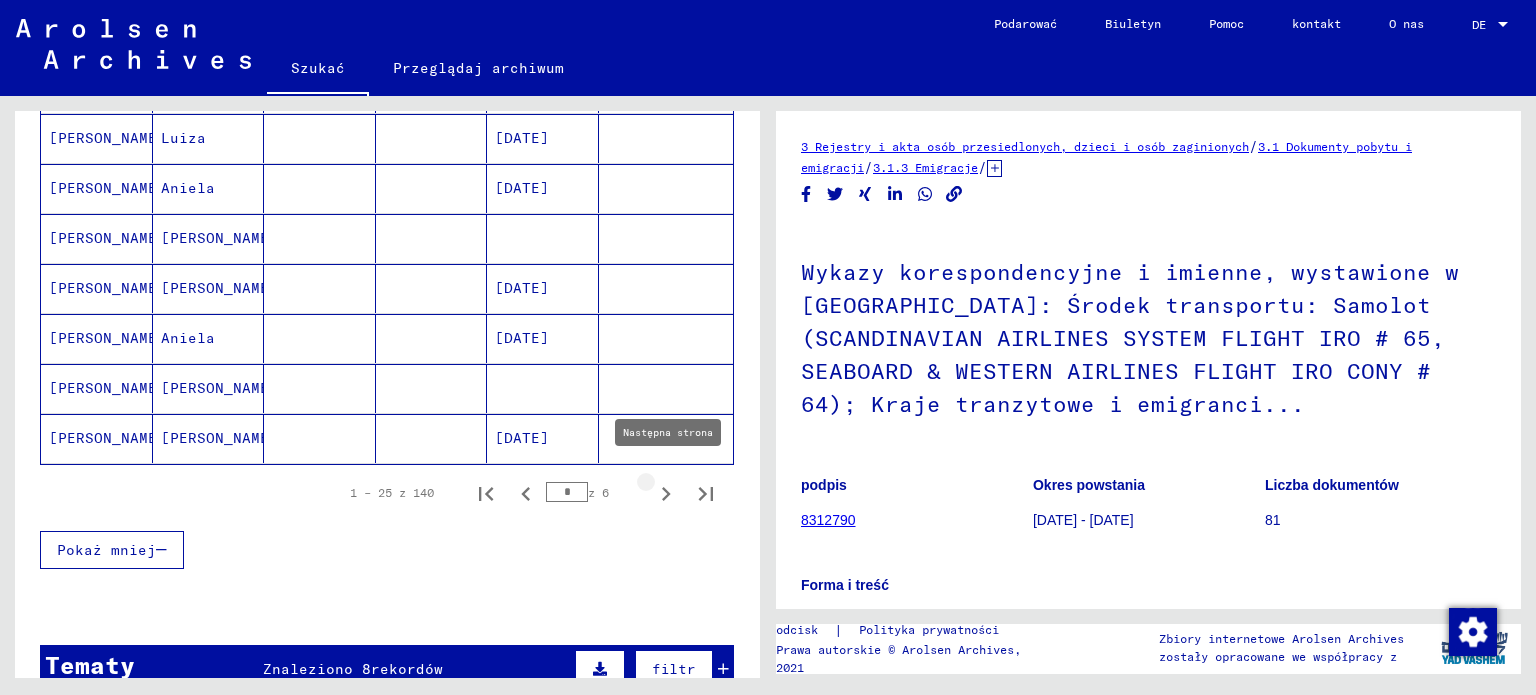 click 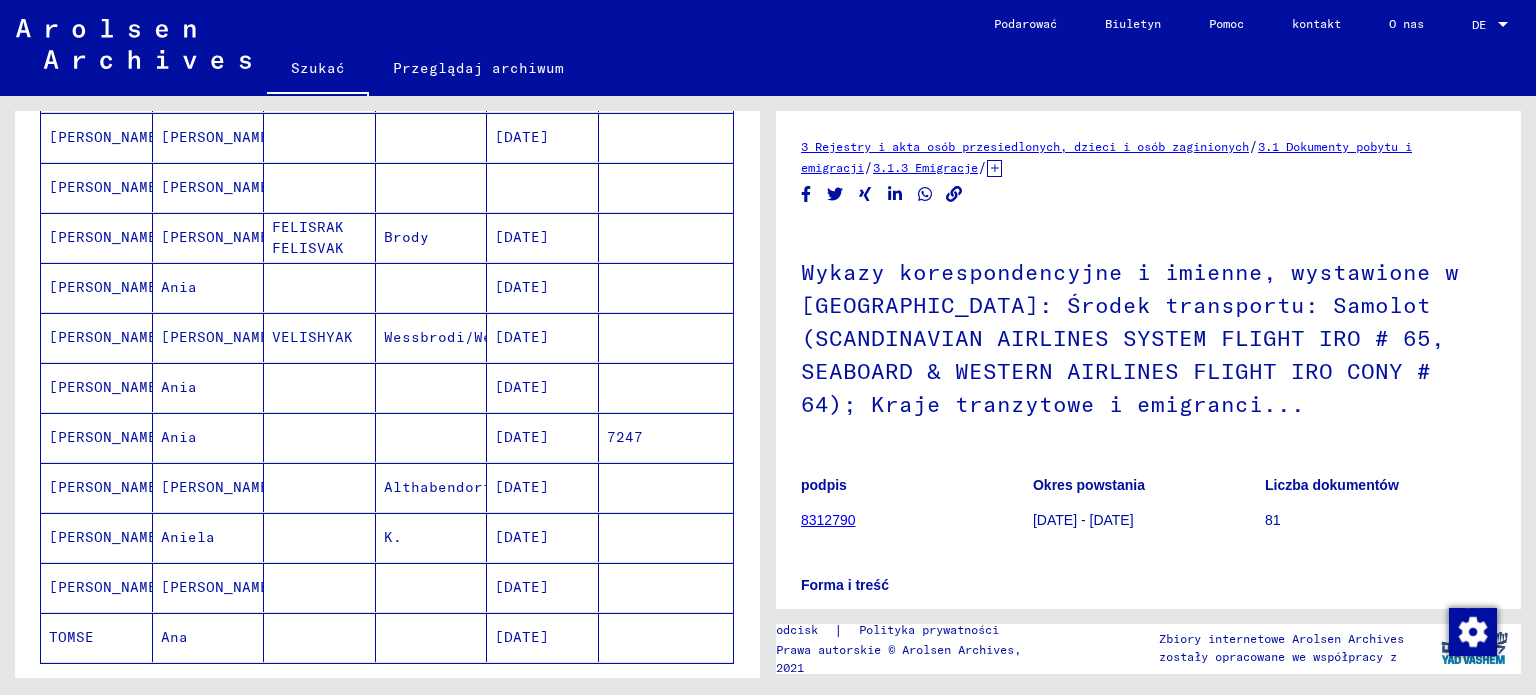 scroll, scrollTop: 1012, scrollLeft: 0, axis: vertical 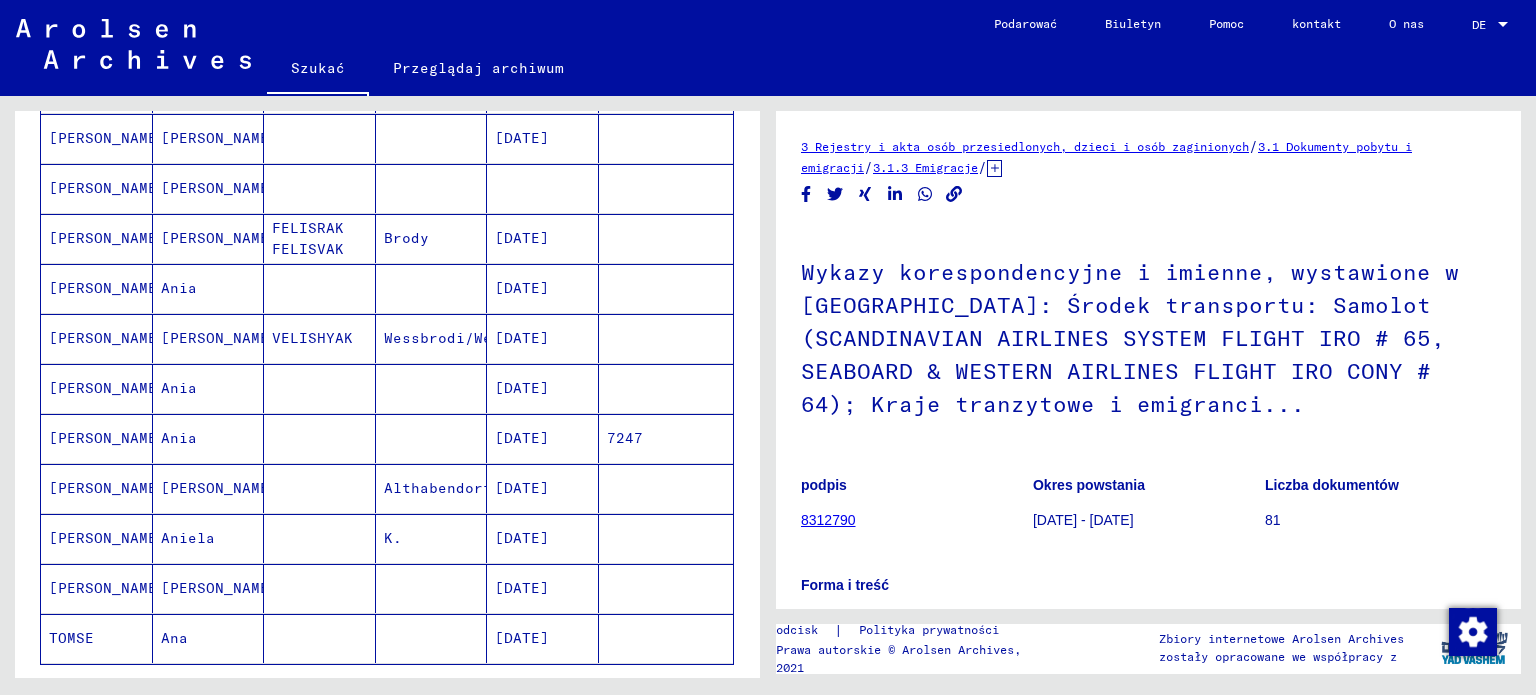 click on "[DATE]" at bounding box center (522, 488) 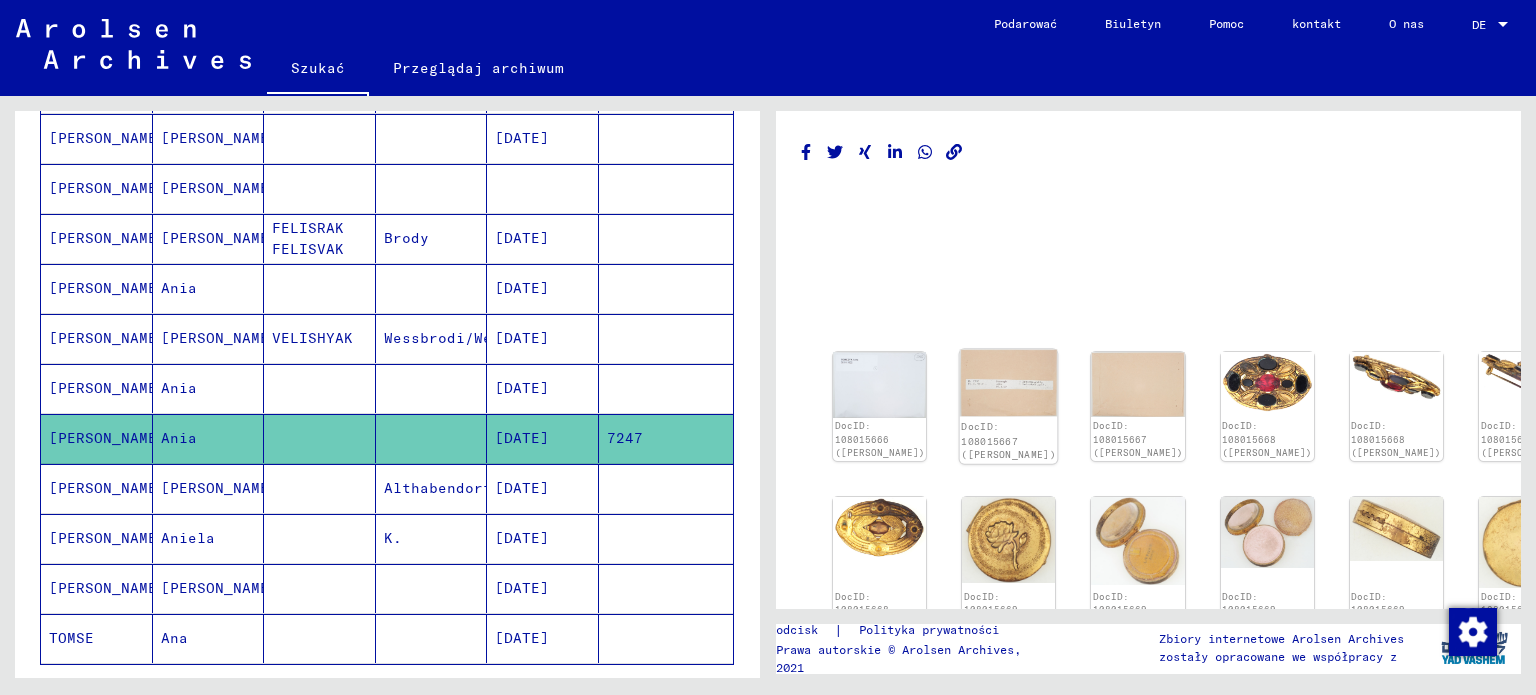 click 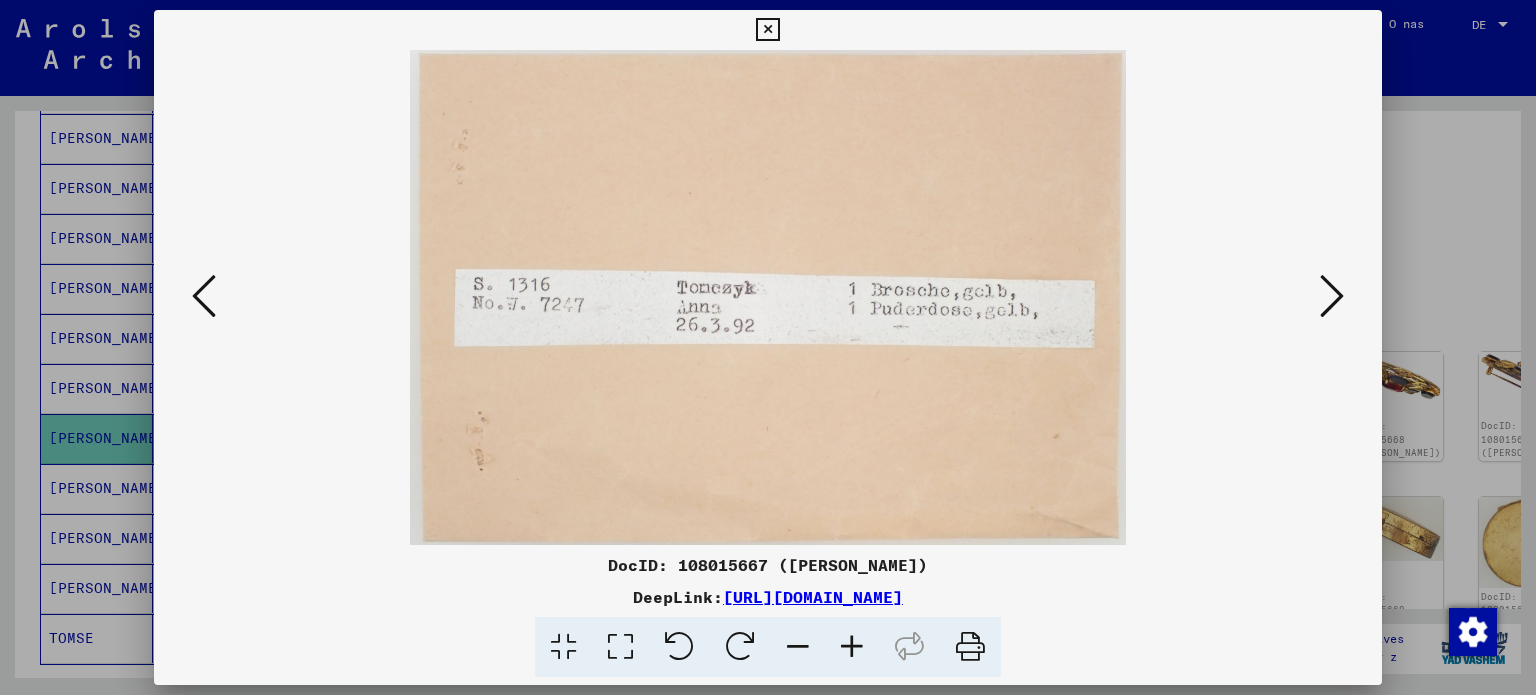 click at bounding box center [1332, 297] 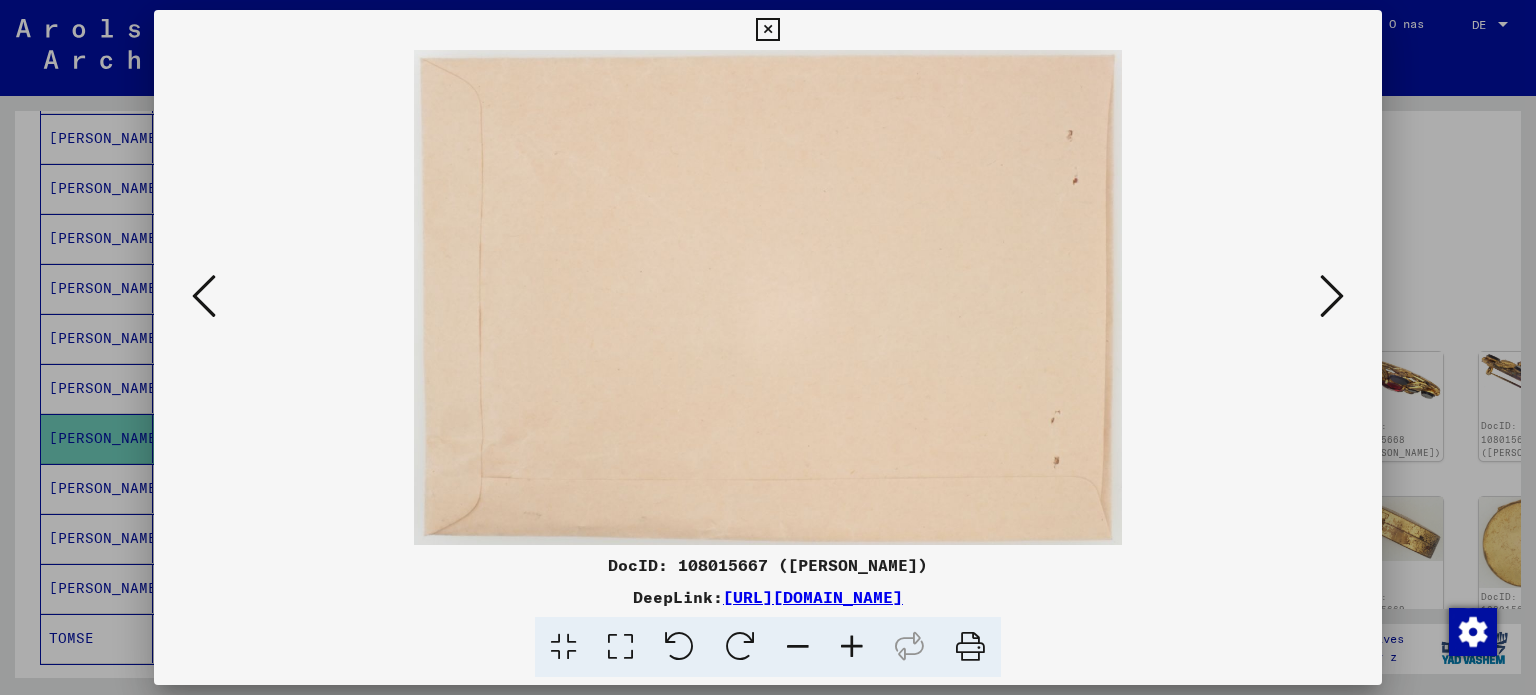 click at bounding box center [1332, 297] 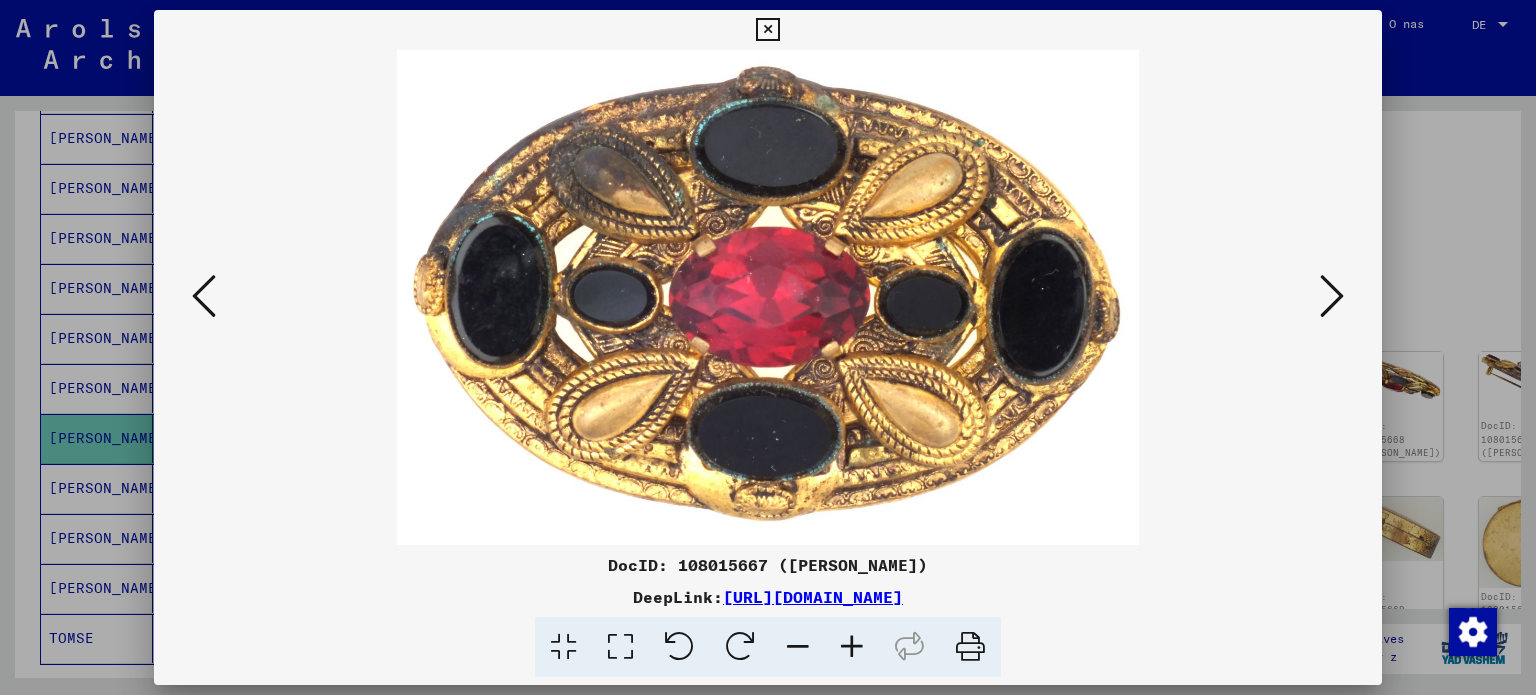 click at bounding box center [1332, 297] 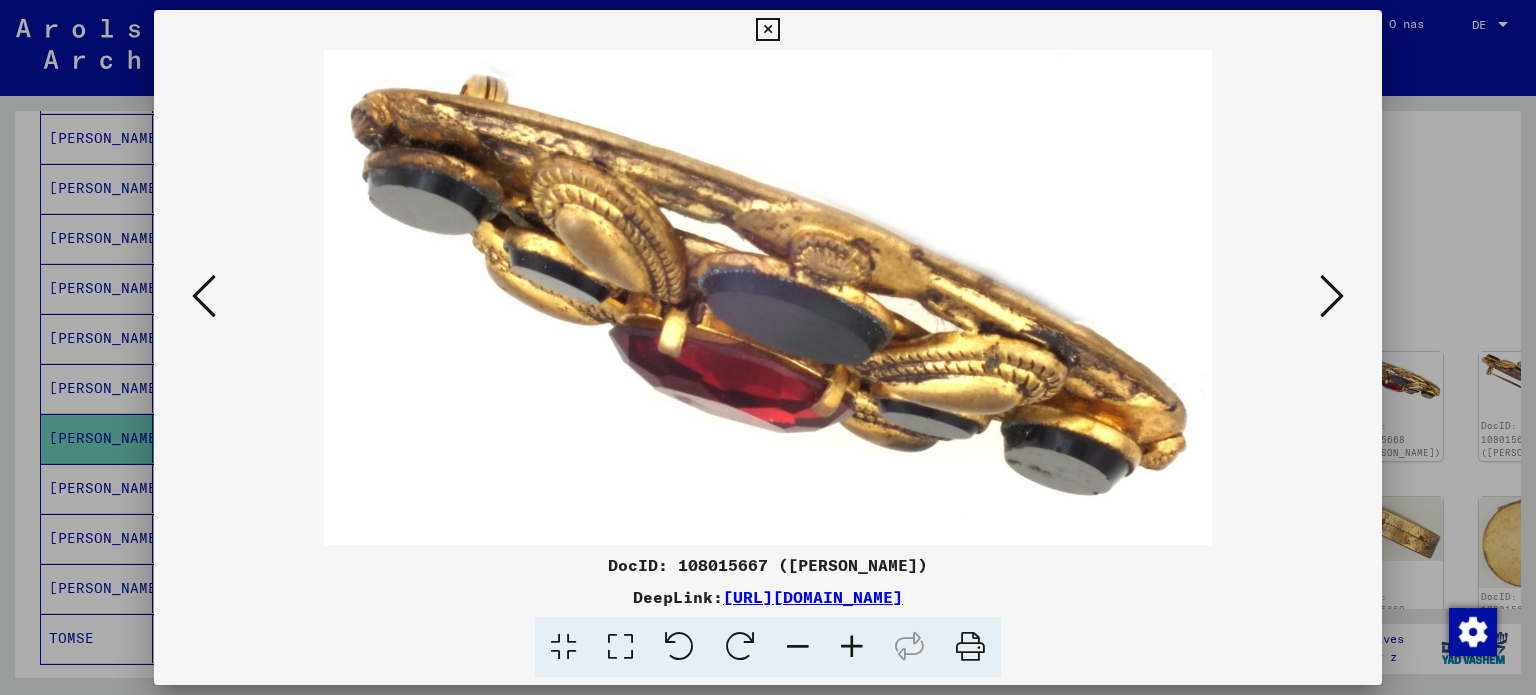 click at bounding box center (1332, 297) 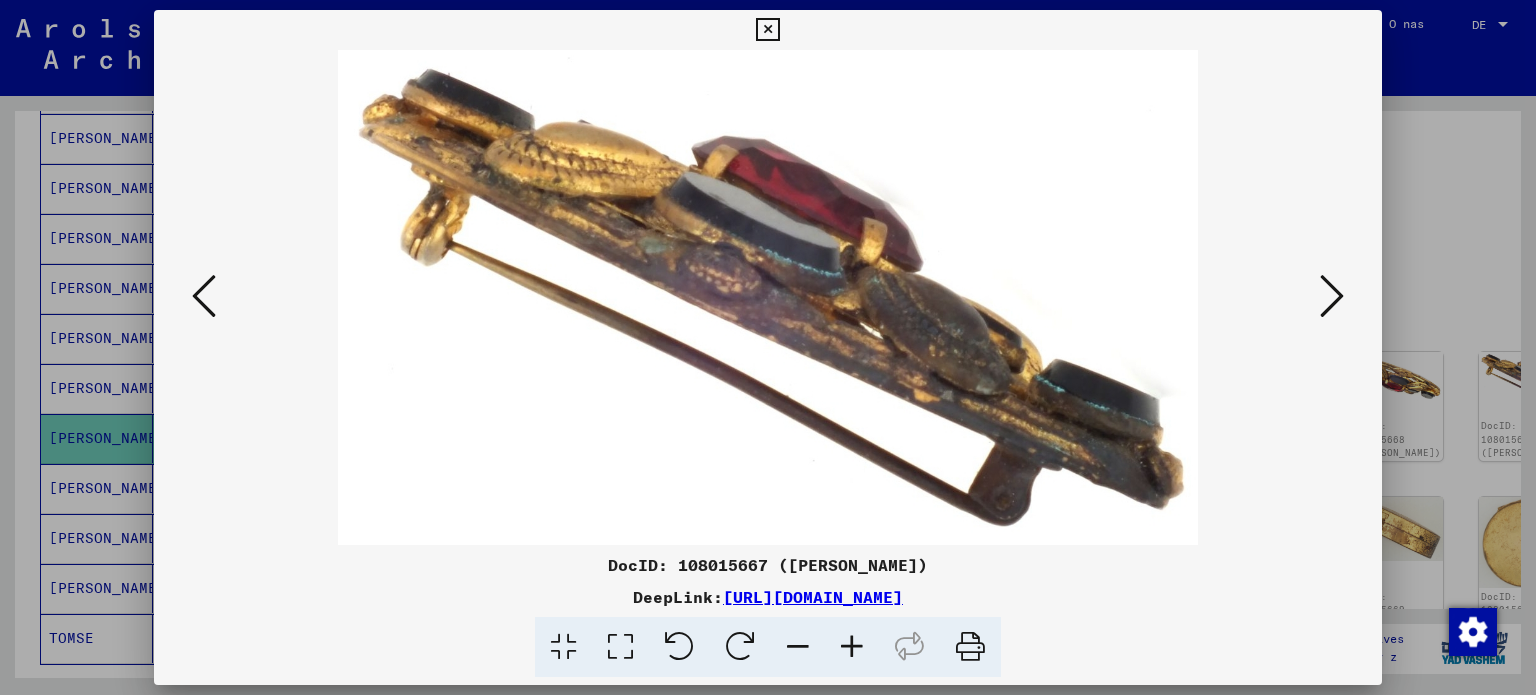 click at bounding box center [1332, 297] 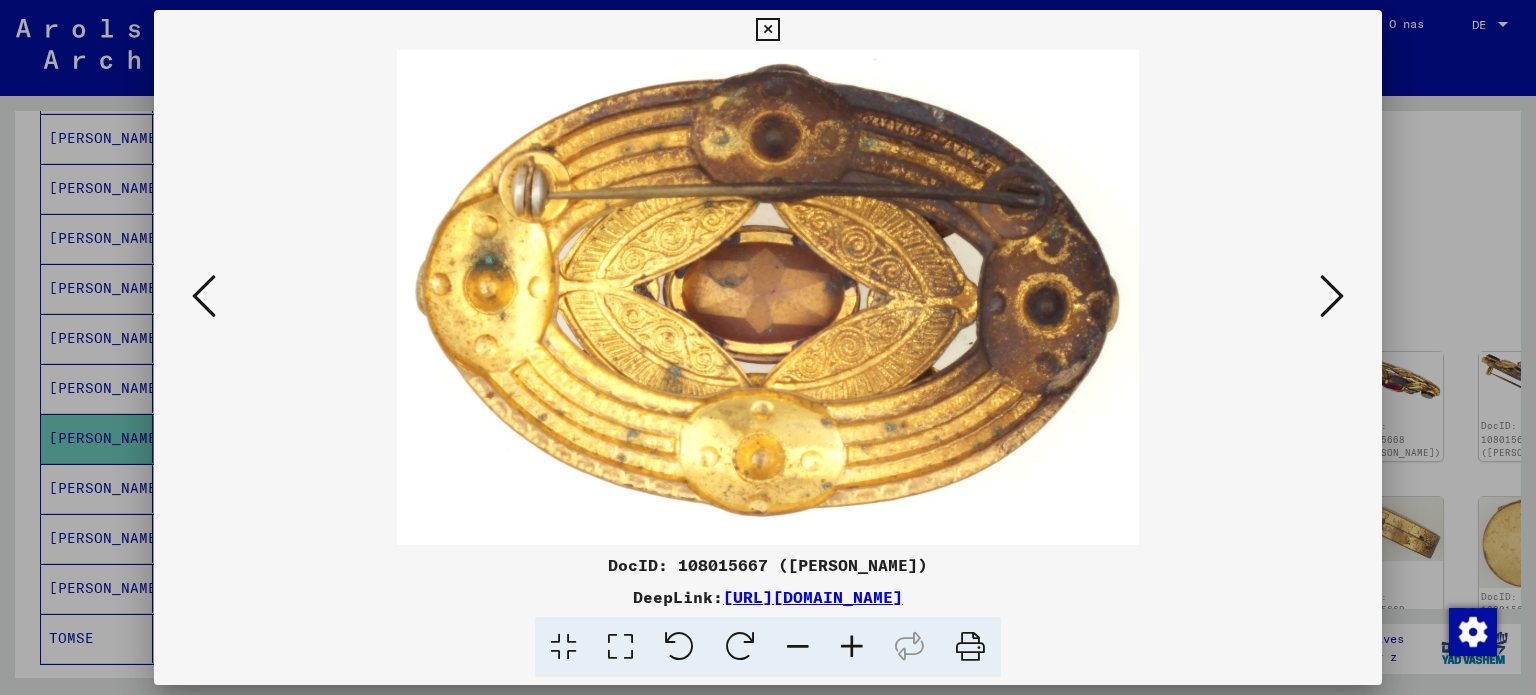 click at bounding box center (1332, 297) 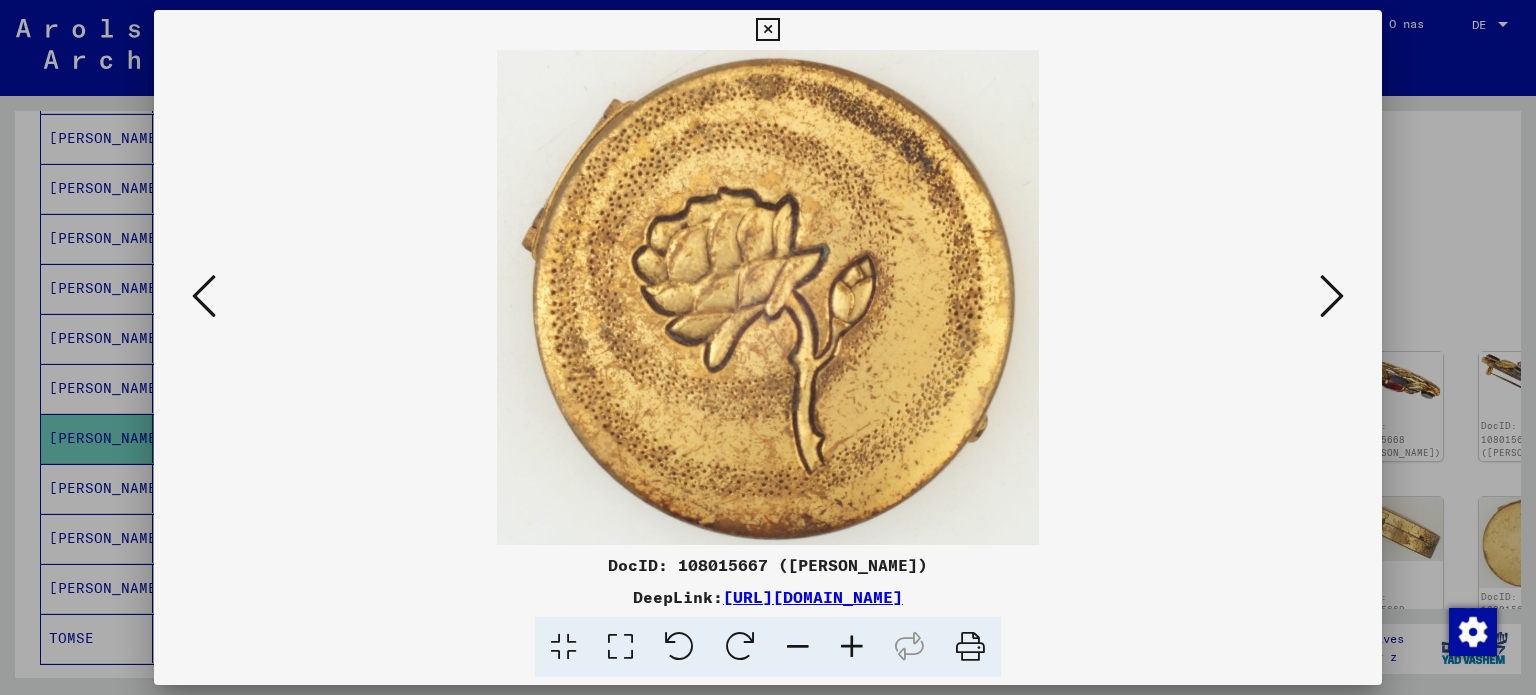 click at bounding box center (1332, 297) 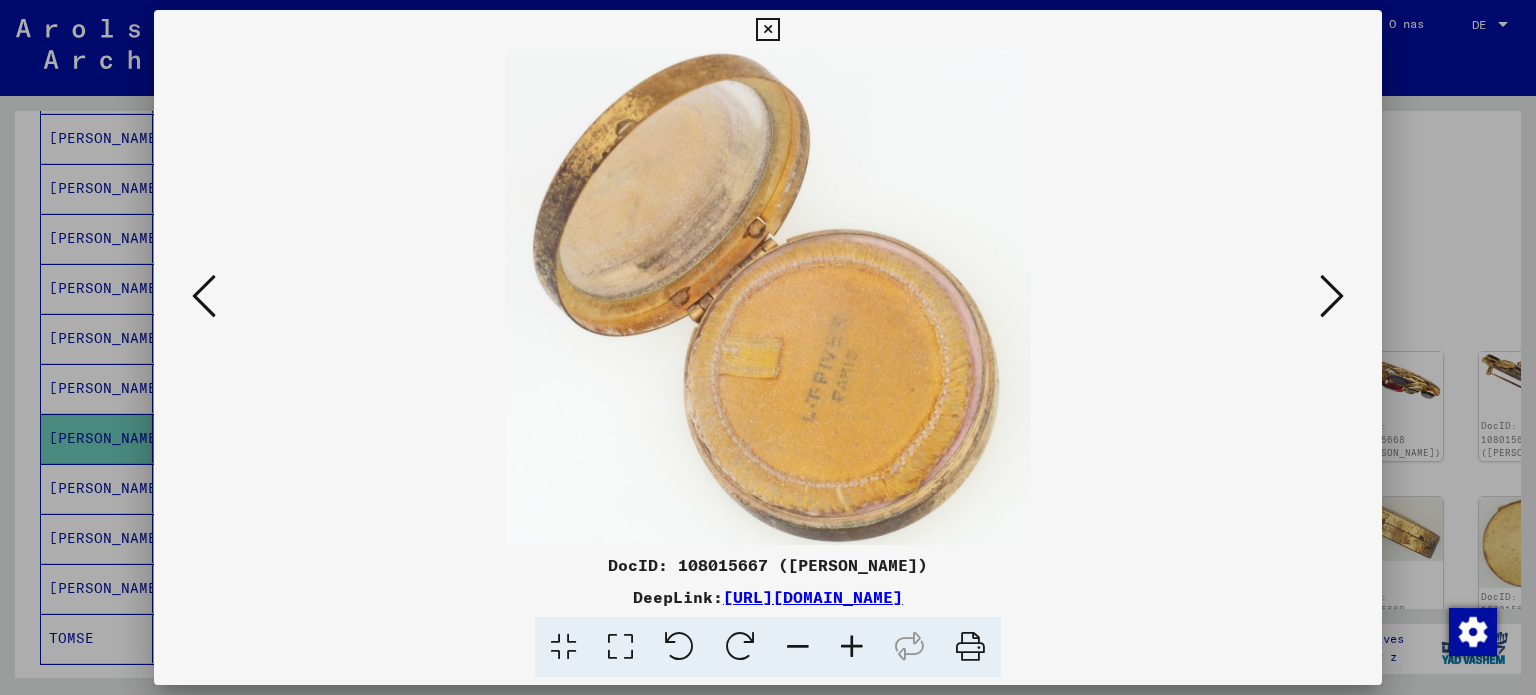 click at bounding box center (1332, 297) 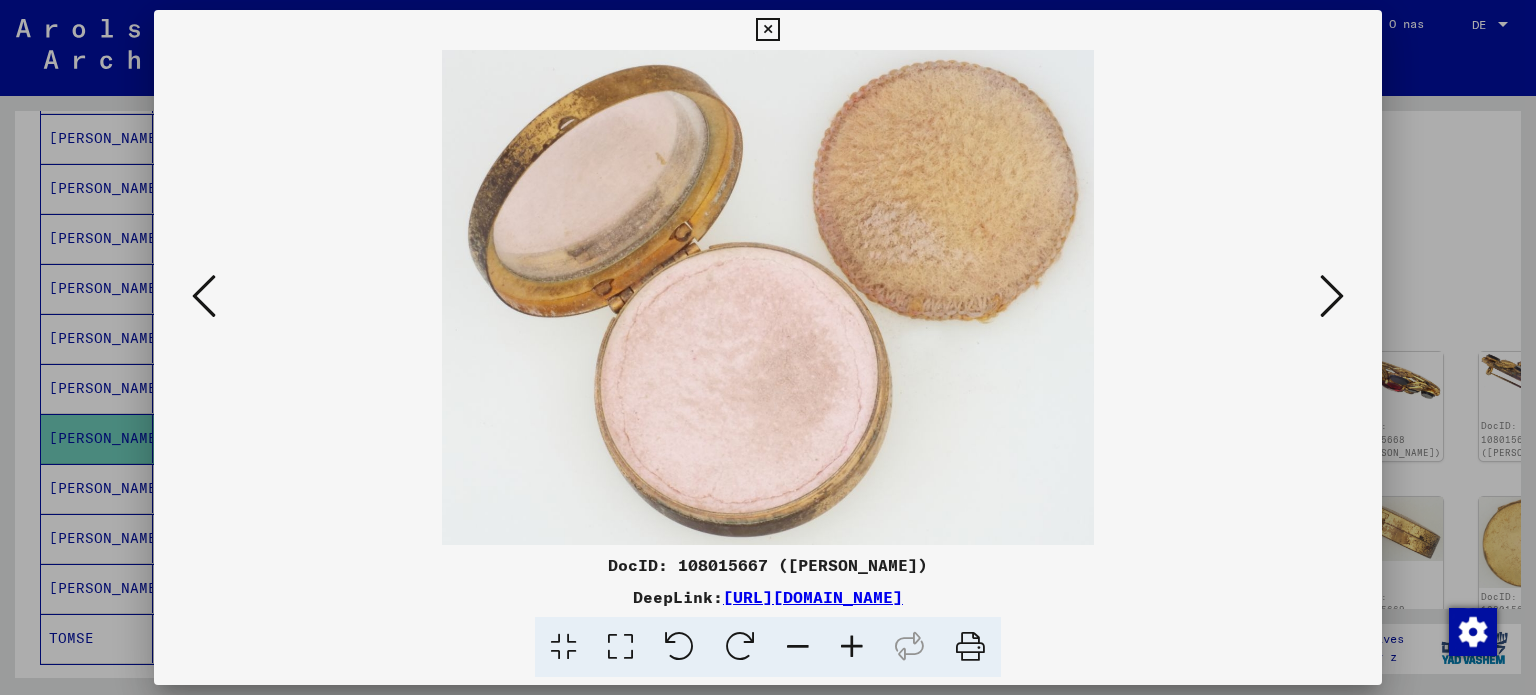 click at bounding box center (1332, 297) 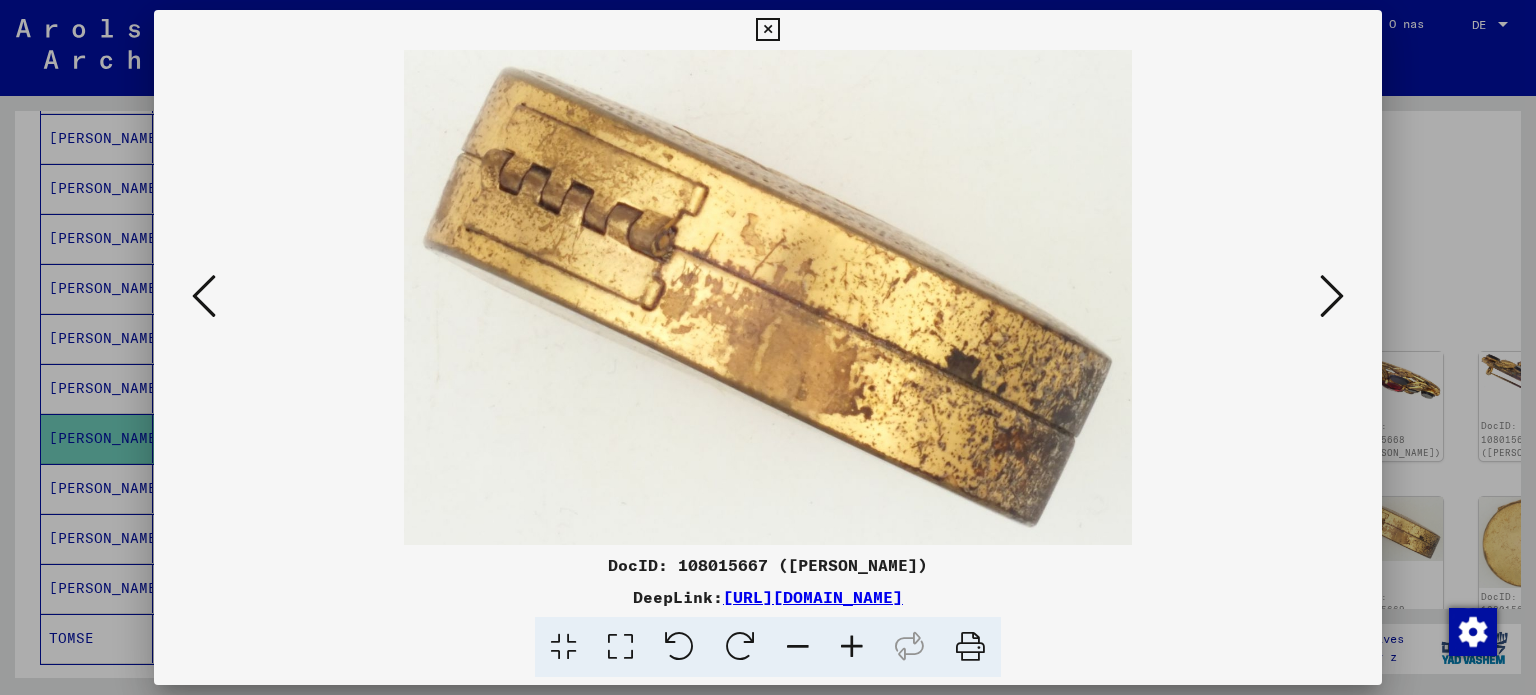 click at bounding box center [1332, 297] 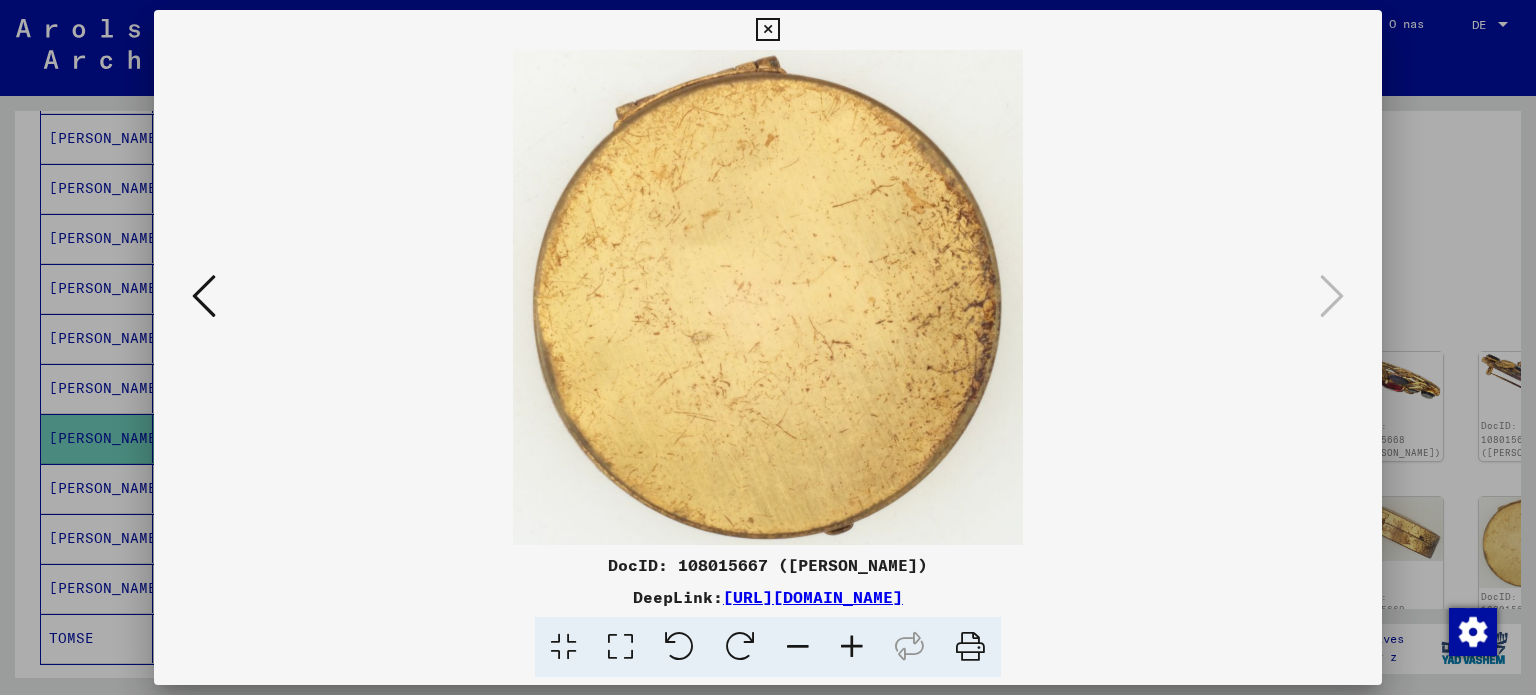click at bounding box center (767, 30) 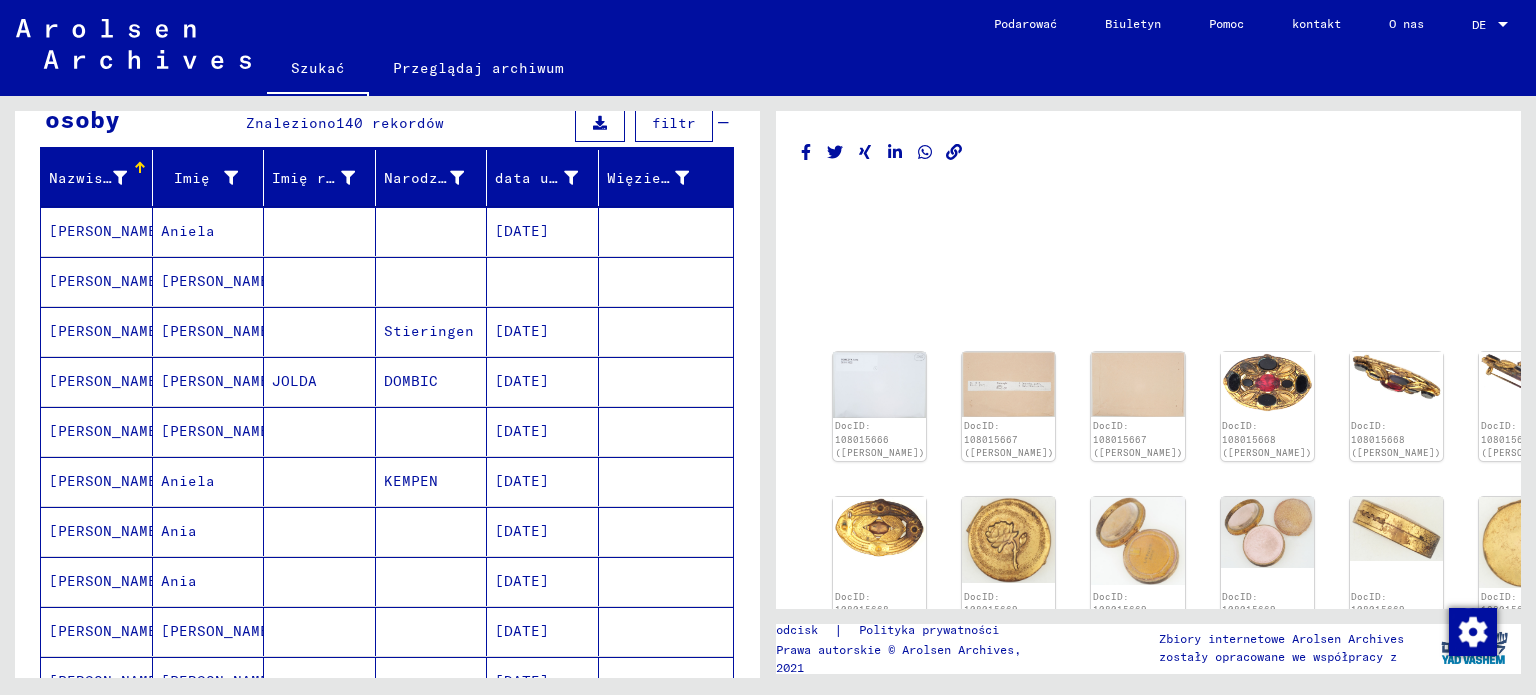 scroll, scrollTop: 212, scrollLeft: 0, axis: vertical 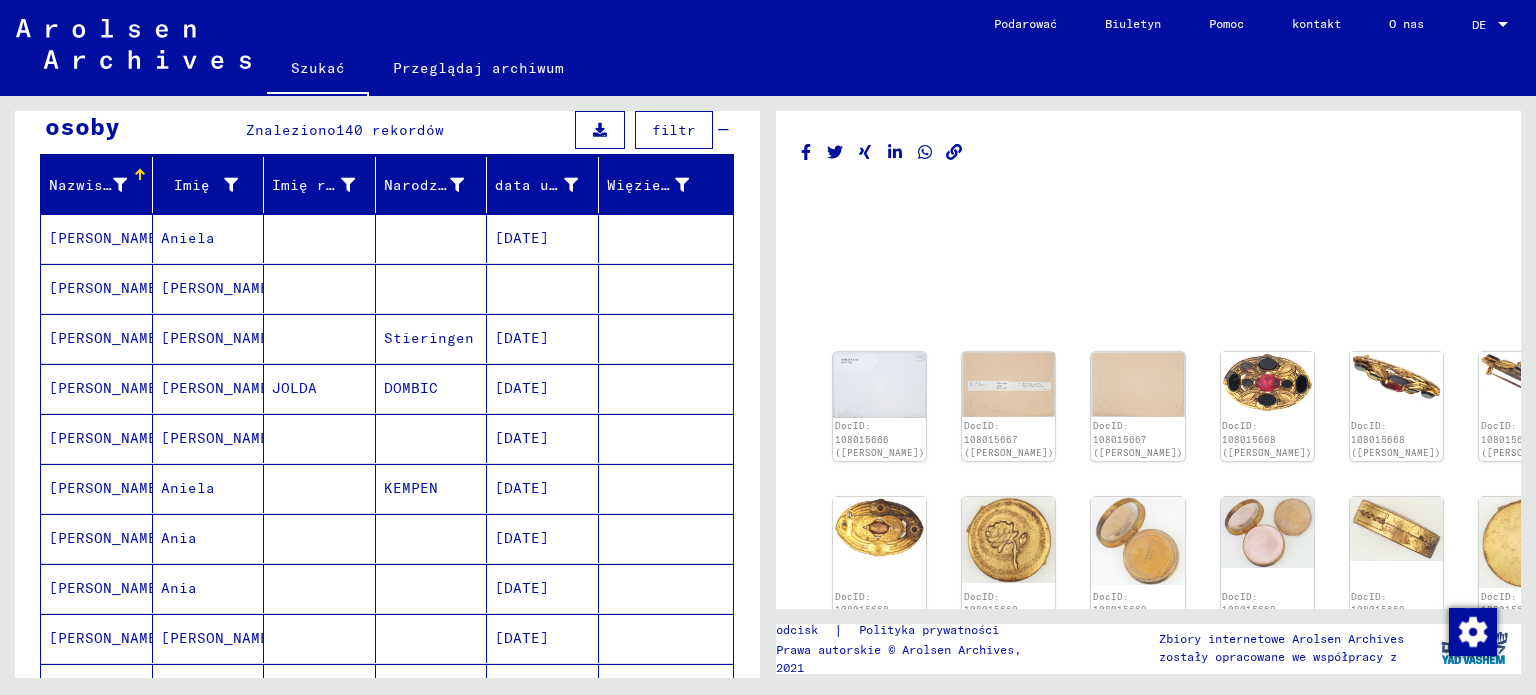 click on "[DATE]" at bounding box center [522, 388] 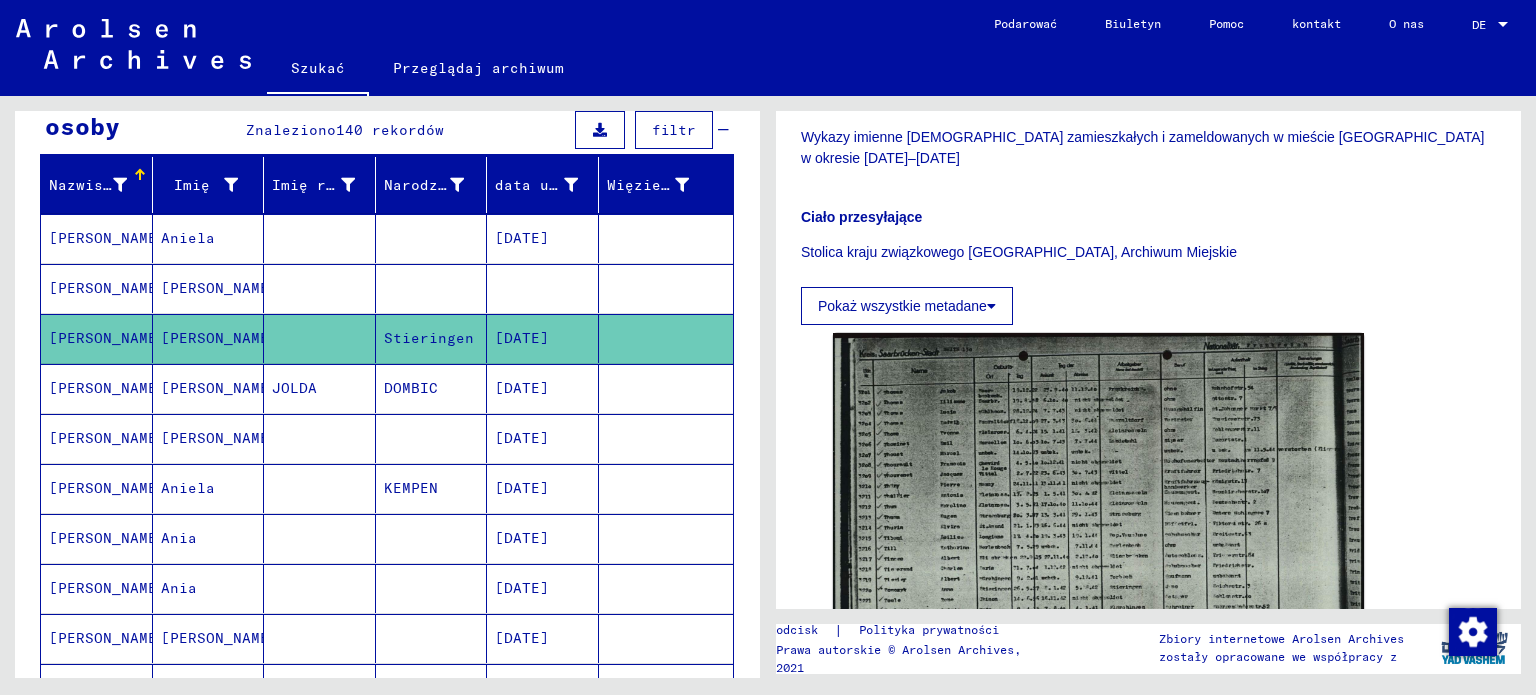 scroll, scrollTop: 500, scrollLeft: 0, axis: vertical 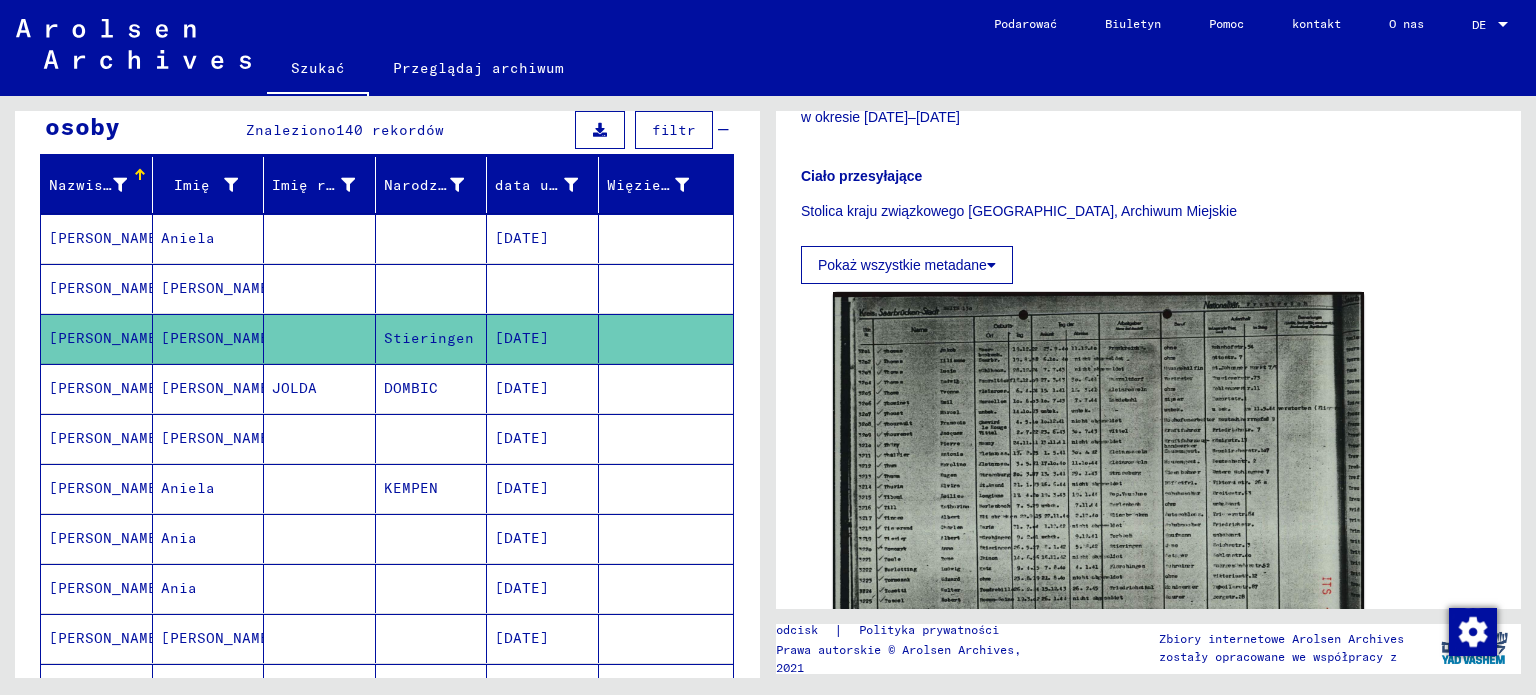 click at bounding box center [543, 338] 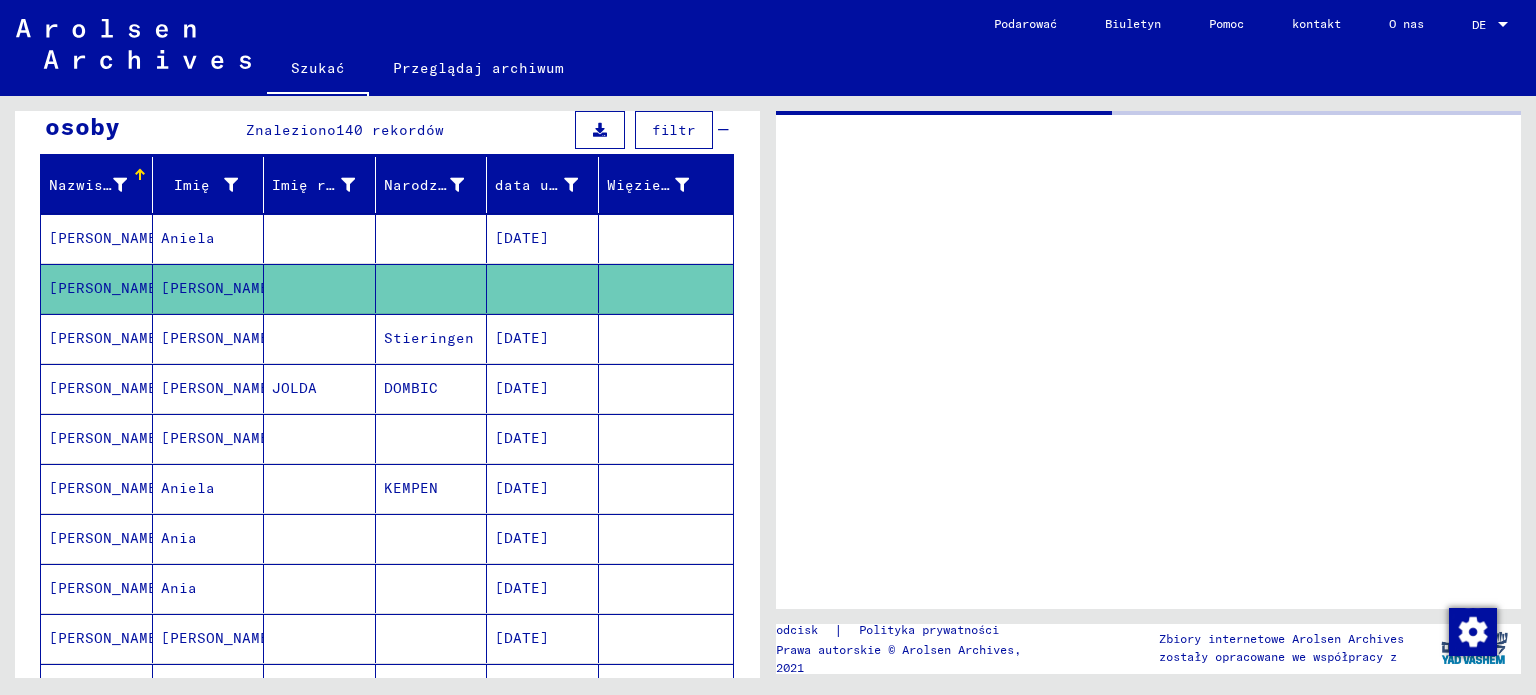 scroll, scrollTop: 0, scrollLeft: 0, axis: both 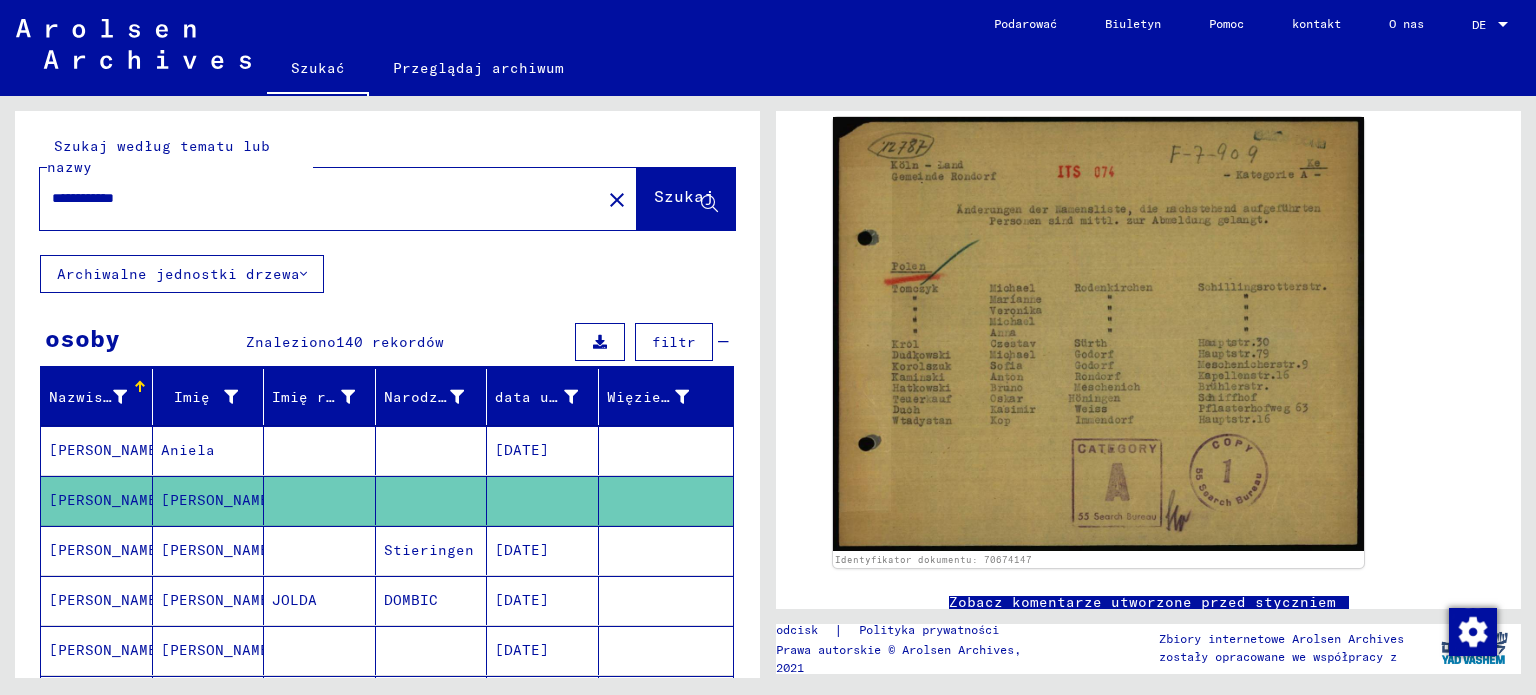 drag, startPoint x: 446, startPoint y: 195, endPoint x: 7, endPoint y: 211, distance: 439.29147 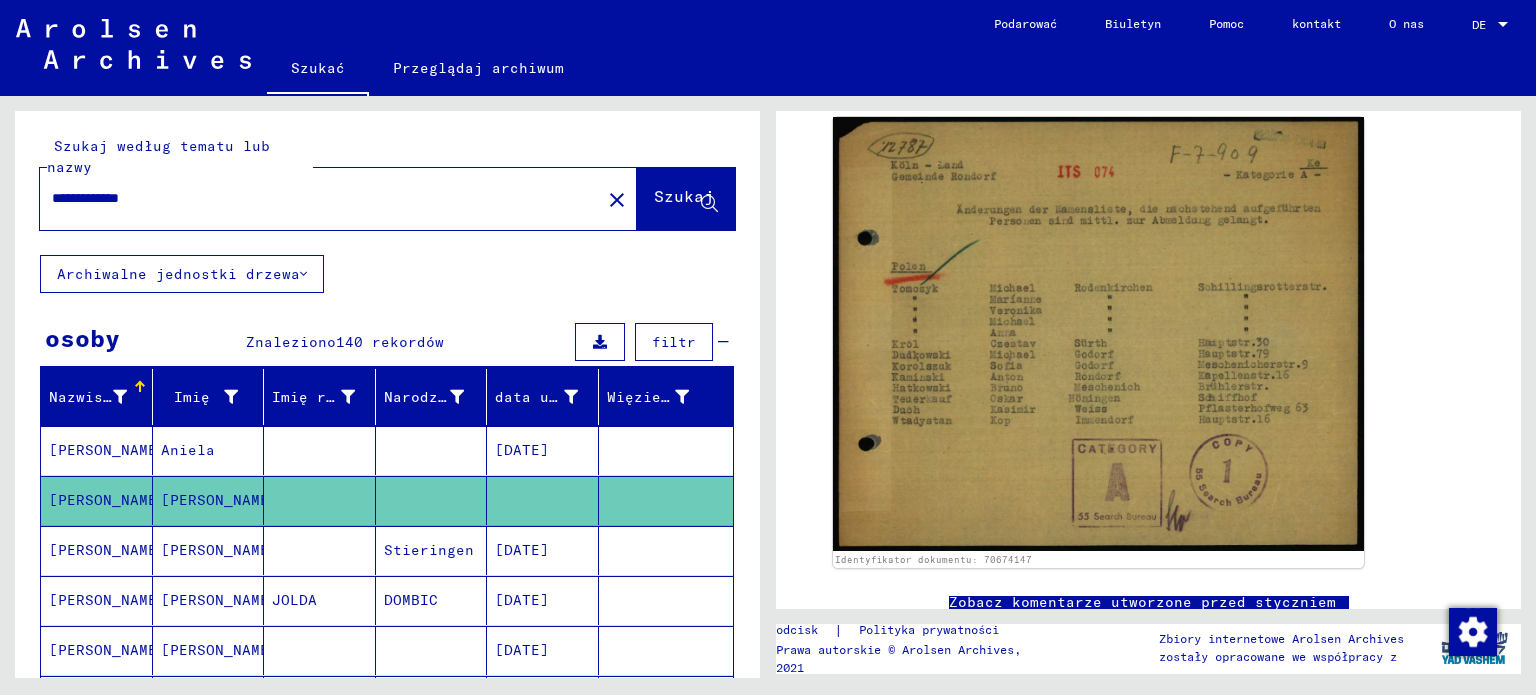 type on "**********" 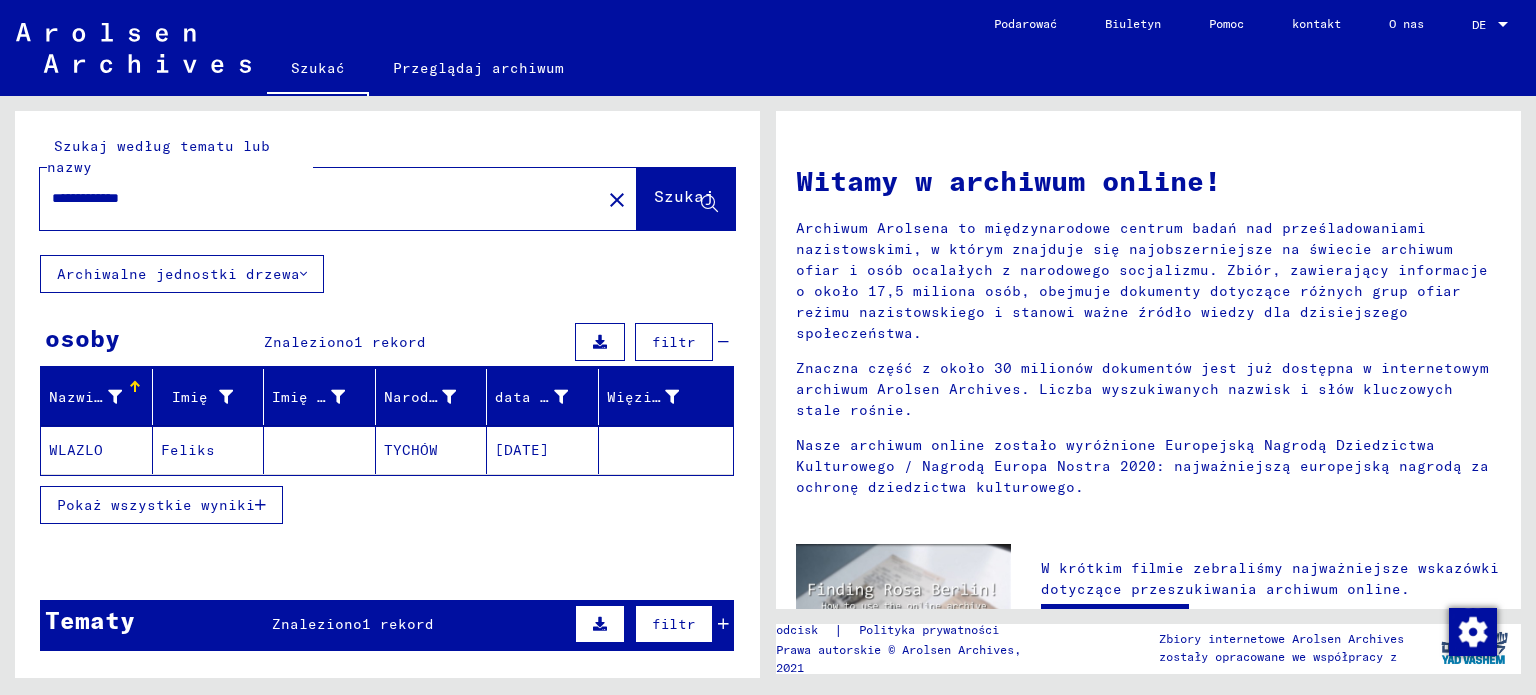 click on "Pokaż wszystkie wyniki" at bounding box center (156, 505) 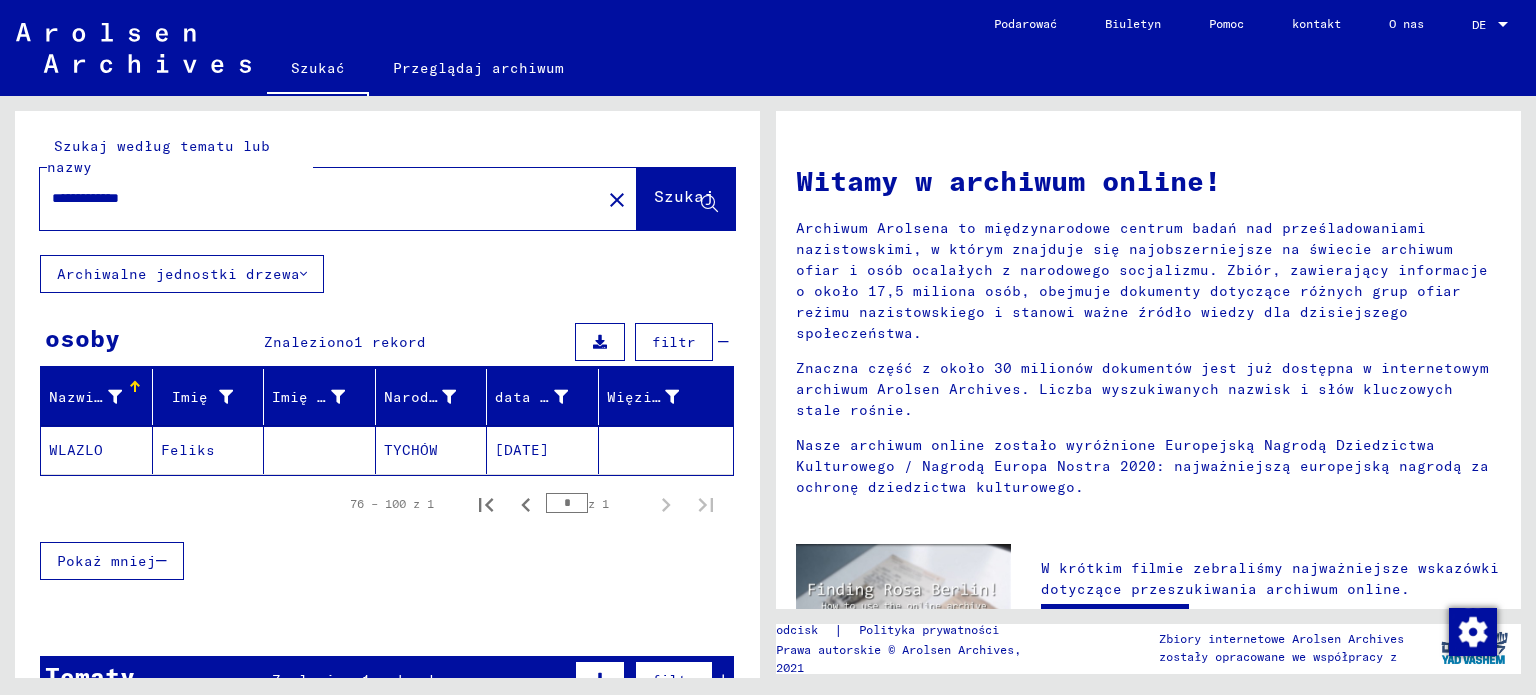 click on "**********" at bounding box center (314, 198) 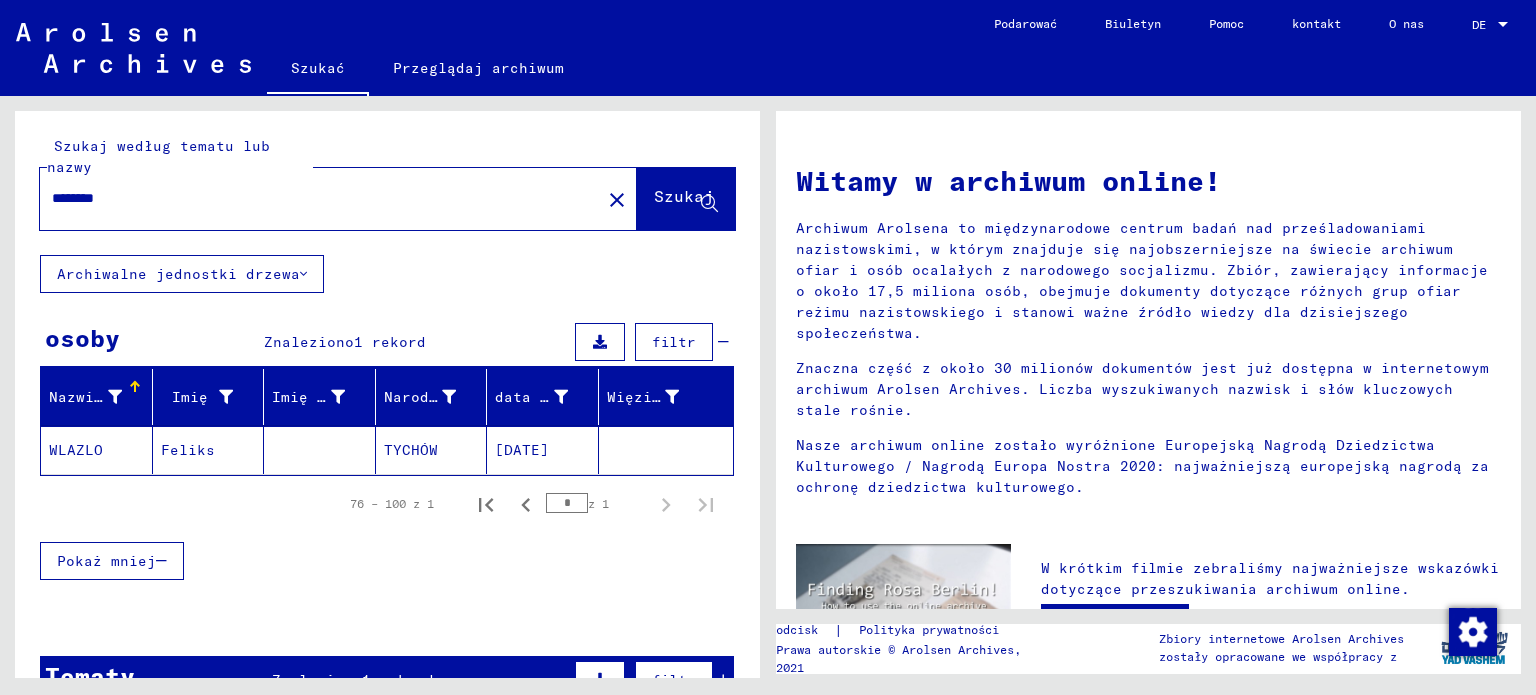 type on "*********" 